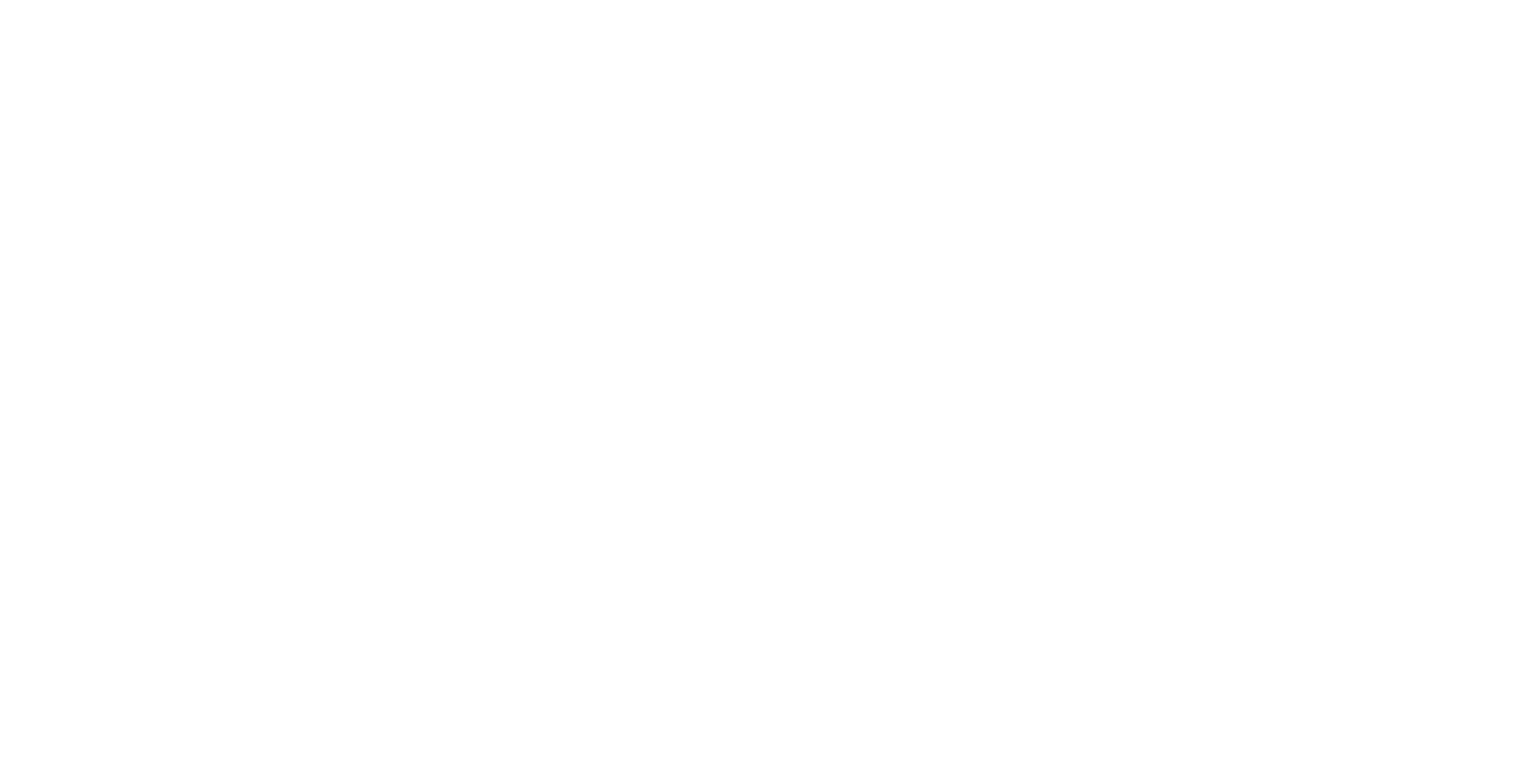 scroll, scrollTop: 0, scrollLeft: 0, axis: both 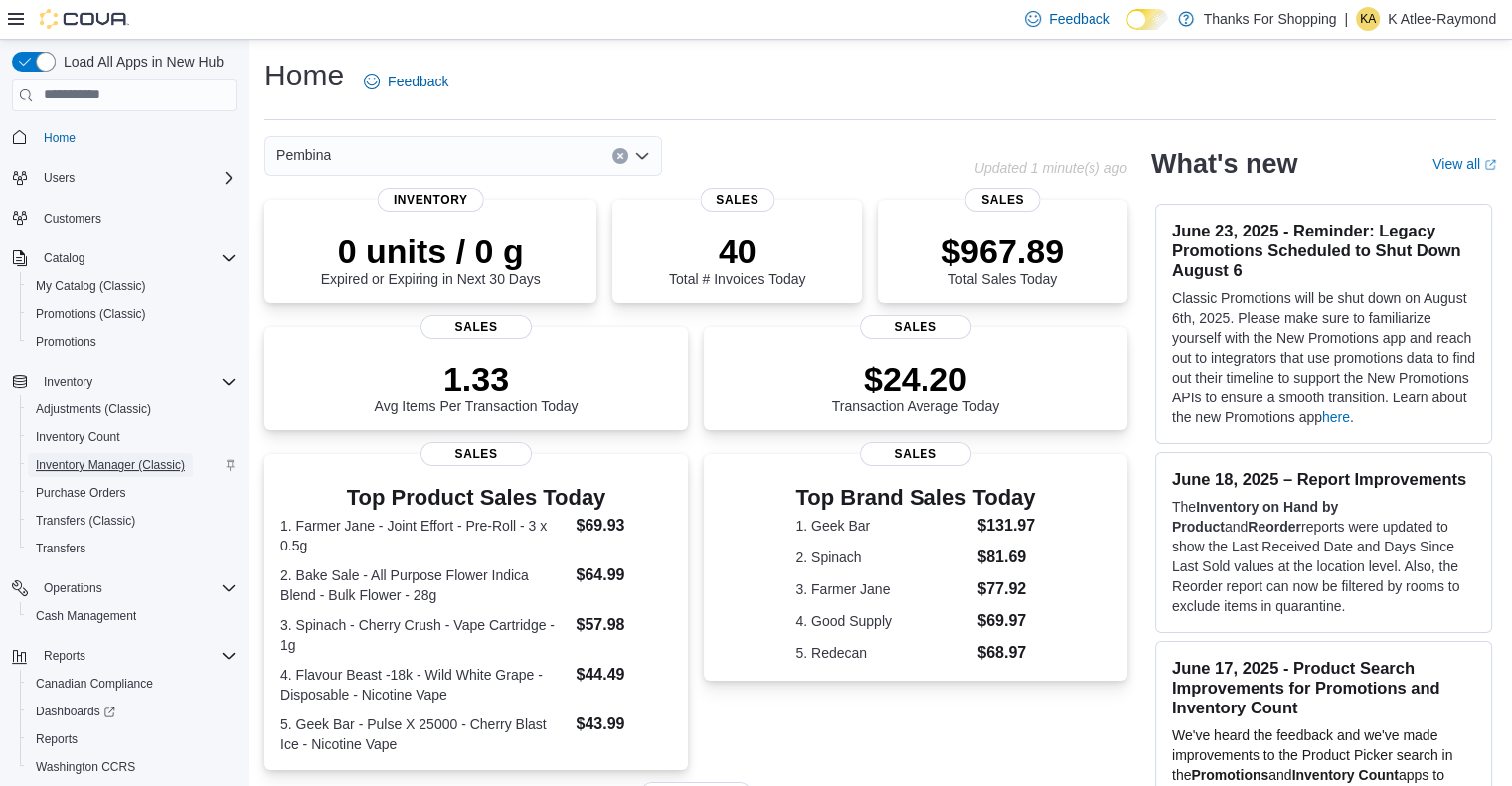 click on "Inventory Manager (Classic)" at bounding box center [110, 465] 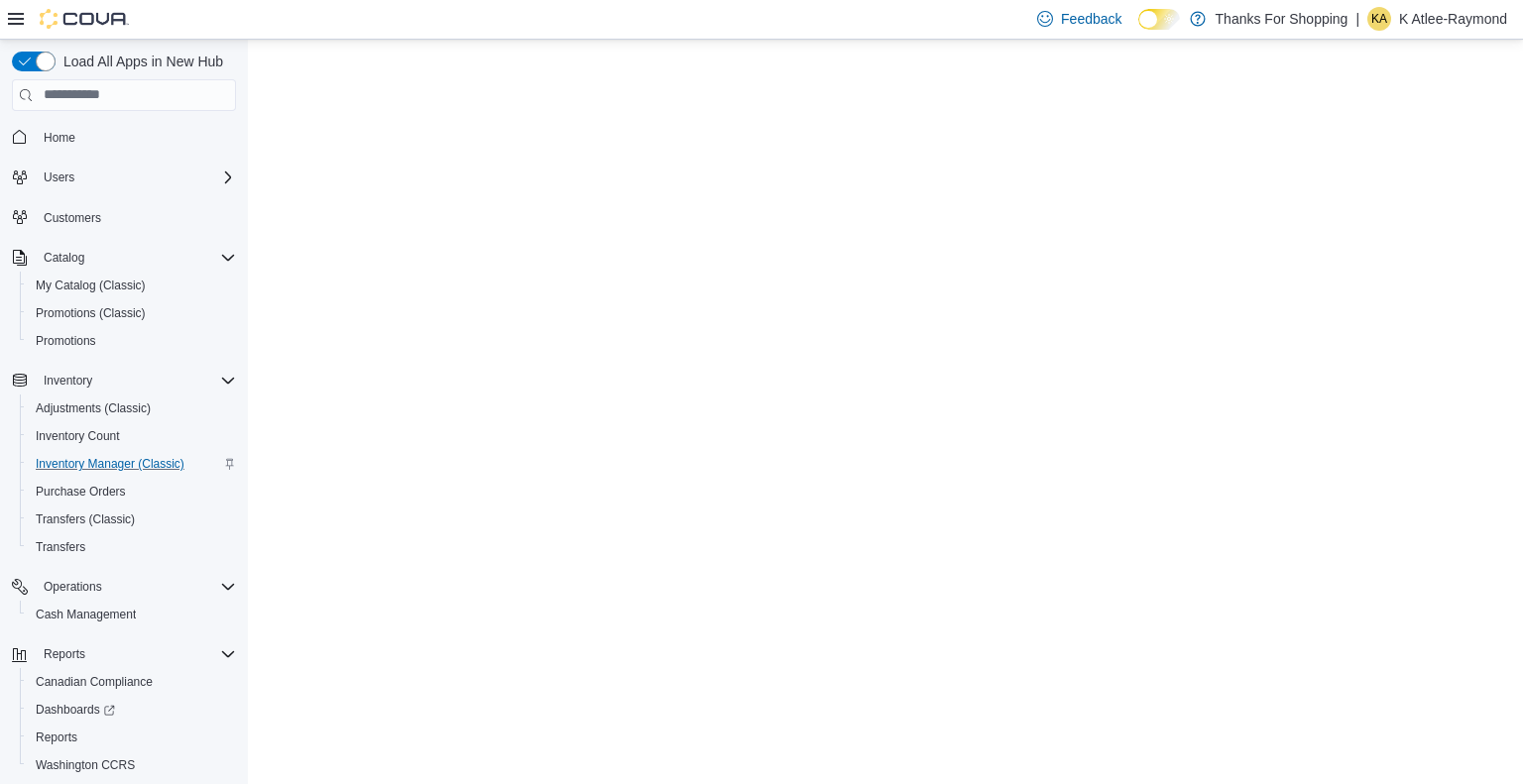 scroll, scrollTop: 0, scrollLeft: 0, axis: both 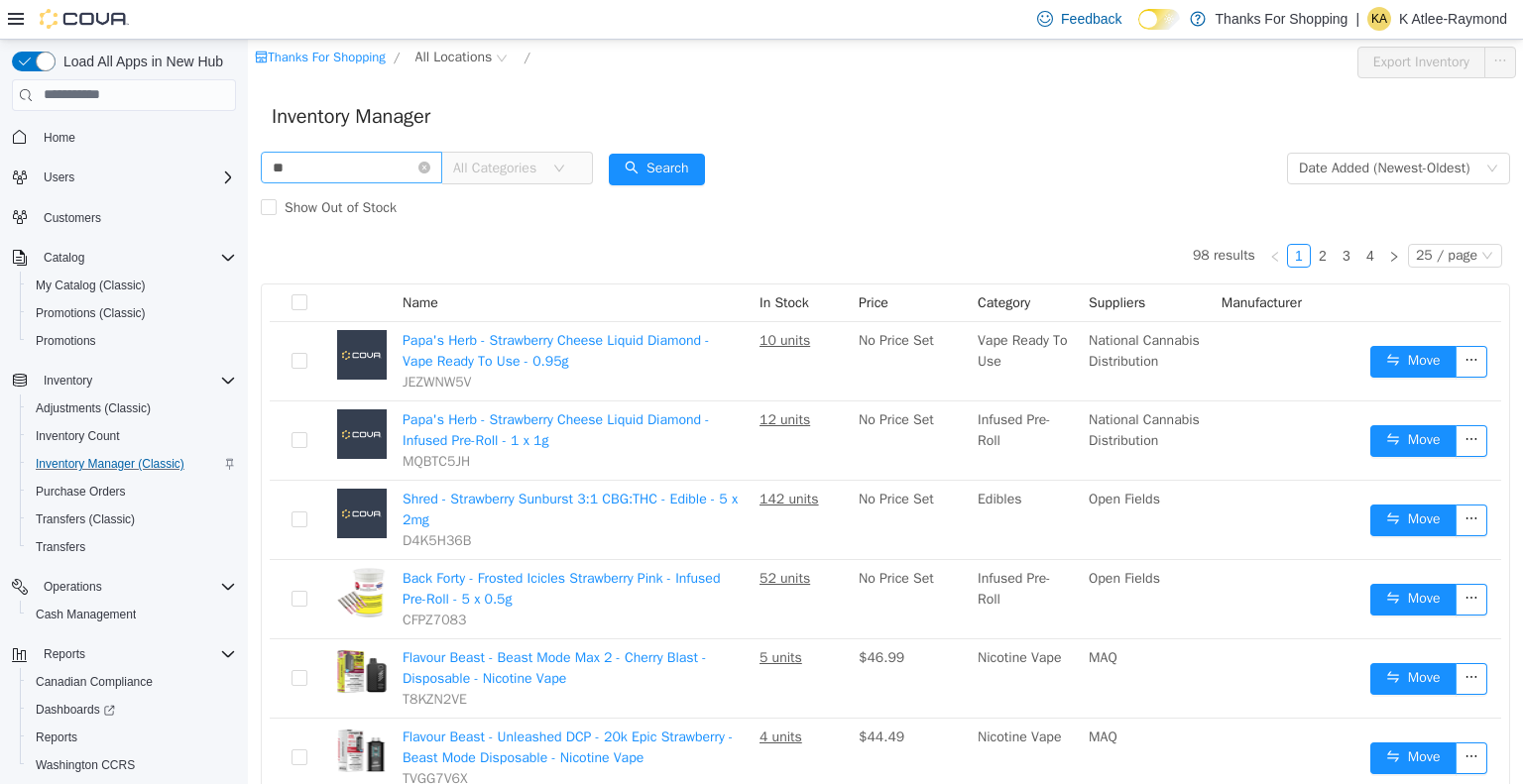 type on "*" 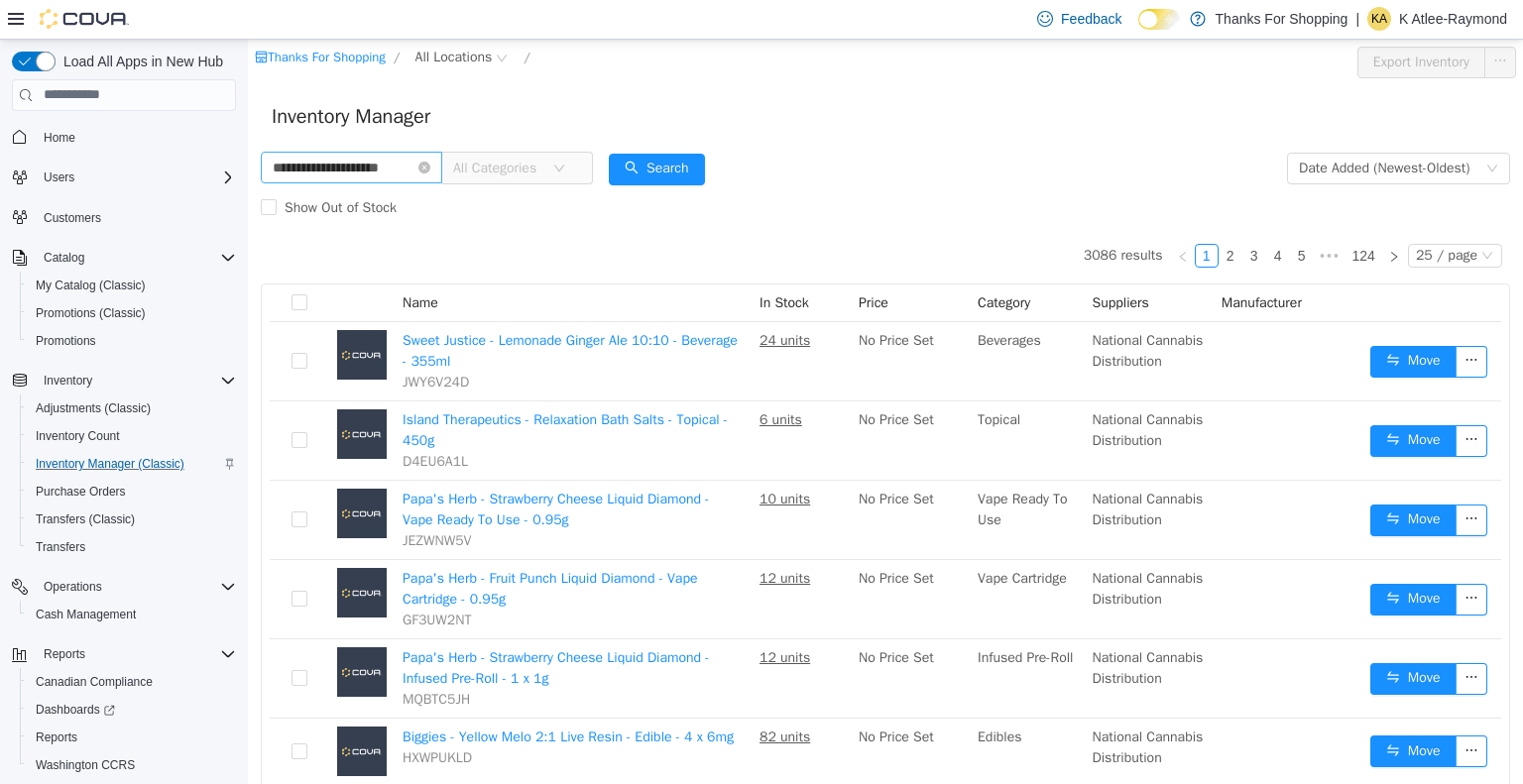 type on "**********" 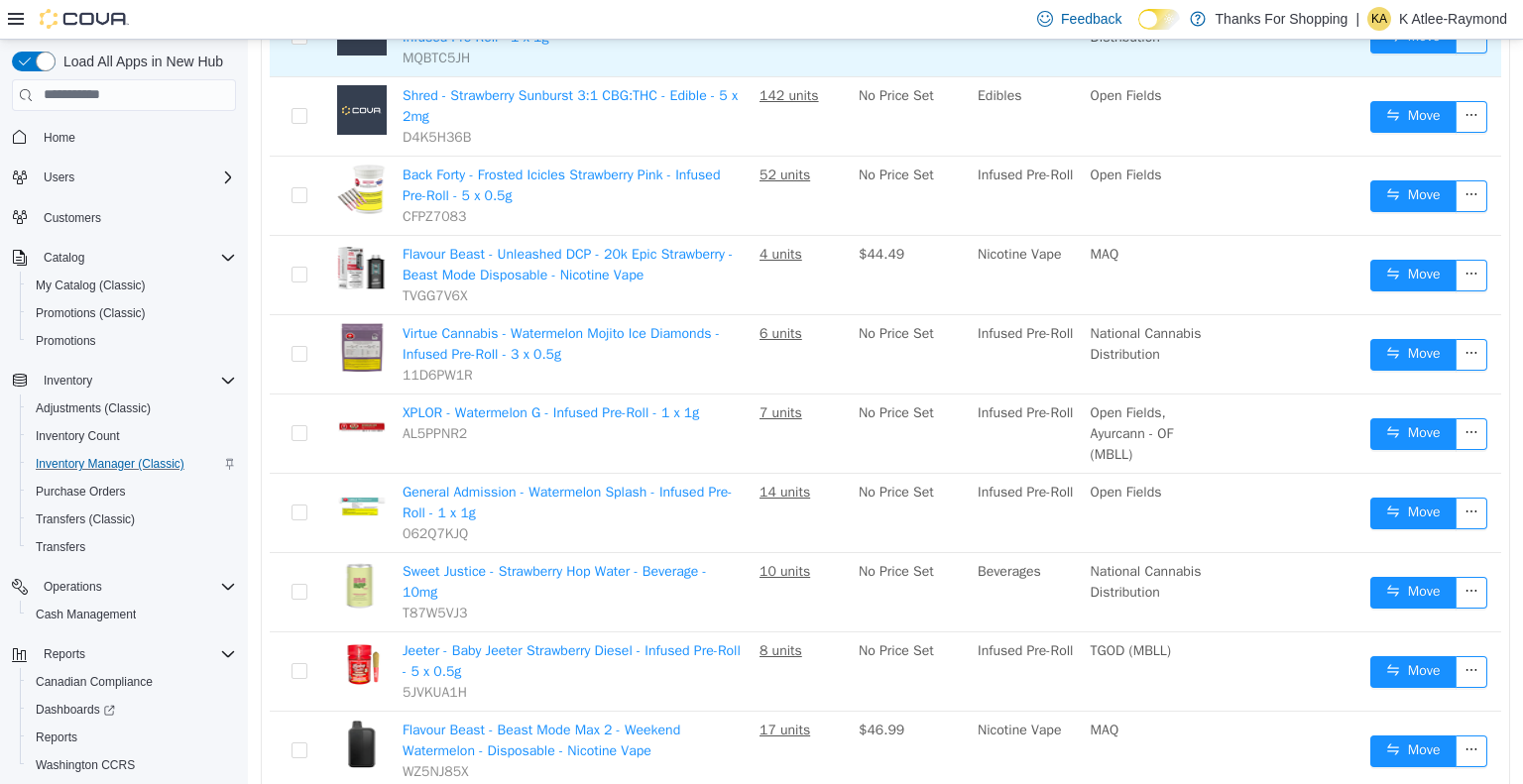 scroll, scrollTop: 0, scrollLeft: 0, axis: both 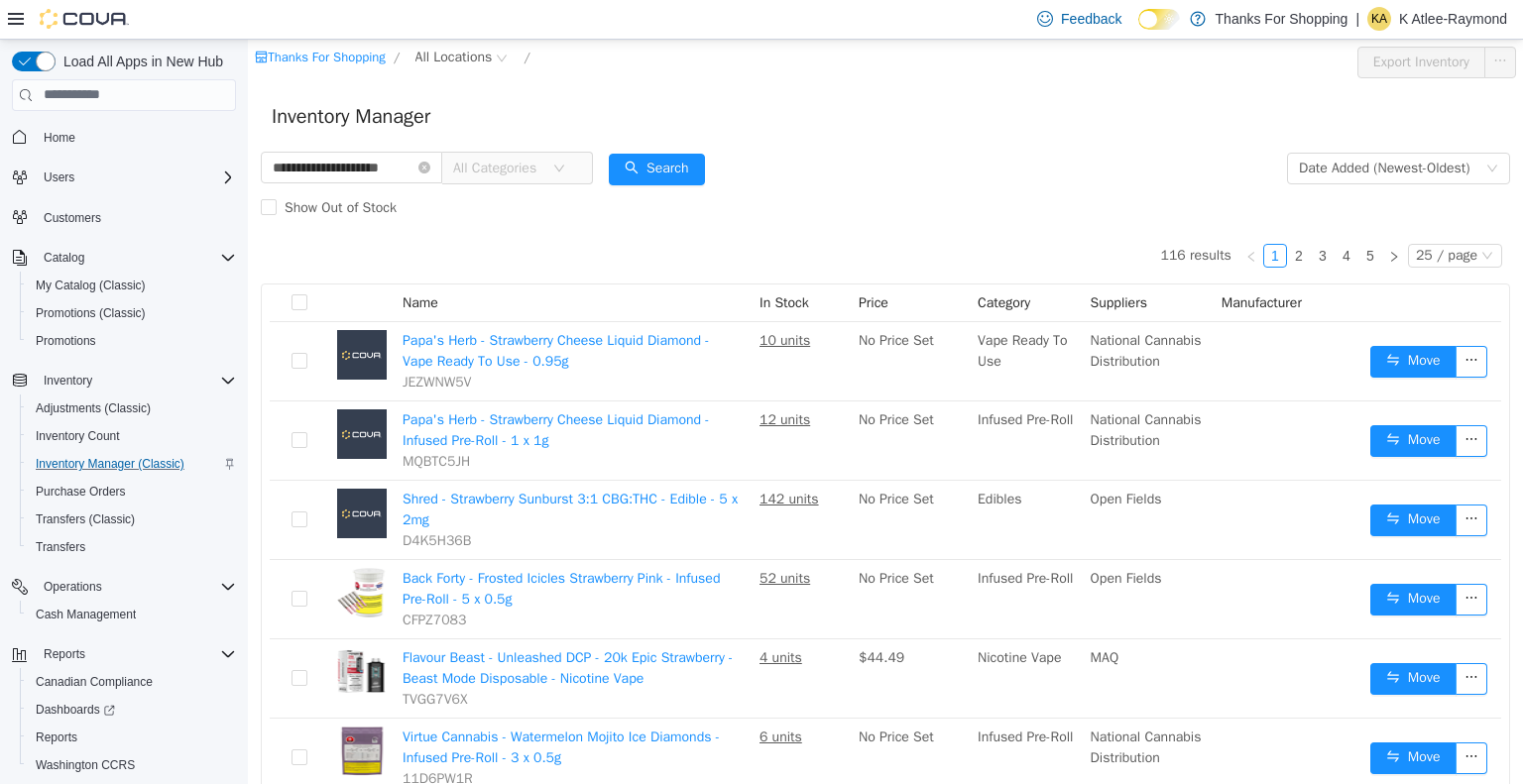 click on "All Categories" at bounding box center (498, 168) 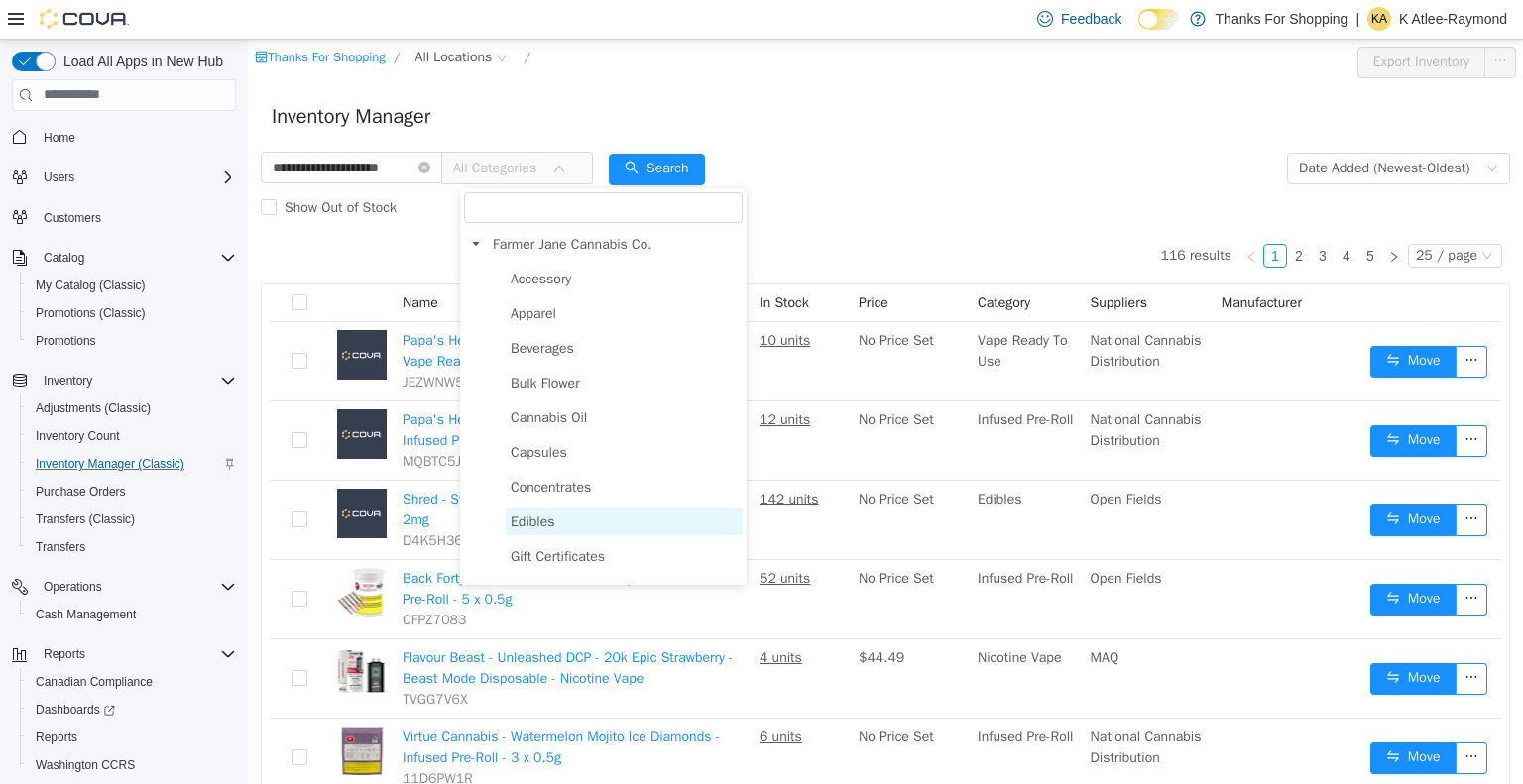 click on "Edibles" at bounding box center (532, 520) 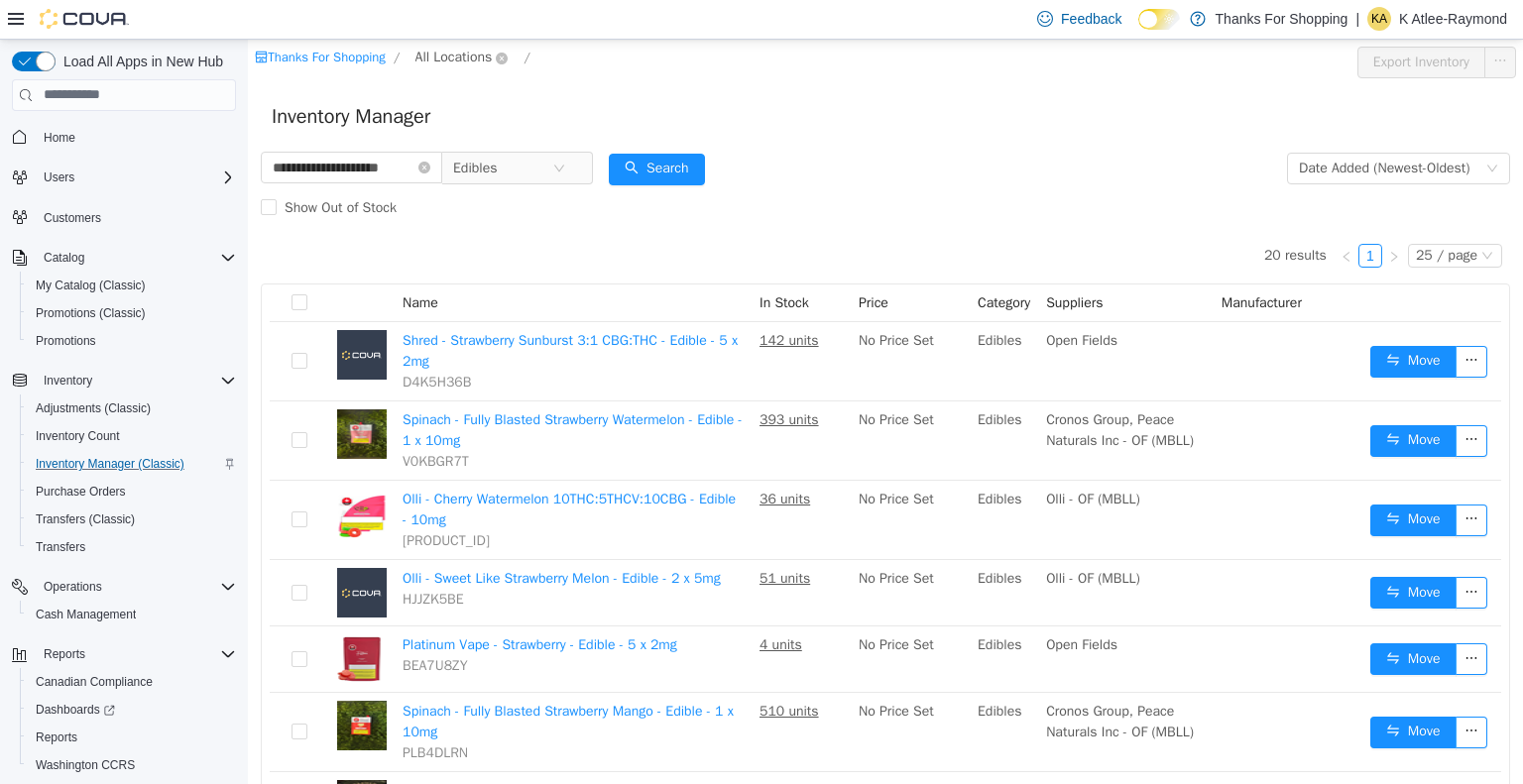 click on "All Locations" at bounding box center (454, 56) 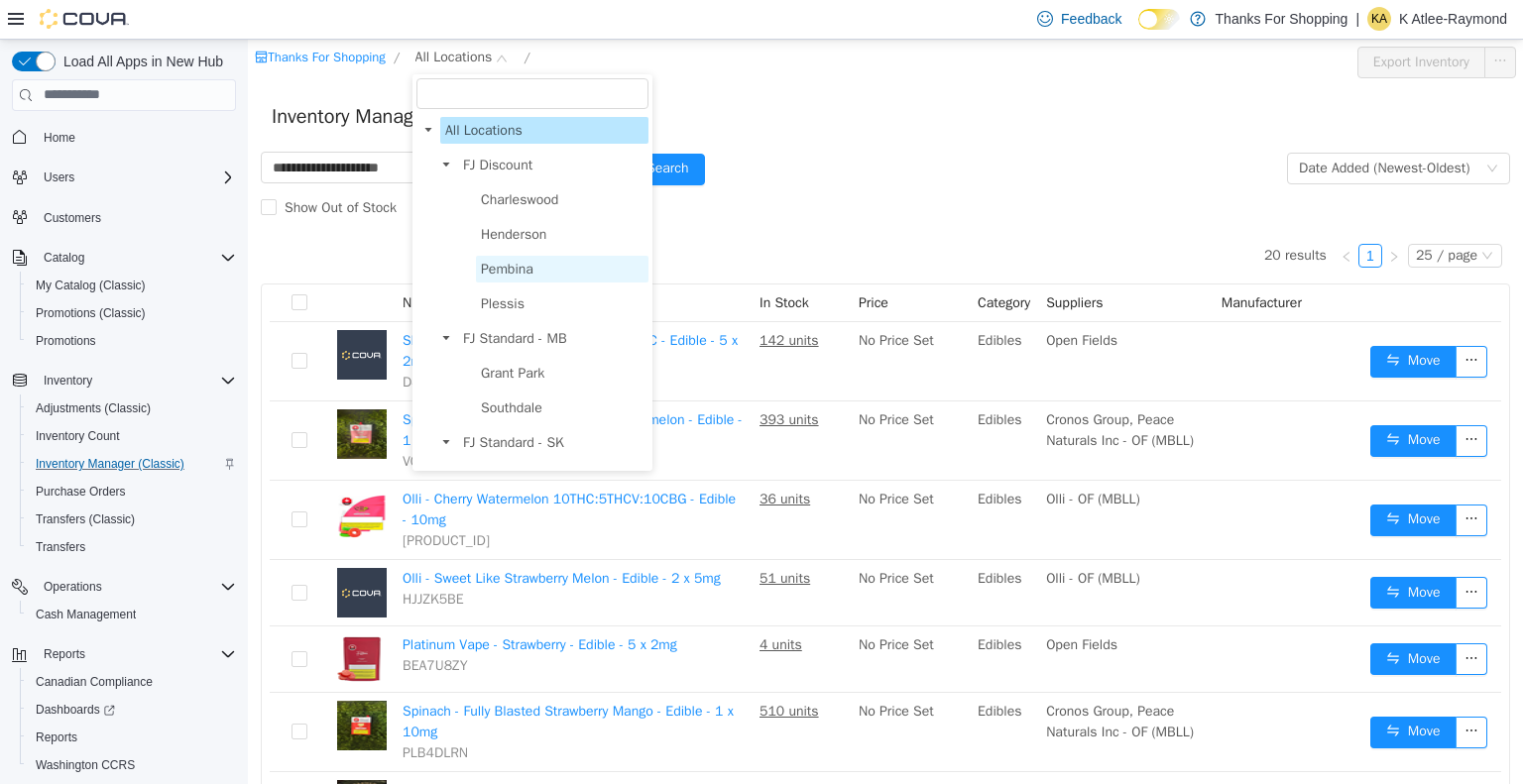 click on "Pembina" at bounding box center [507, 268] 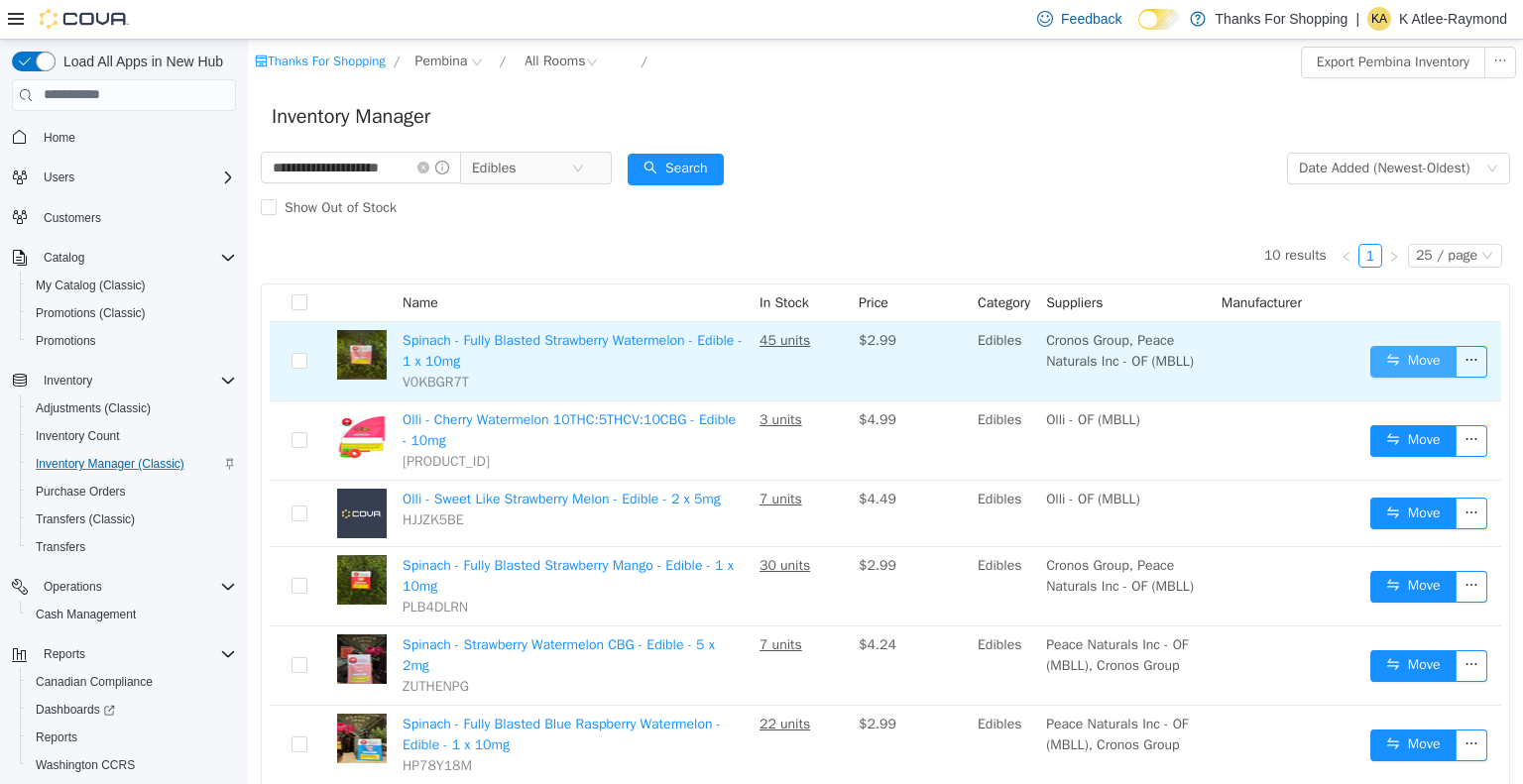 click on "Move" at bounding box center (1413, 361) 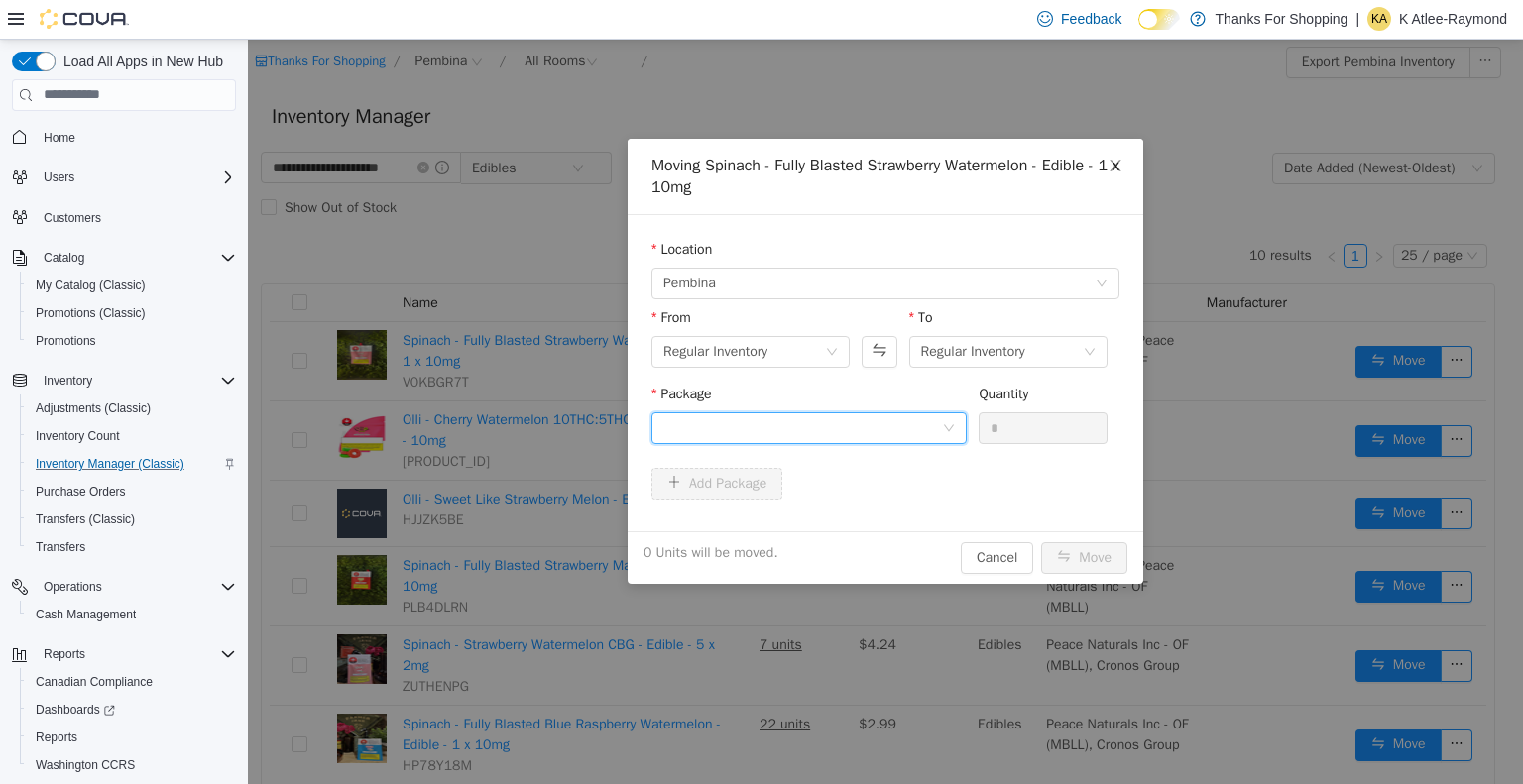 click at bounding box center (802, 427) 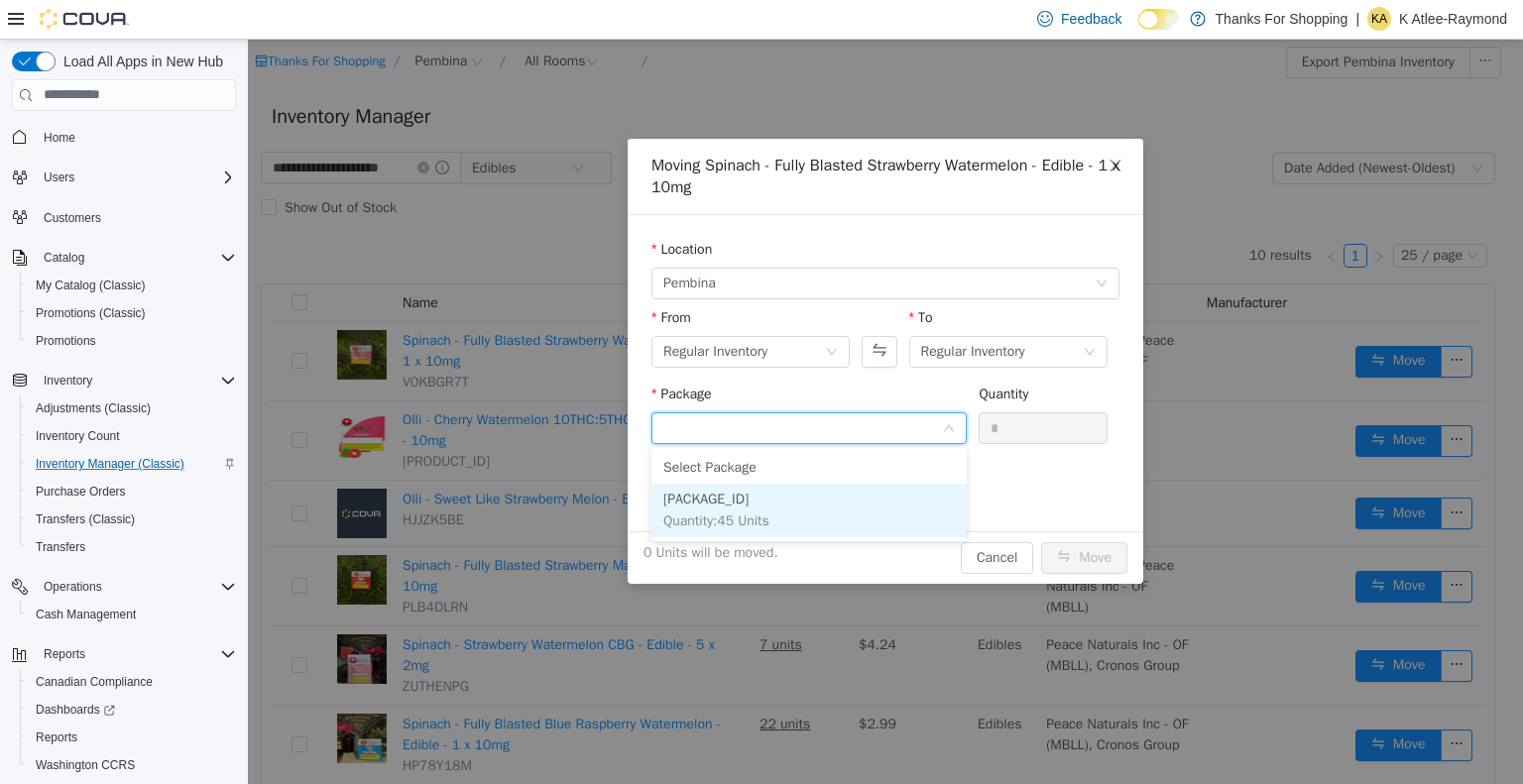 click on "01008414320143081325032710022594" at bounding box center (706, 498) 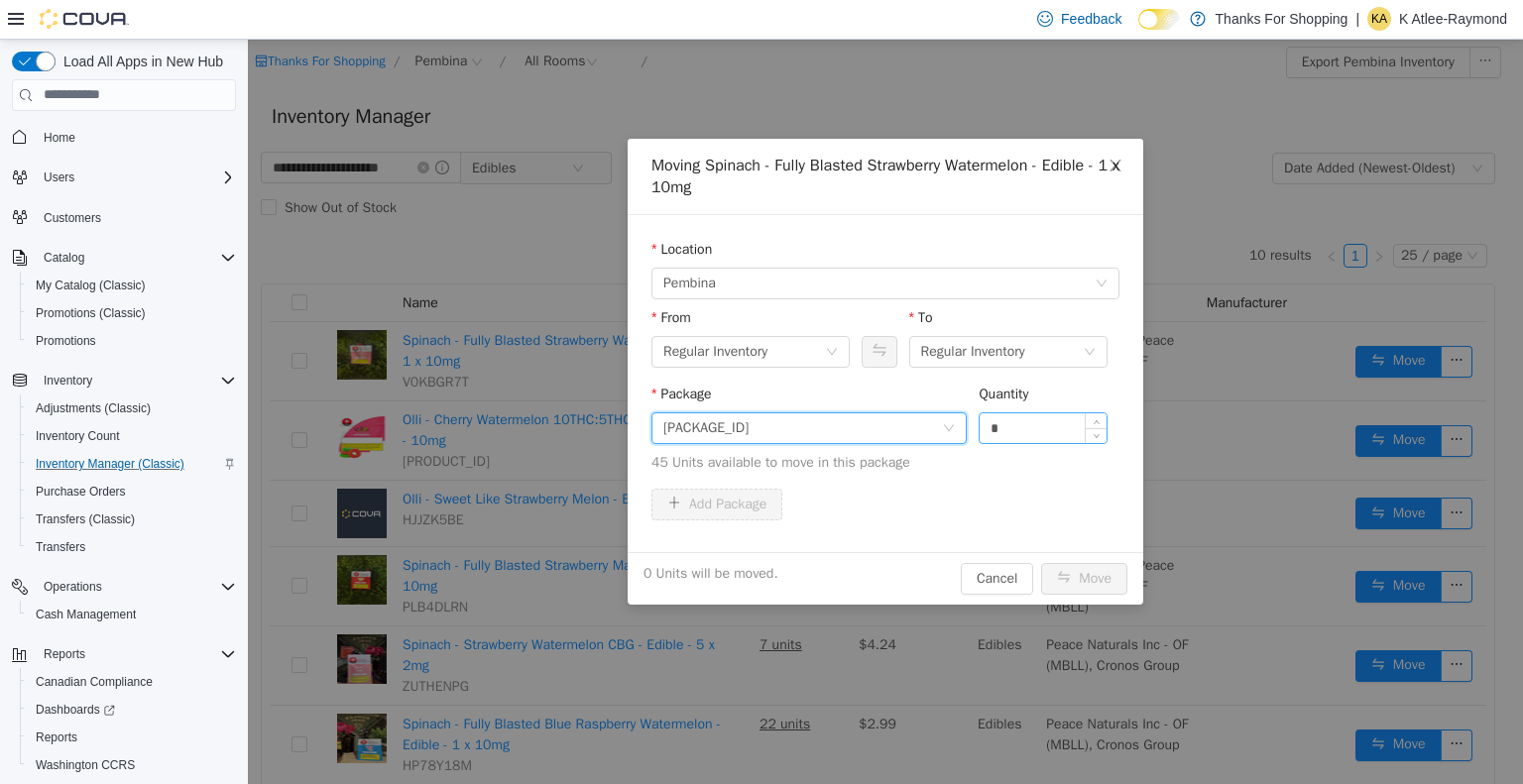 click on "*" at bounding box center (1043, 427) 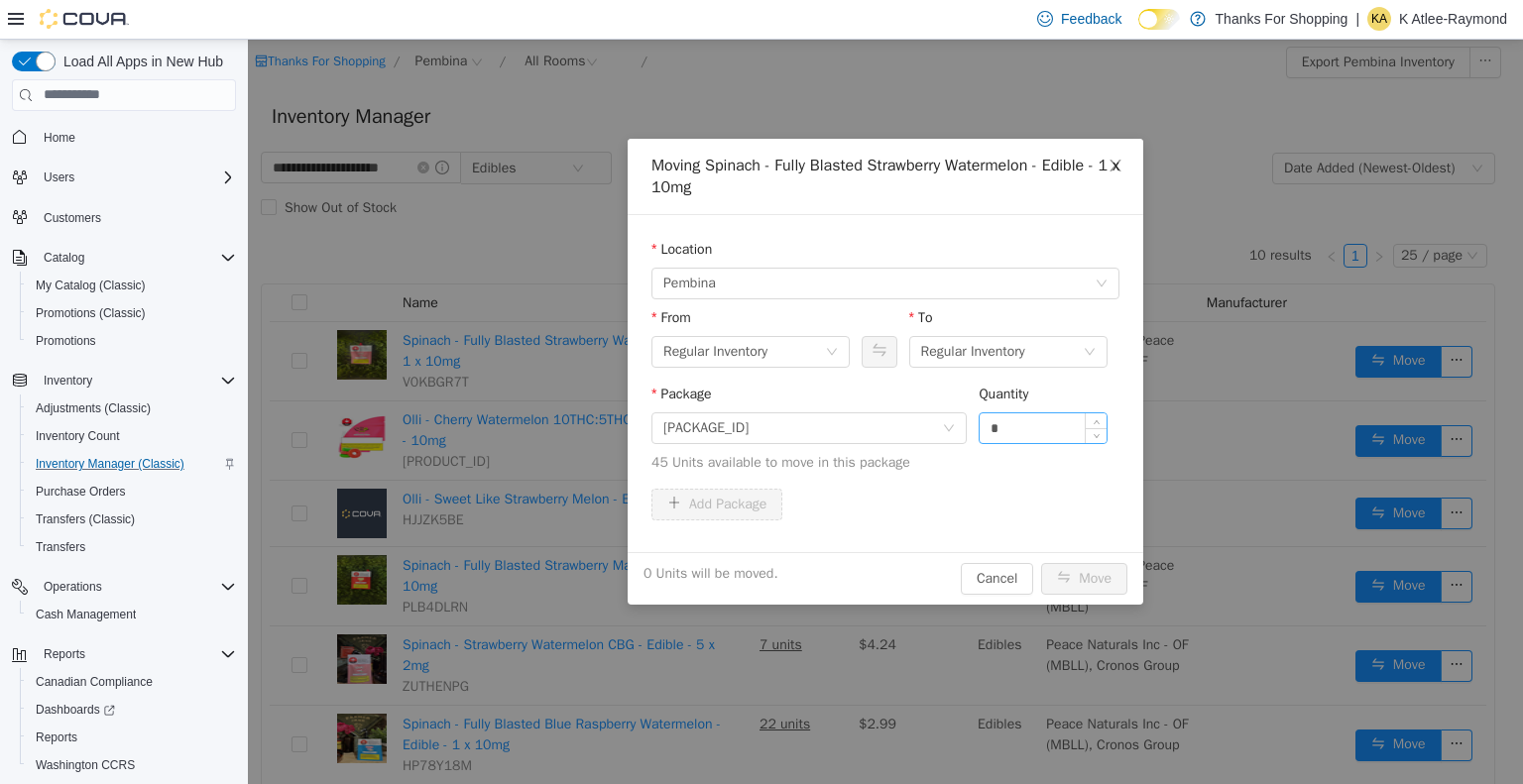 click on "*" at bounding box center [1043, 427] 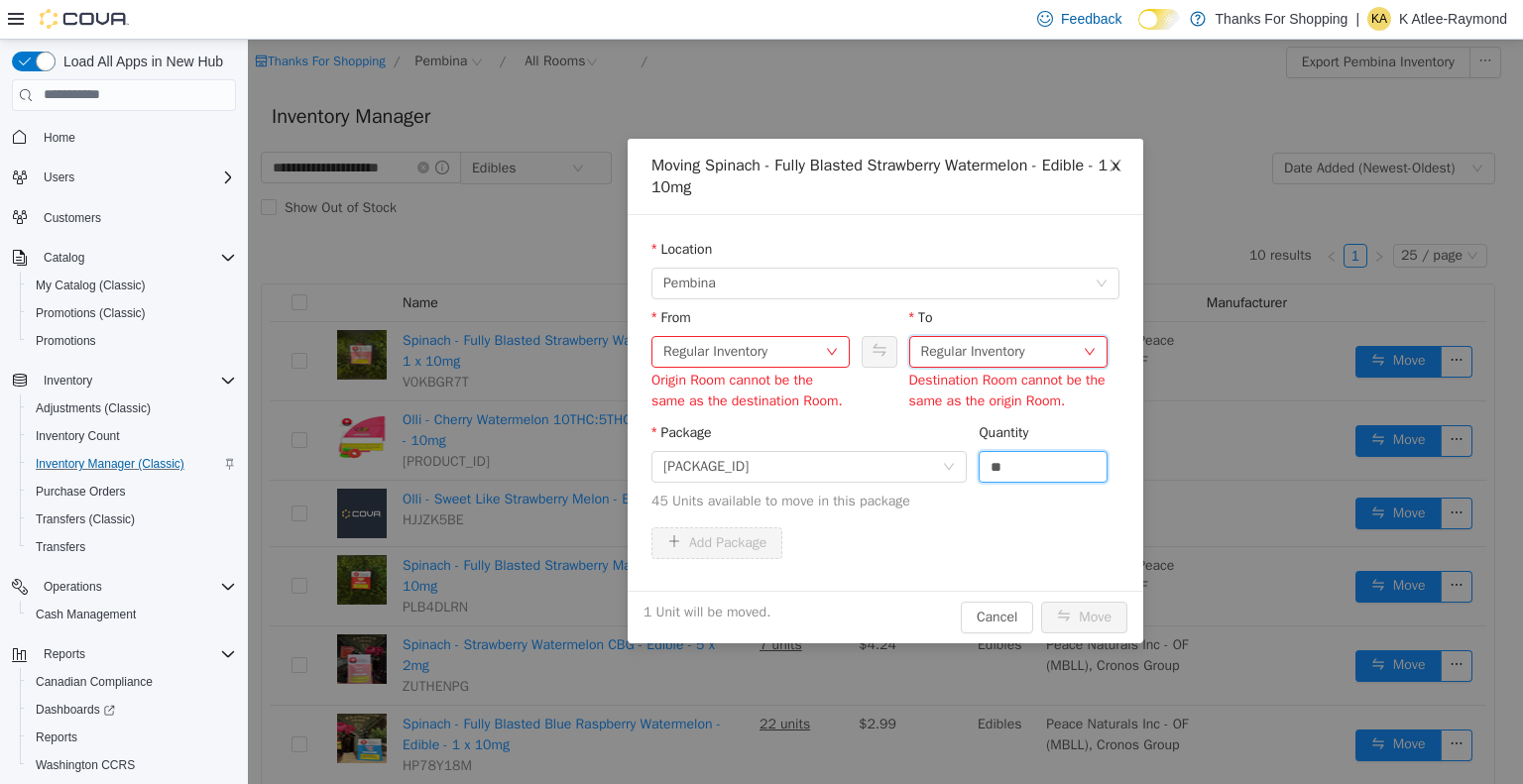 type on "*" 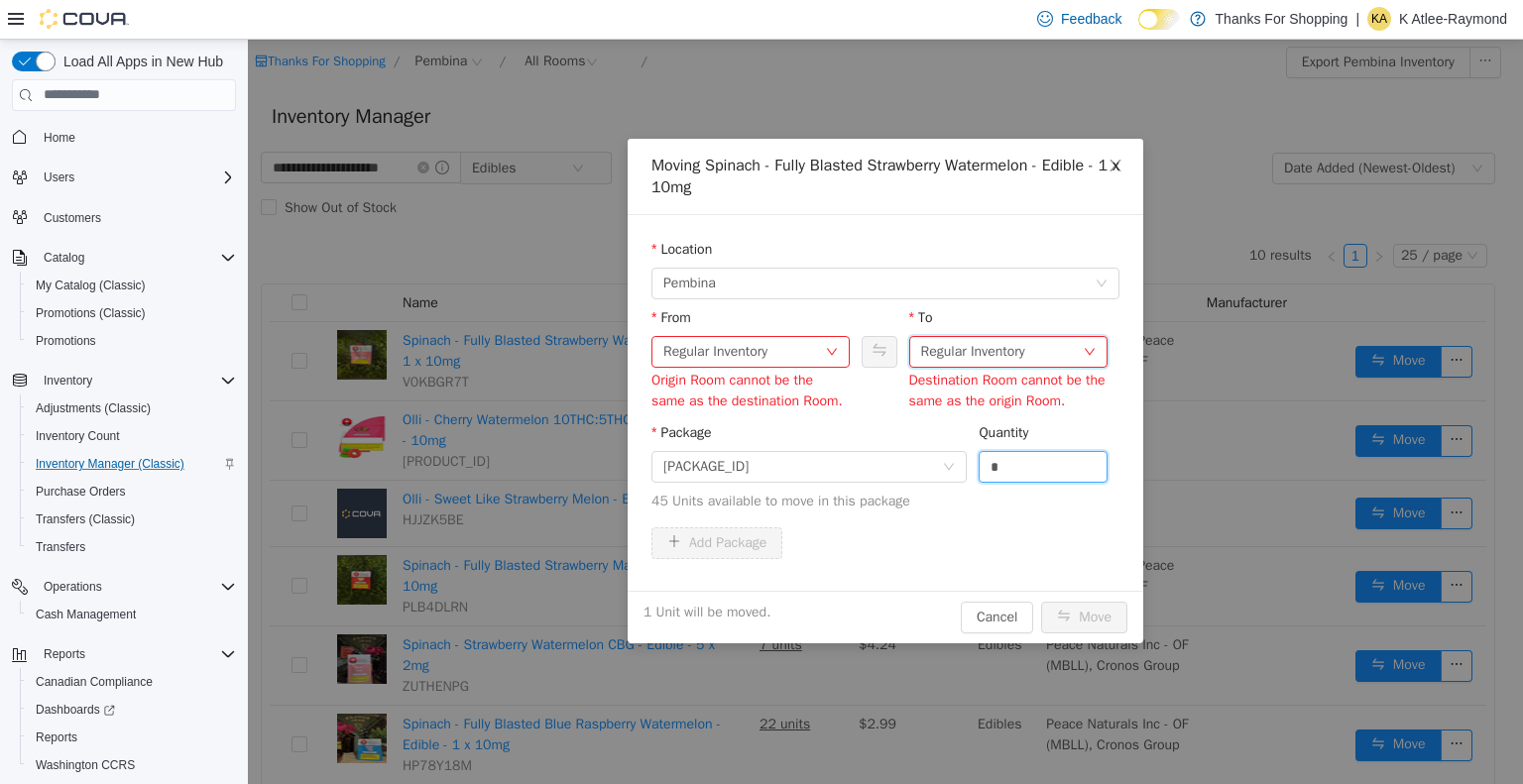 click on "Regular Inventory" at bounding box center (1001, 351) 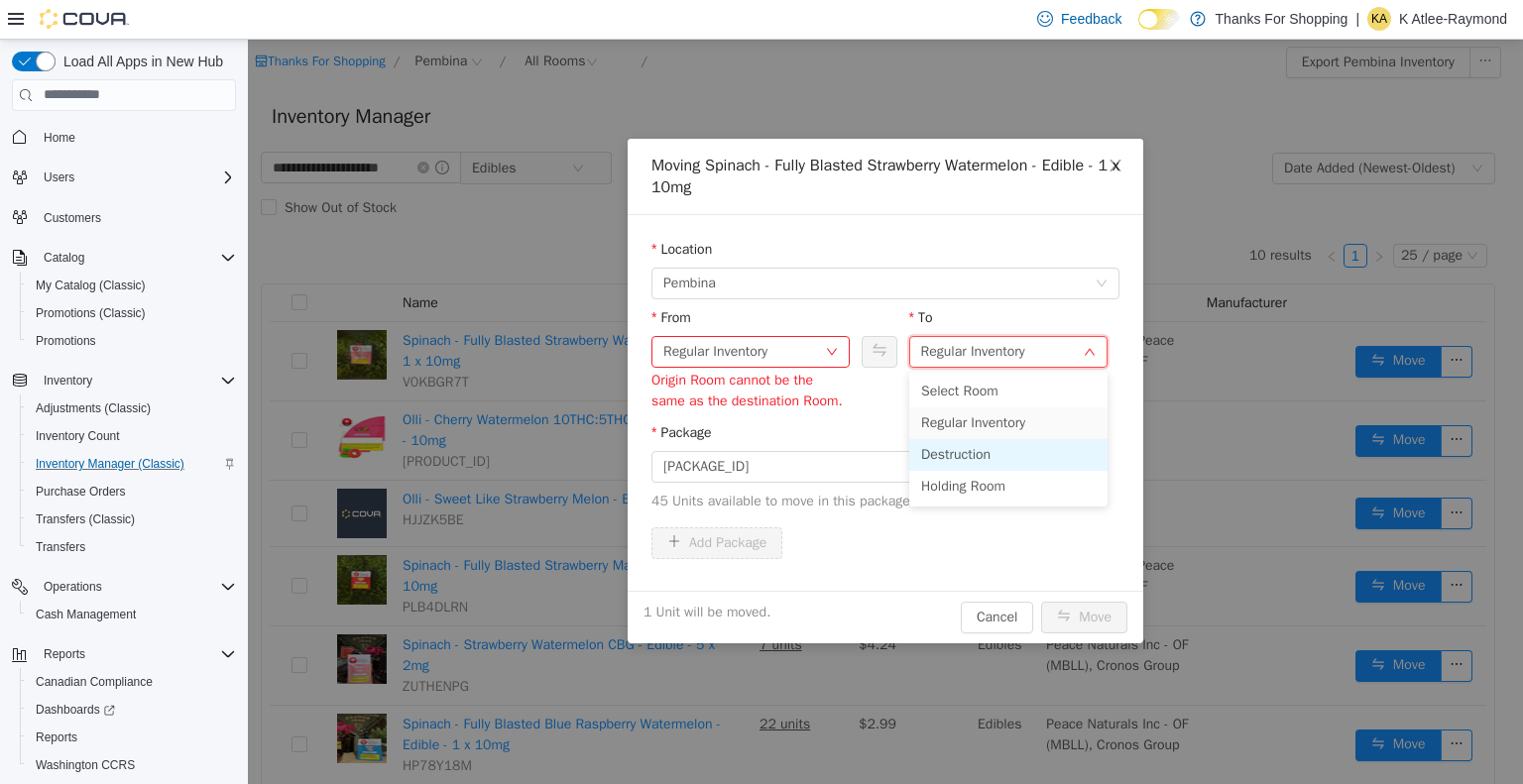 click on "Destruction" at bounding box center [1008, 454] 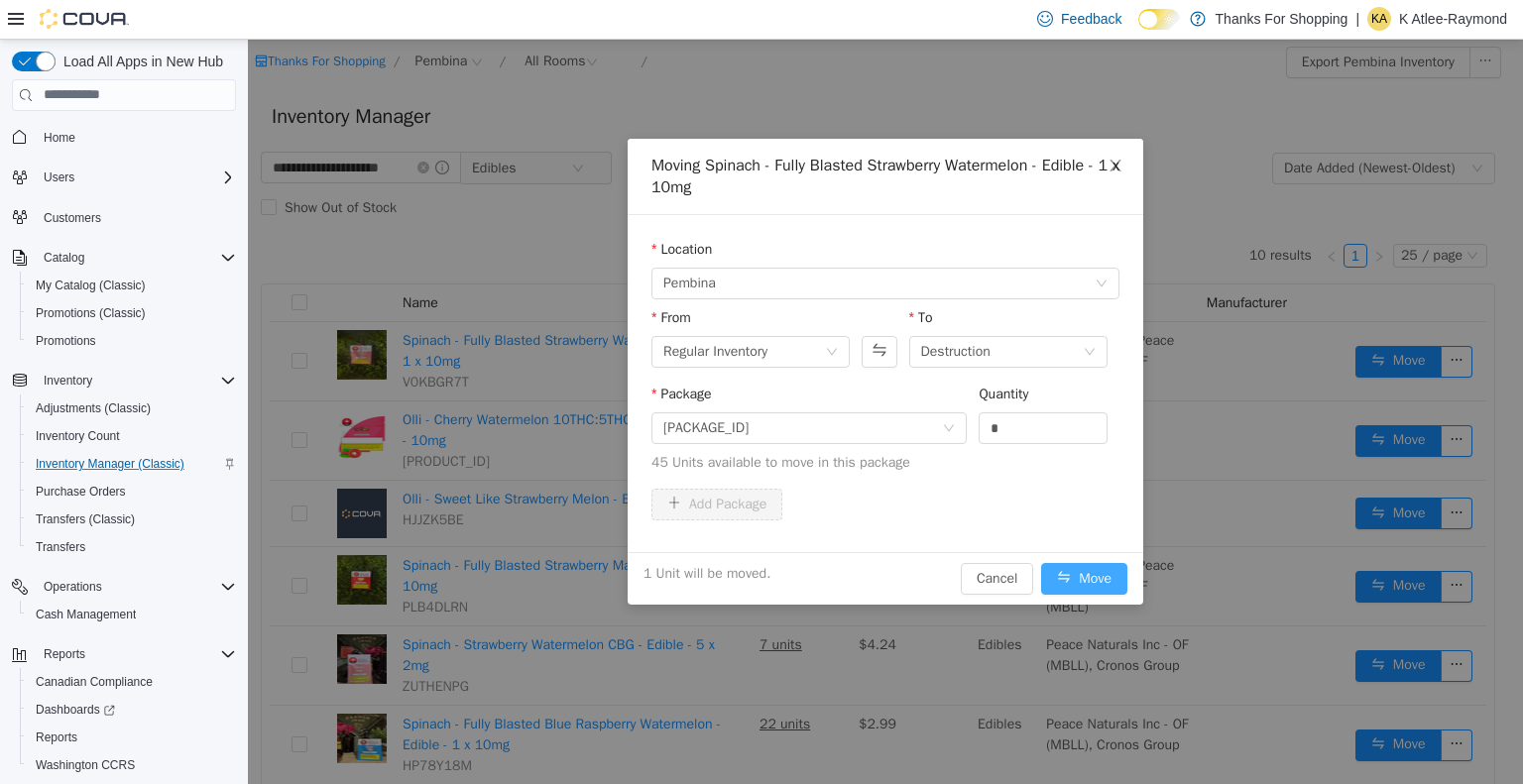 click on "Move" at bounding box center [1084, 578] 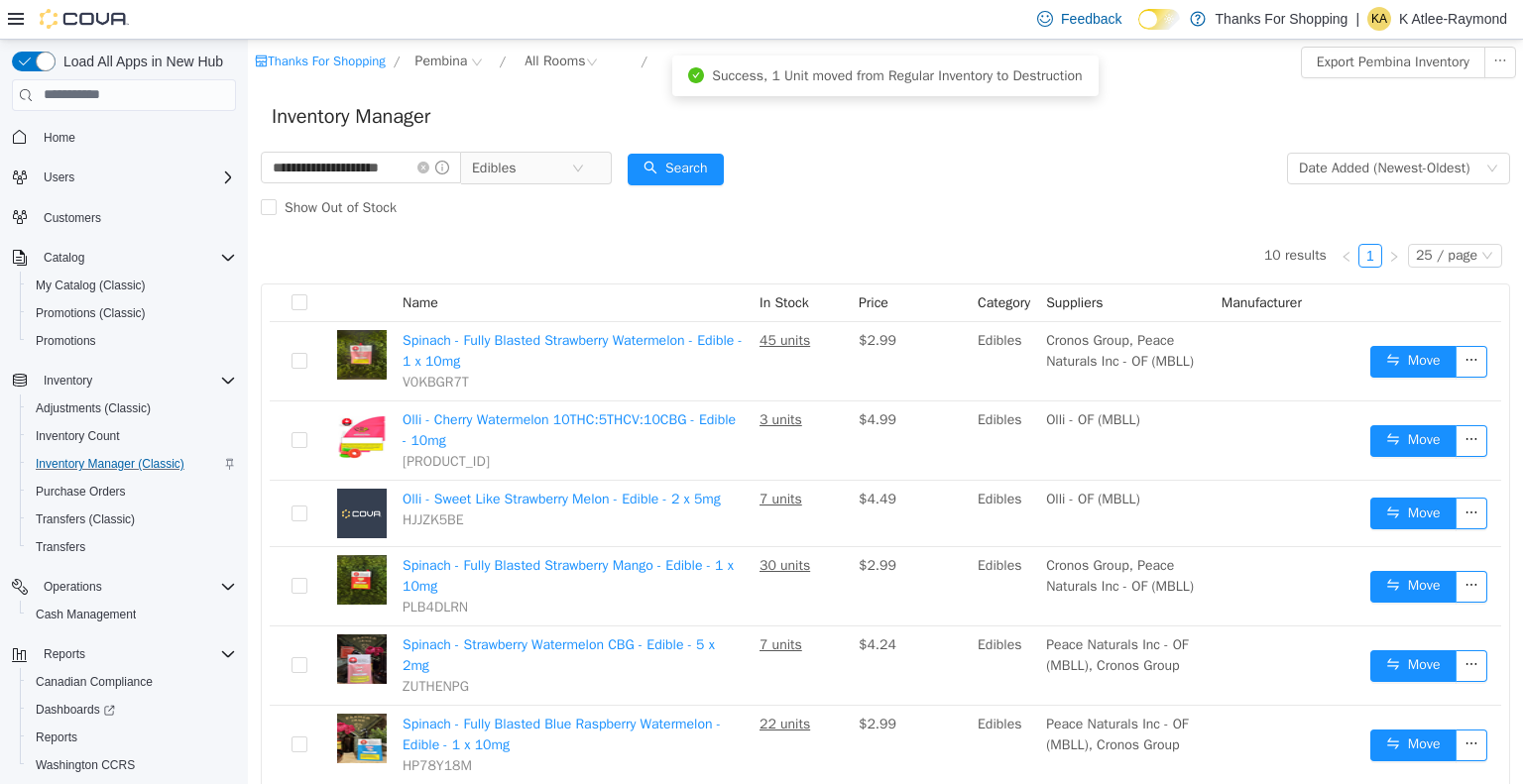 click on "10 results 1 25 / page Name In Stock Price Category Suppliers Manufacturer Spinach - Fully Blasted Strawberry Watermelon - Edible - 1 x 10mg V0KBGR7T 45 units $2.99 Edibles Cronos Group, Peace Naturals Inc - OF  (MBLL) Move Olli - Cherry Watermelon 10THC:5THCV:10CBG - Edible - 10mg Y4C2187F 3 units $4.99 Edibles Olli - OF (MBLL) Move Olli - Sweet Like Strawberry Melon - Edible -  2 x 5mg HJJZK5BE 7 units $4.49 Edibles Olli - OF (MBLL) Move Spinach - Fully Blasted Strawberry Mango - Edible - 1 x 10mg PLB4DLRN 30 units $2.99 Edibles Cronos Group, Peace Naturals Inc - OF  (MBLL) Move Spinach - Strawberry Watermelon CBG - Edible - 5 x 2mg ZUTHENPG 7 units $4.24 Edibles Peace Naturals Inc - OF  (MBLL), Cronos Group Move Spinach - Fully Blasted Blue Raspberry Watermelon - Edible - 1 x 10mg HP78Y18M 22 units $2.99 Edibles Peace Naturals Inc - OF  (MBLL), Cronos Group Move Spinach - Strawberry Kiwi Sourz - Edible - 10 x 1mg UNHLWAH7 26 units $6.49 Edibles Peace Naturals Inc - OF  (MBLL), Cronos Group Spinach Move 1" at bounding box center [885, 644] 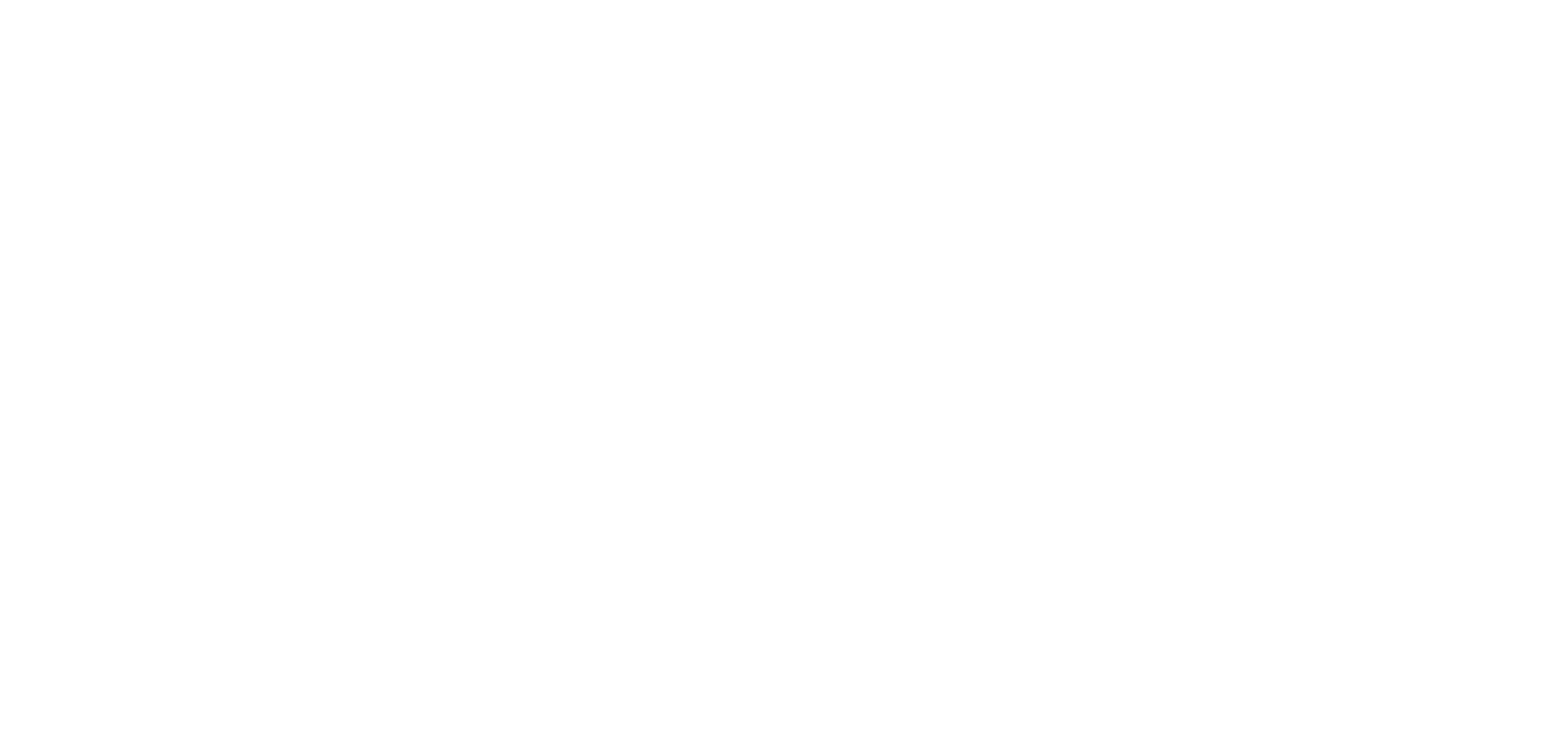 scroll, scrollTop: 0, scrollLeft: 0, axis: both 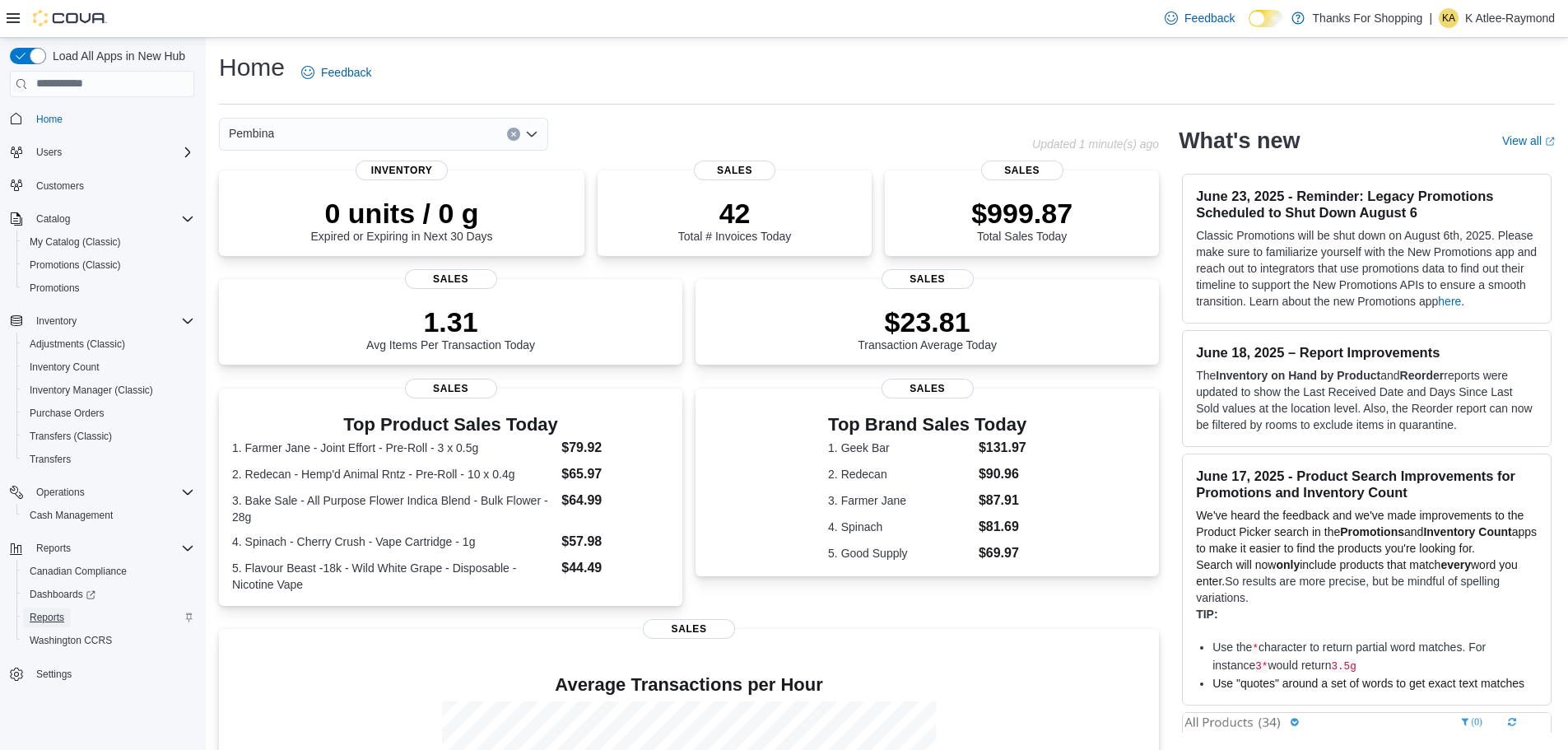 click on "Reports" at bounding box center [47, 617] 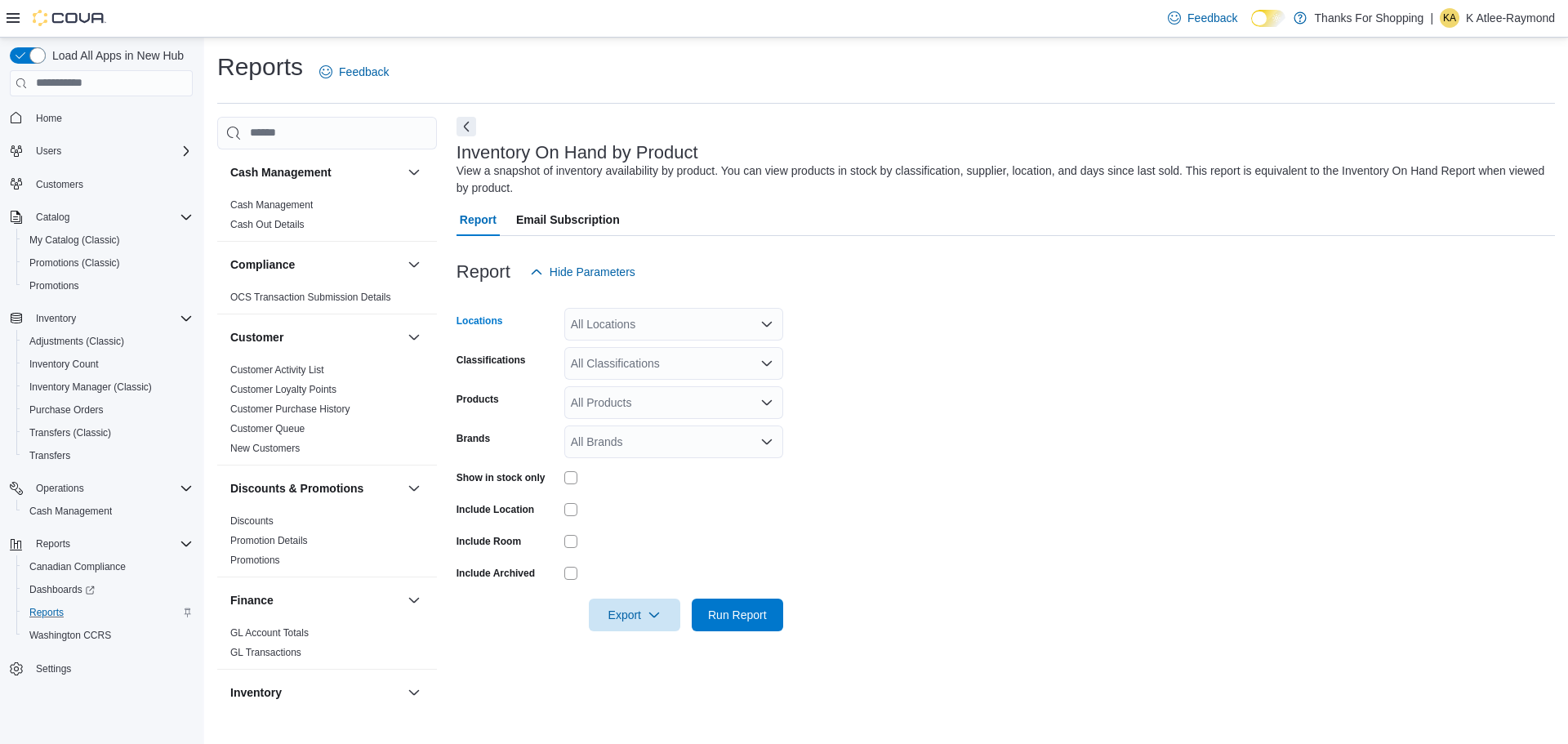 click on "All Locations" at bounding box center [674, 324] 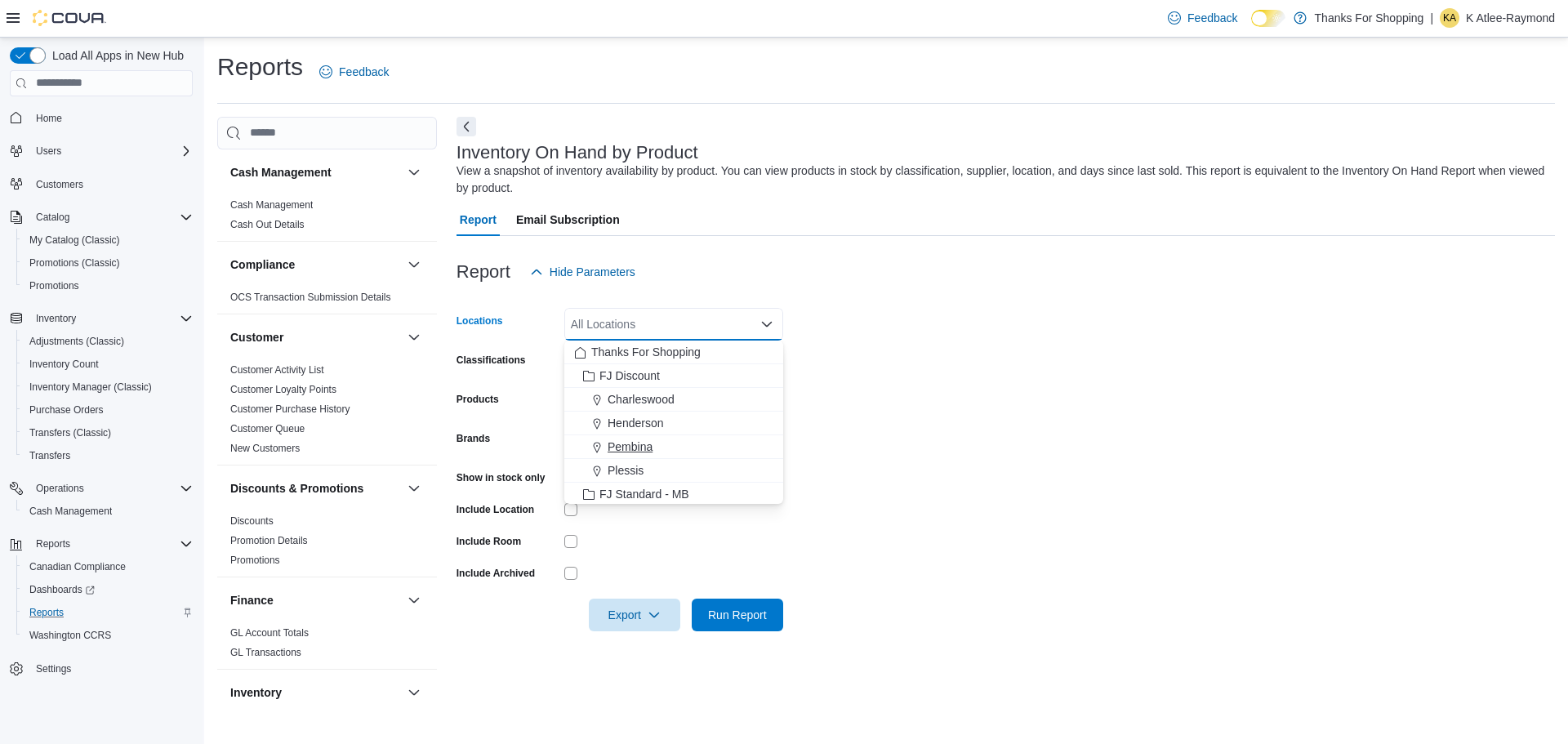 click on "Pembina" at bounding box center [630, 447] 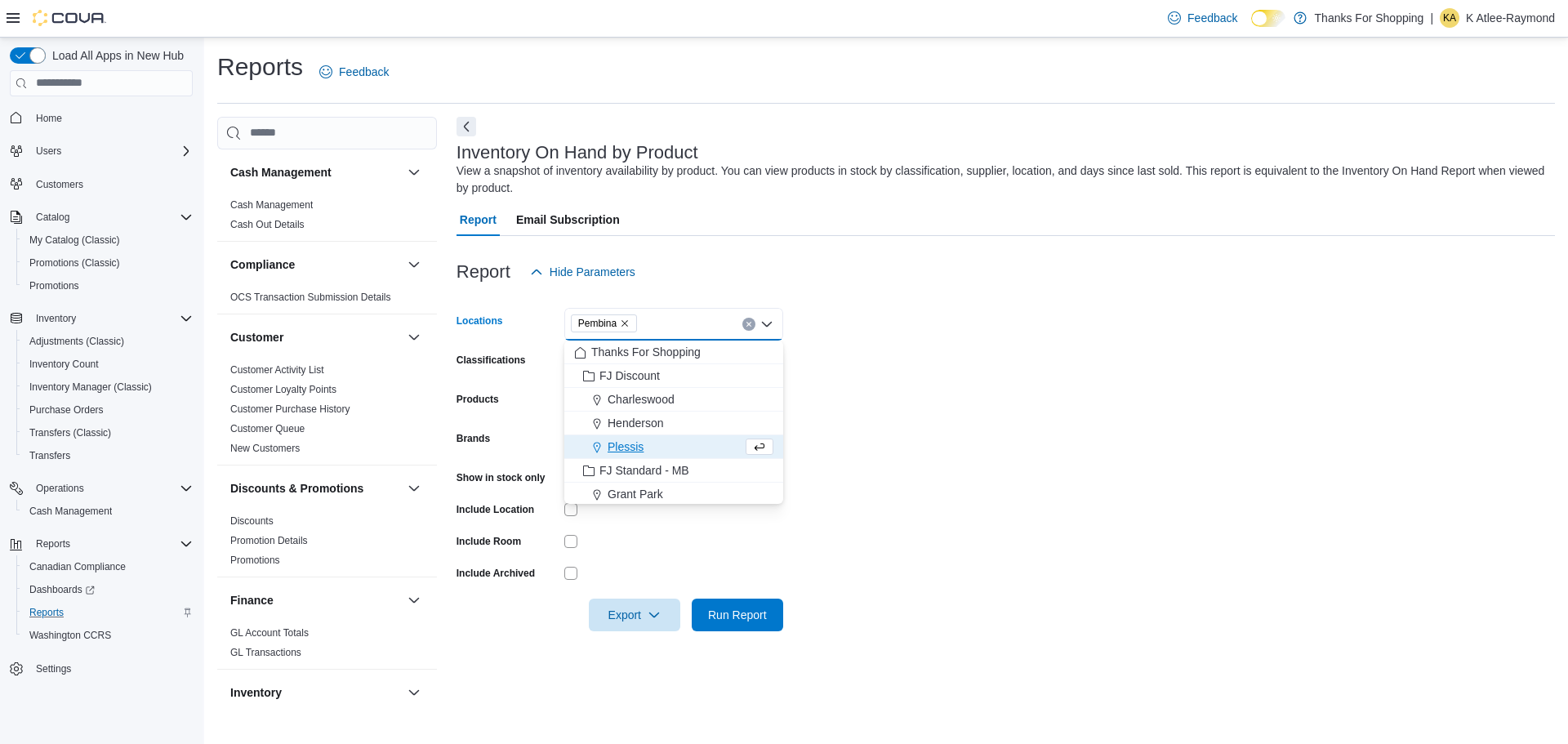 drag, startPoint x: 869, startPoint y: 399, endPoint x: 880, endPoint y: 408, distance: 14.21267 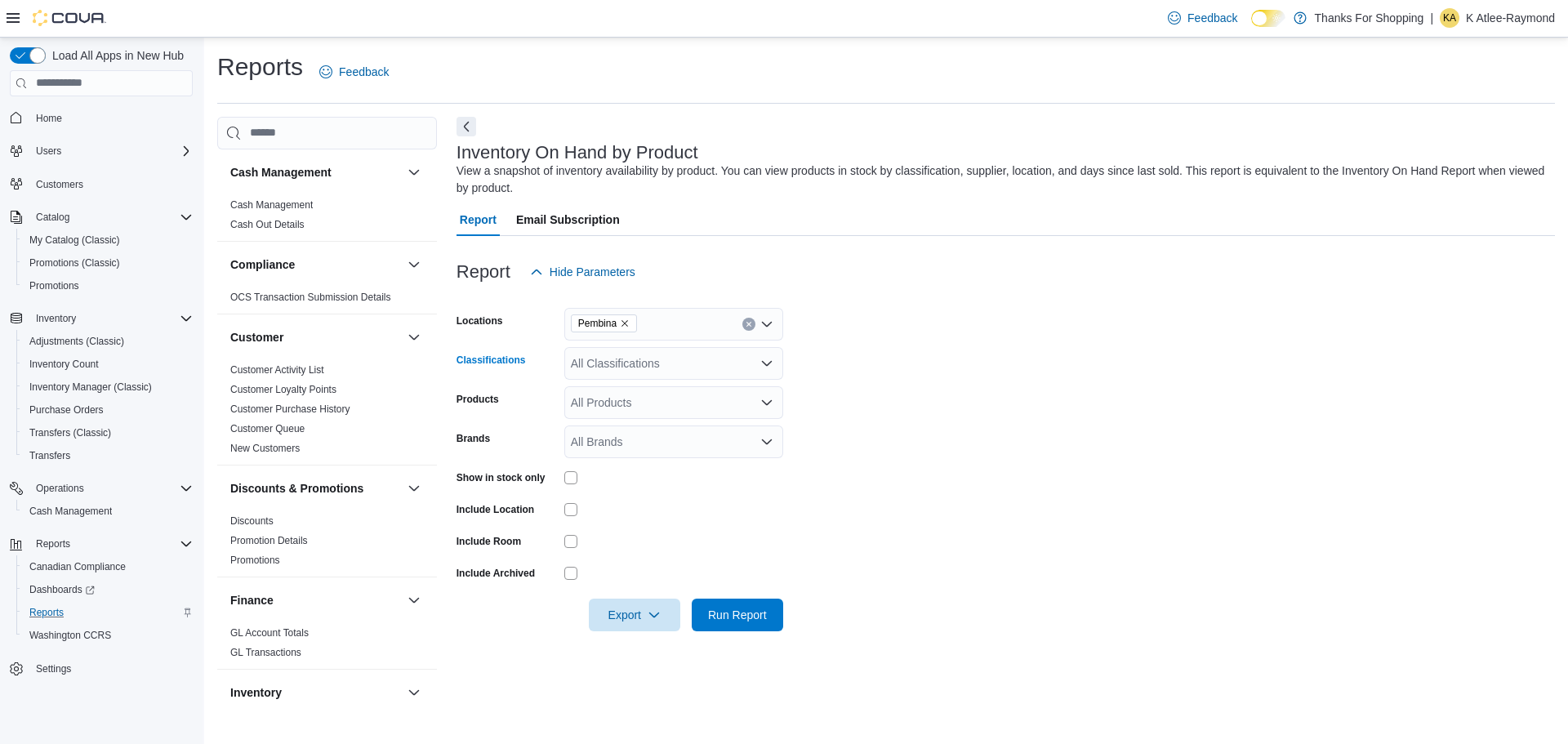 click on "All Classifications" at bounding box center (674, 363) 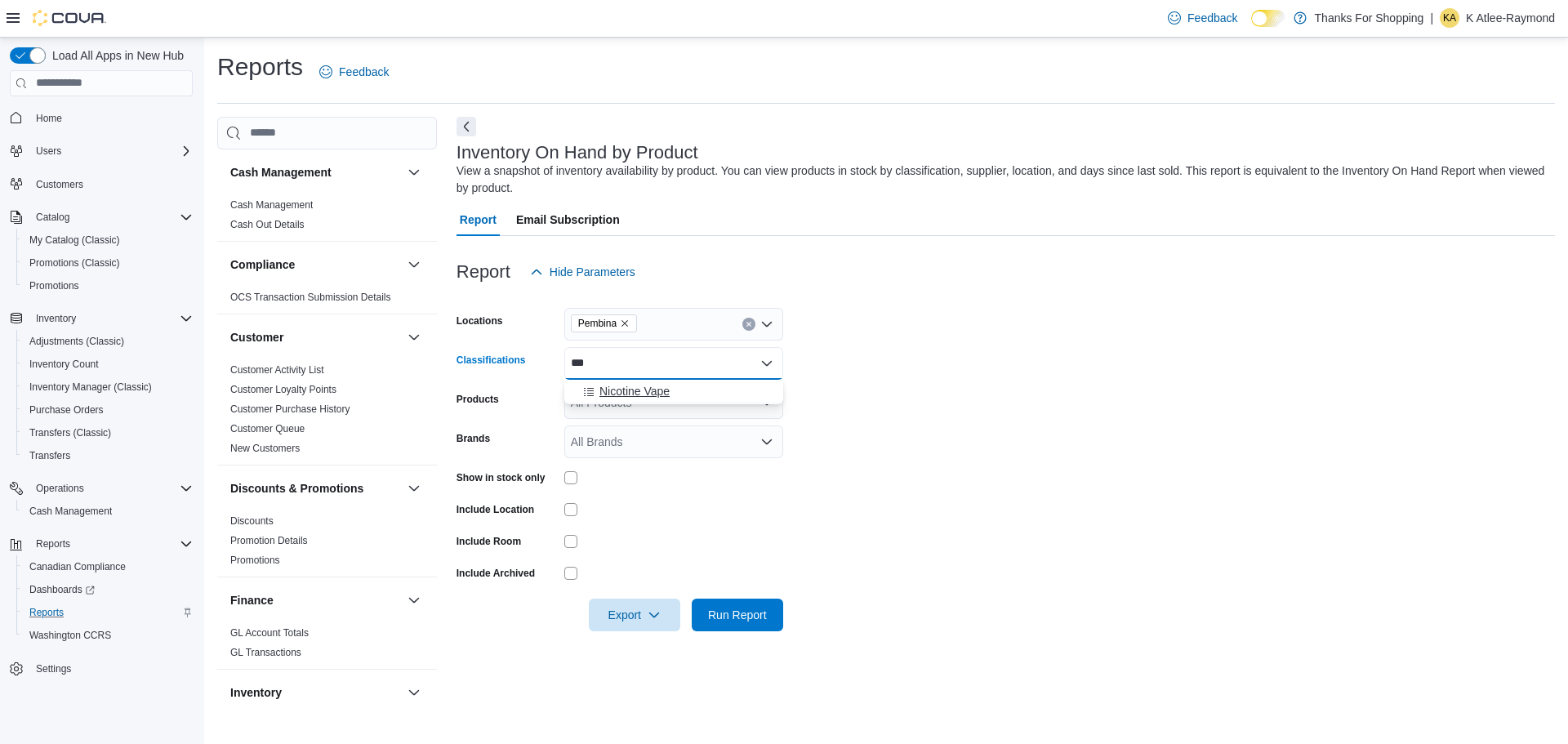 type on "***" 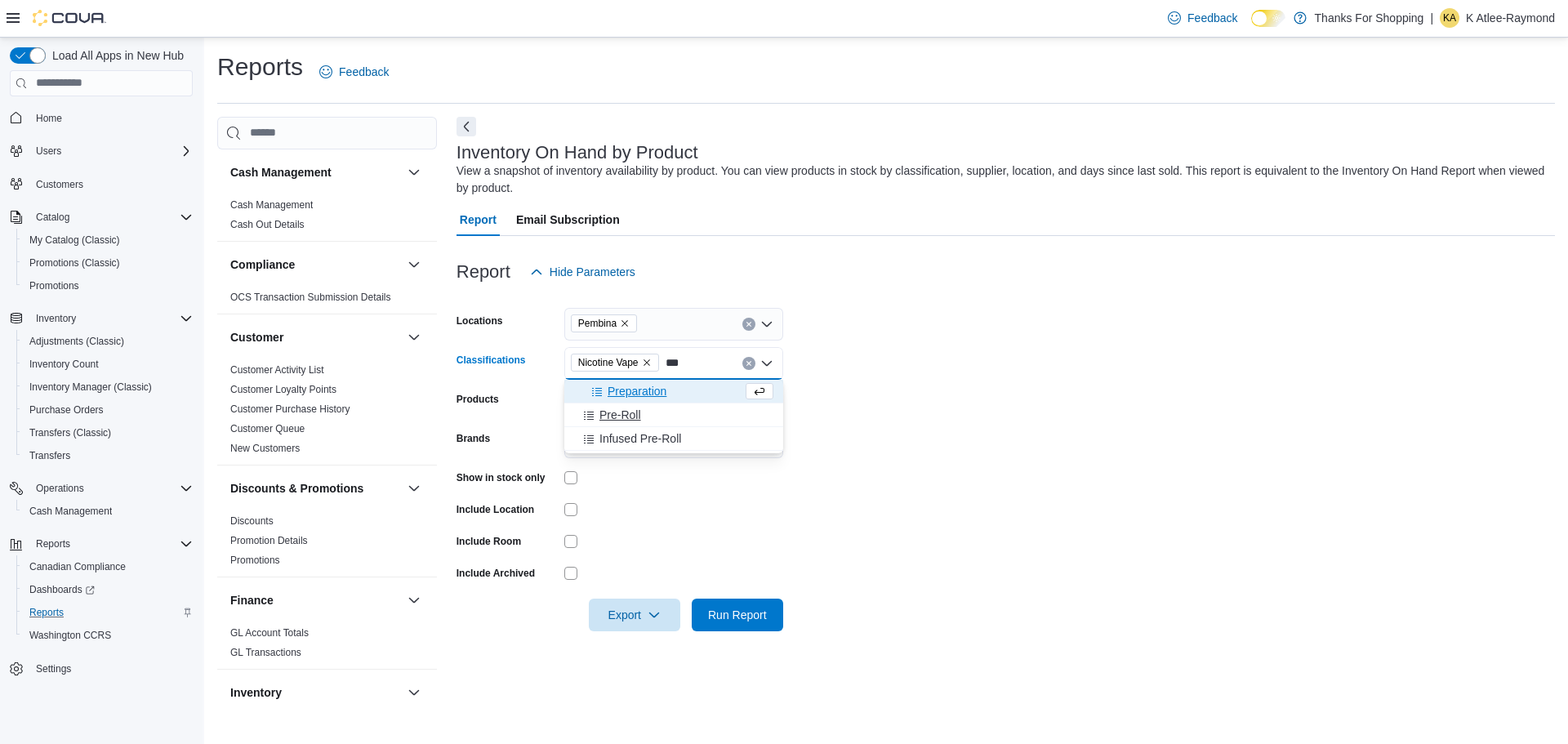 type on "***" 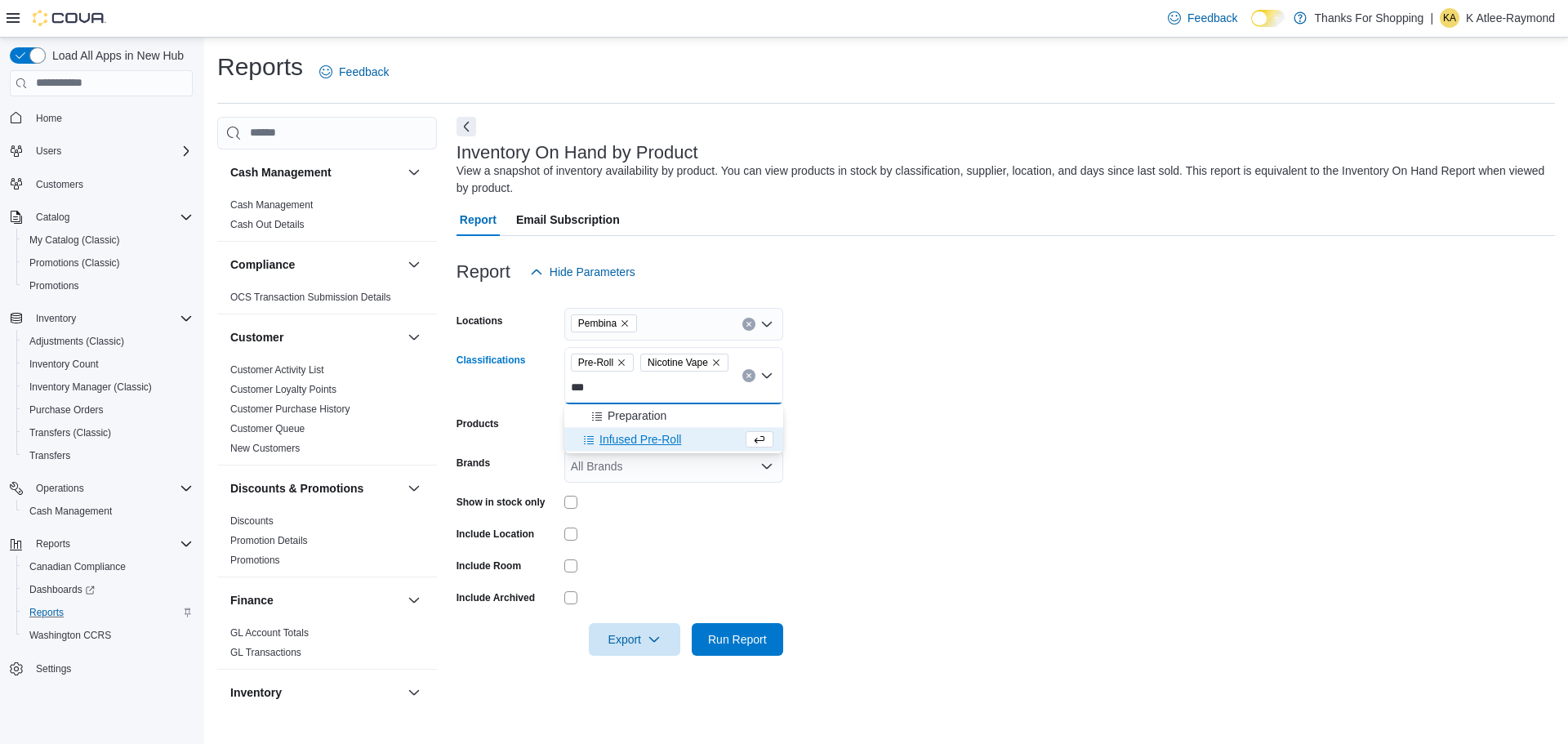 type on "***" 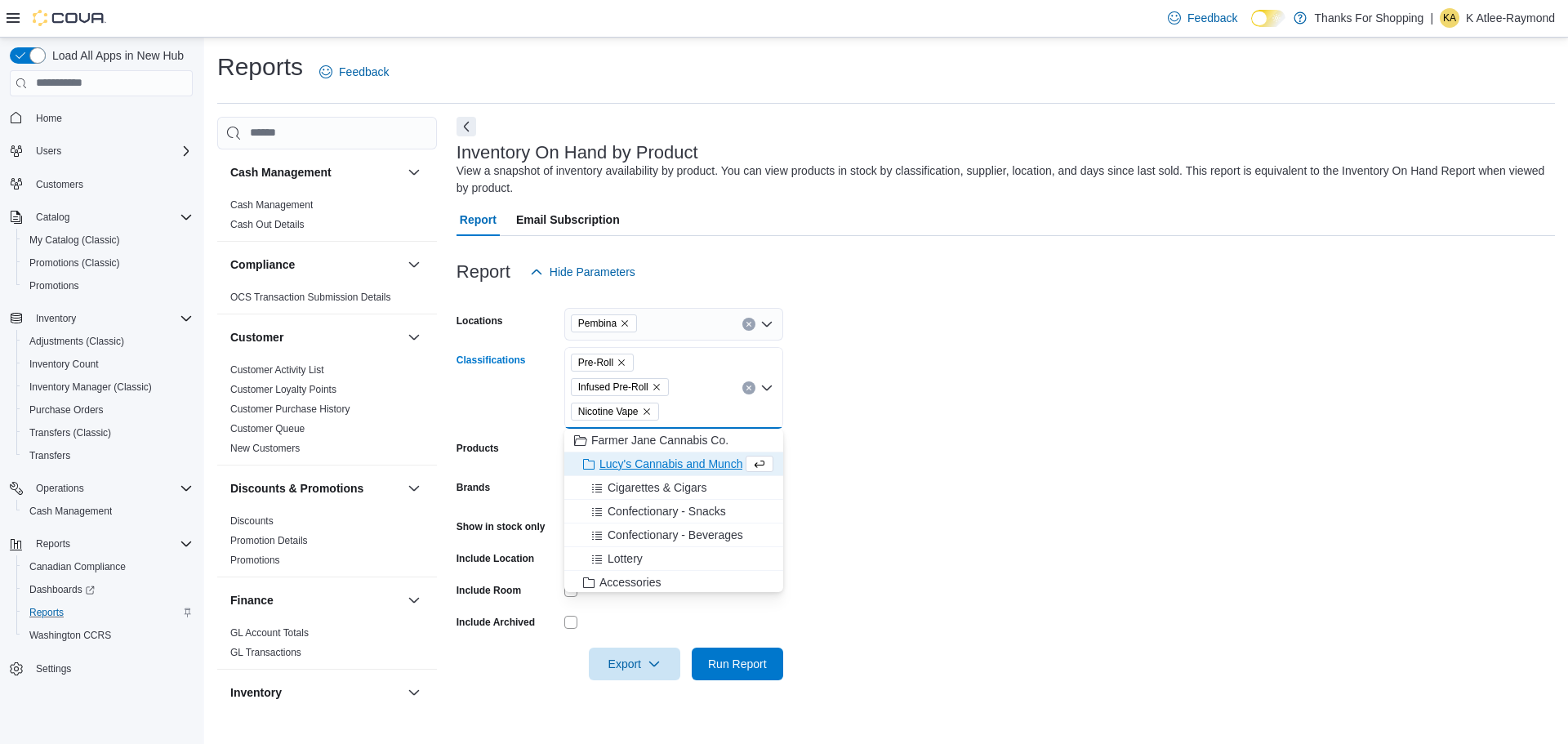 click on "Locations Pembina Classifications Pre-Roll Infused Pre-Roll Nicotine Vape Combo box. Selected. Pre-Roll, Infused Pre-Roll, Nicotine Vape. Press Backspace to delete Nicotine Vape. Combo box input. All Classifications. Type some text or, to display a list of choices, press Down Arrow. To exit the list of choices, press Escape. Products All Products Brands All Brands Show in stock only Include Location Include Room Include Archived Export  Run Report" at bounding box center (1005, 484) 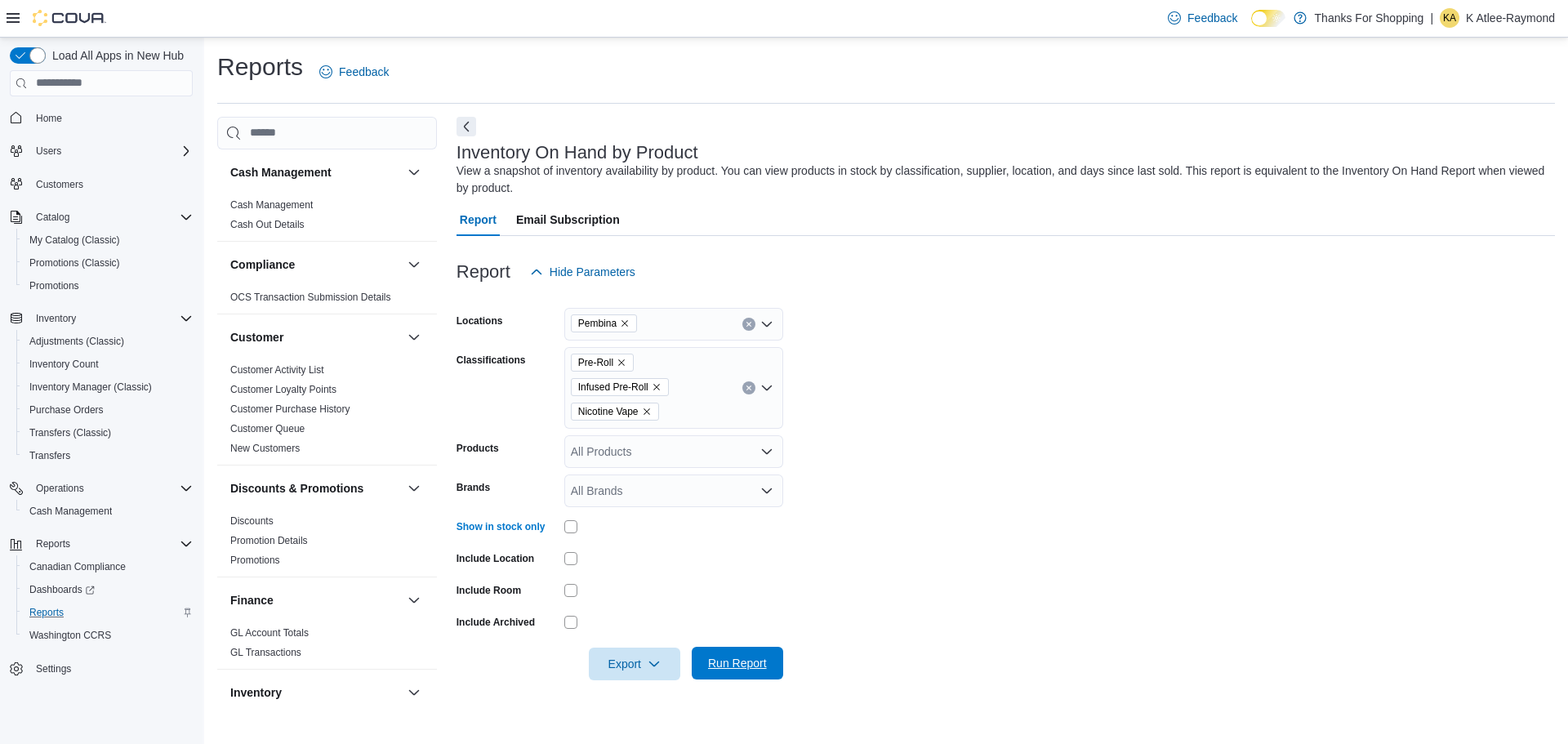 click on "Run Report" at bounding box center (737, 663) 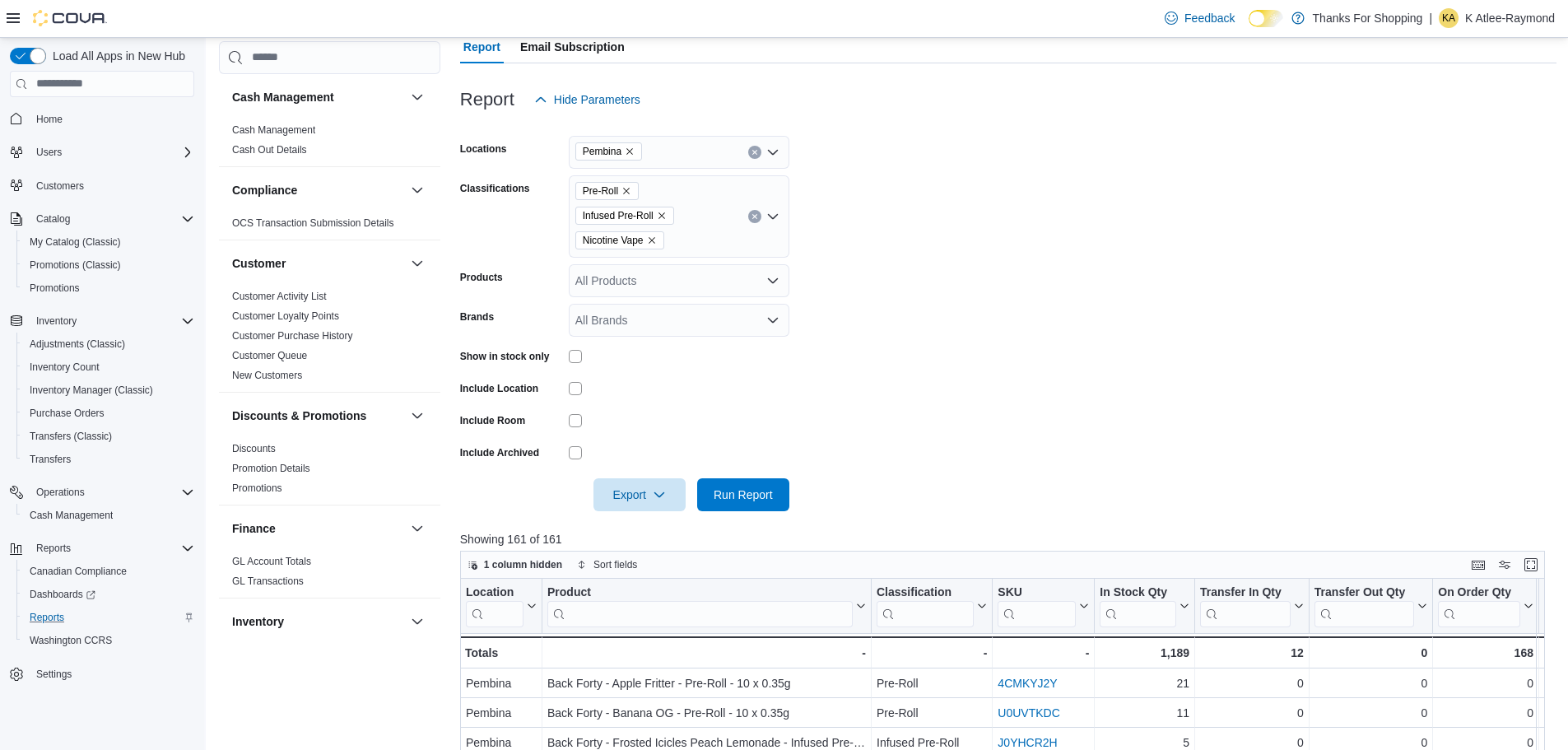 scroll, scrollTop: 175, scrollLeft: 0, axis: vertical 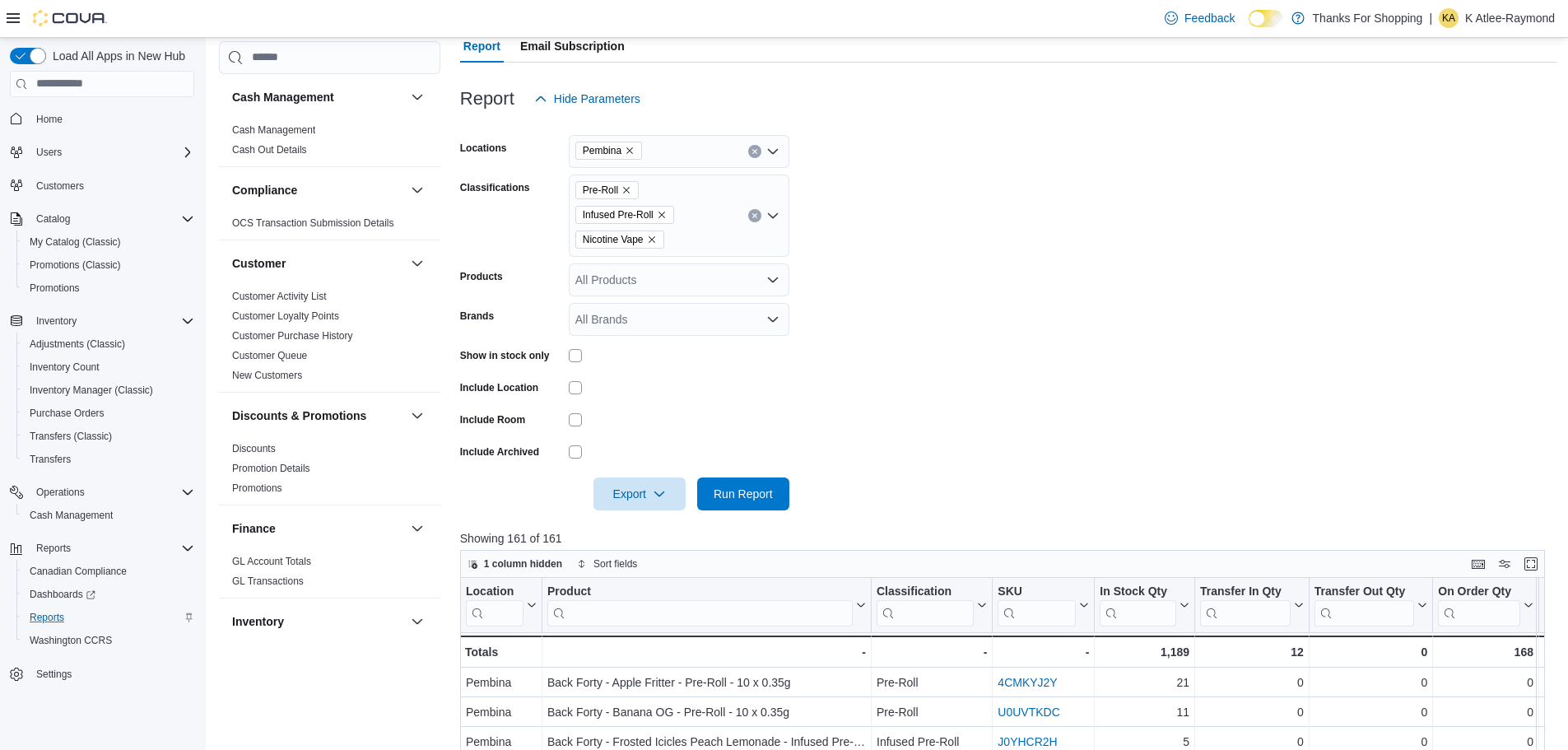 click at bounding box center [700, 613] 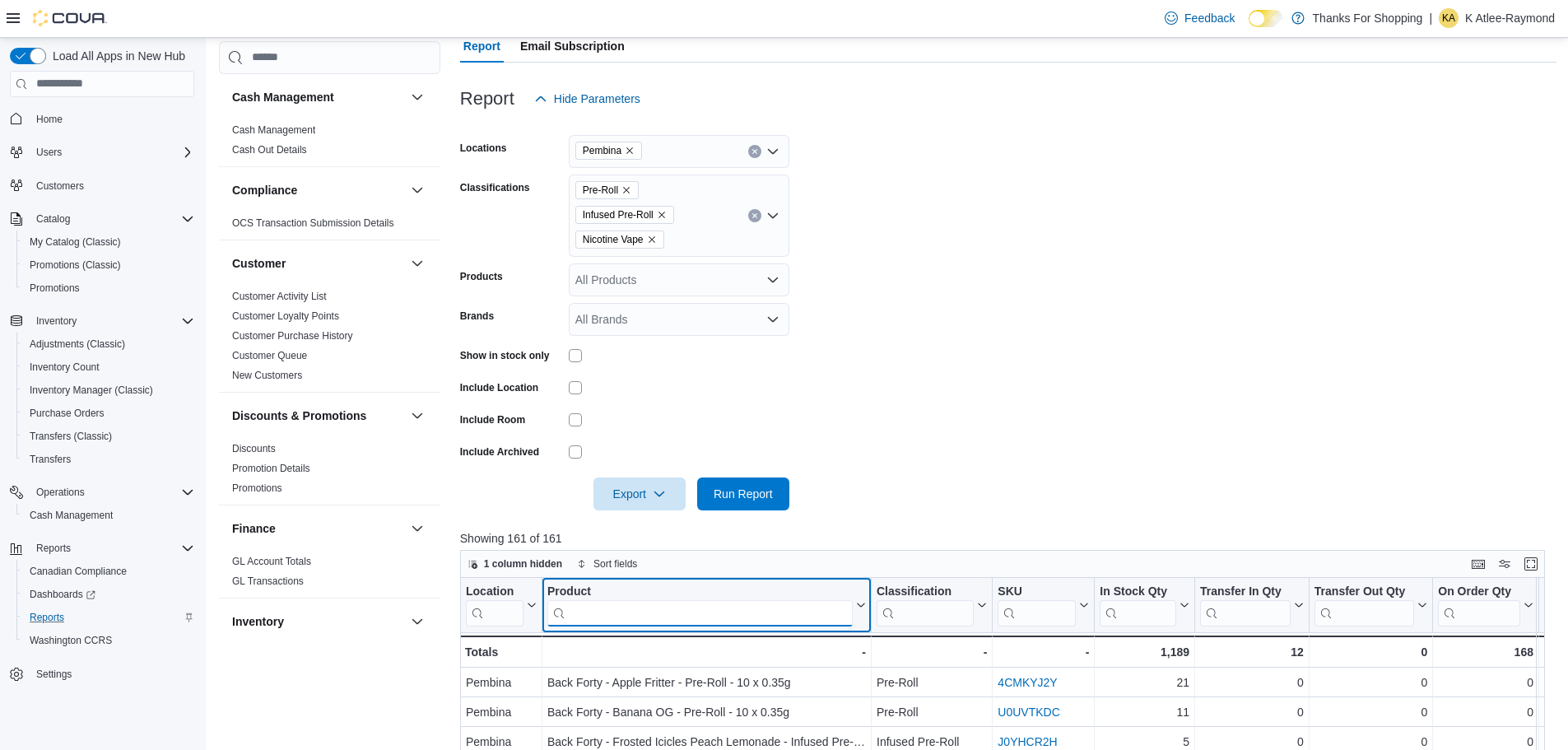 click at bounding box center [700, 613] 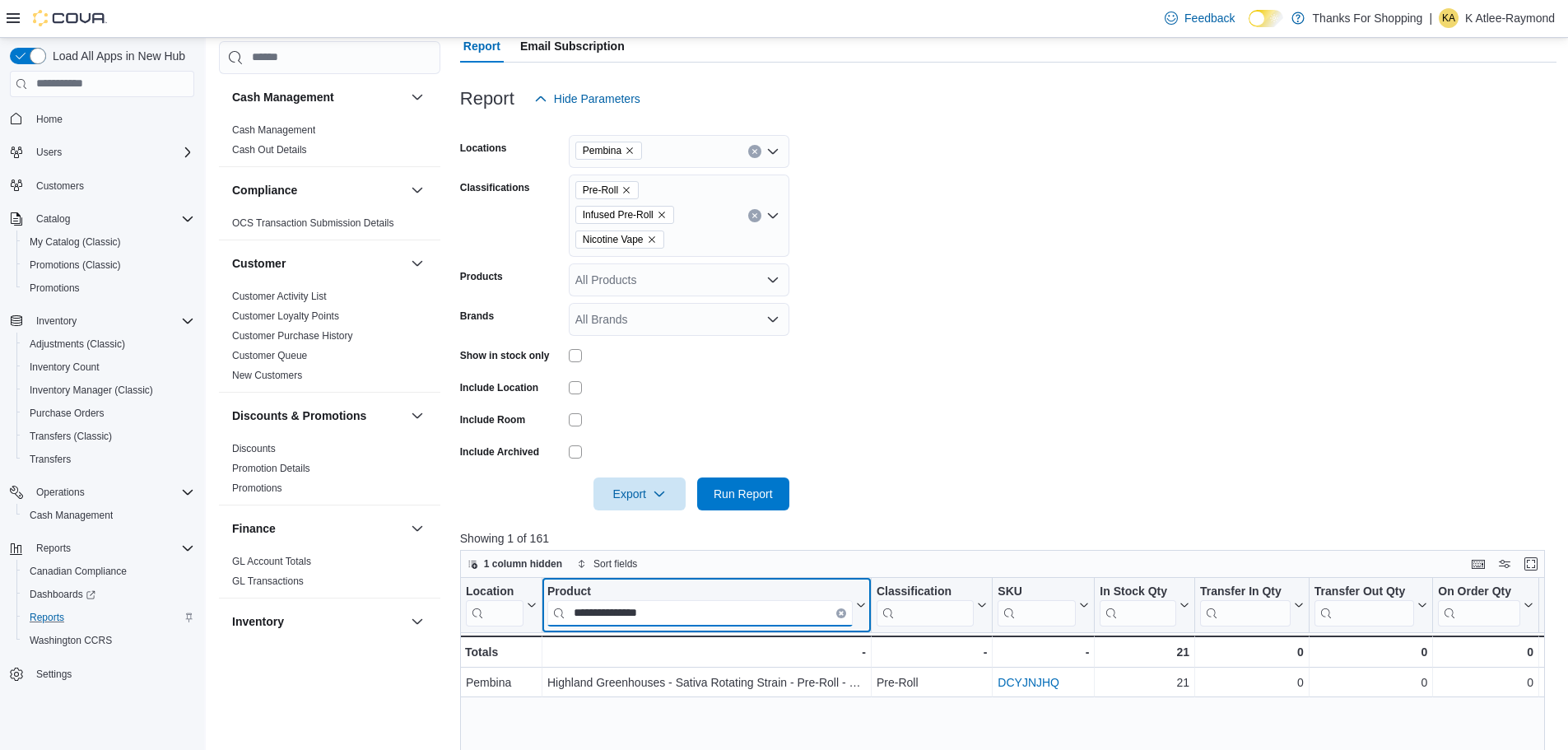 type on "**********" 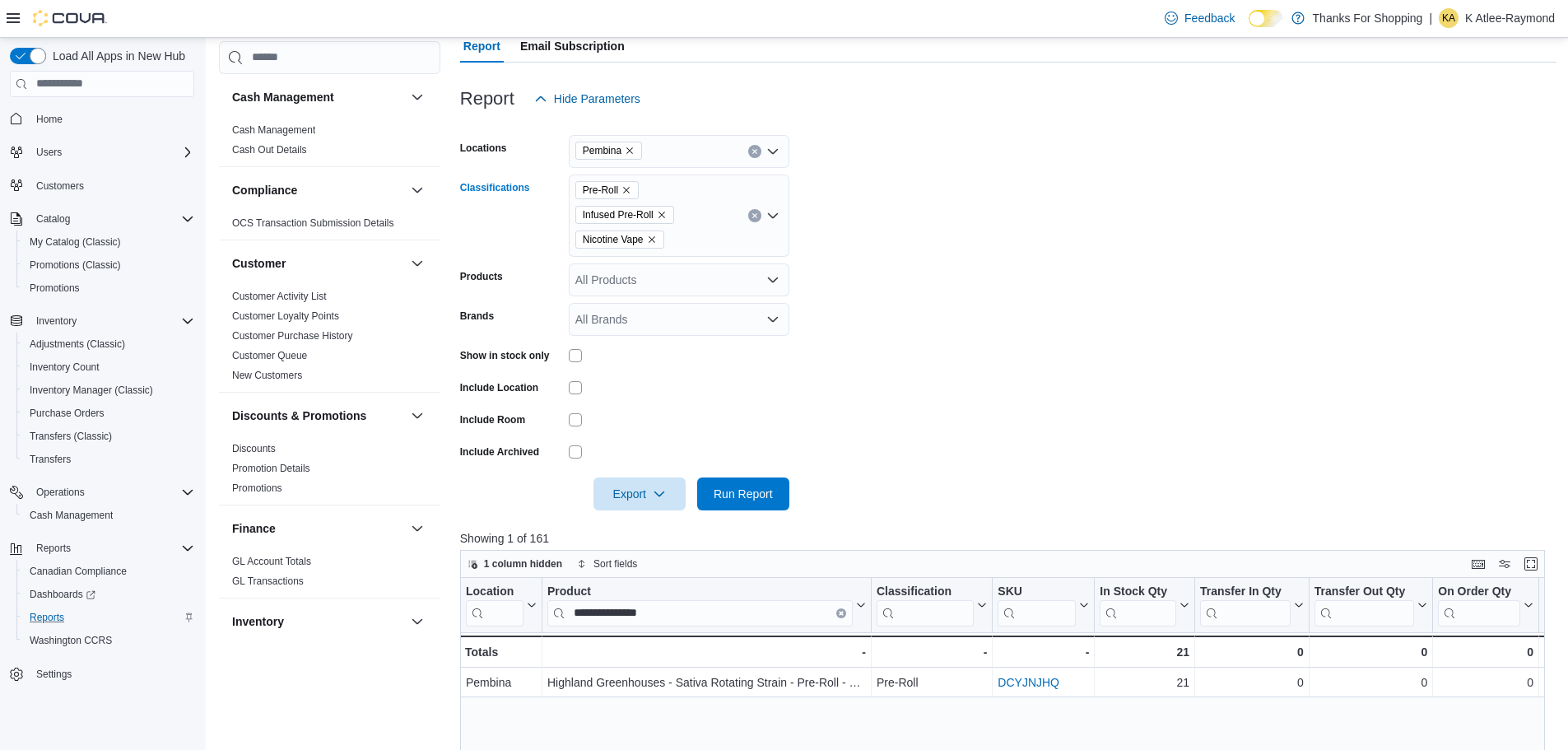 click at bounding box center (755, 216) 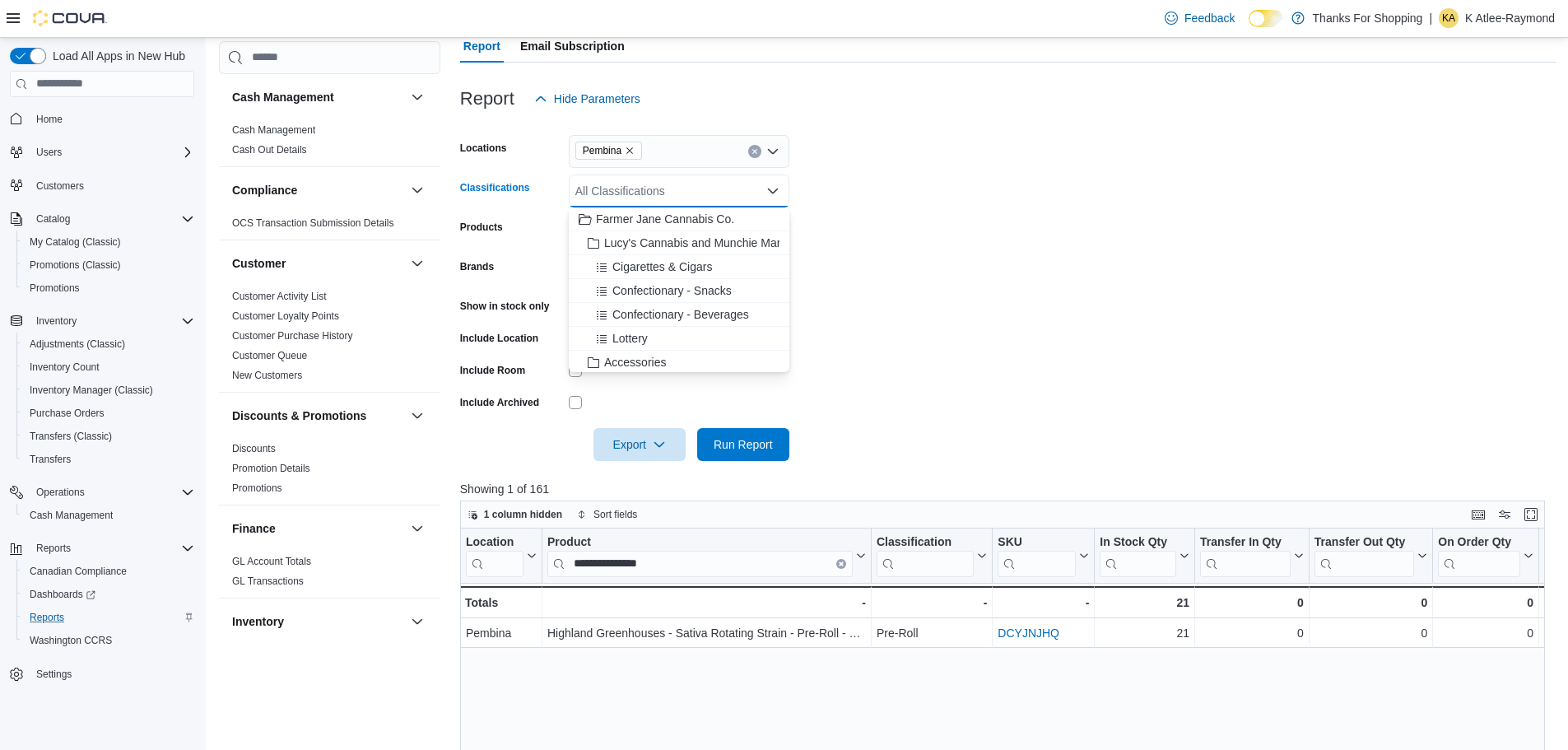 click on "Locations Pembina Classifications All Classifications Combo box. Selected. Combo box input. All Classifications. Type some text or, to display a list of choices, press Down Arrow. To exit the list of choices, press Escape. Products All Products Brands All Brands Show in stock only Include Location Include Room Include Archived Export  Run Report" at bounding box center [1008, 288] 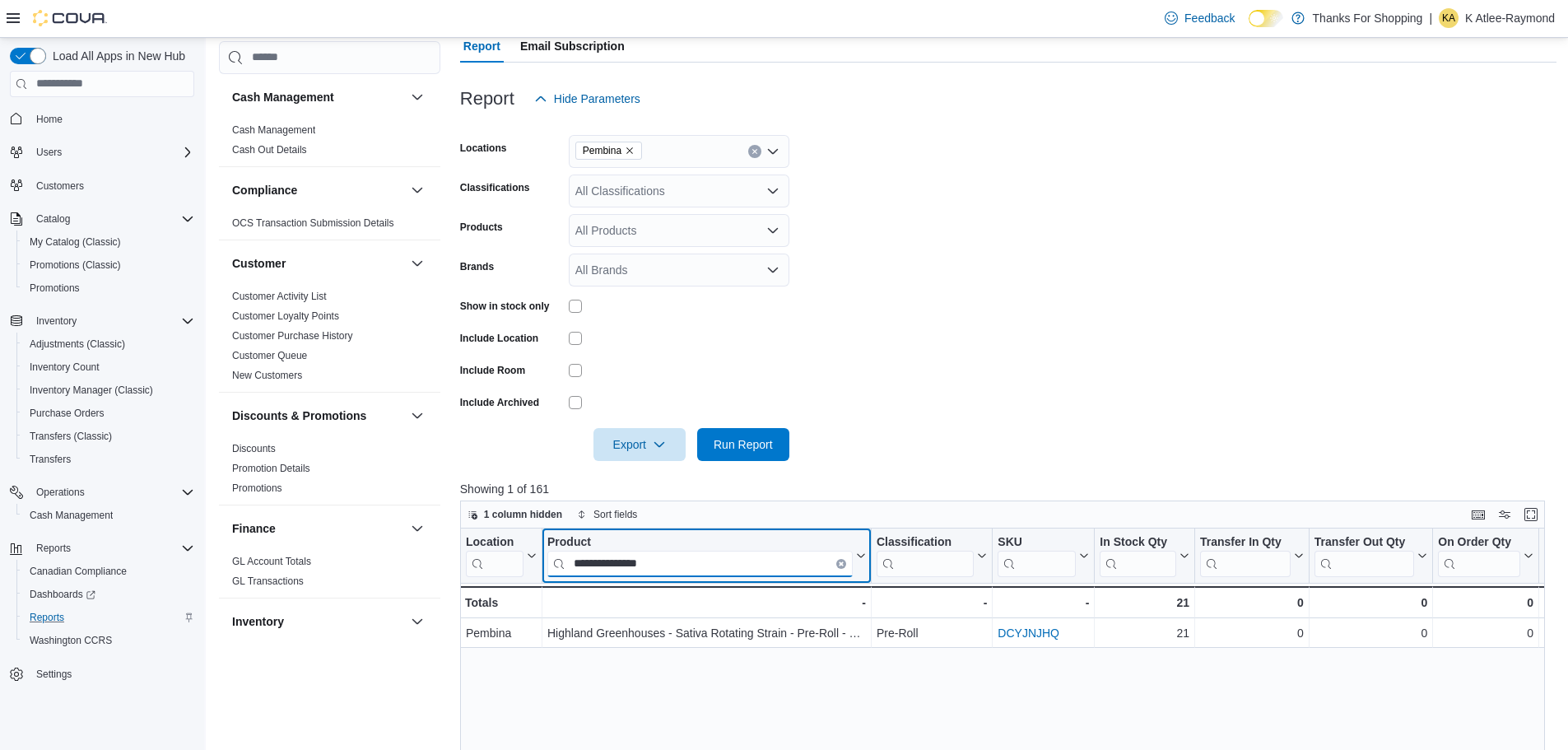 click on "**********" at bounding box center [700, 563] 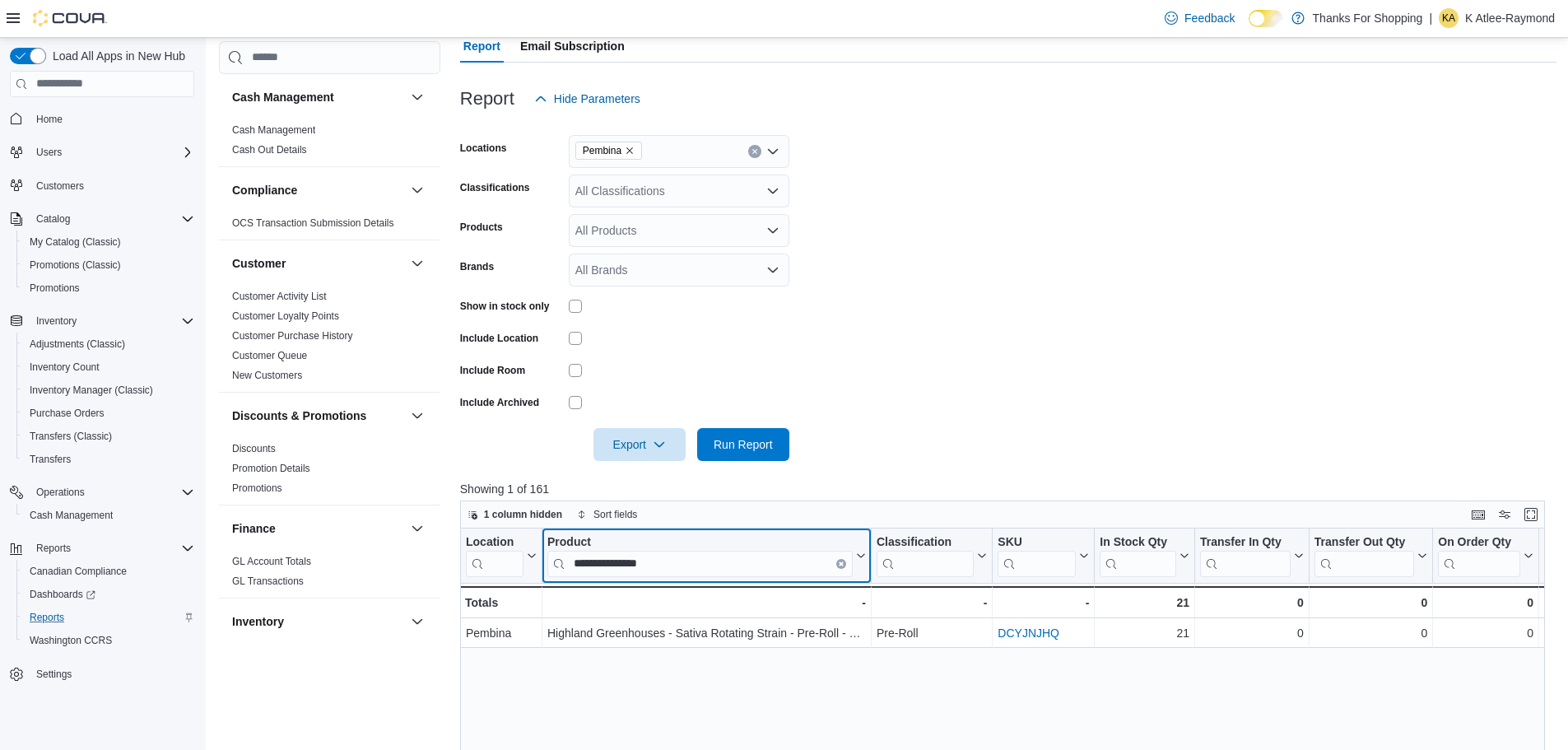 click 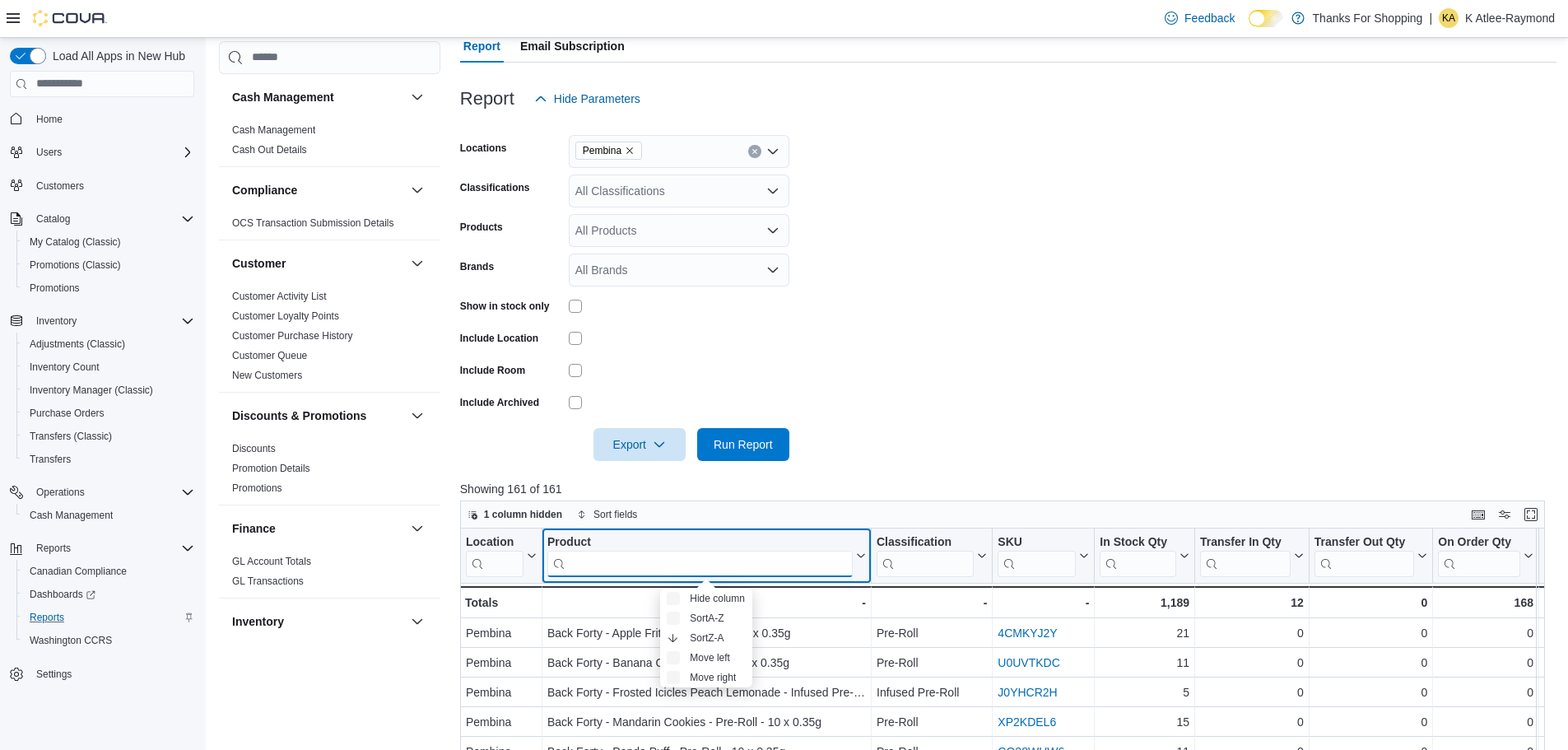 click at bounding box center [700, 563] 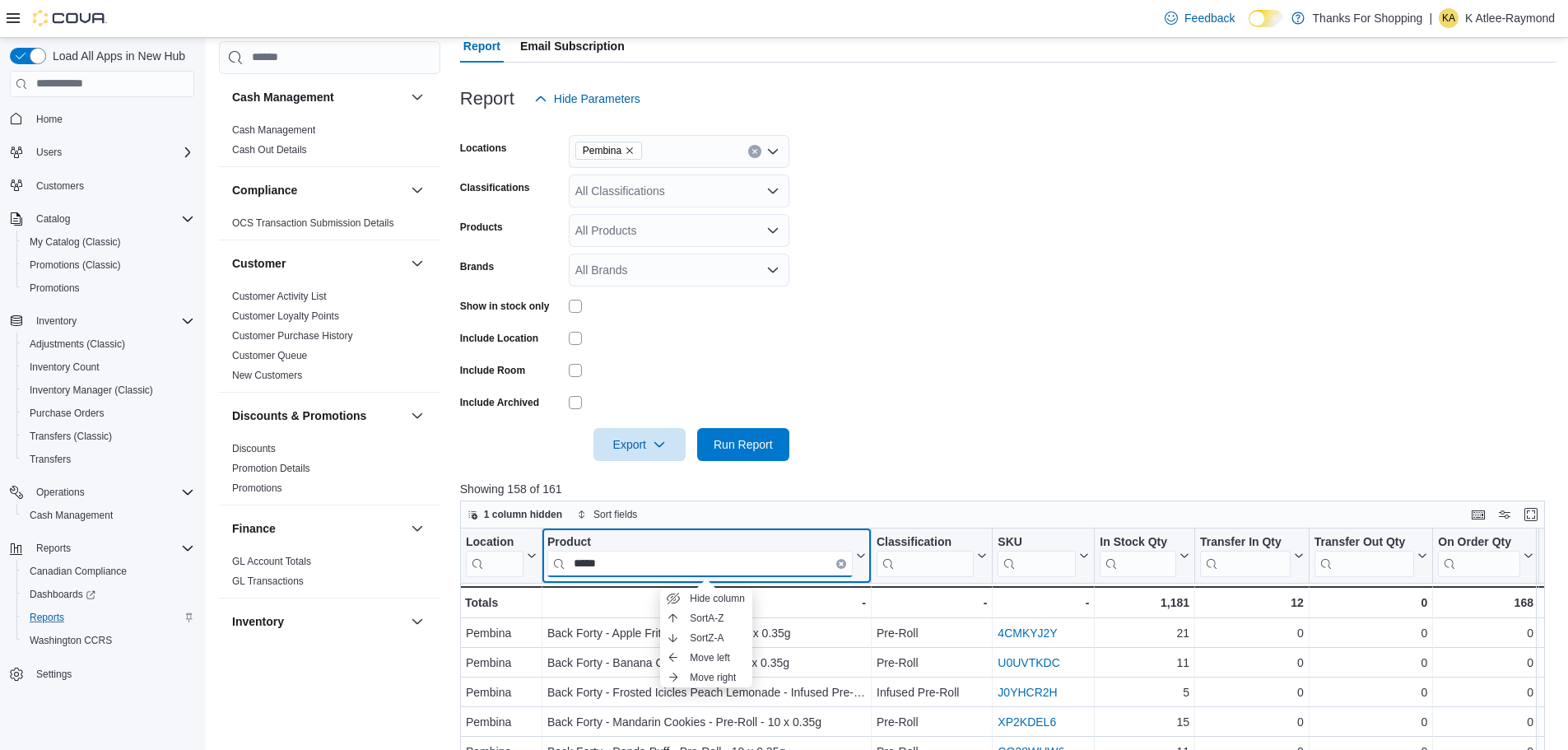 type on "*****" 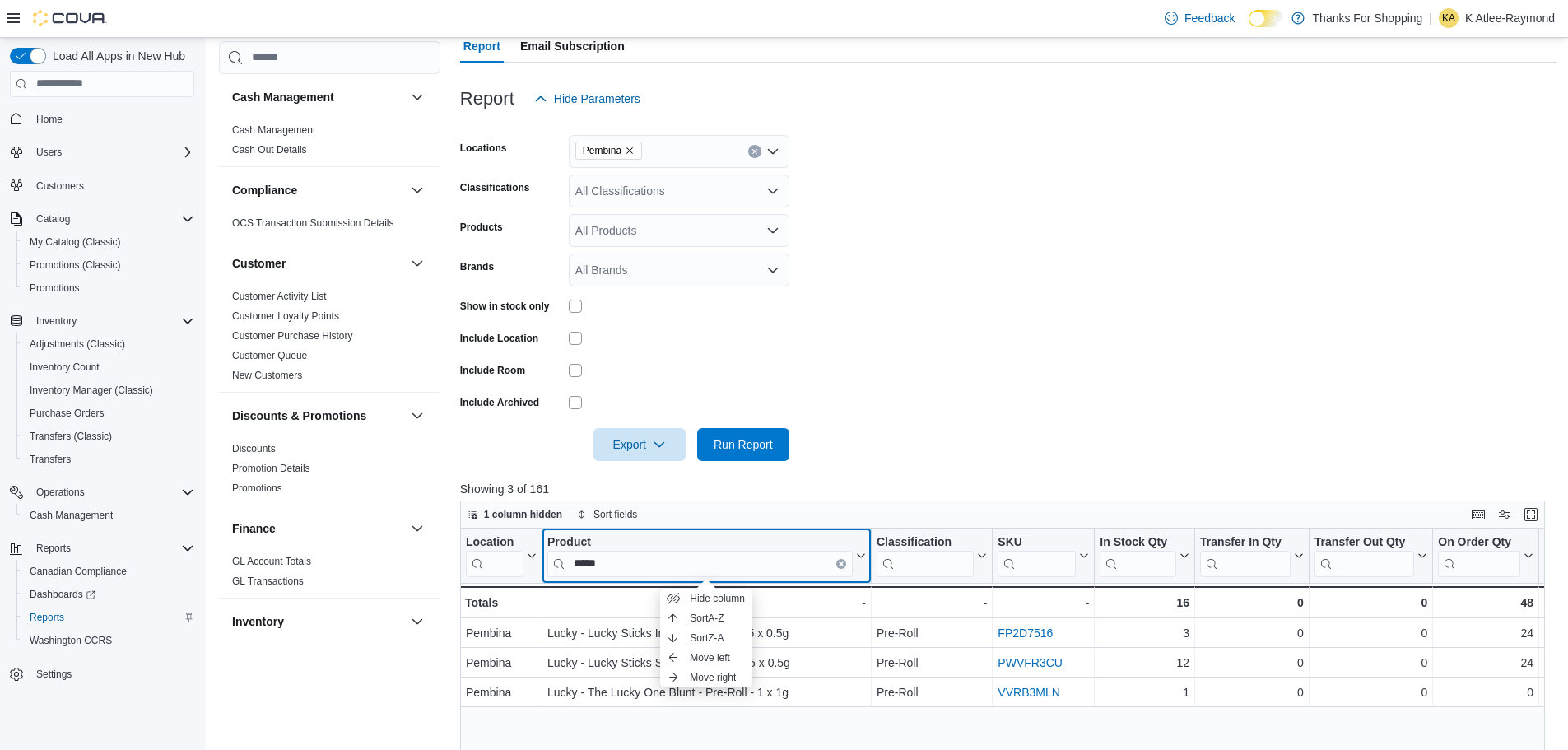 click 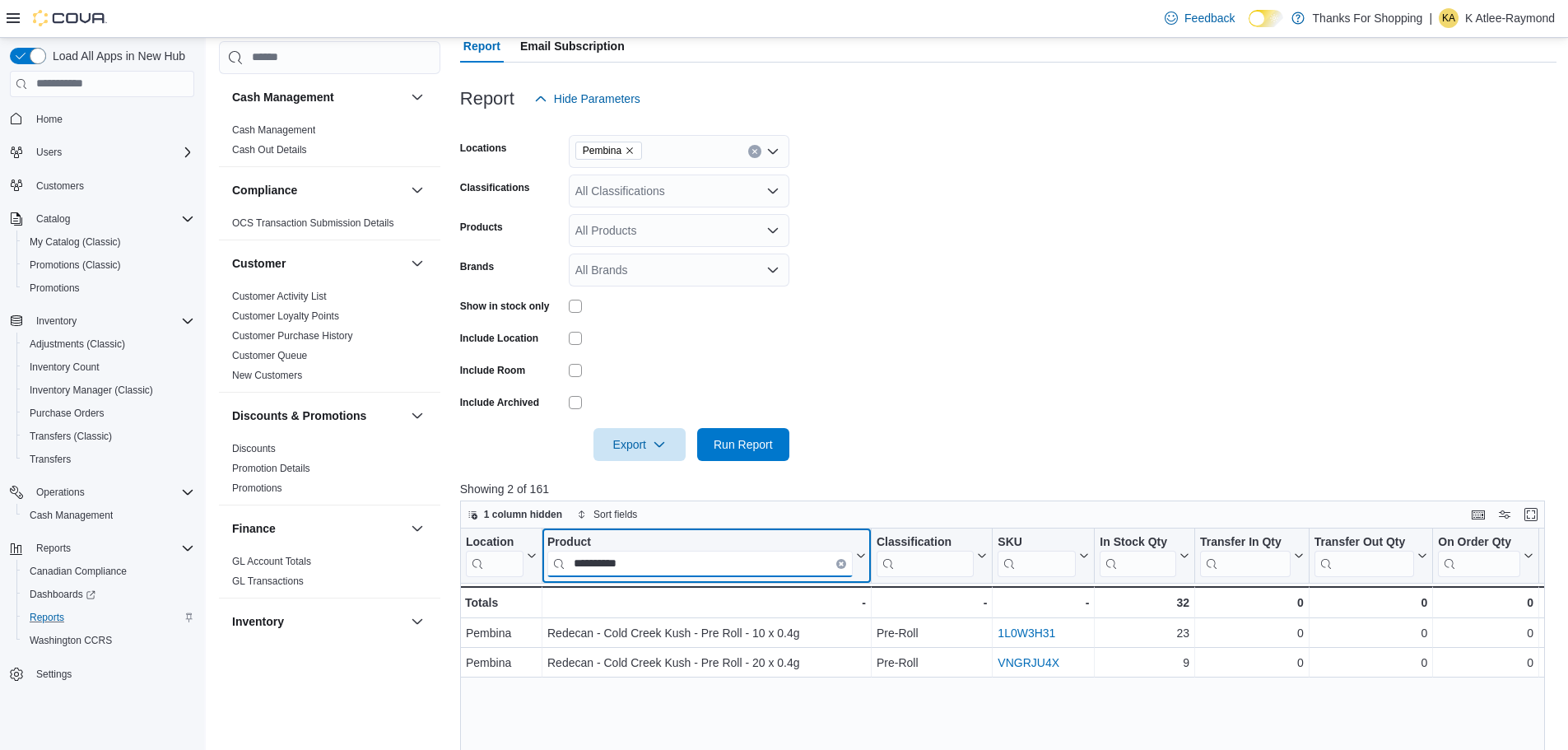 type on "**********" 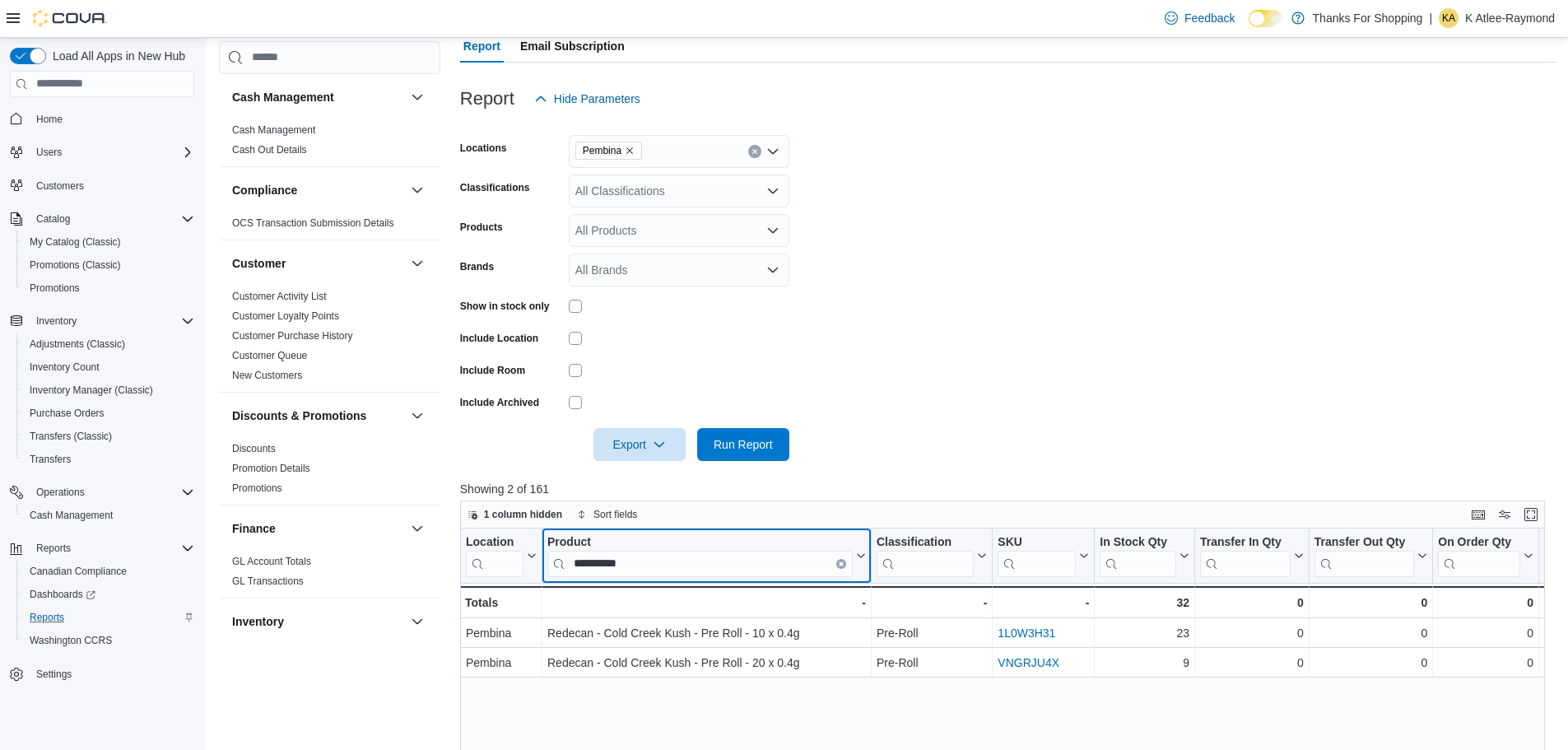 click 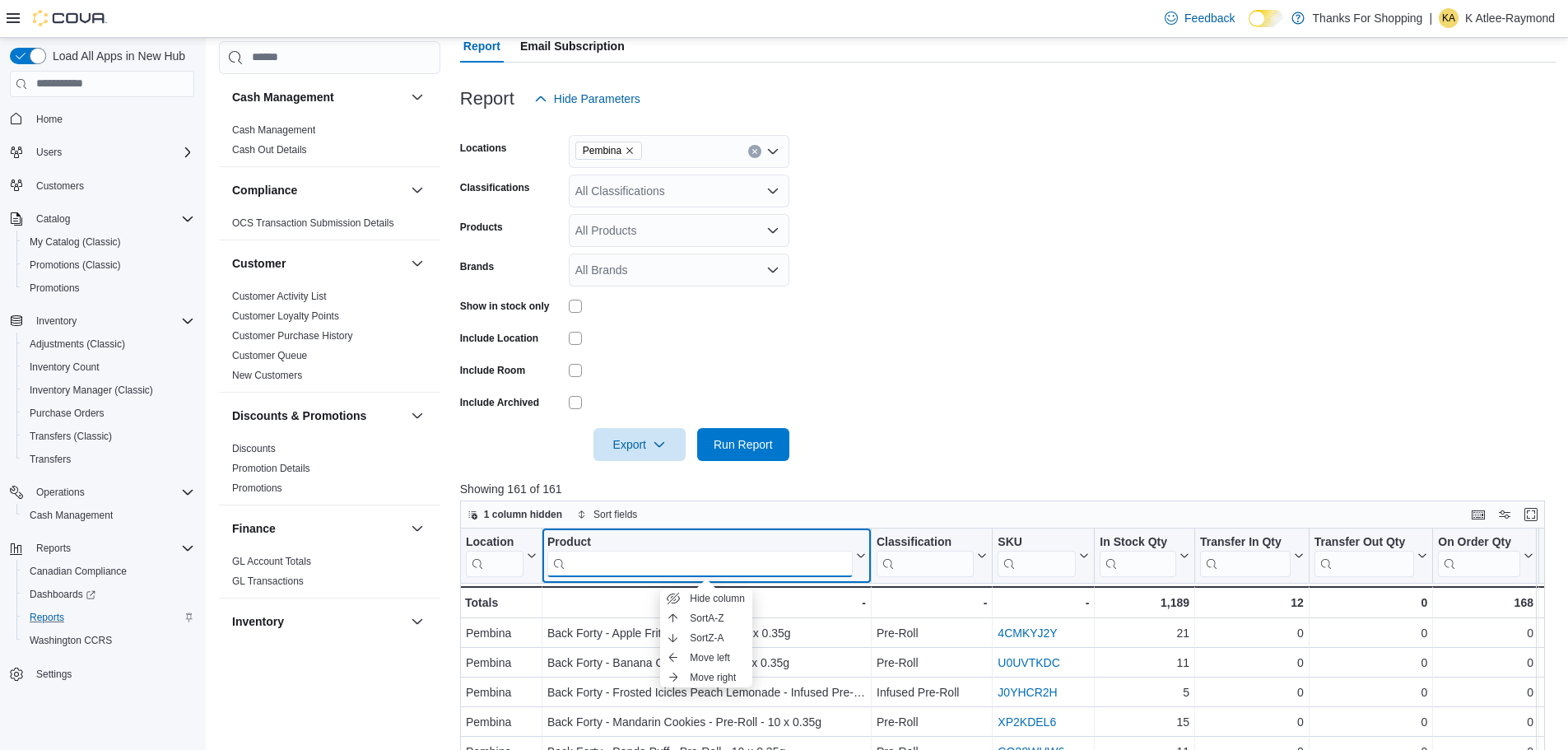 click at bounding box center [700, 563] 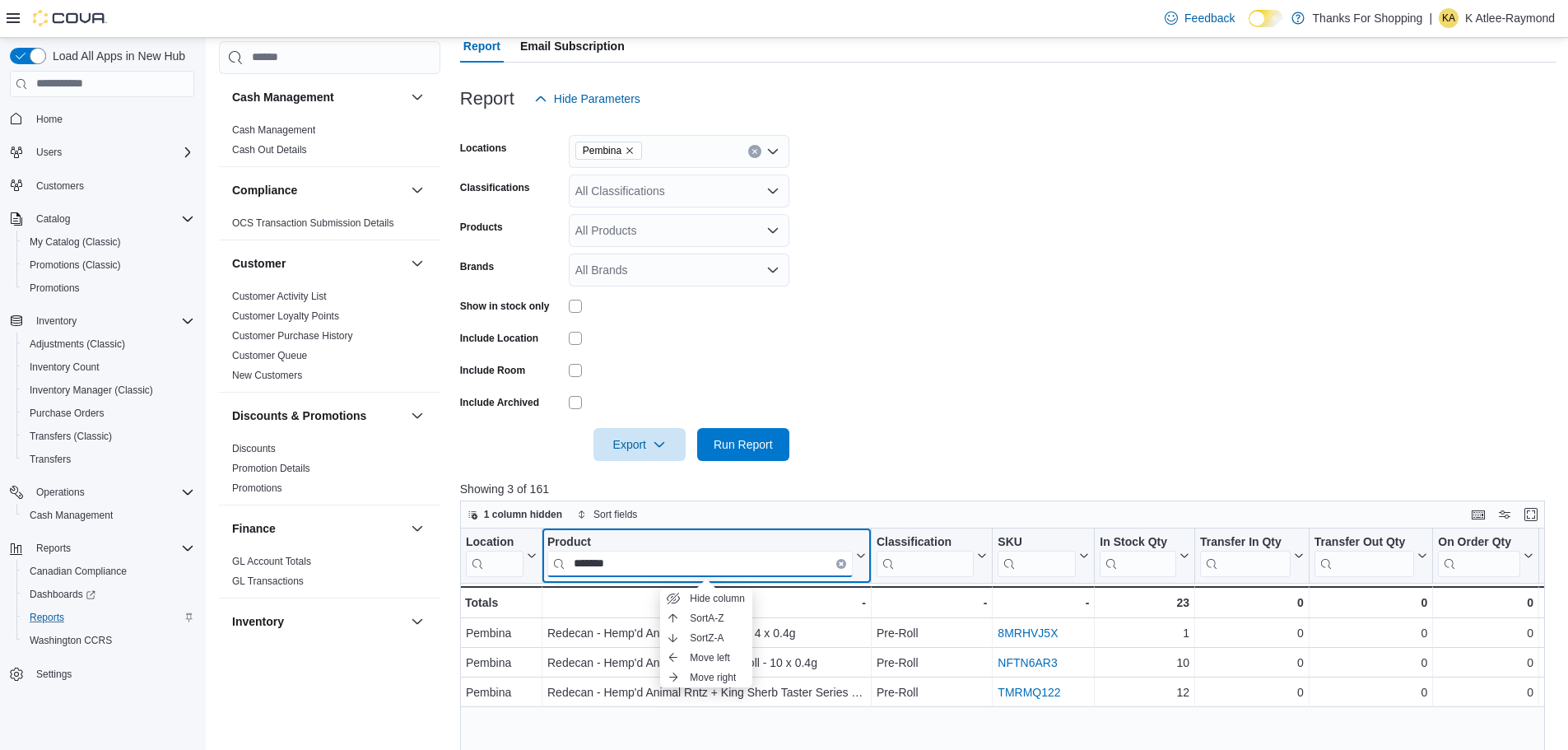 type on "******" 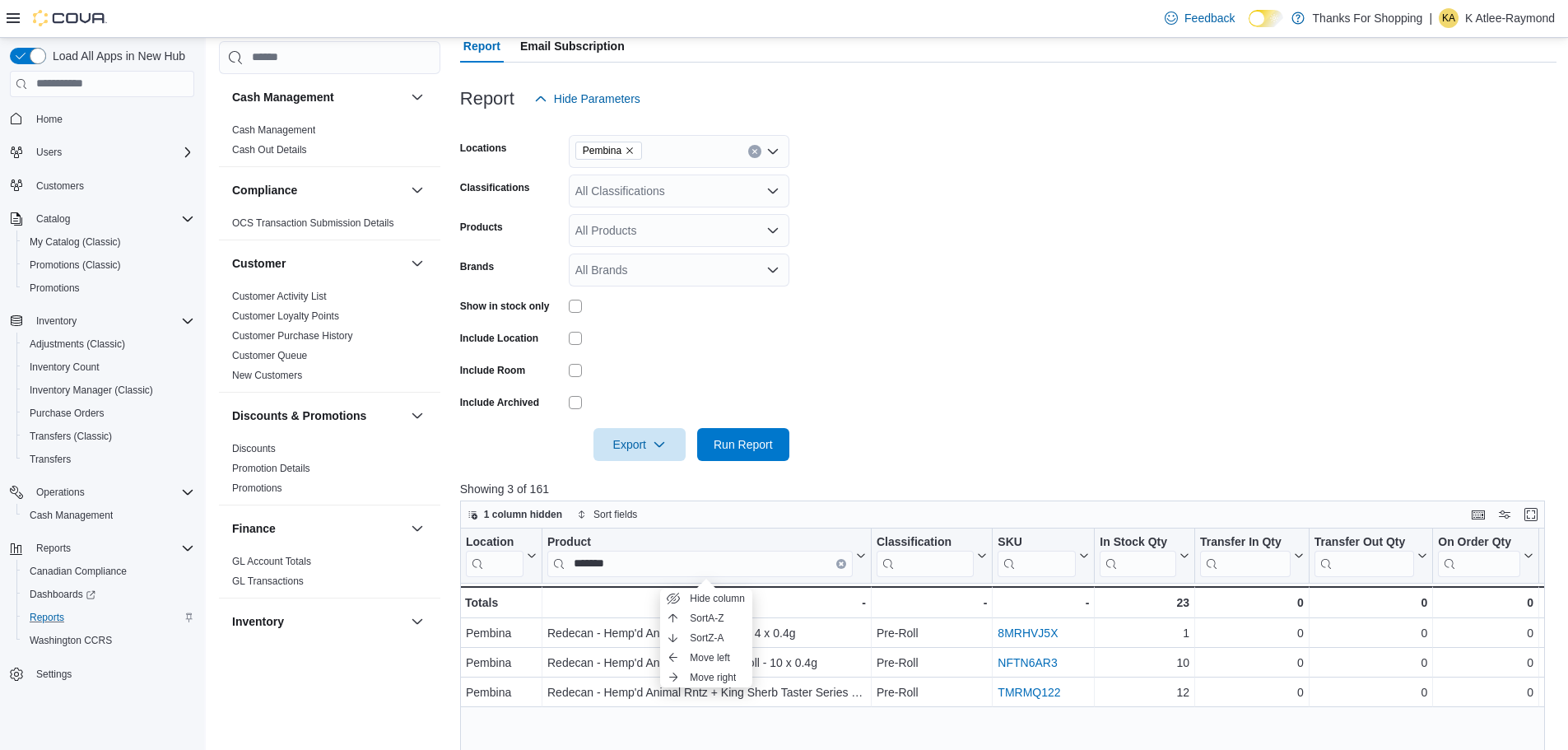 click on "Location Click to view column header actions Product ****** Click to view column header actions Classification Click to view column header actions SKU Click to view column header actions In Stock Qty Click to view column header actions Transfer In Qty Click to view column header actions Transfer Out Qty Click to view column header actions On Order Qty Click to view column header actions Unit Type Click to view column header actions In Stock Cost Click to view column header actions Avg Unit Cost In Stock Click to view column header actions Regular Price Click to view column header actions Retail Value In Stock Click to view column header actions Profit Margin ($) Click to view column header actions Profit Margin (%) Click to view column header actions Markup Click to view column header actions First Received Date Click to view column header actions Last Received Date Click to view column header actions Total Profit Margin ($) Click to view column header actions Net Weight Click to view column header actions -" at bounding box center [1008, 814] 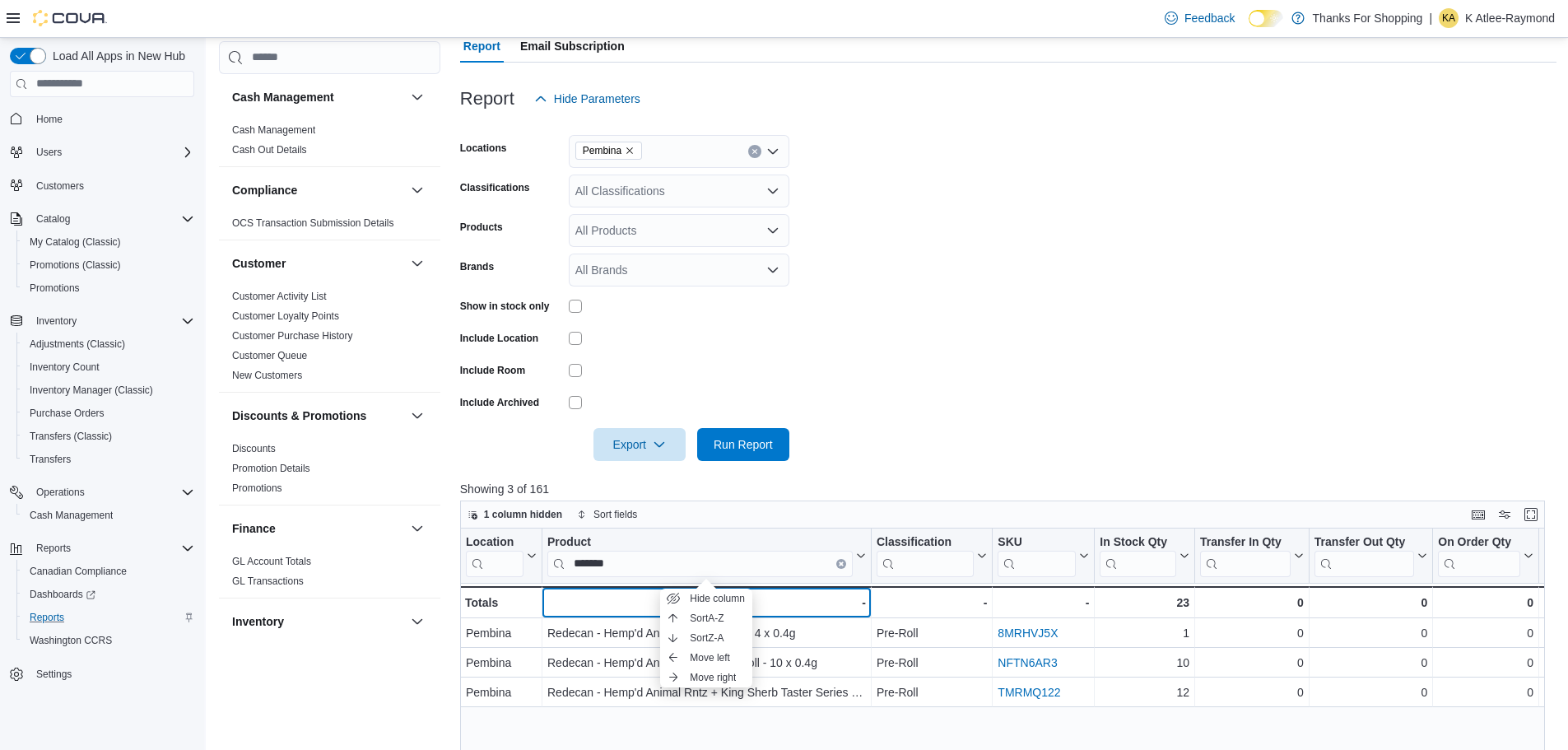 click on "- -  Product, column 2, row 4" at bounding box center [707, 602] 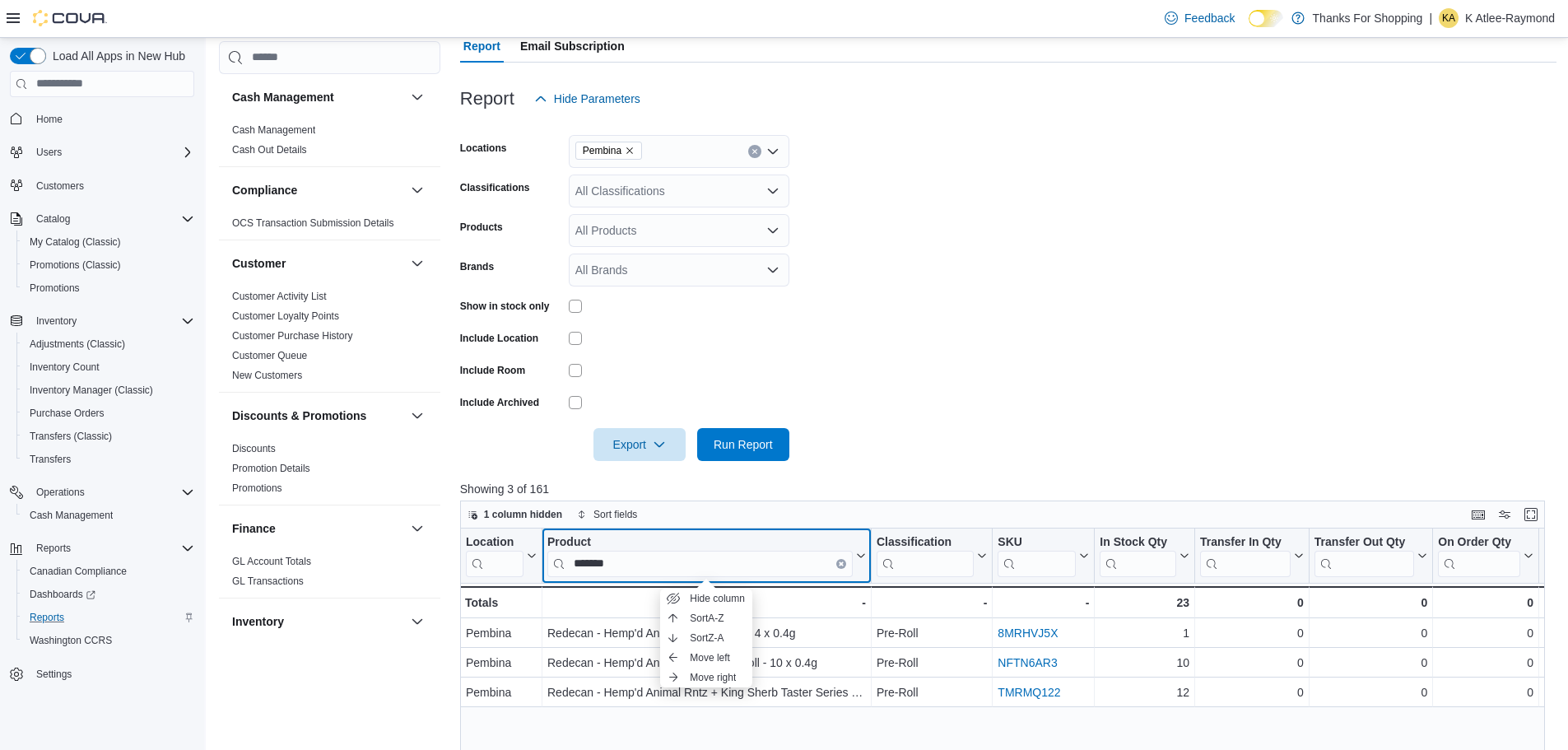 click at bounding box center (841, 563) 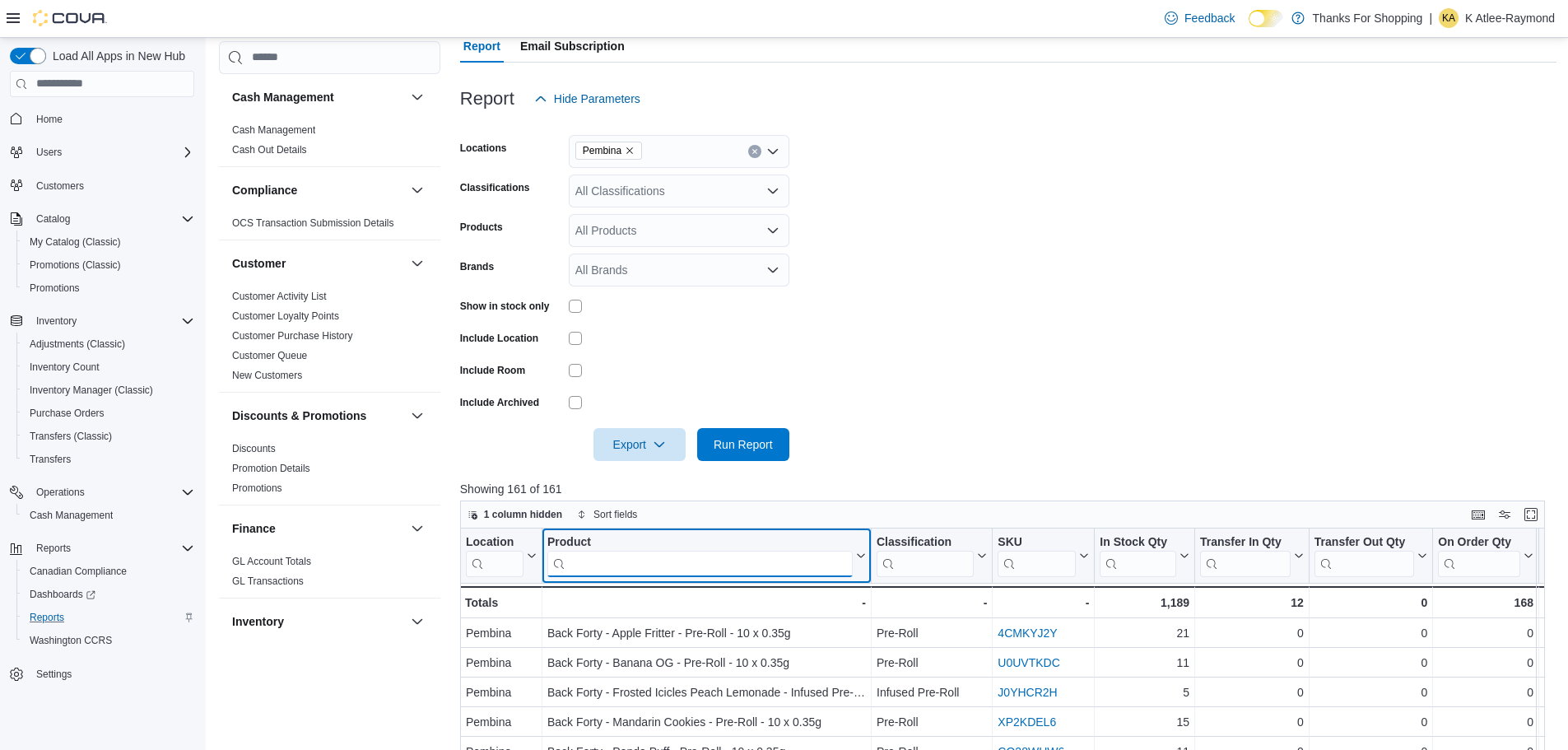 drag, startPoint x: 785, startPoint y: 564, endPoint x: 784, endPoint y: 547, distance: 17.029386 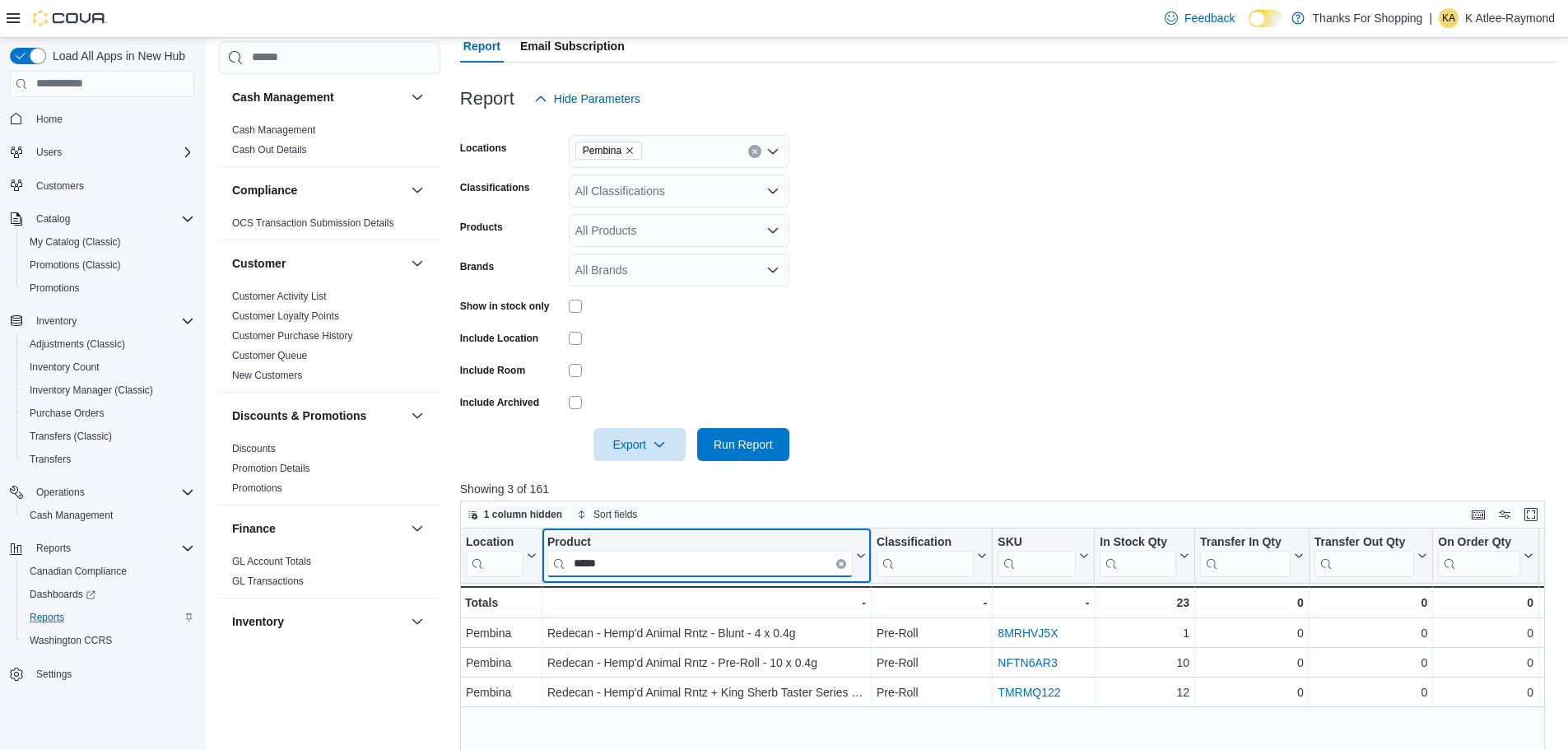 type on "*****" 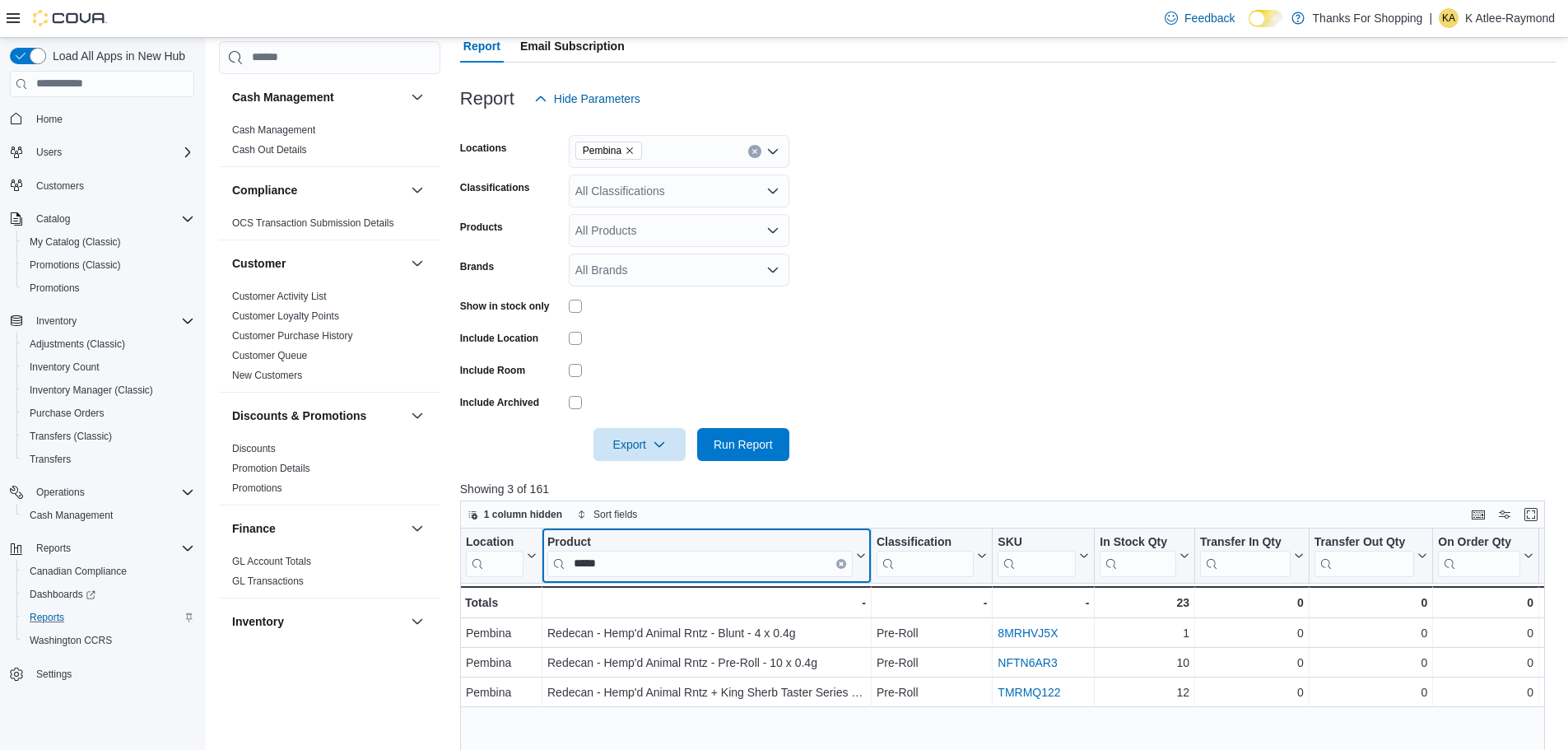 click at bounding box center [841, 563] 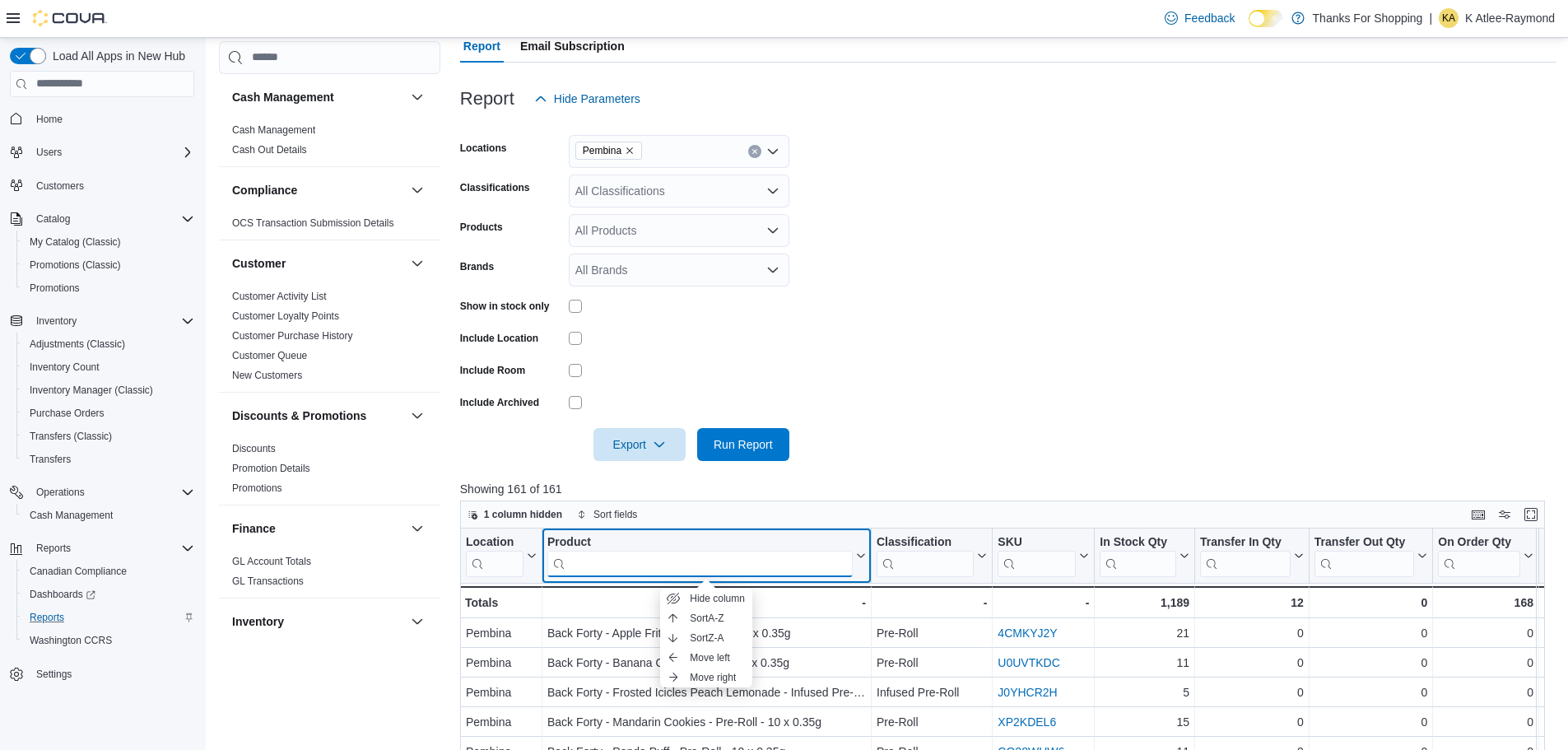 click at bounding box center [700, 563] 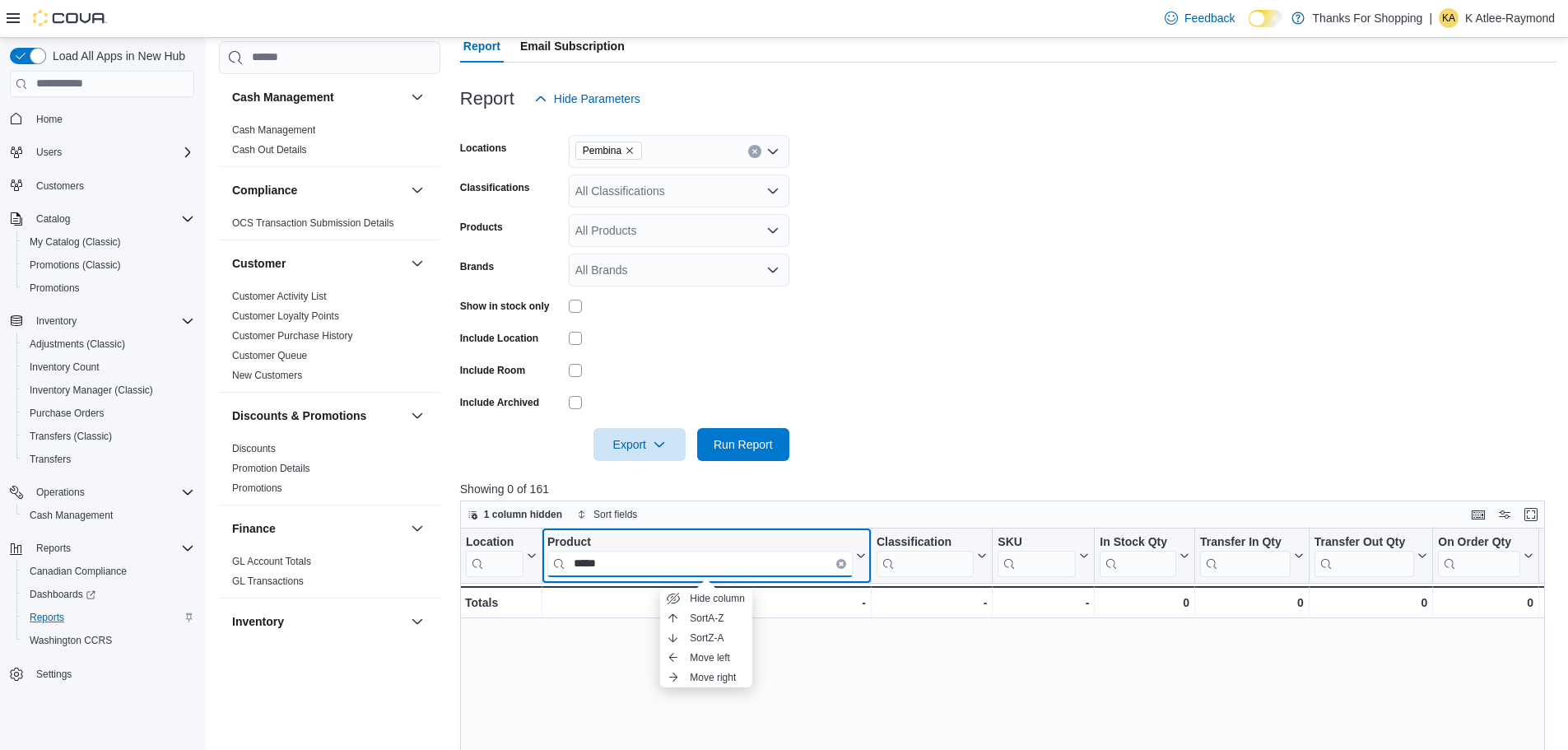 type on "*****" 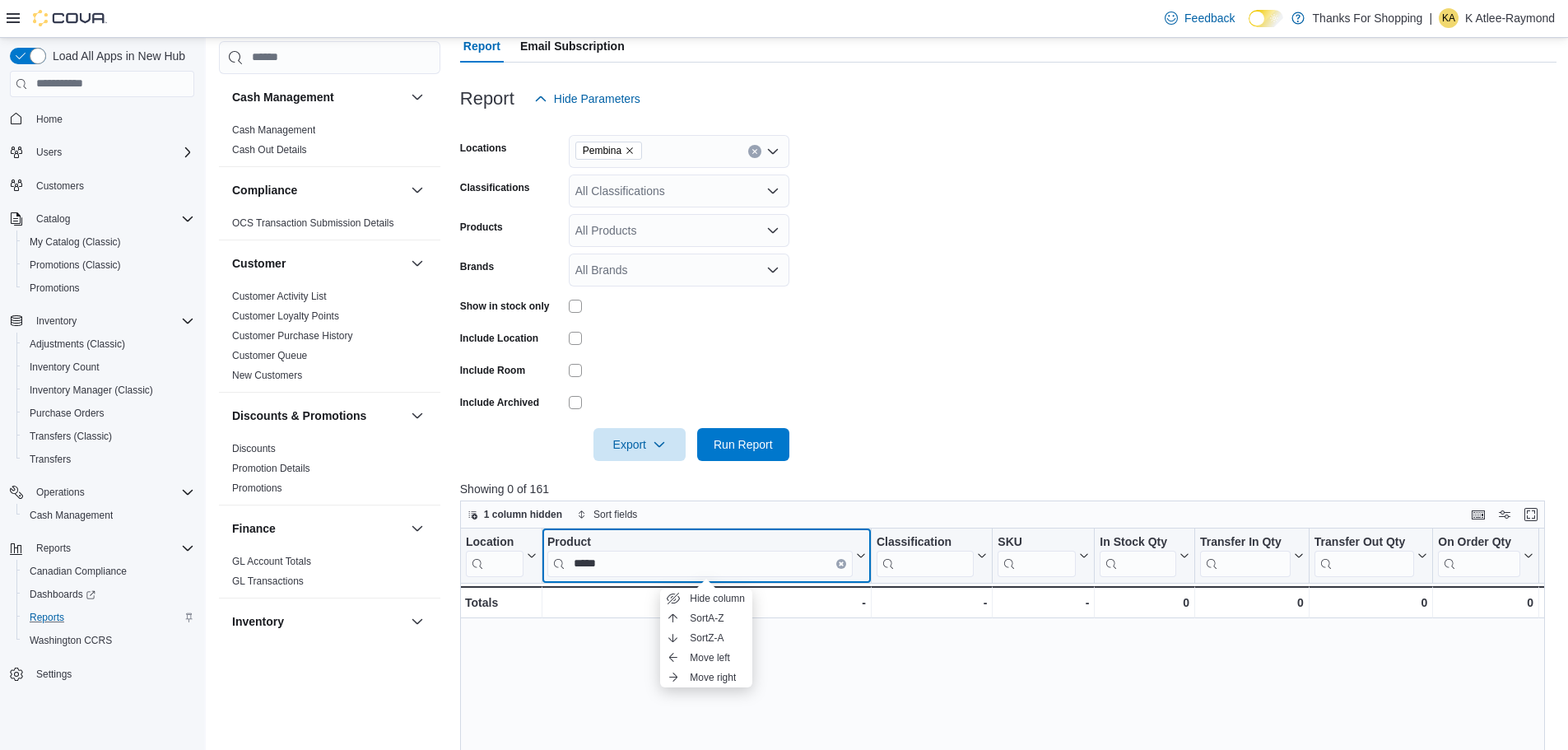 click 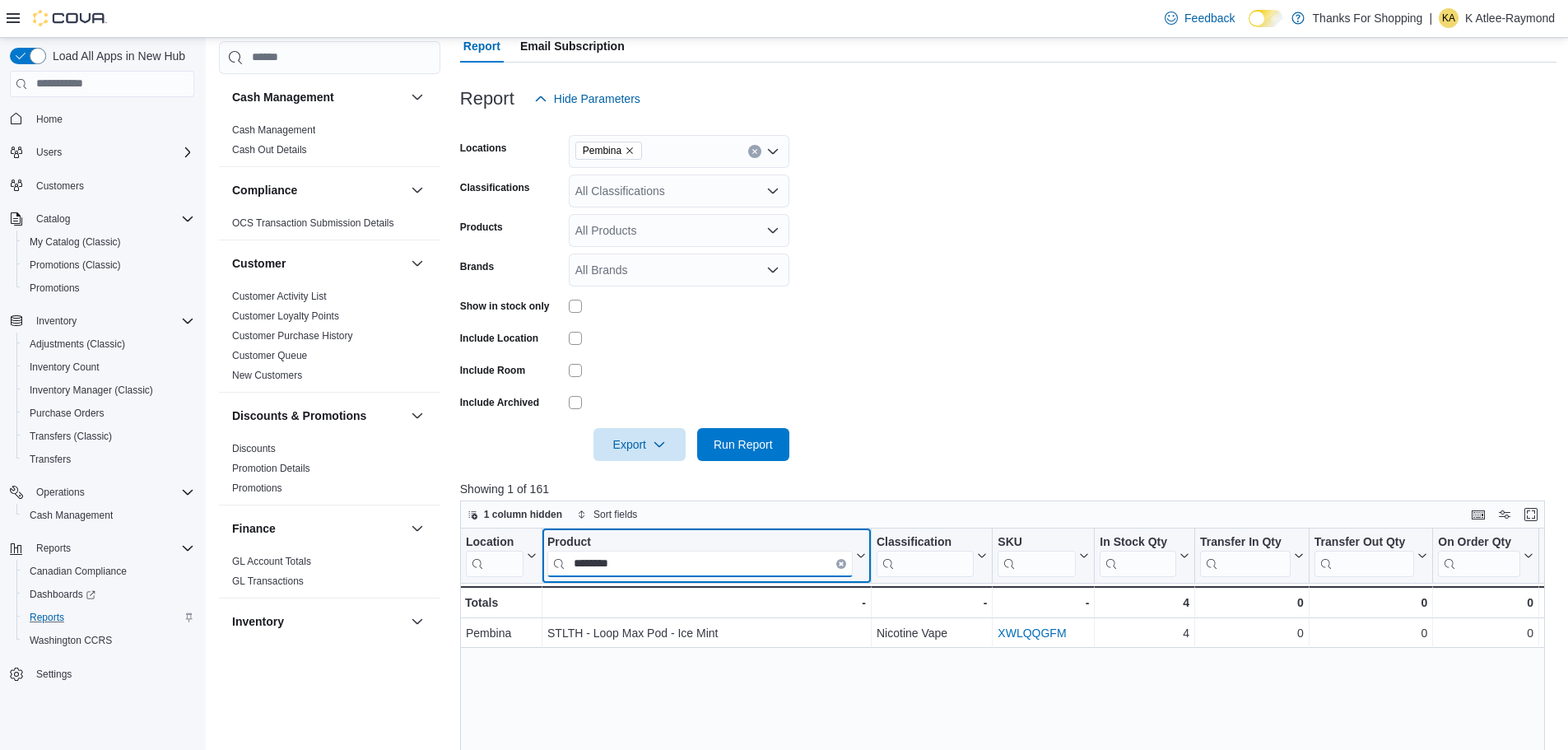 type on "********" 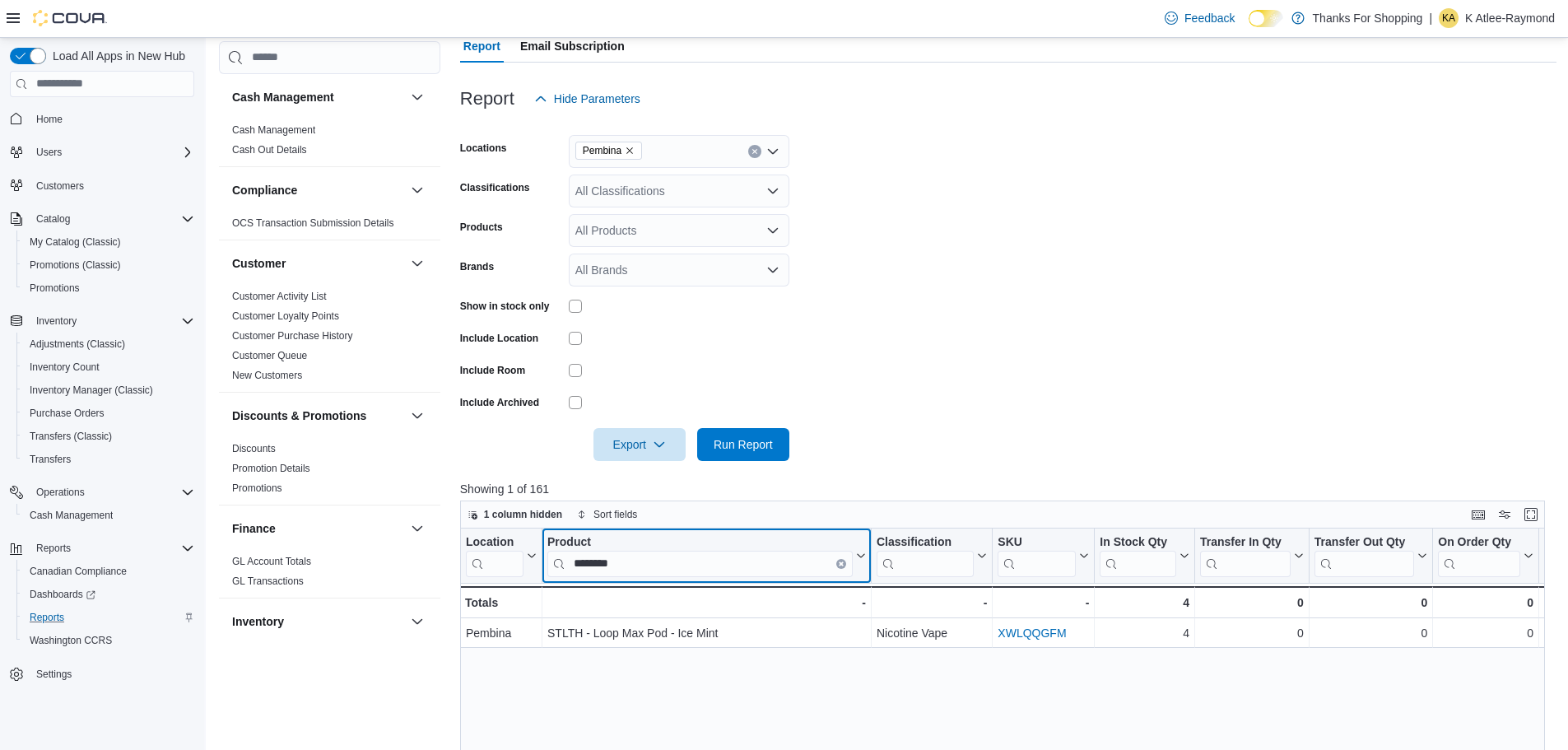 click at bounding box center (841, 563) 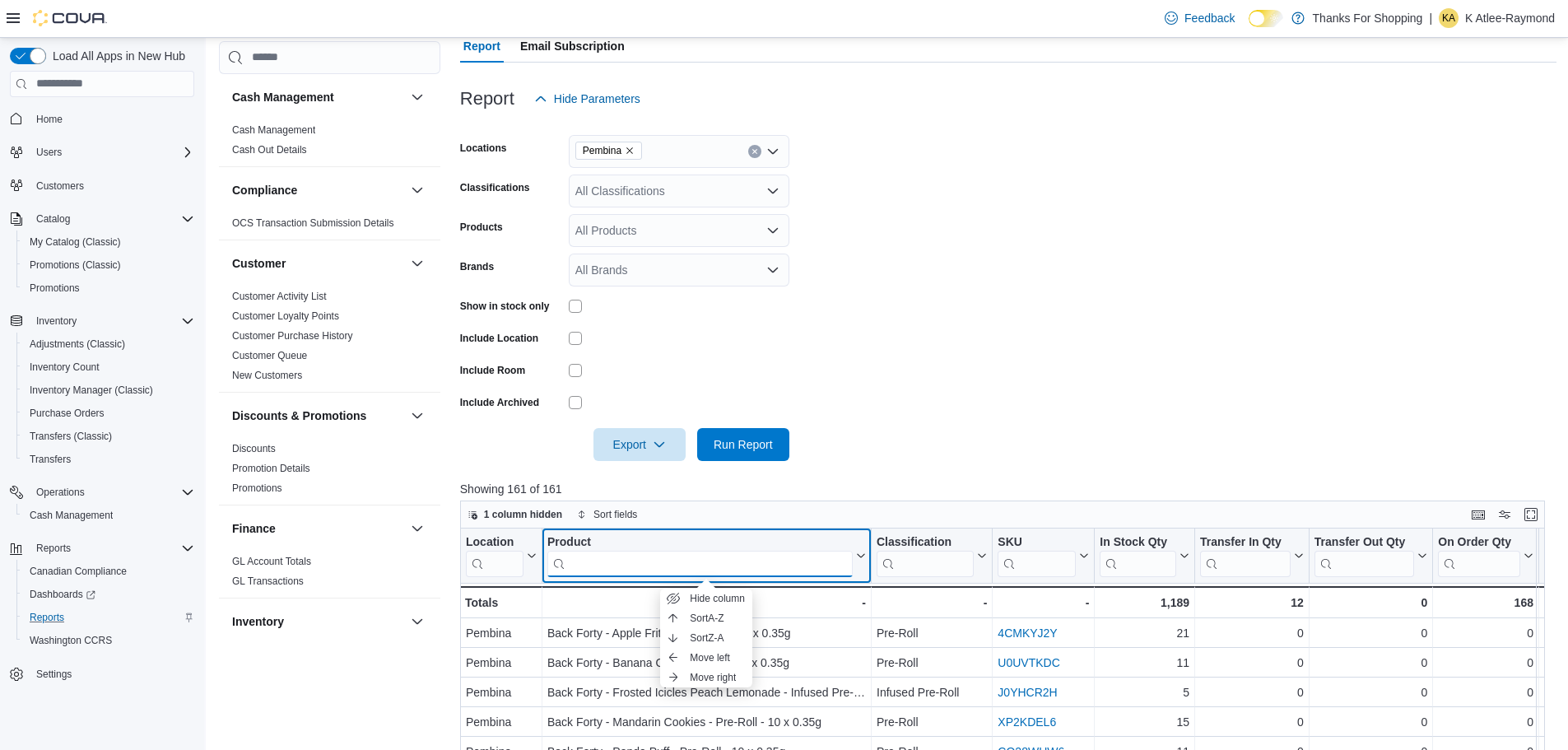 click at bounding box center (700, 563) 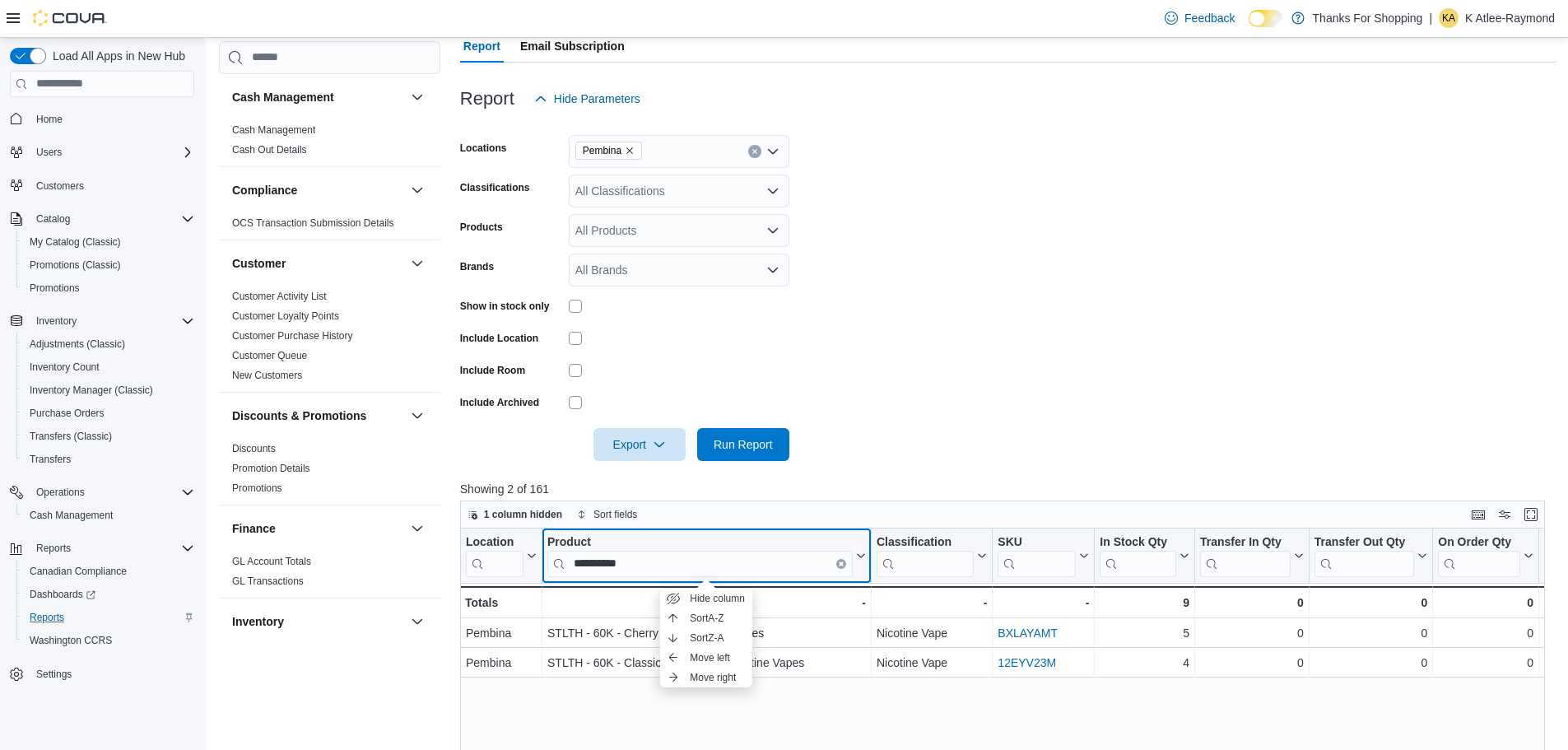 click on "**********" at bounding box center [700, 563] 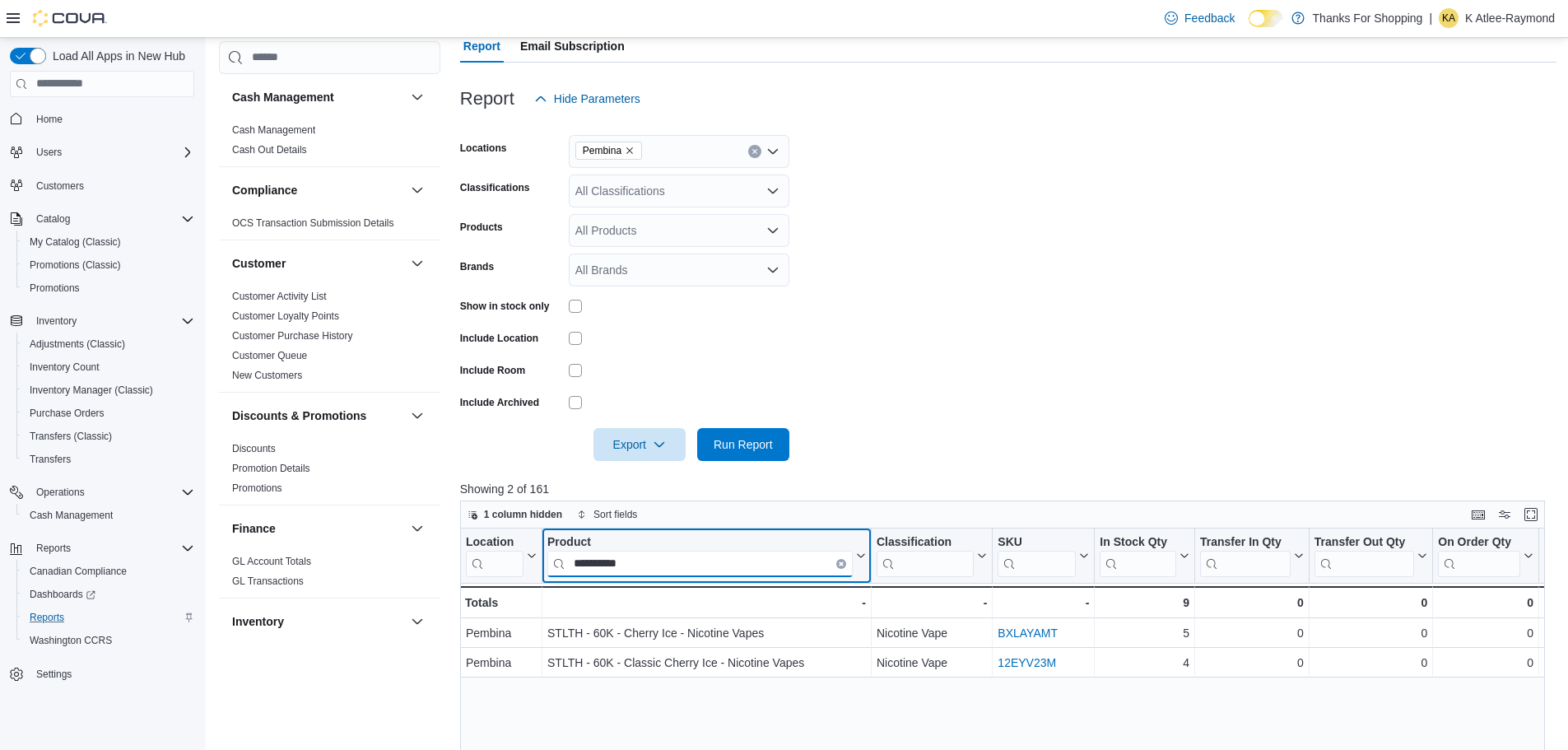 drag, startPoint x: 761, startPoint y: 555, endPoint x: 449, endPoint y: 509, distance: 315.3728 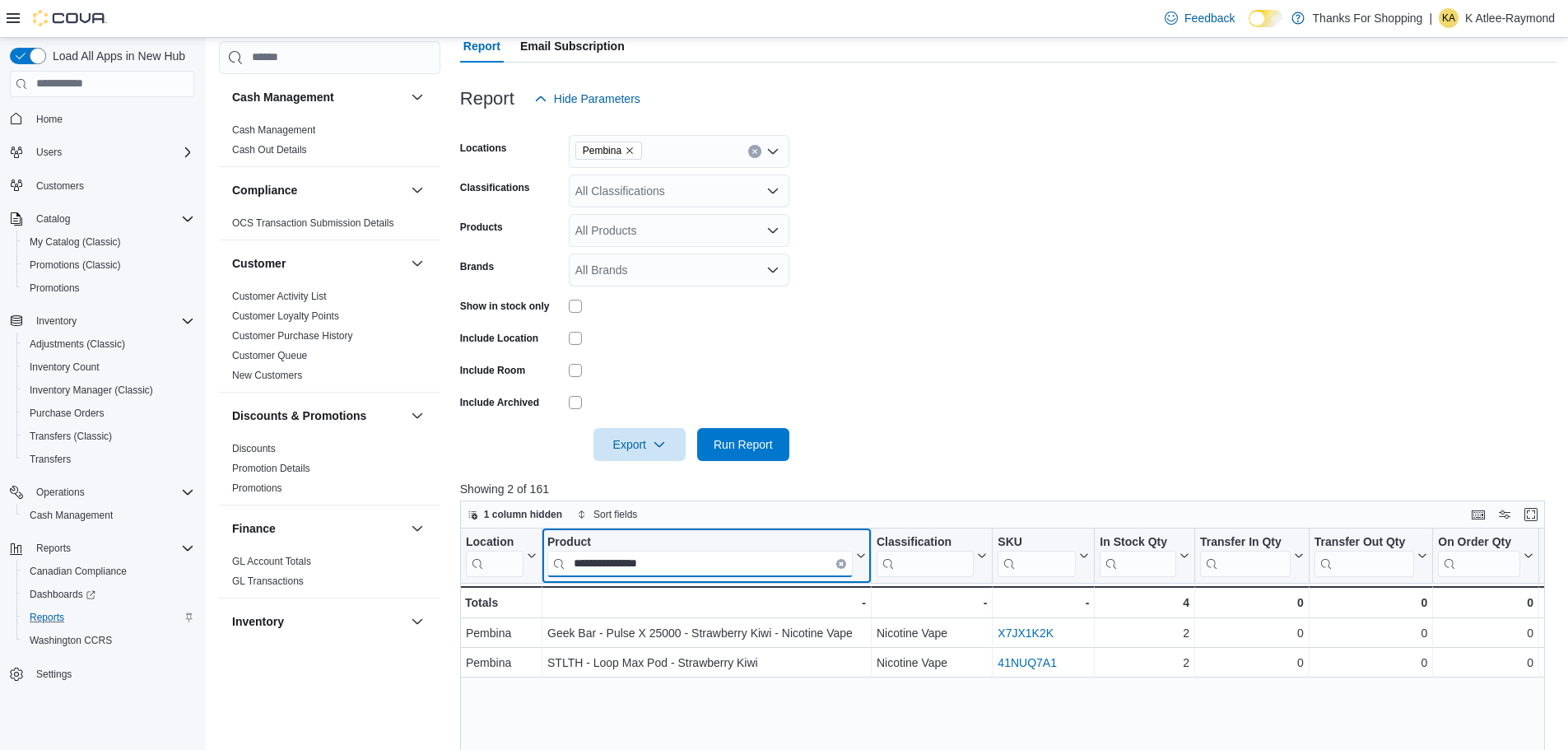 type on "**********" 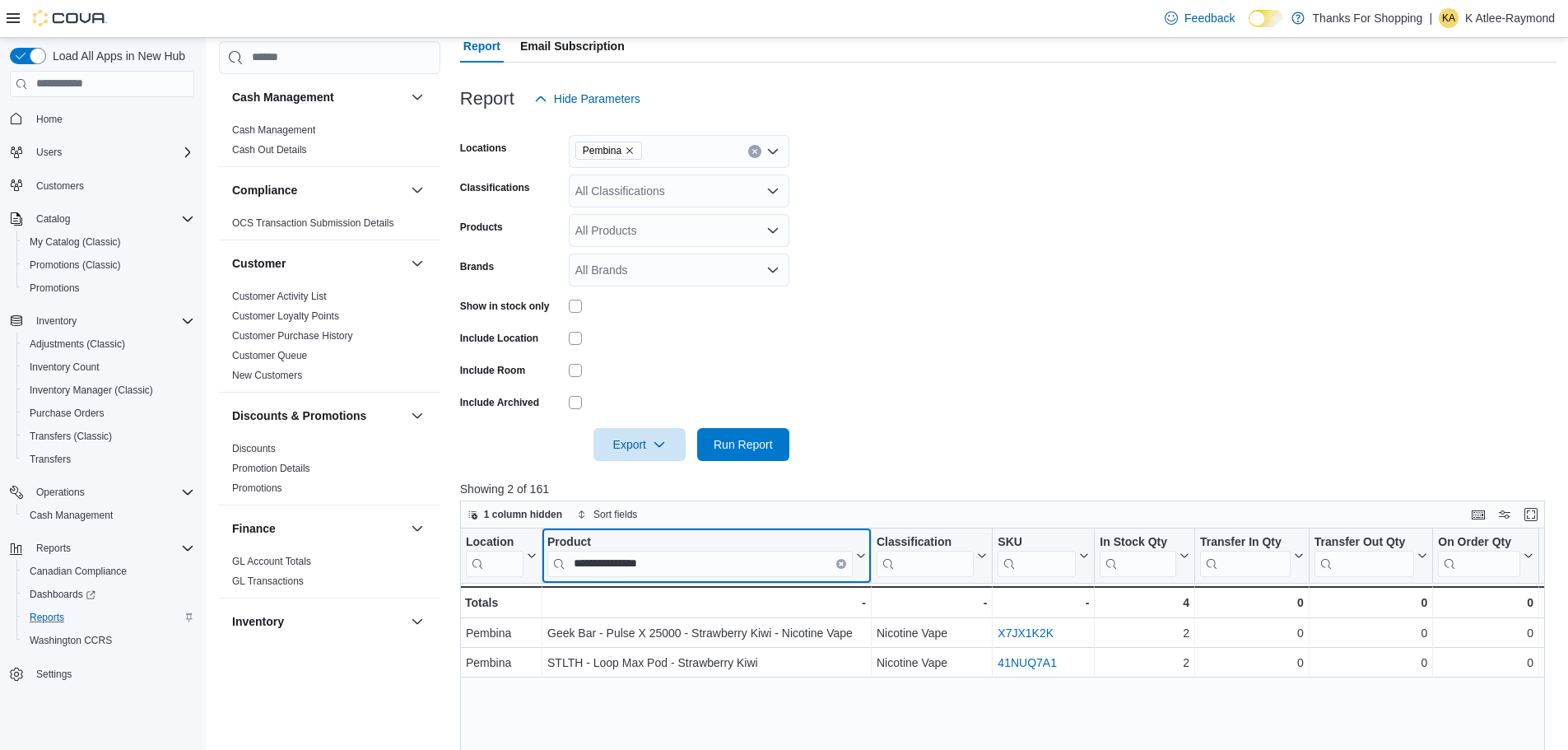 click 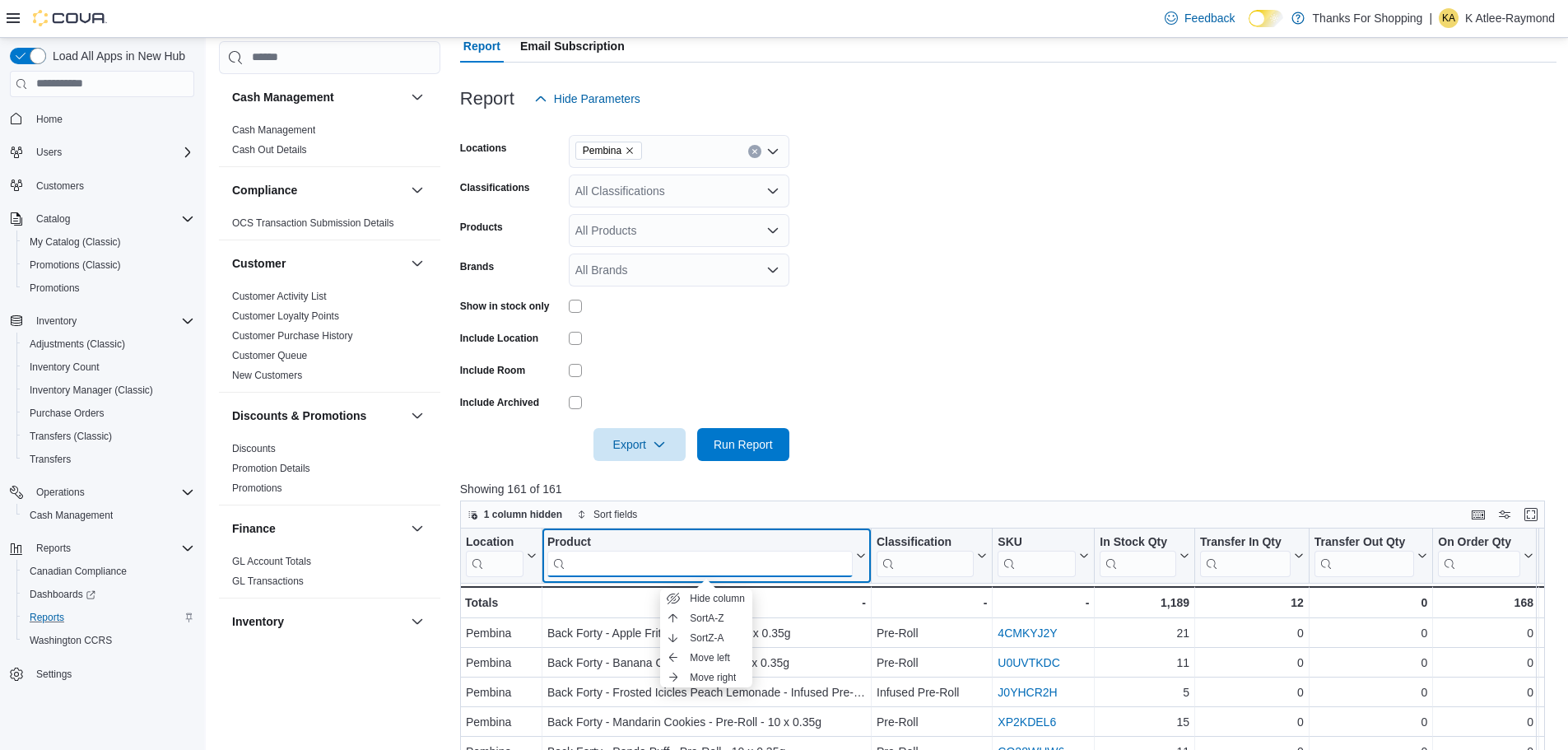 drag, startPoint x: 844, startPoint y: 564, endPoint x: 790, endPoint y: 561, distance: 54.08327 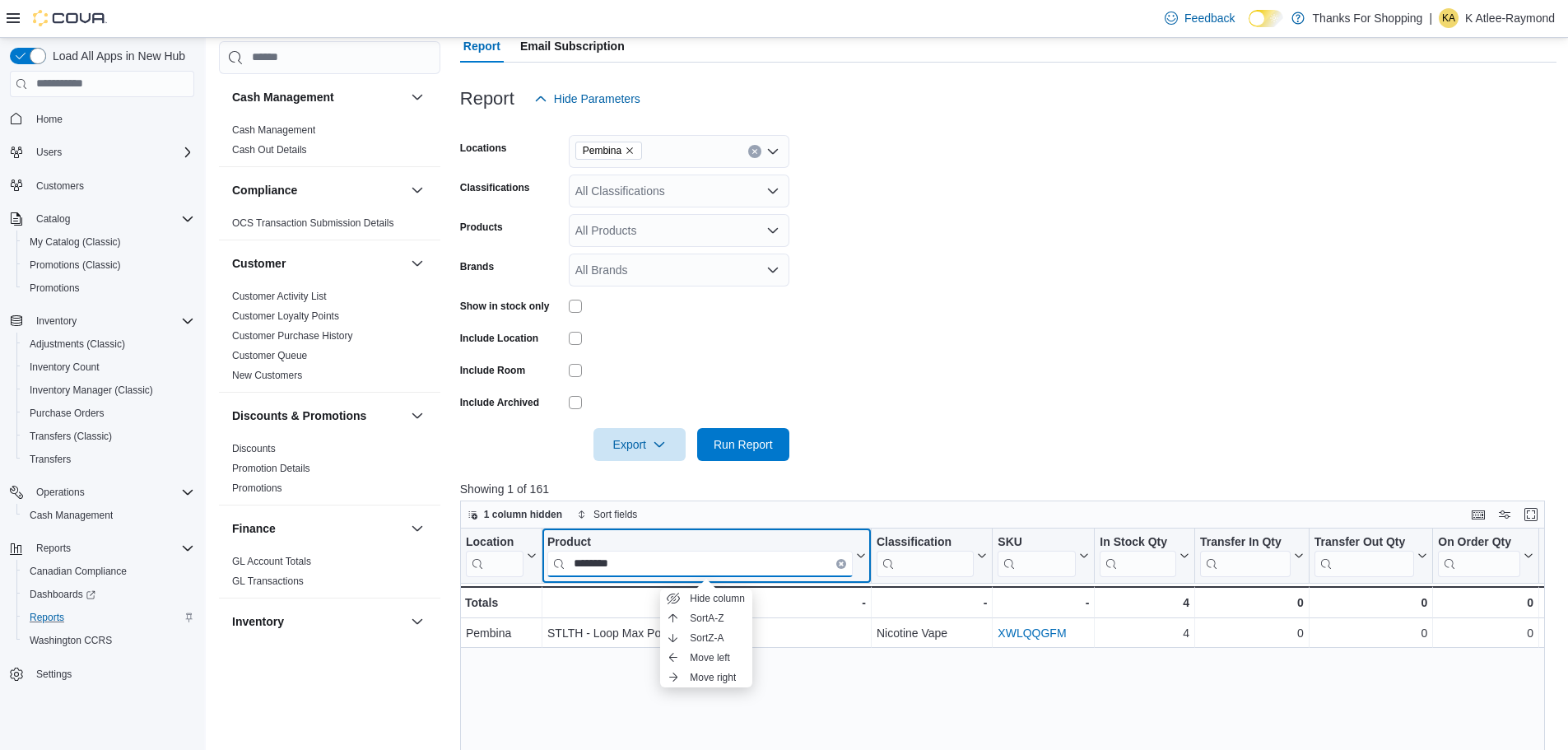 type on "********" 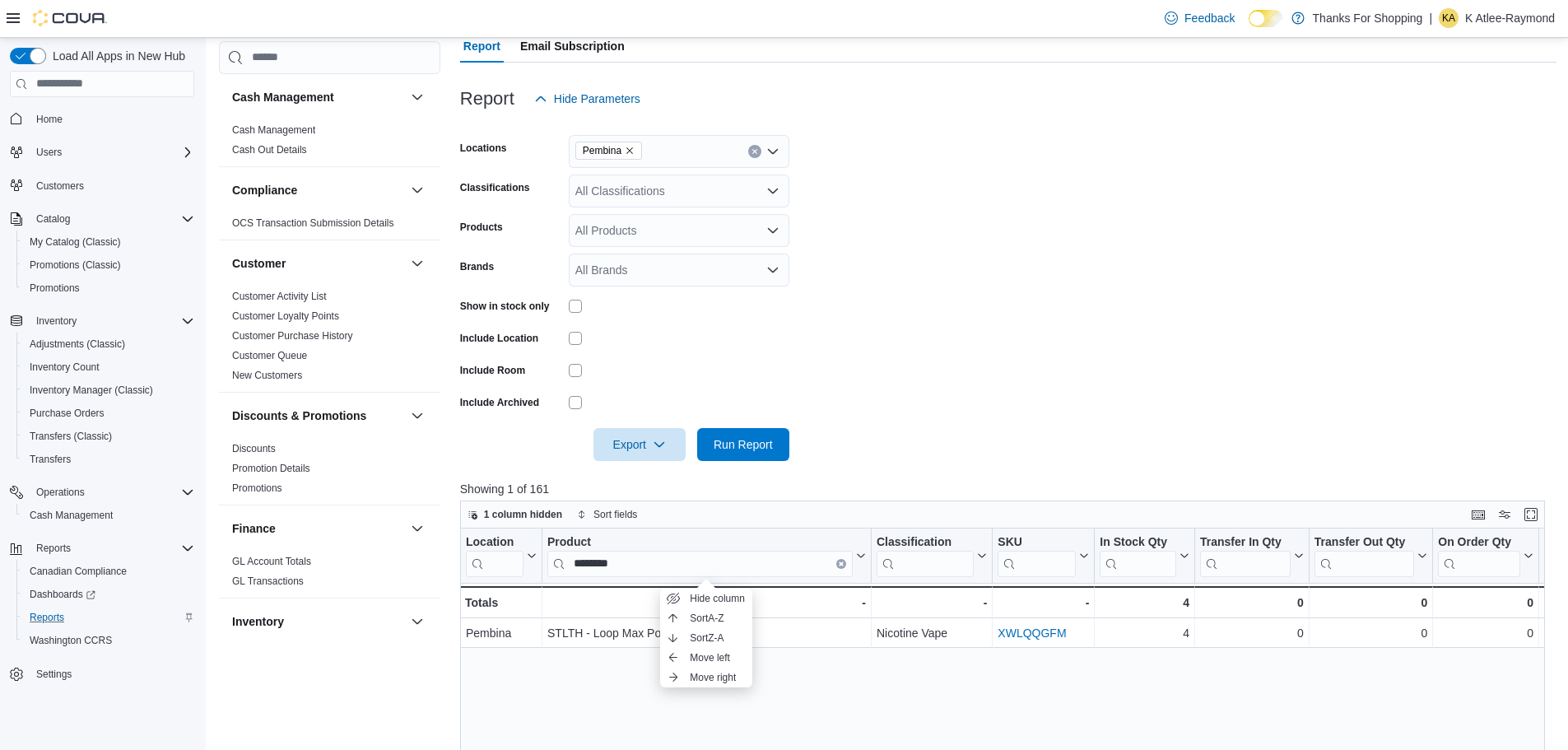 click on "Locations Pembina Classifications All Classifications Products All Products Brands All Brands Show in stock only Include Location Include Room Include Archived Export  Run Report" at bounding box center [1008, 288] 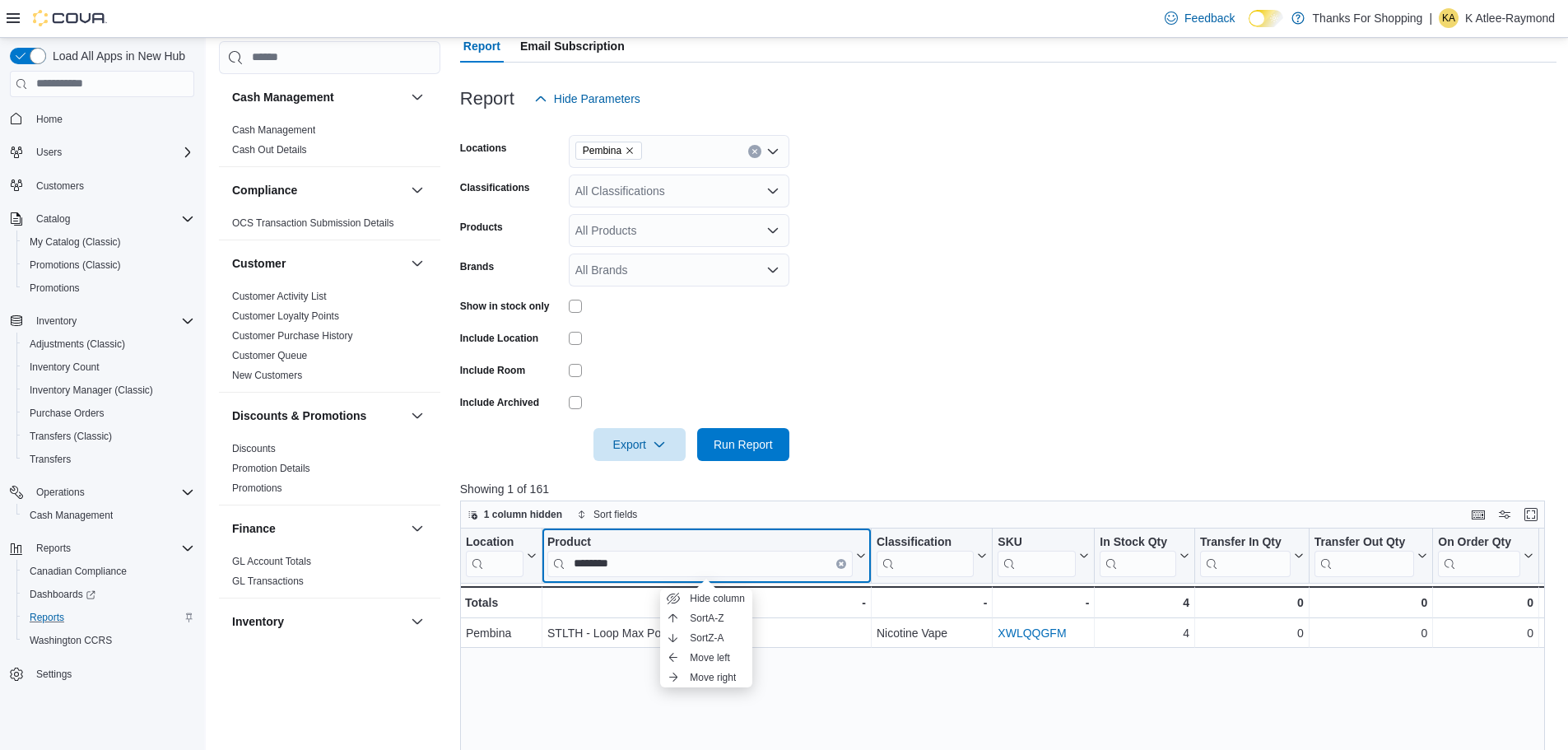 click 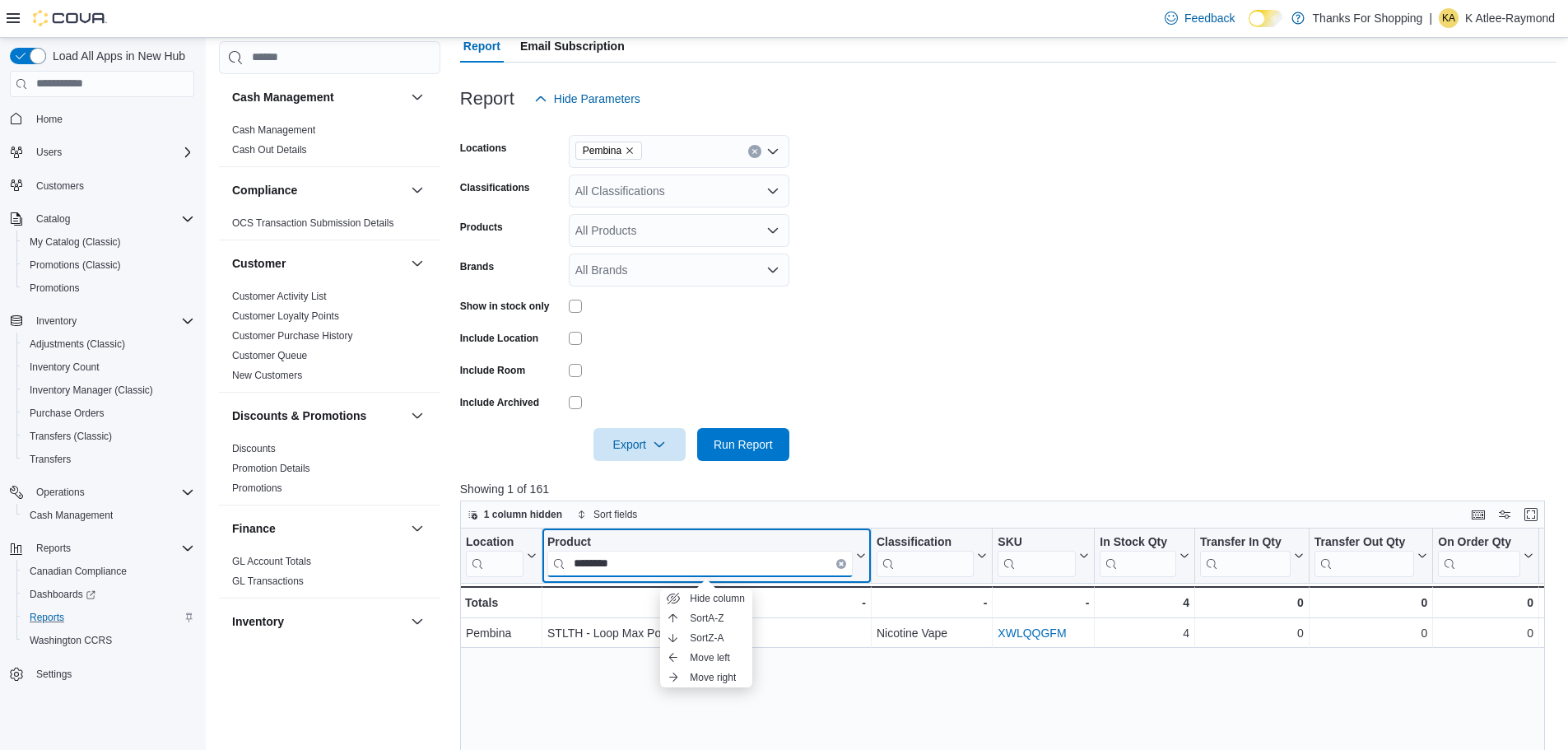 type 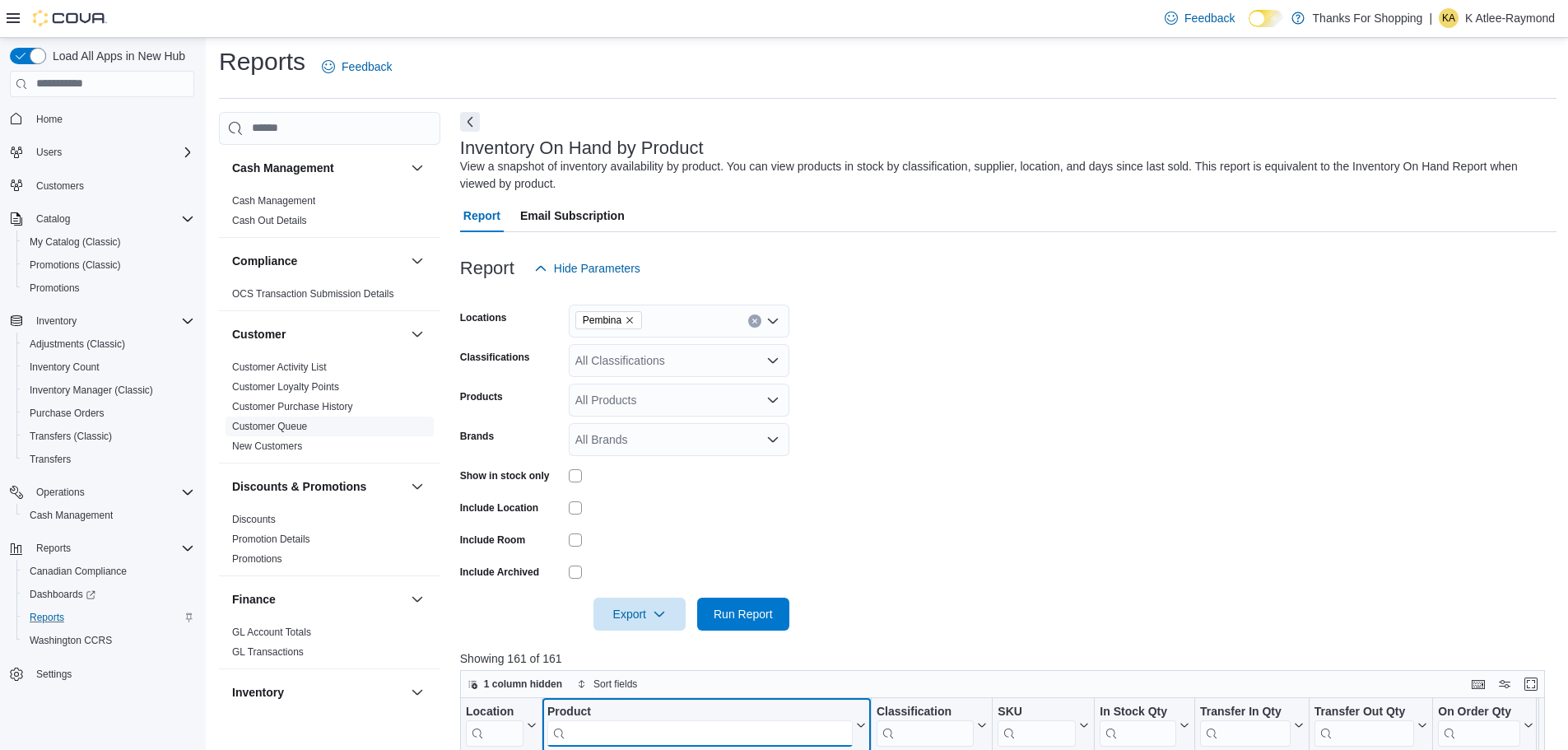 scroll, scrollTop: 0, scrollLeft: 0, axis: both 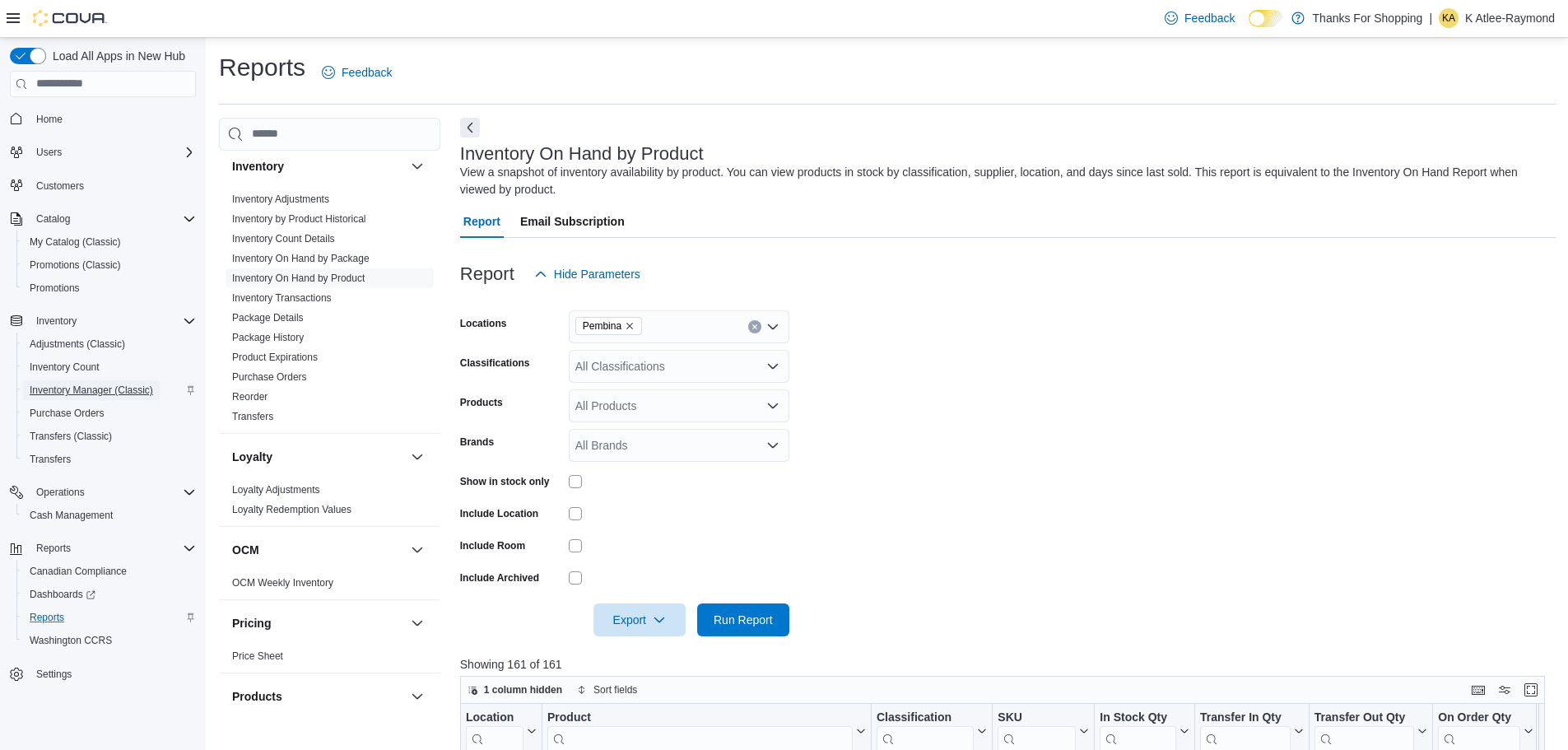 click on "Inventory Manager (Classic)" at bounding box center (91, 390) 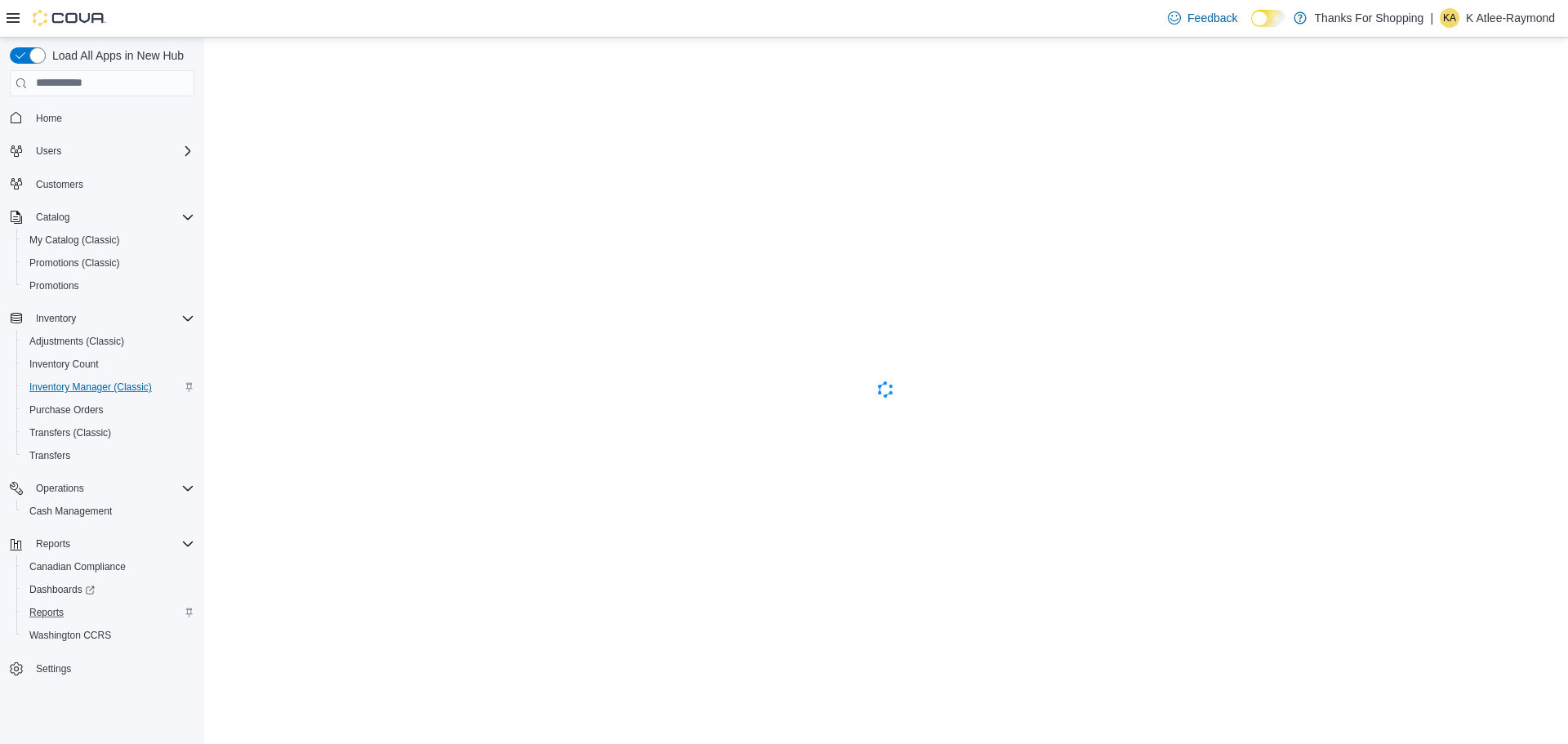 scroll, scrollTop: 0, scrollLeft: 0, axis: both 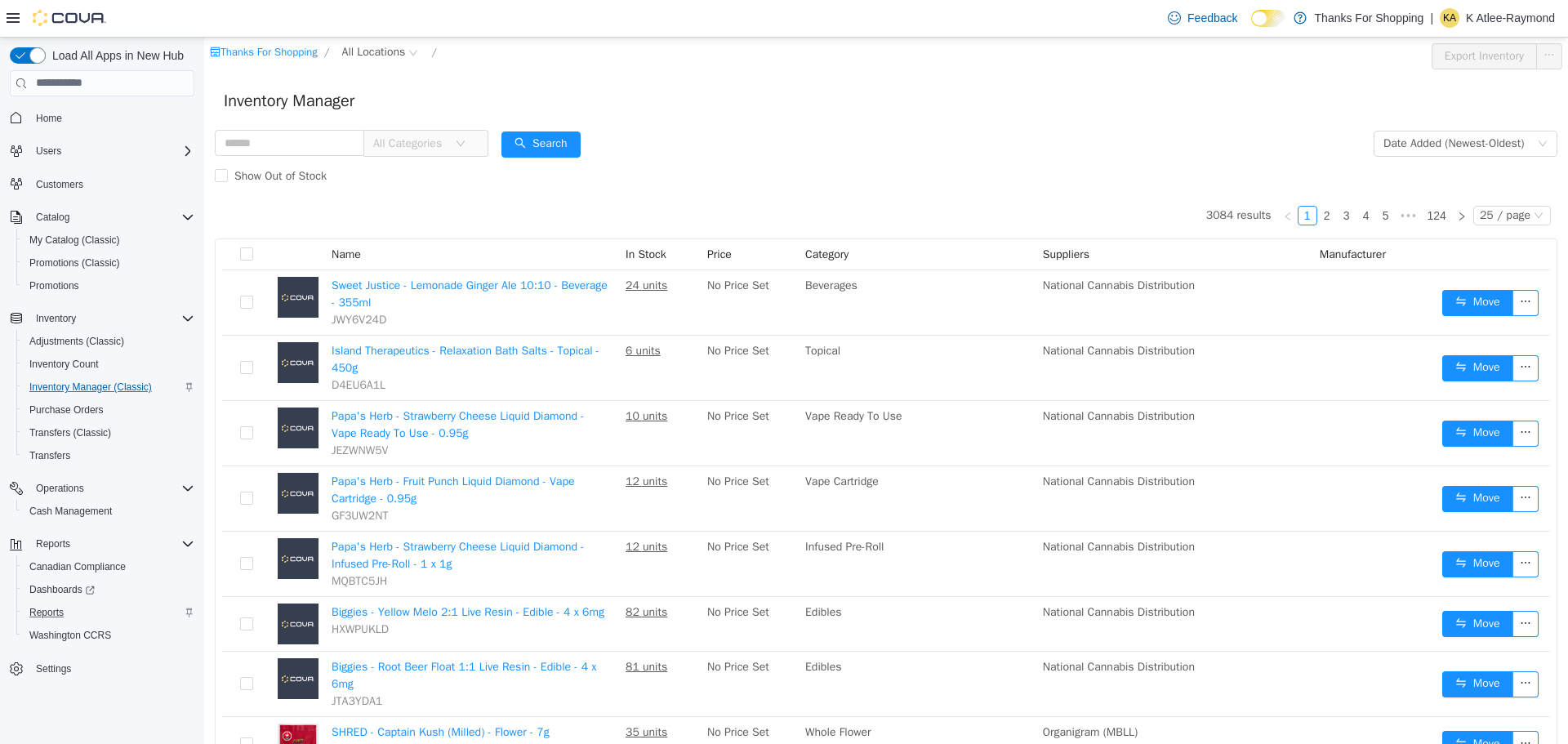 click on "All Categories" at bounding box center (410, 143) 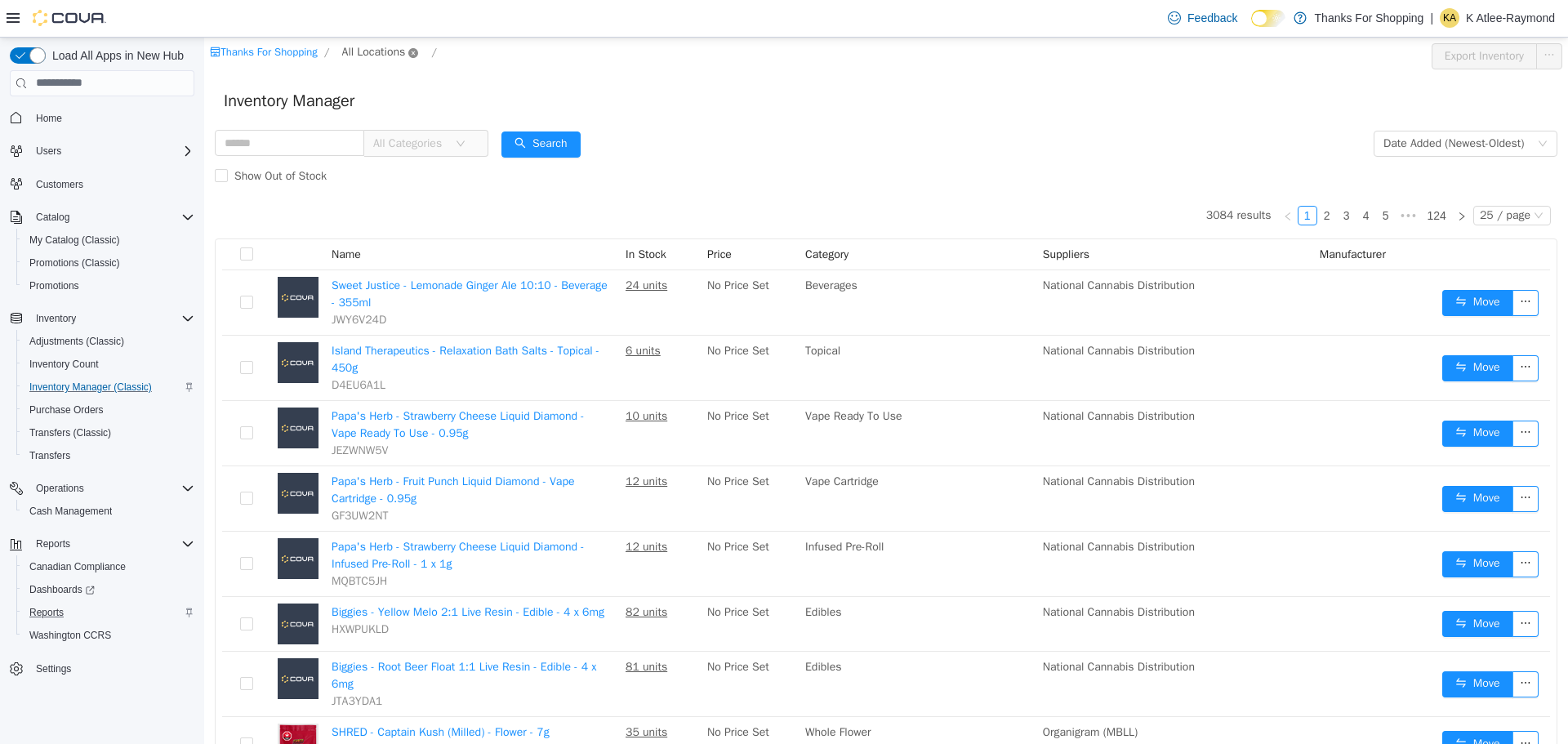 click 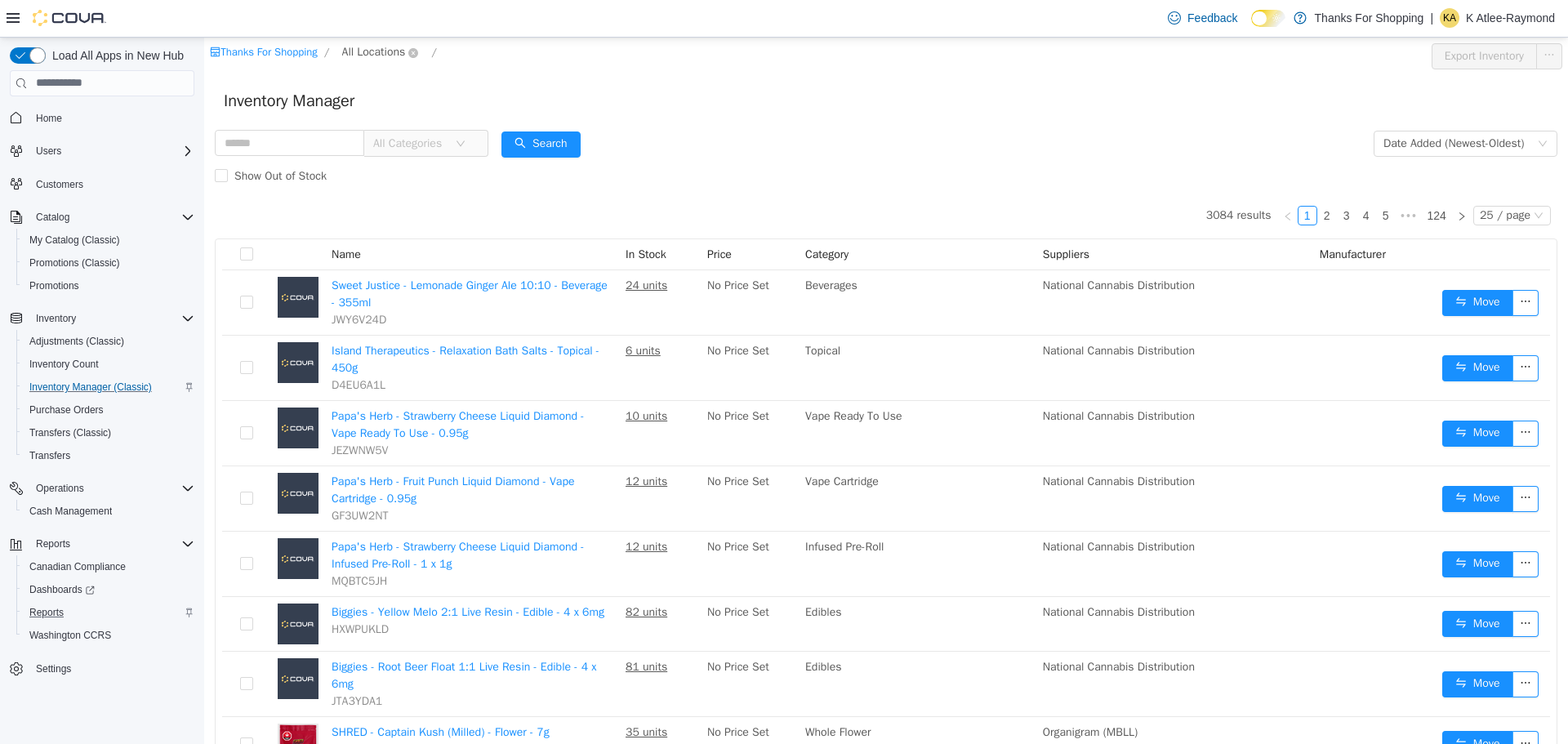 click on "All Locations" at bounding box center [374, 51] 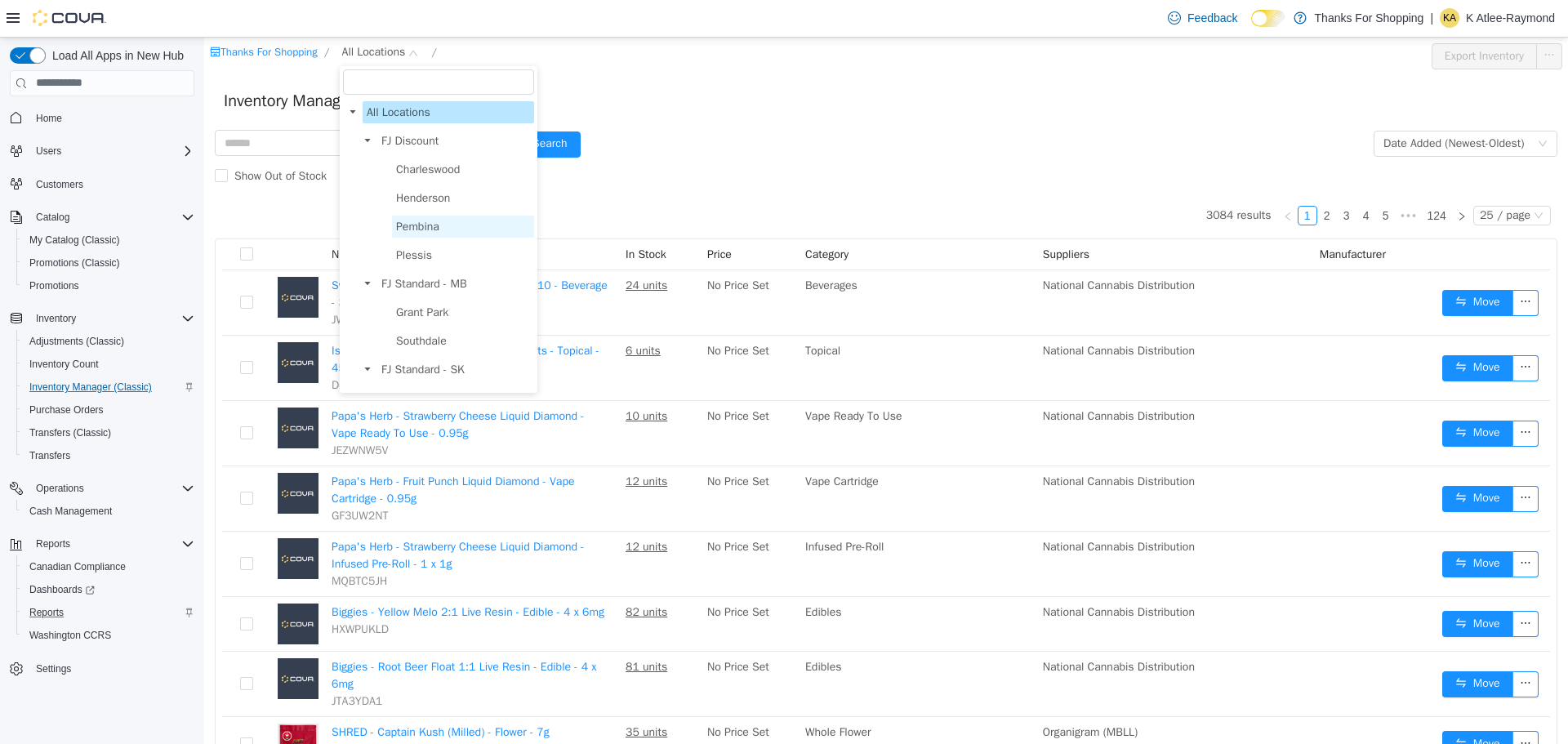 click on "Pembina" at bounding box center (417, 225) 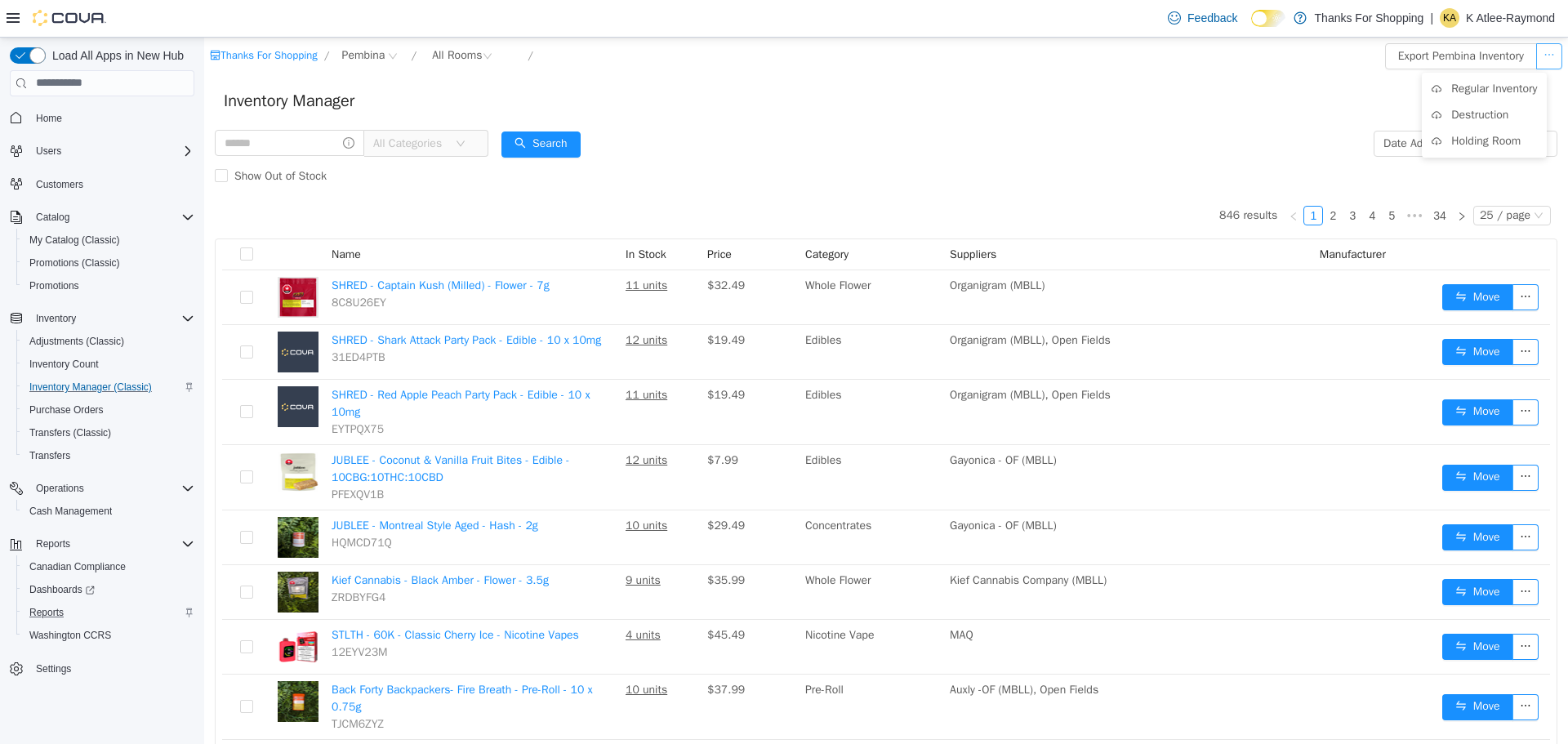 click at bounding box center (1549, 56) 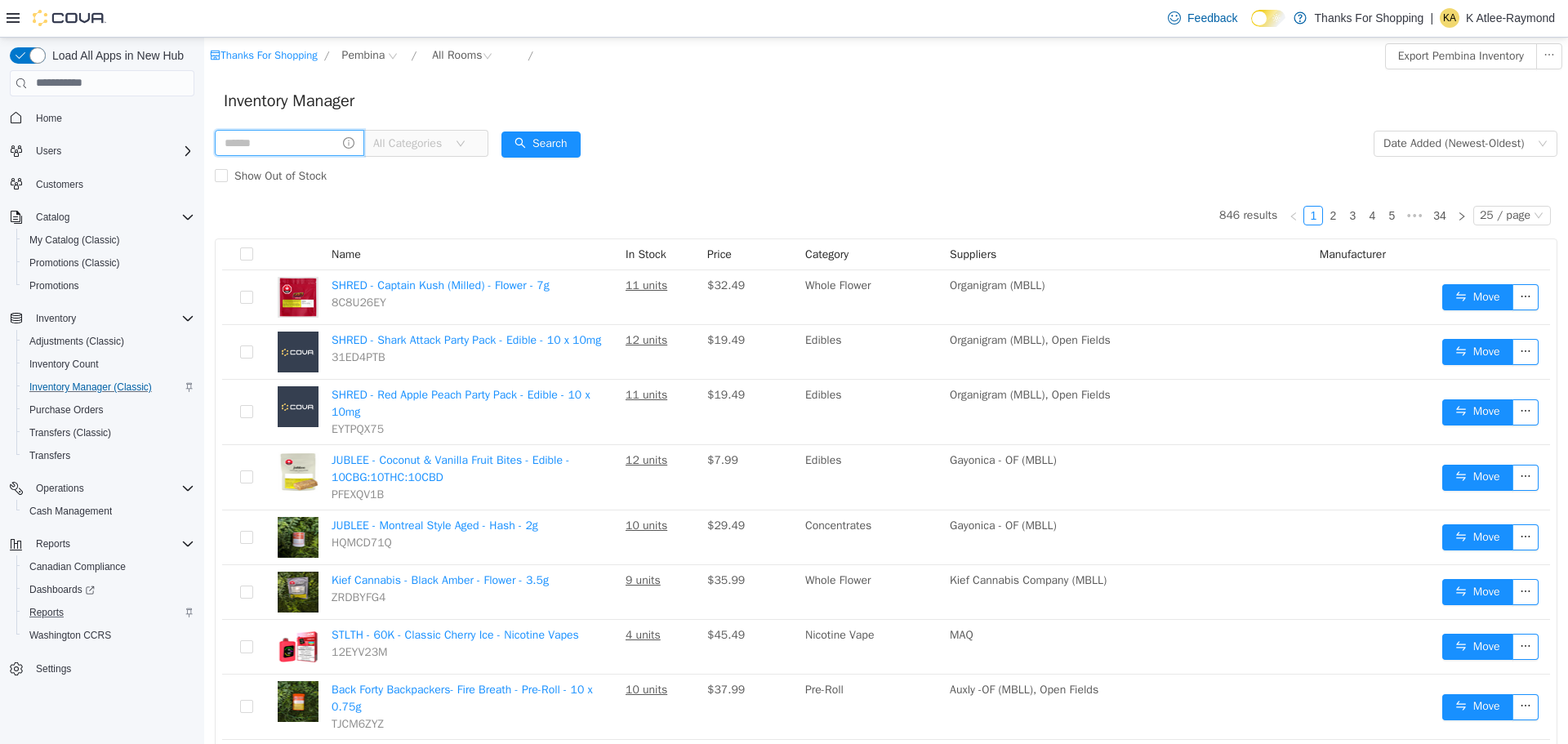 click at bounding box center (289, 142) 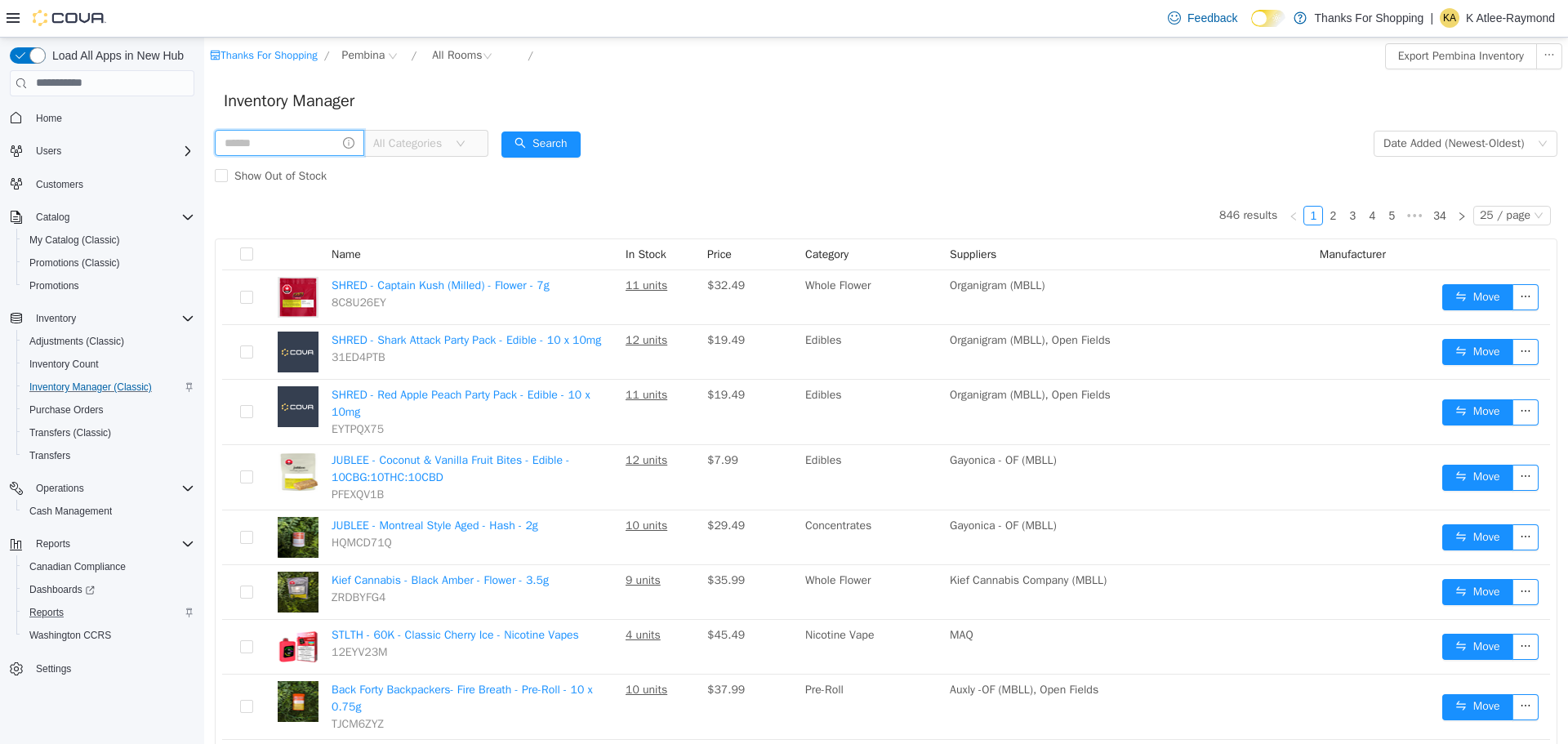 type on "*" 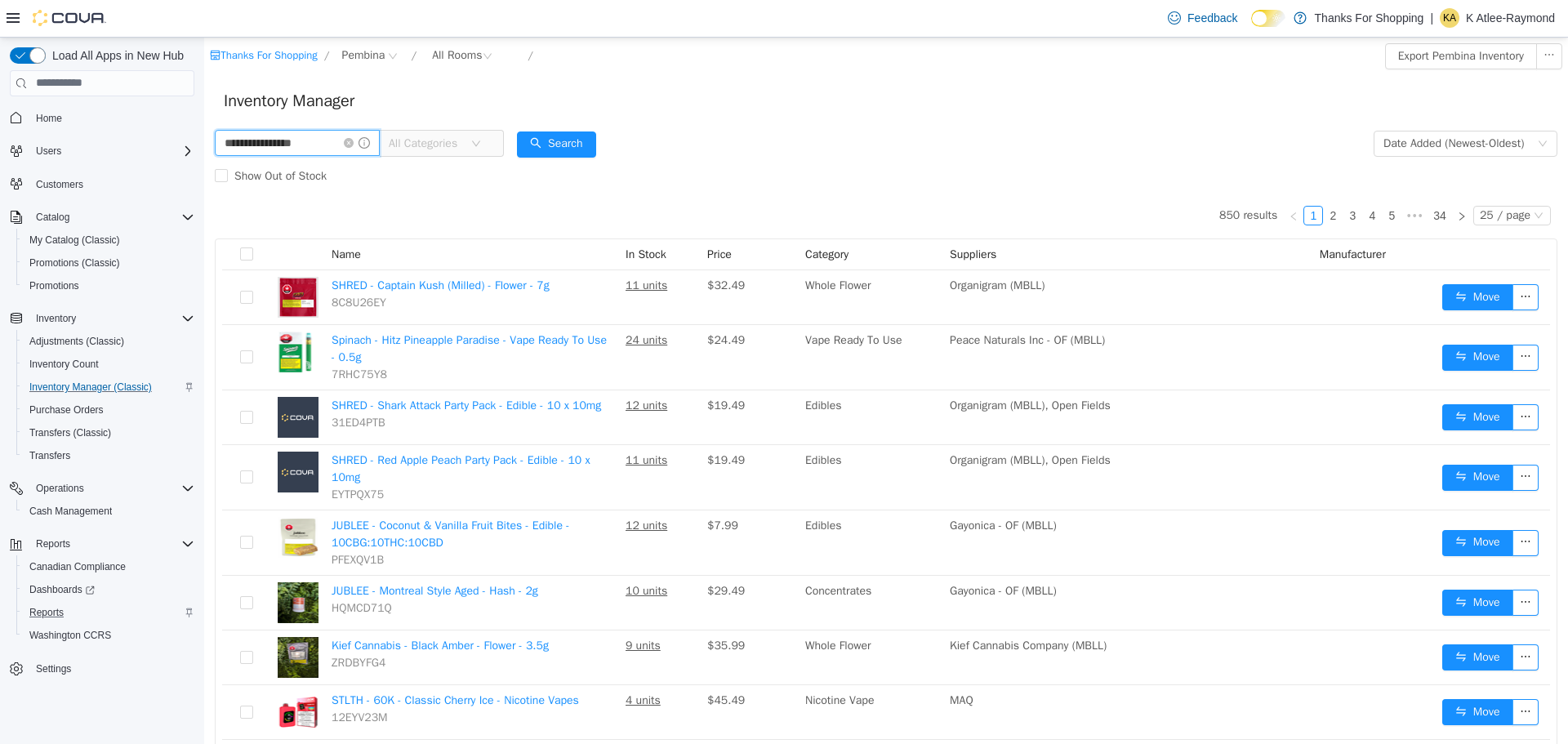 type on "**********" 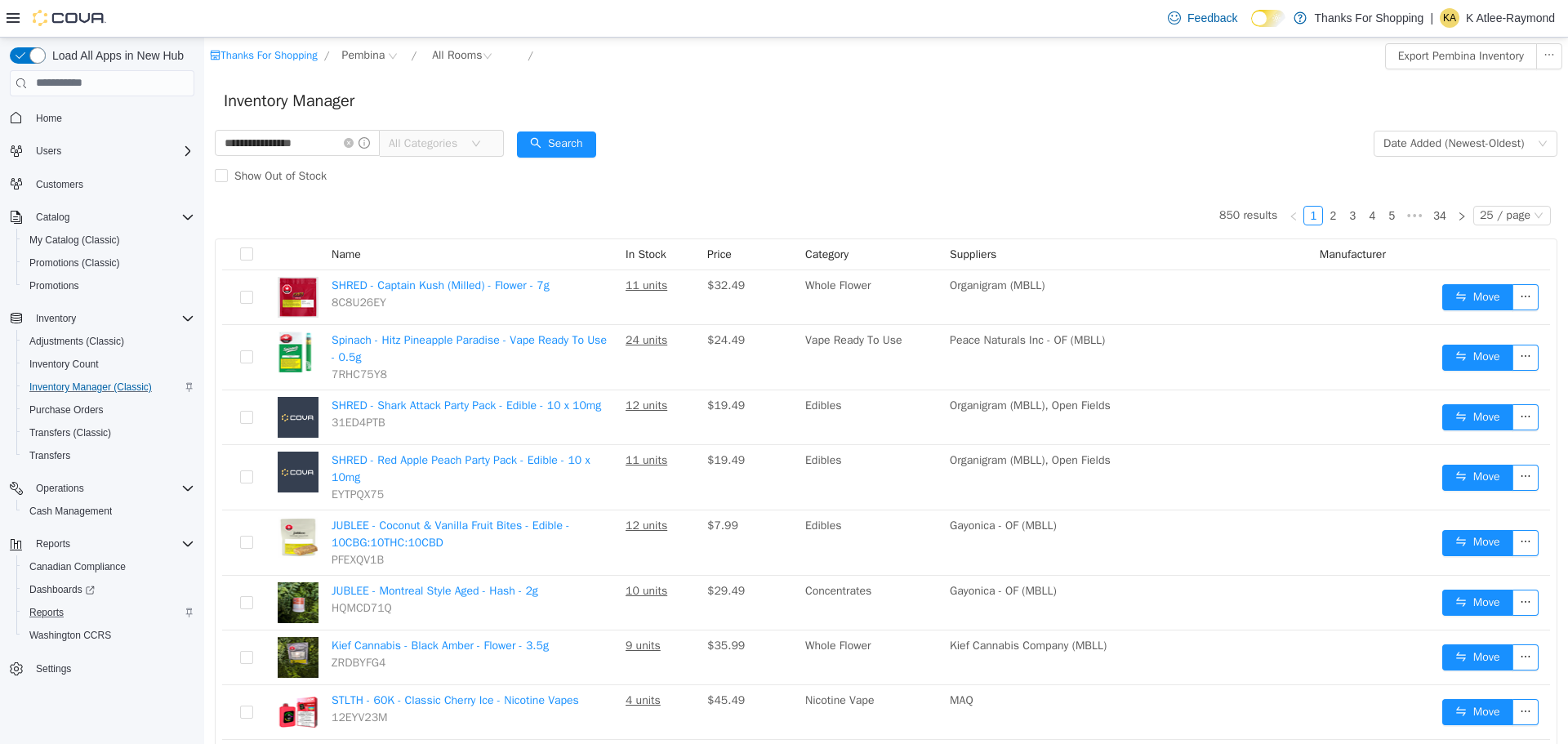 click on "All Categories" at bounding box center (425, 143) 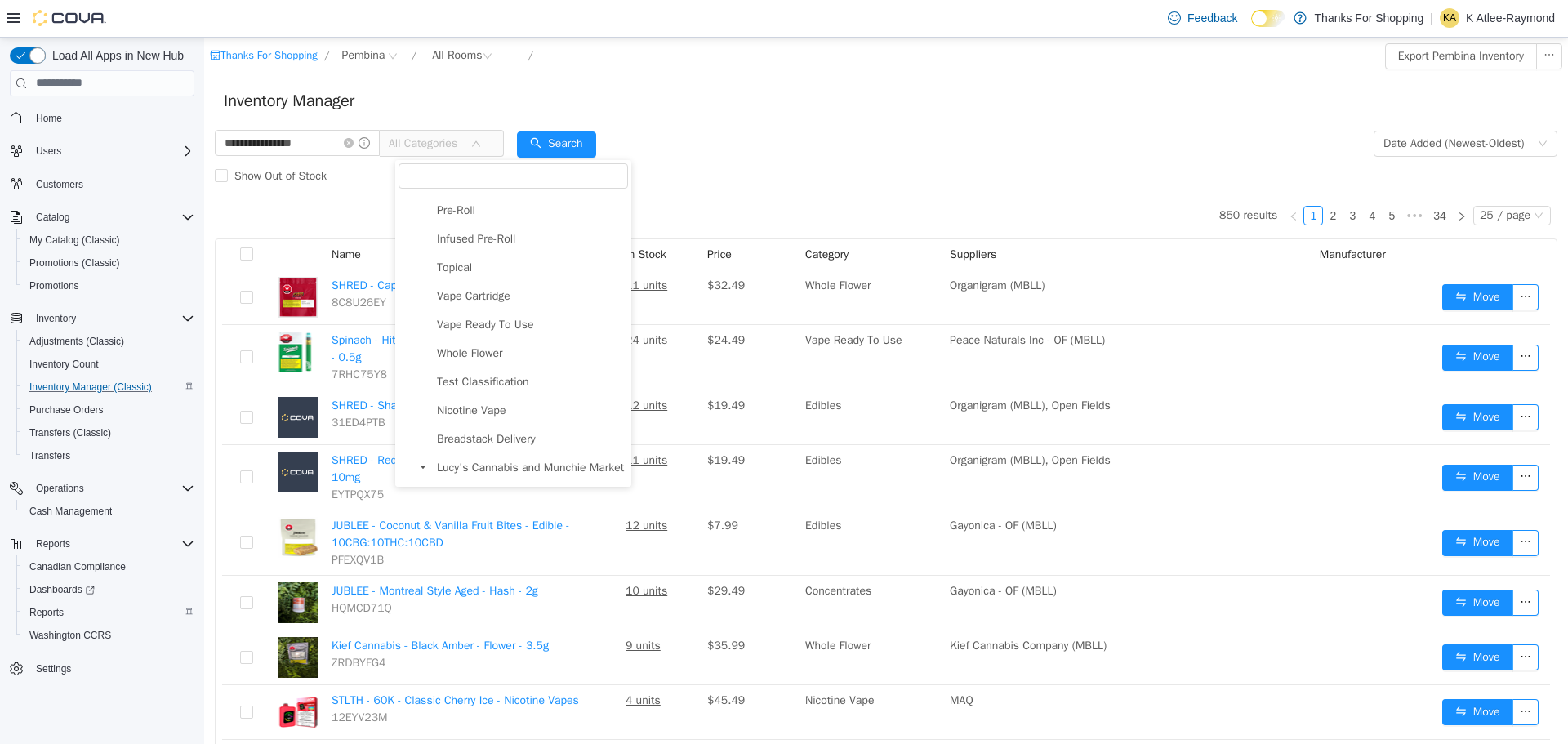 scroll, scrollTop: 340, scrollLeft: 0, axis: vertical 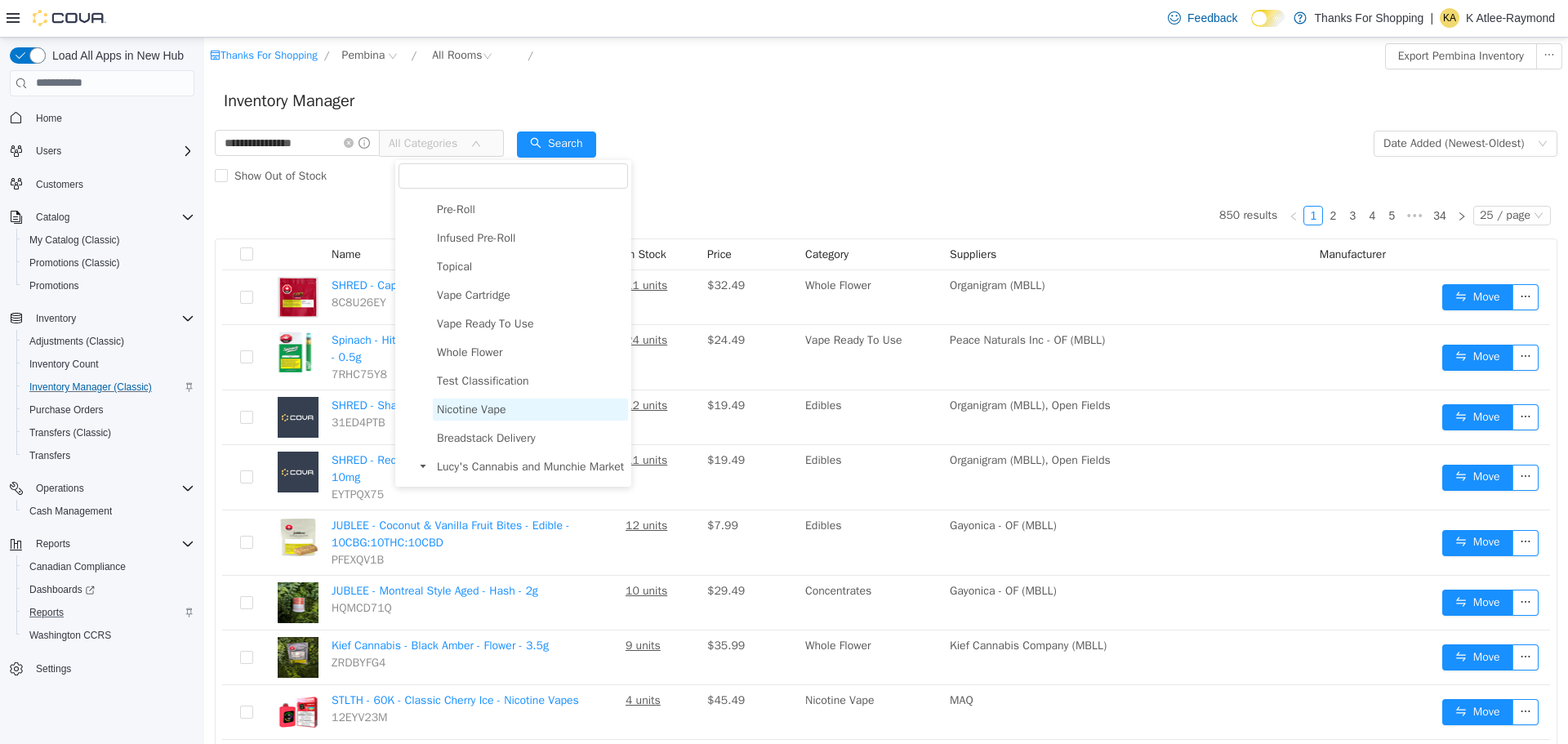 drag, startPoint x: 481, startPoint y: 417, endPoint x: 455, endPoint y: 412, distance: 26.4764 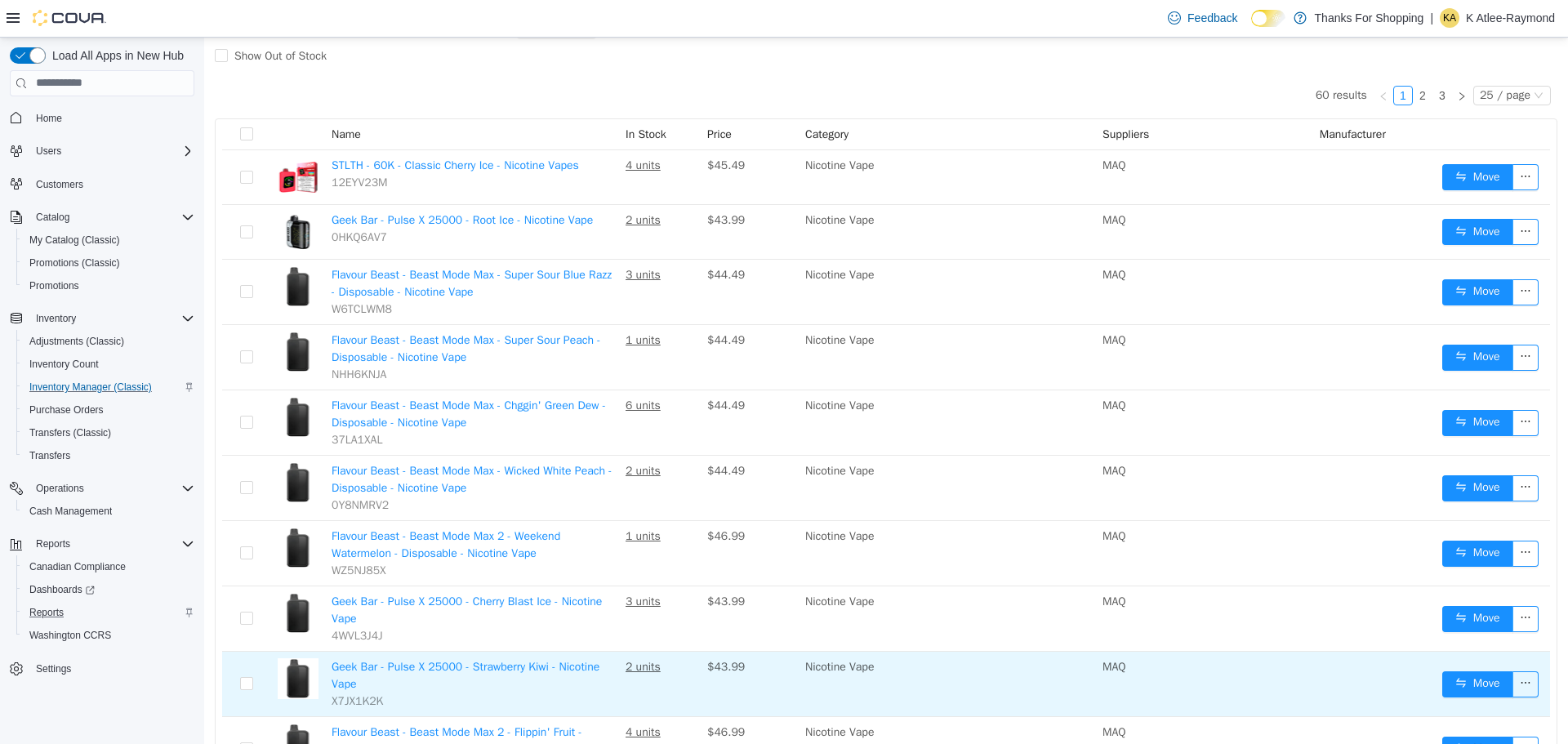 scroll, scrollTop: 82, scrollLeft: 0, axis: vertical 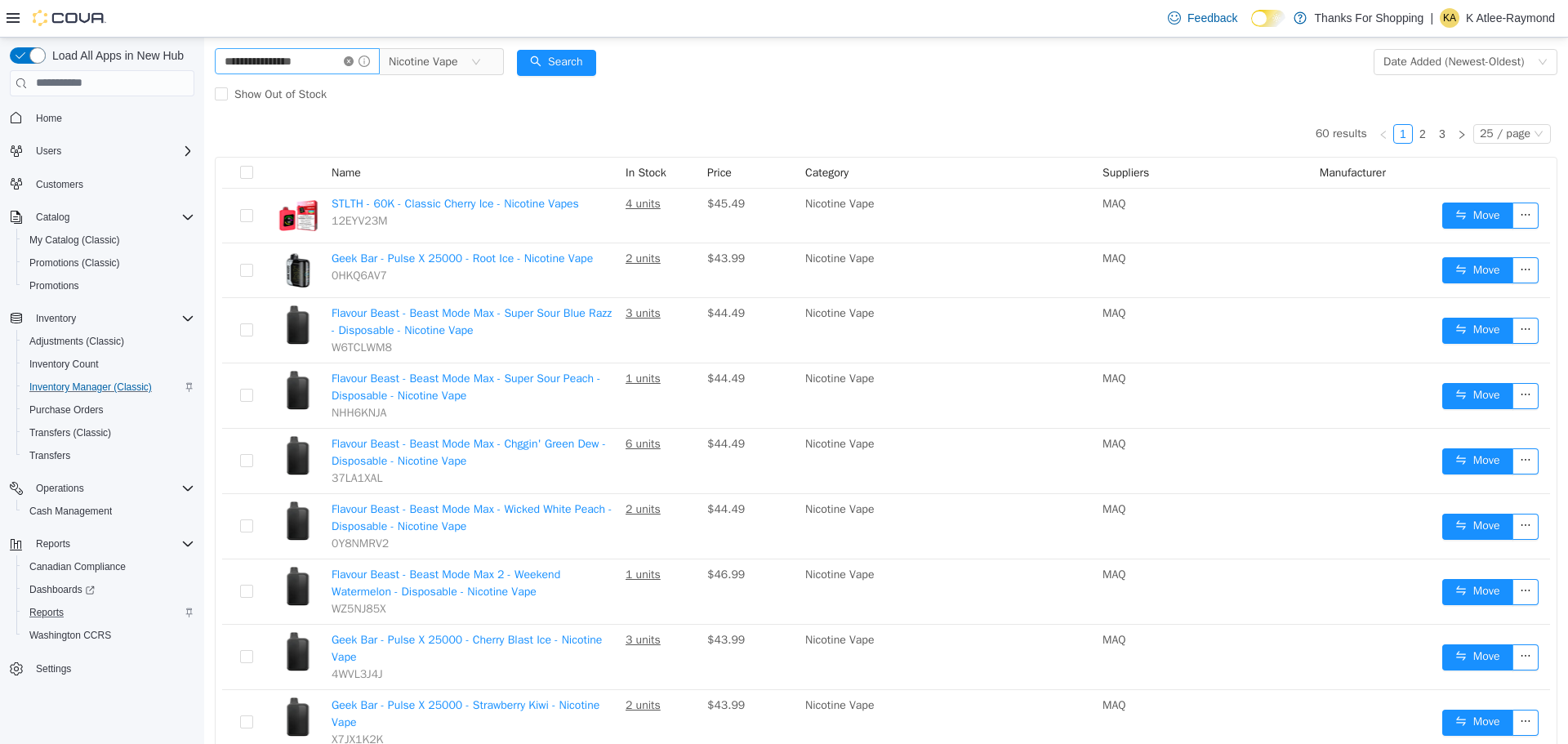 click 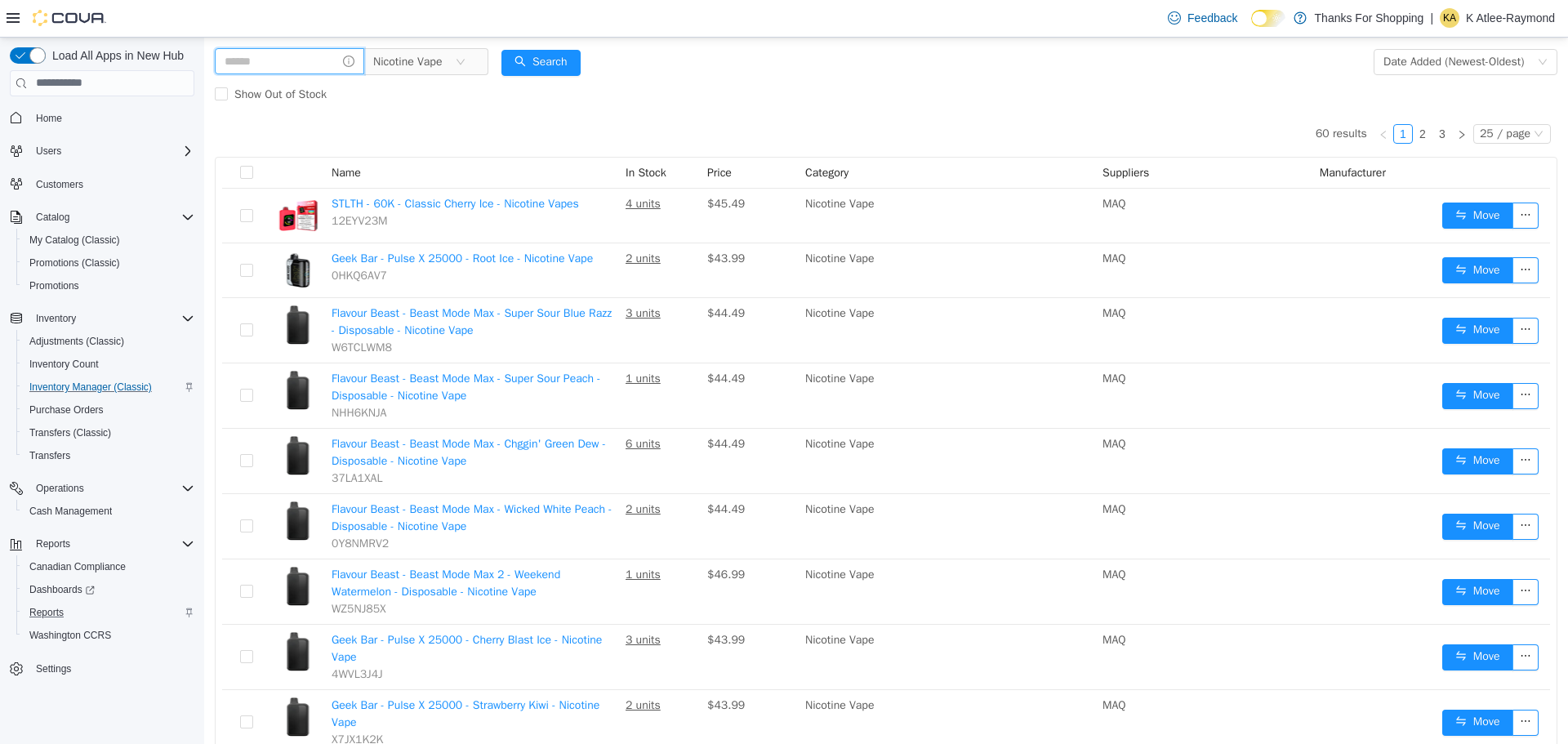 click at bounding box center [289, 60] 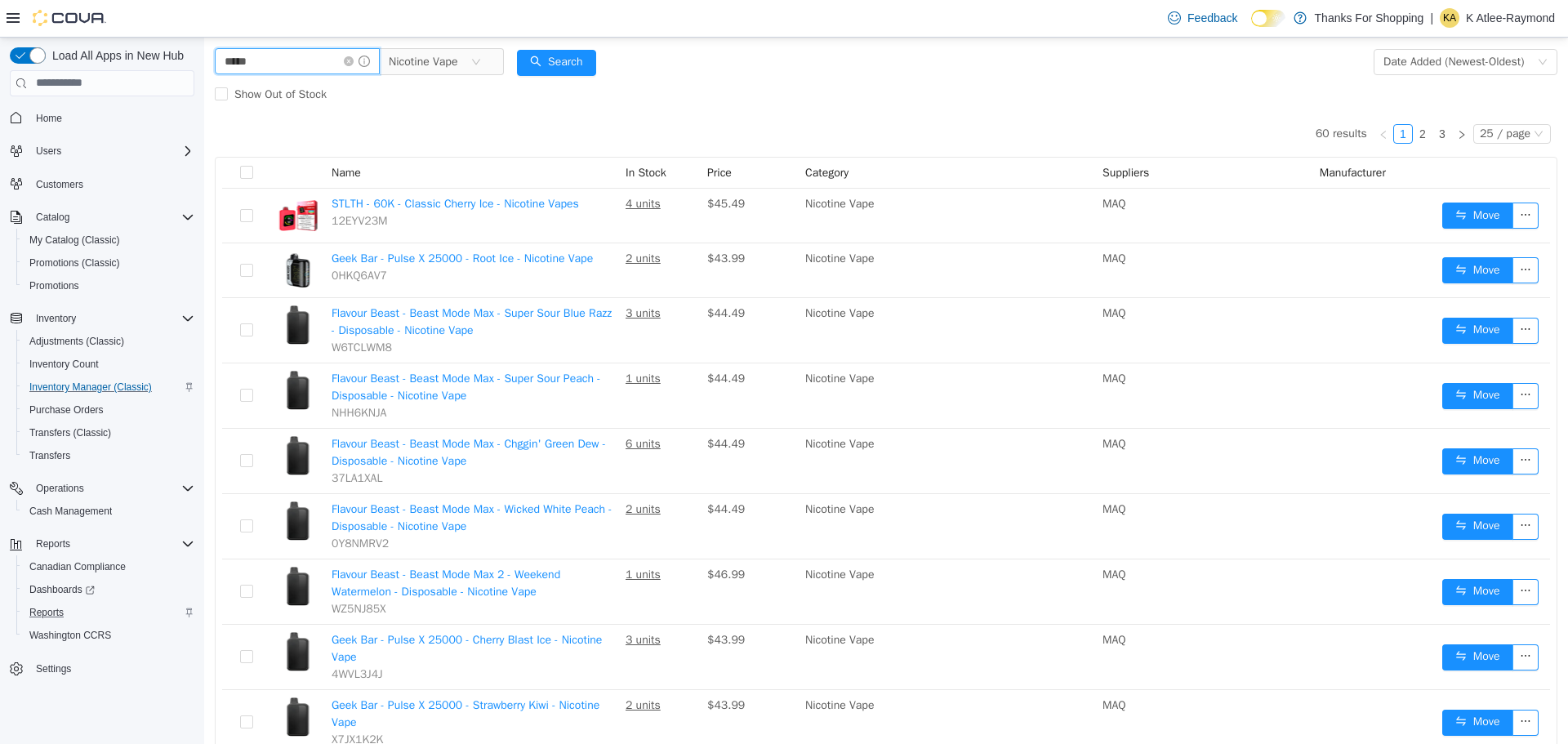 type on "*****" 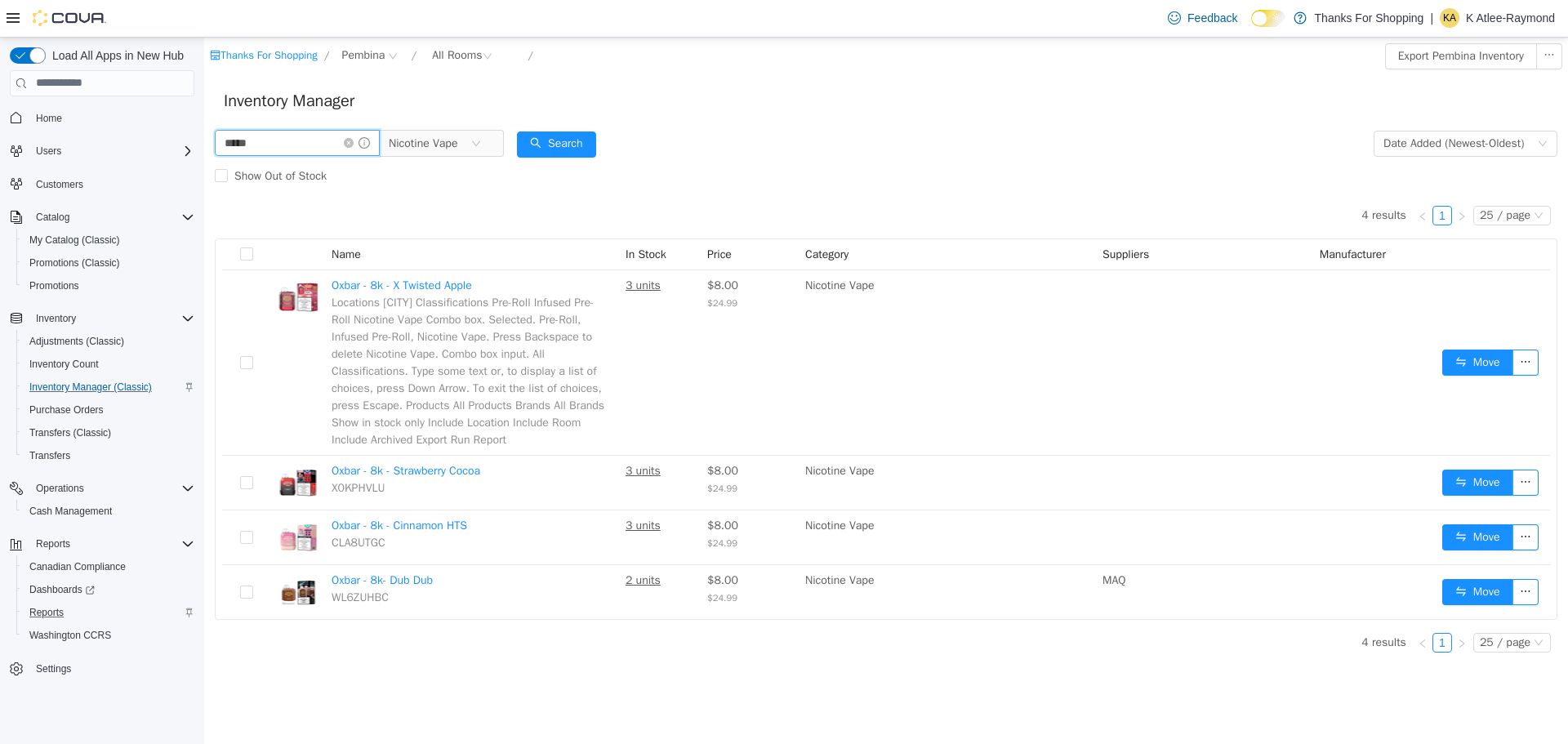 scroll, scrollTop: 0, scrollLeft: 0, axis: both 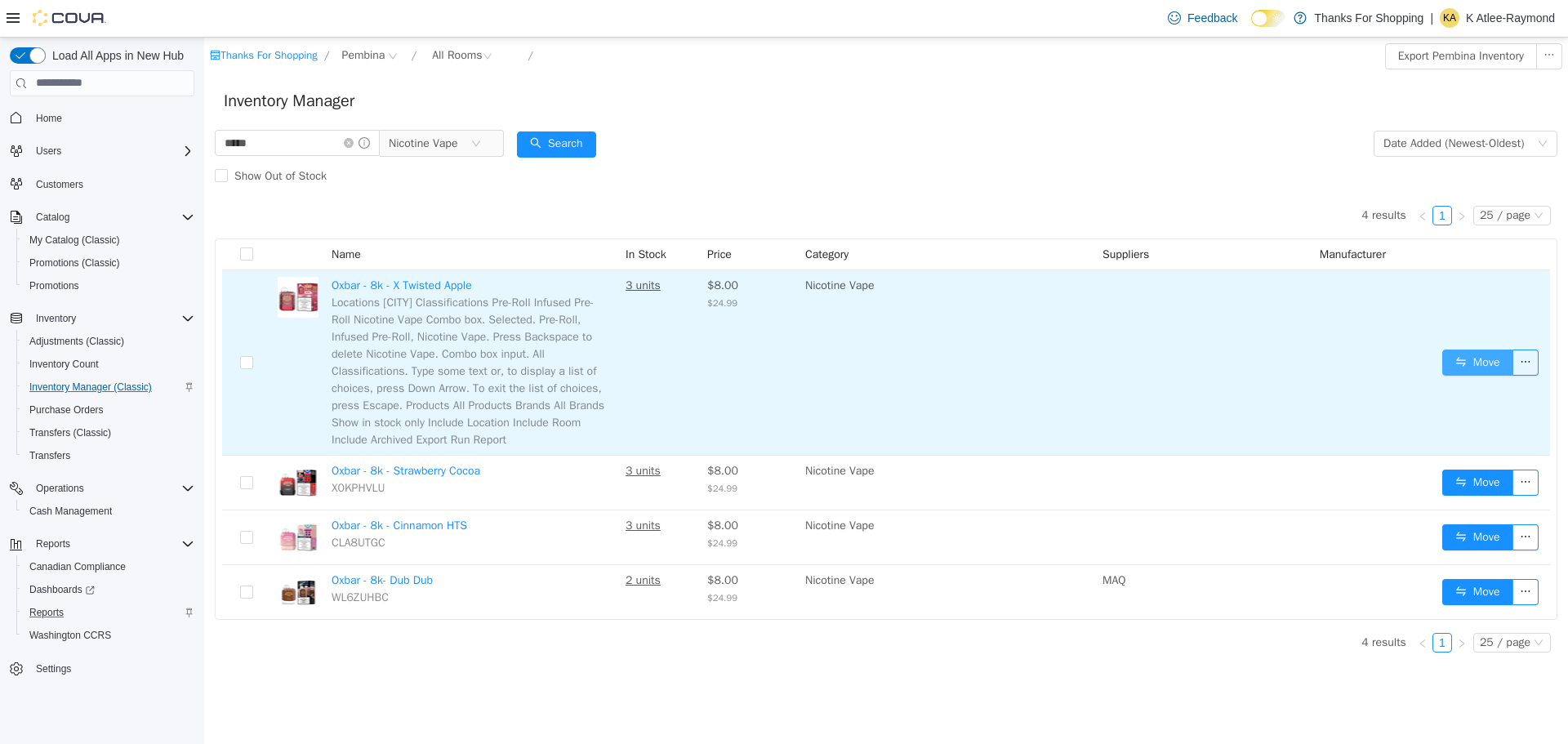 click on "Move" at bounding box center (1477, 362) 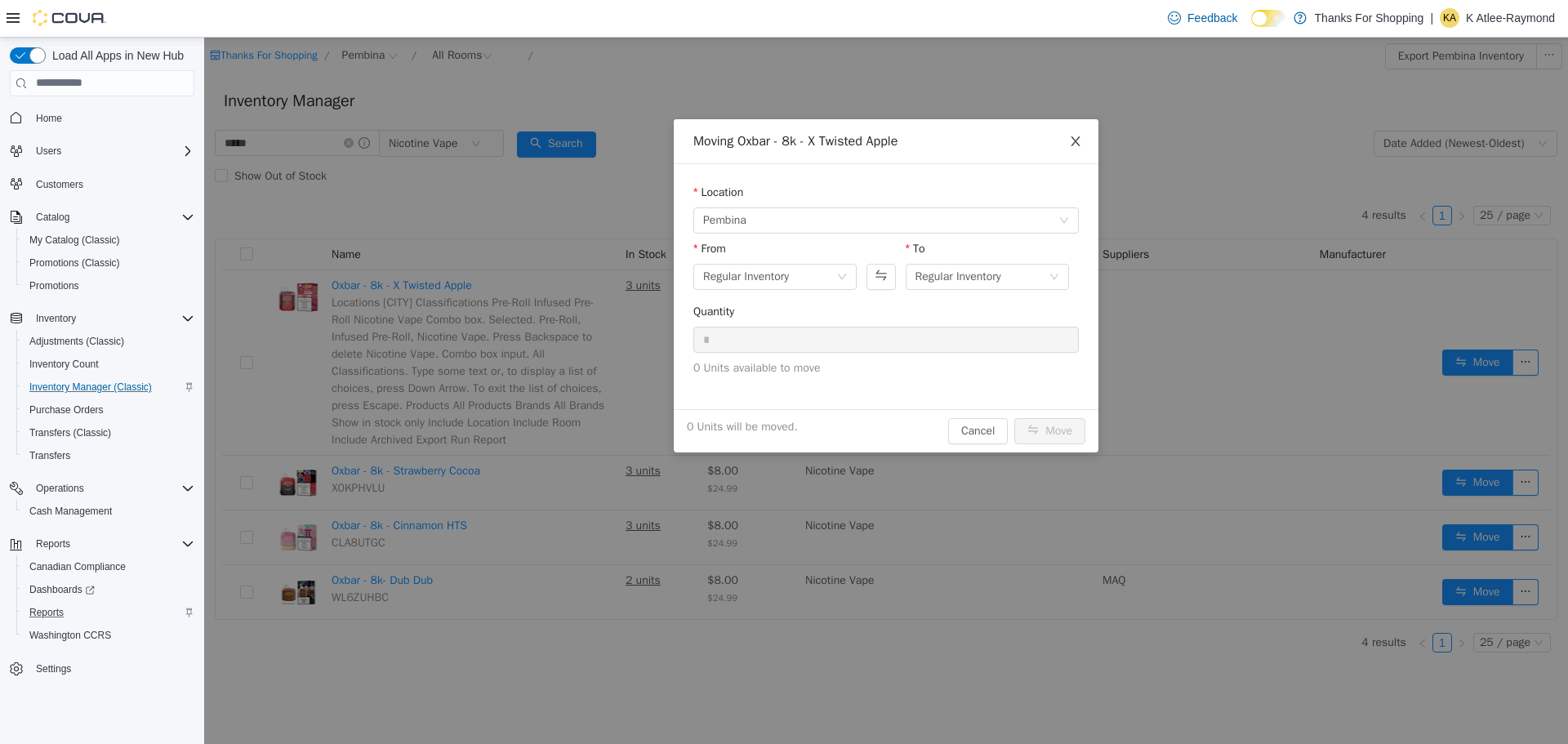 click 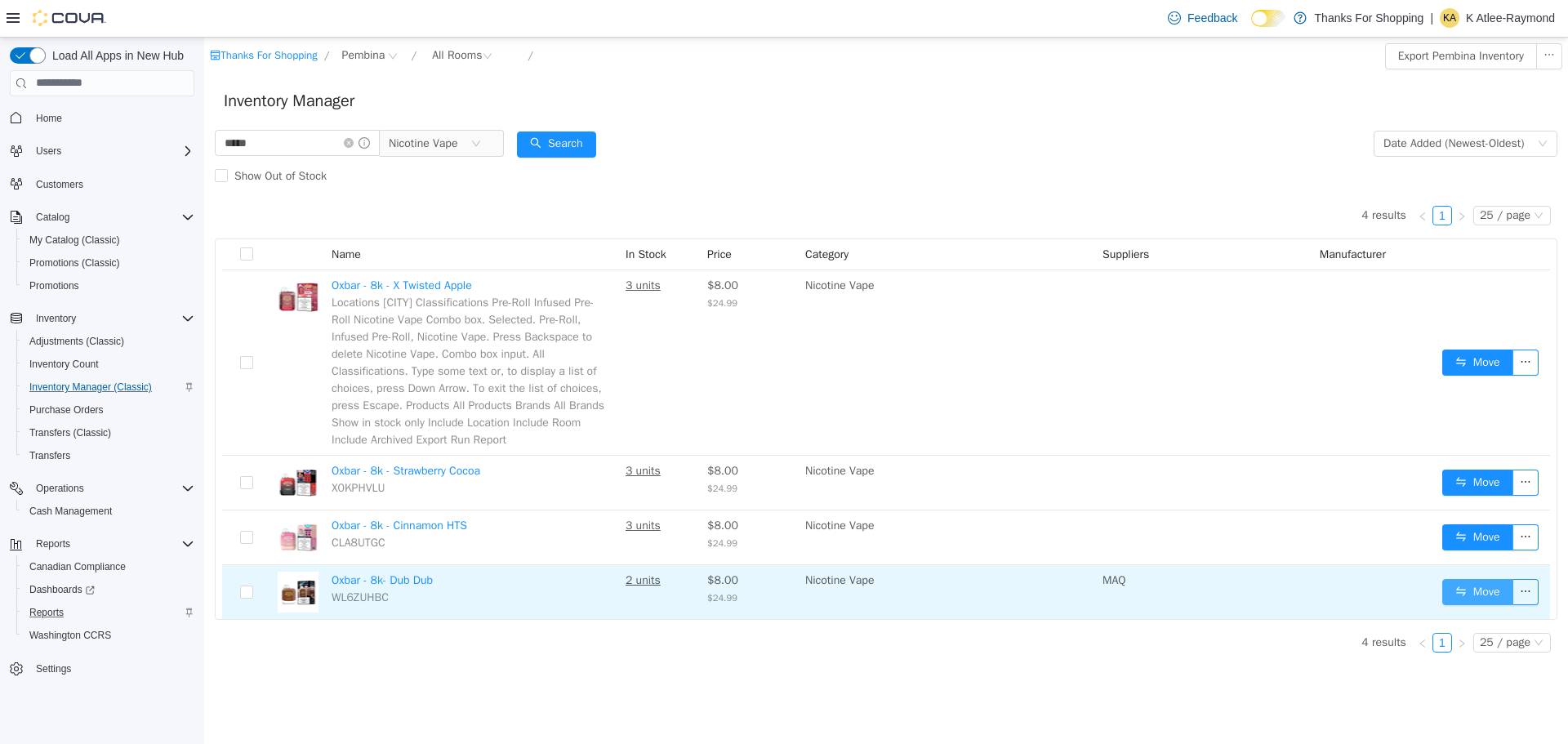 click on "Move" at bounding box center [1477, 591] 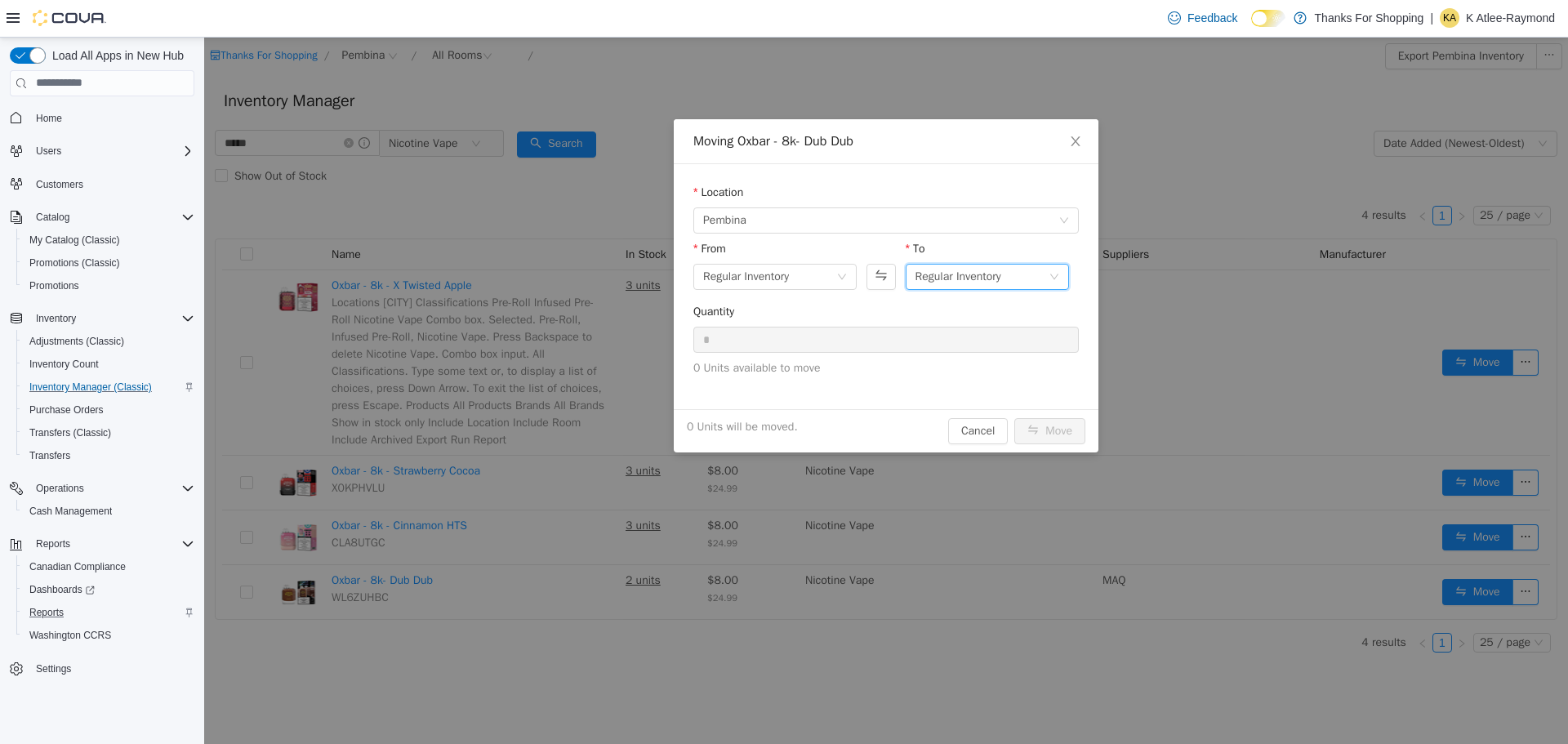click on "Regular Inventory" at bounding box center (958, 276) 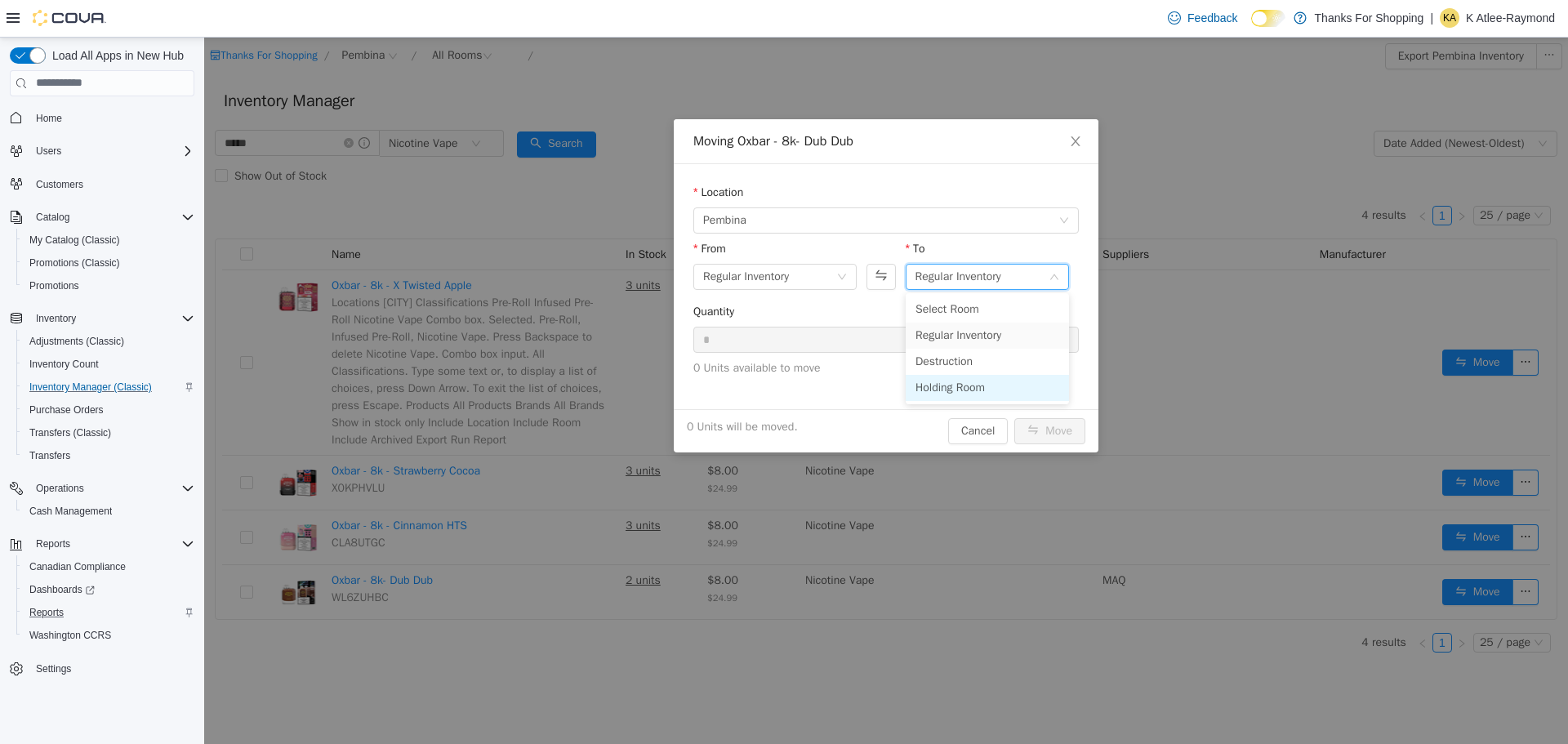 click on "Holding Room" at bounding box center [987, 387] 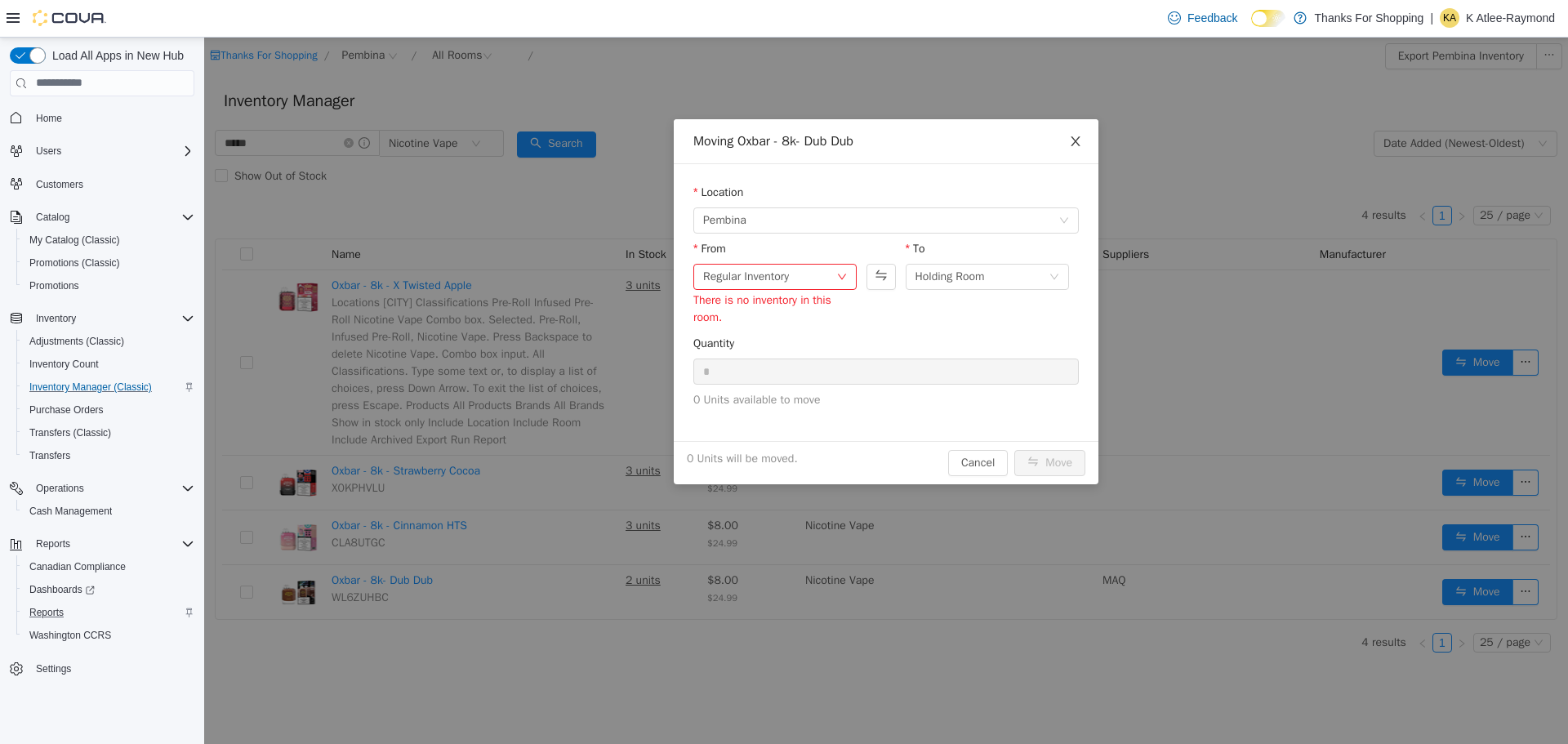 click at bounding box center [1076, 141] 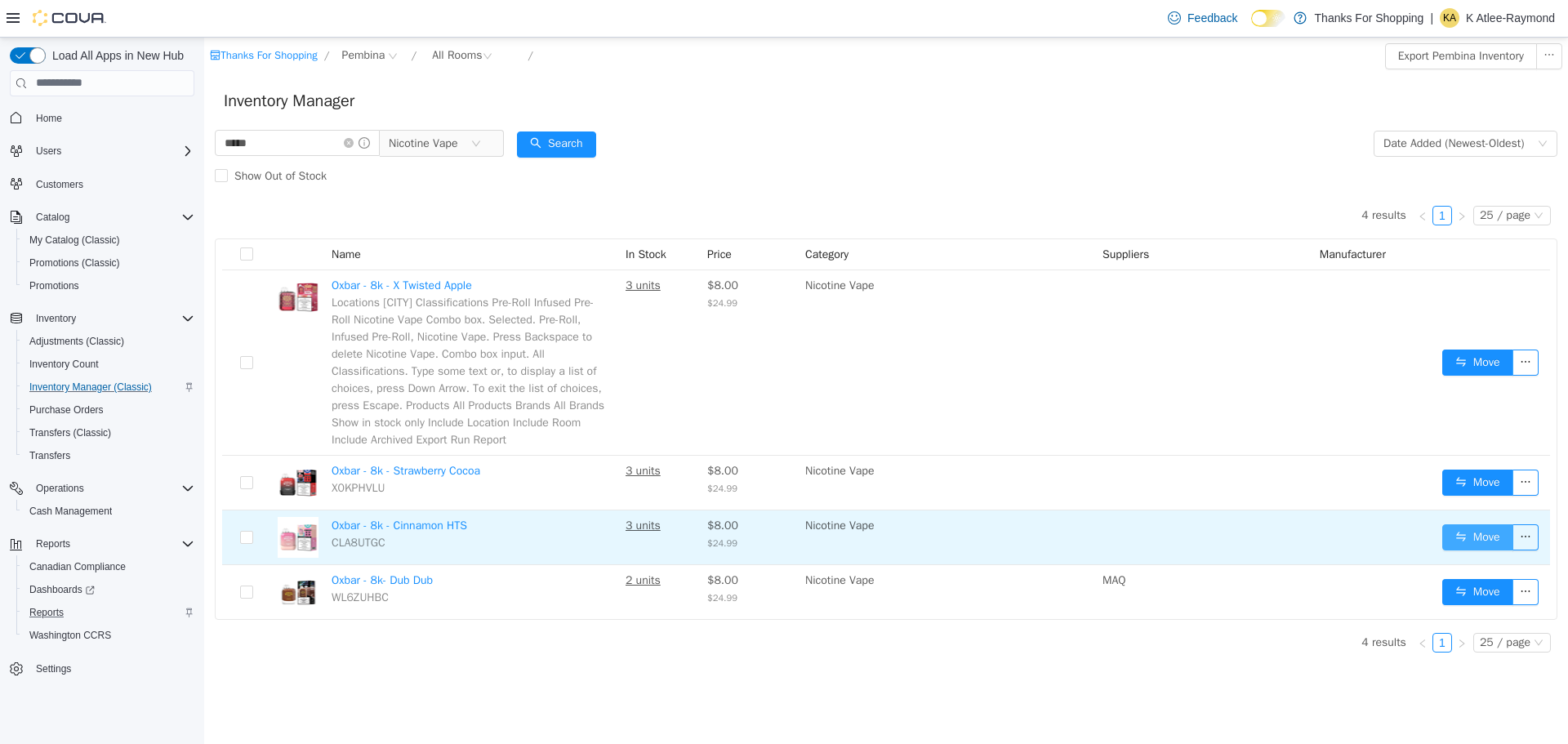 click on "Move" at bounding box center (1477, 537) 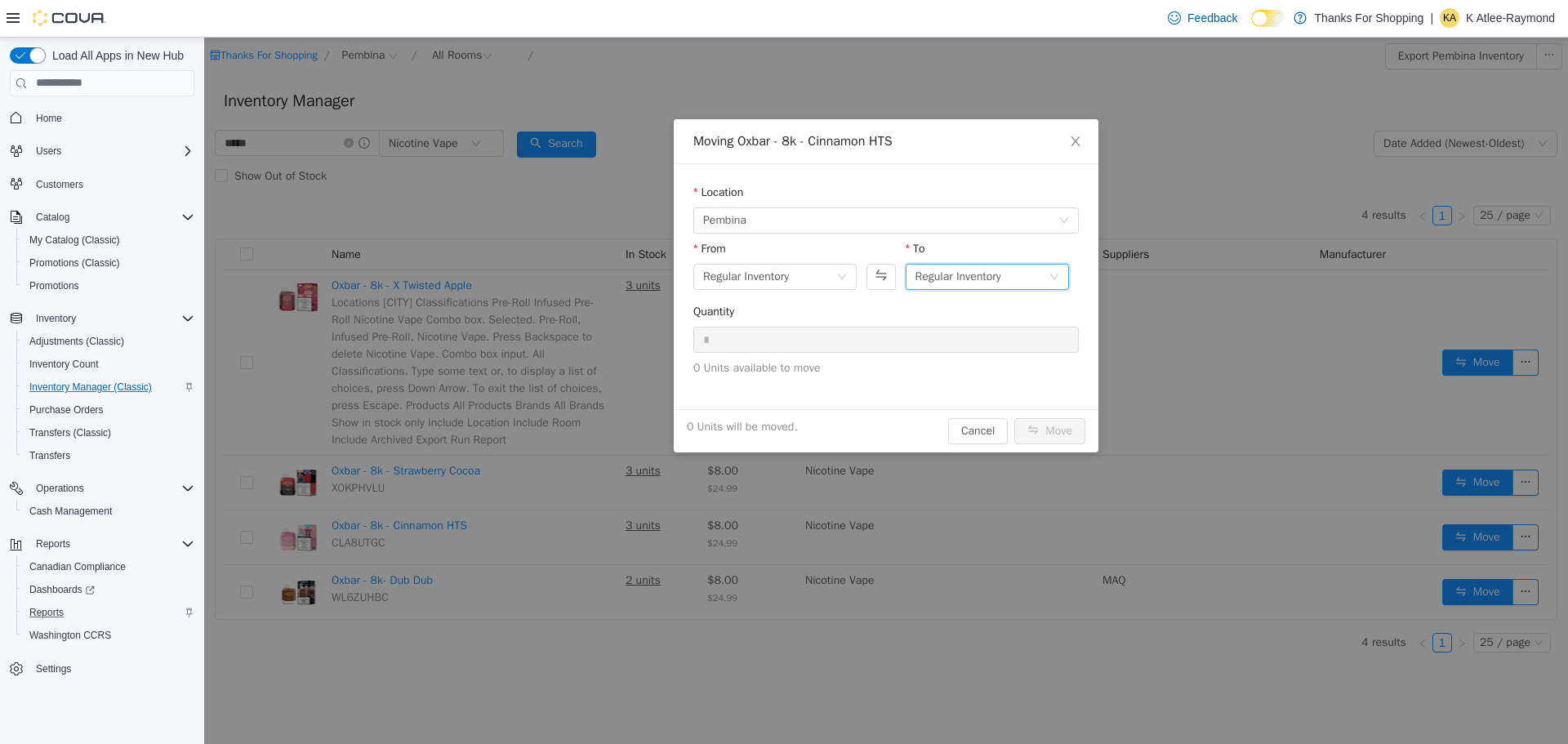 click on "Regular Inventory" at bounding box center (958, 276) 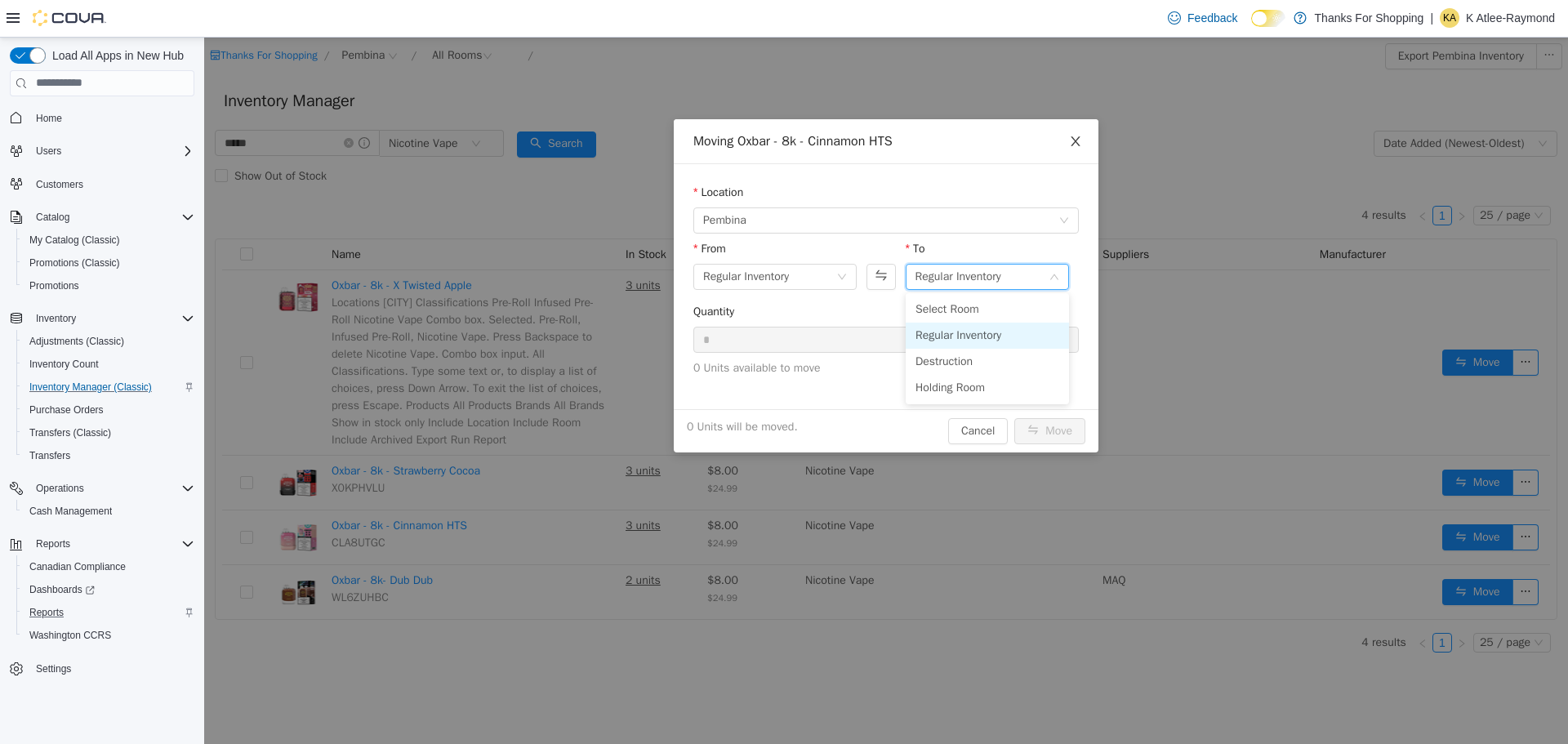 click 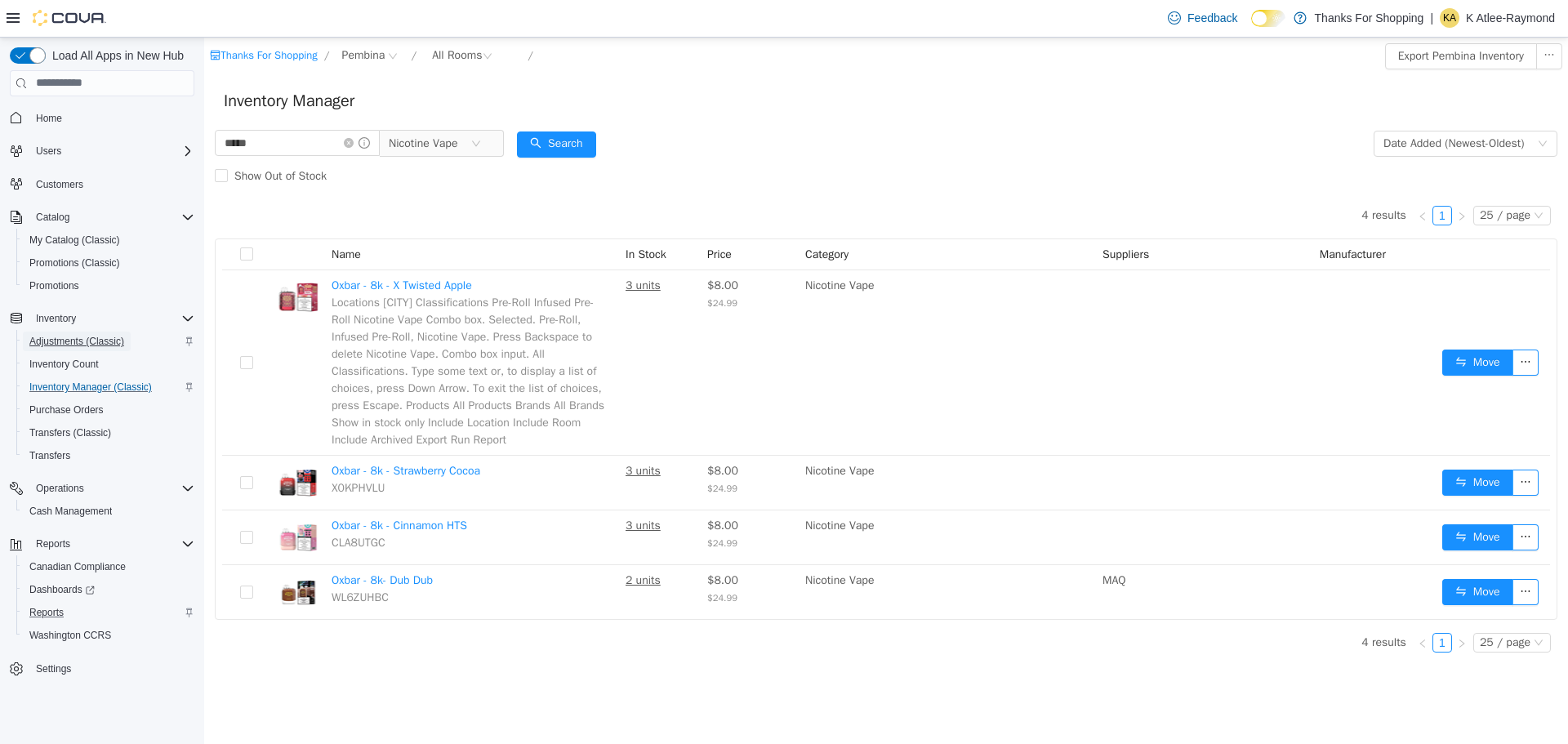 click on "Adjustments (Classic)" at bounding box center (77, 341) 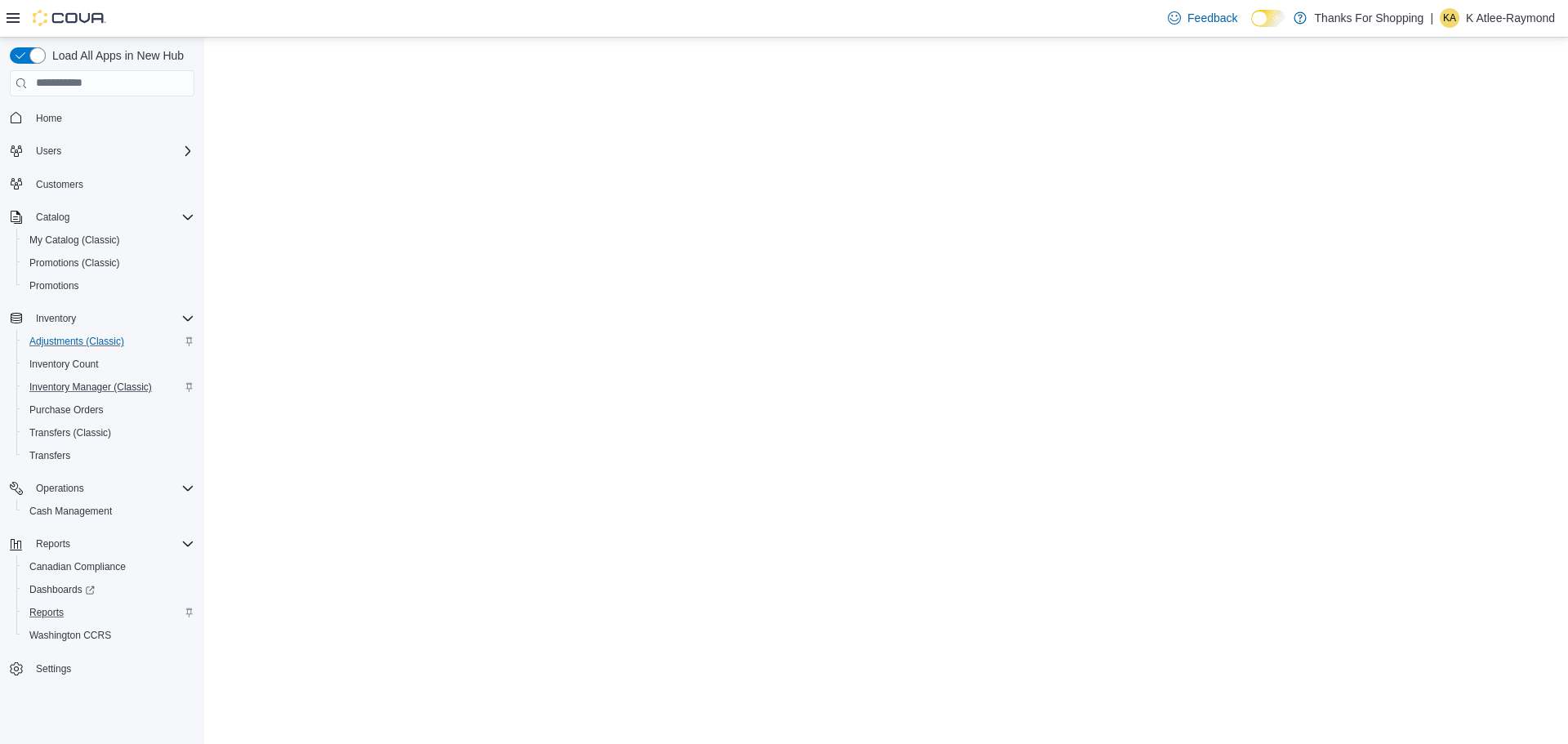 scroll, scrollTop: 0, scrollLeft: 0, axis: both 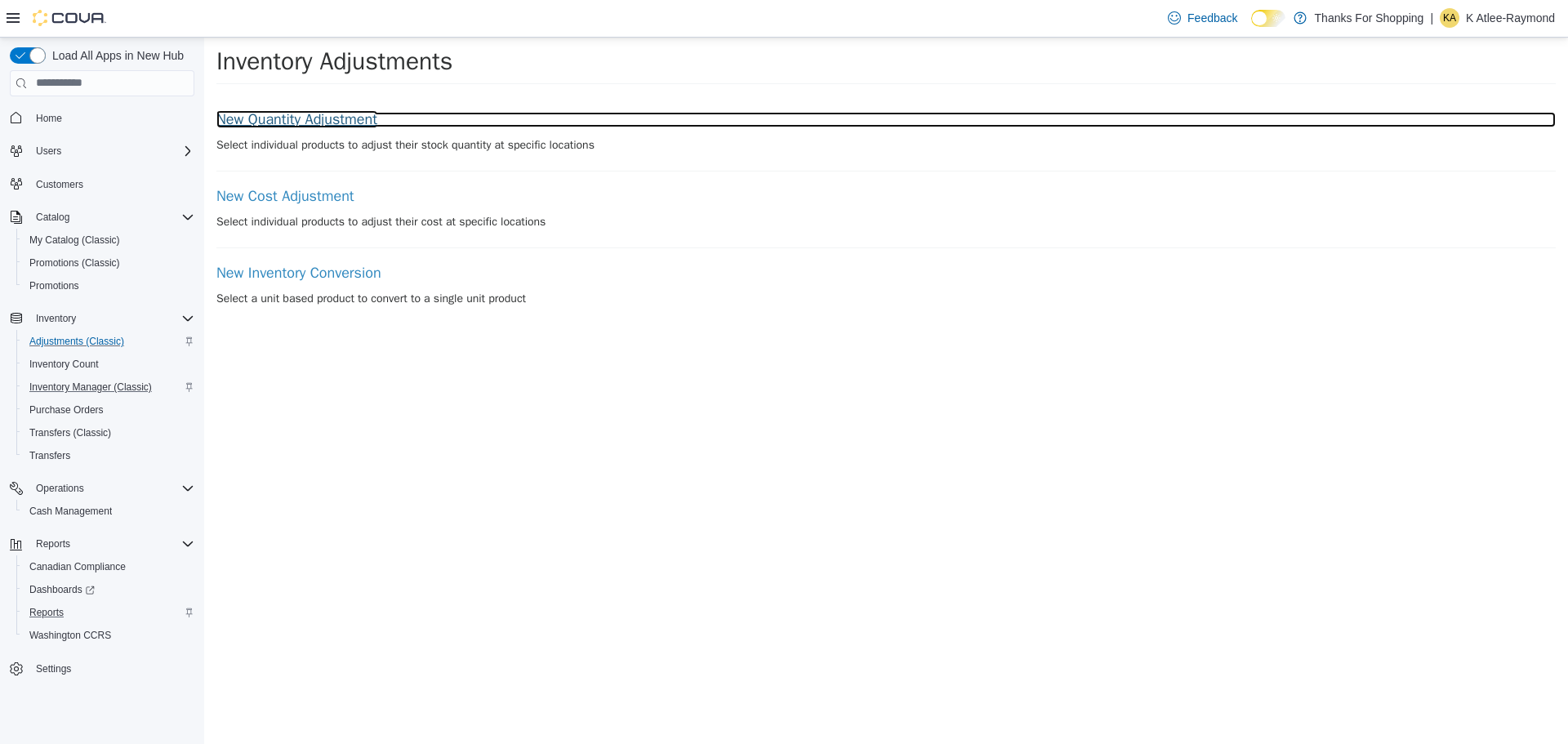 click on "New Quantity Adjustment" at bounding box center [886, 119] 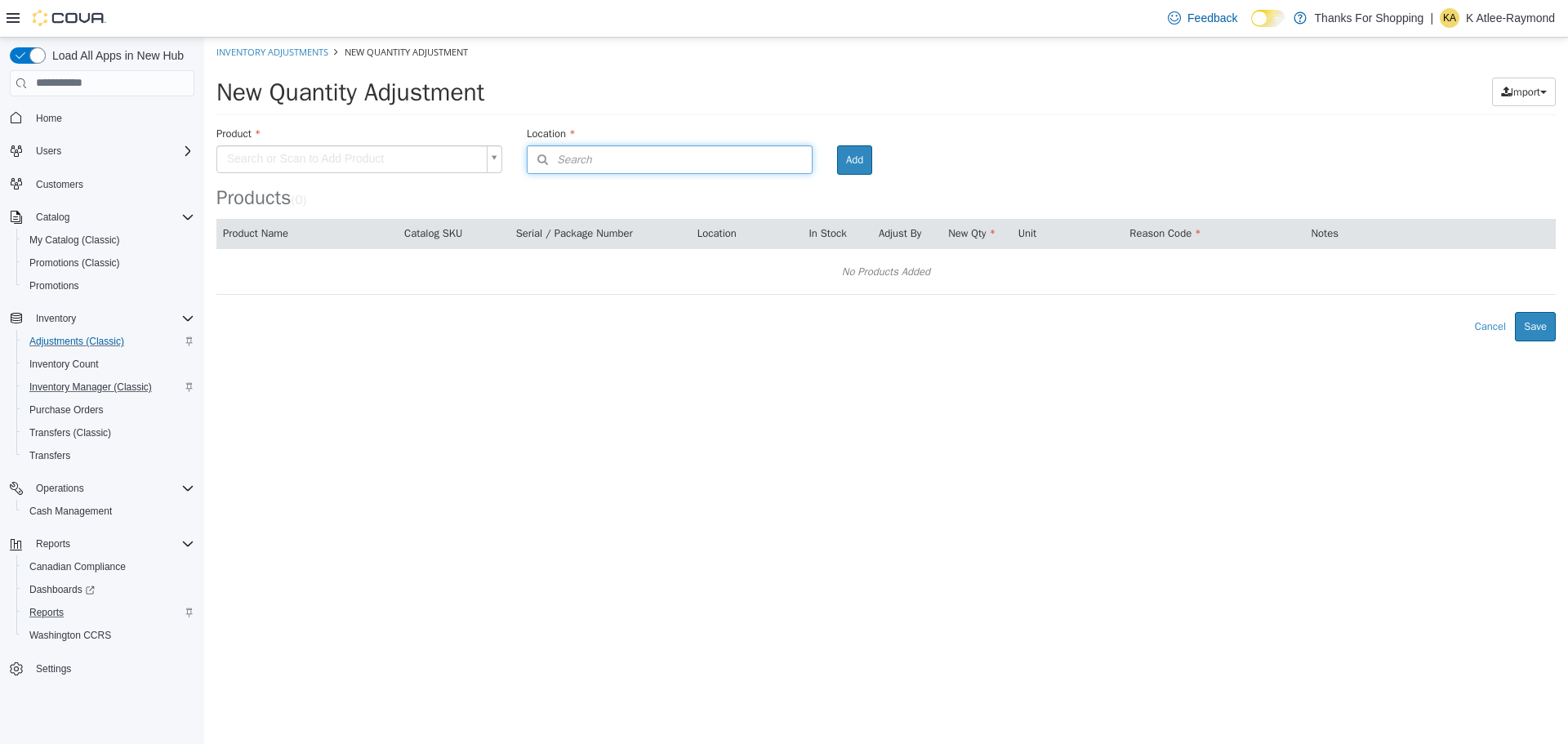 click on "Search" at bounding box center [670, 158] 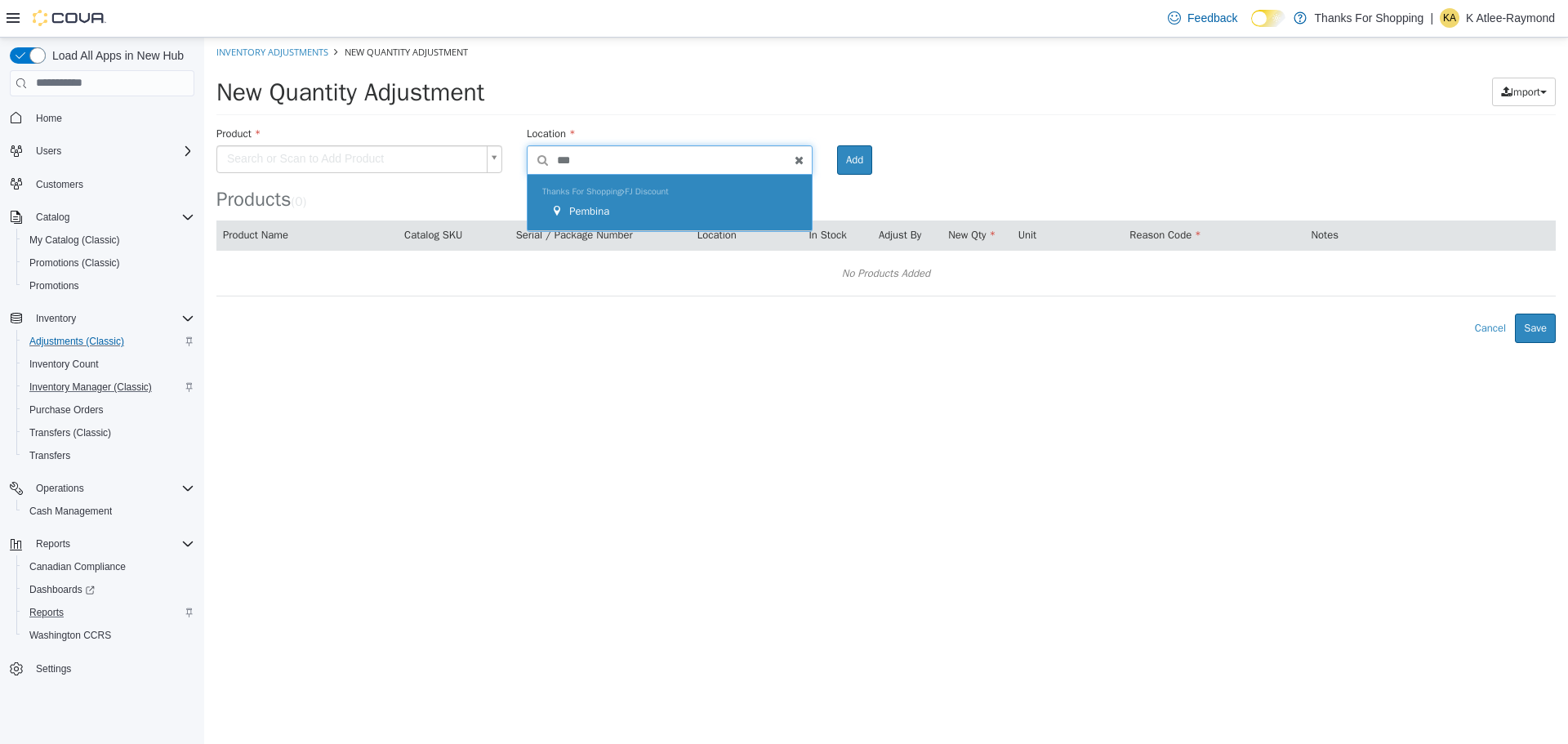 type on "***" 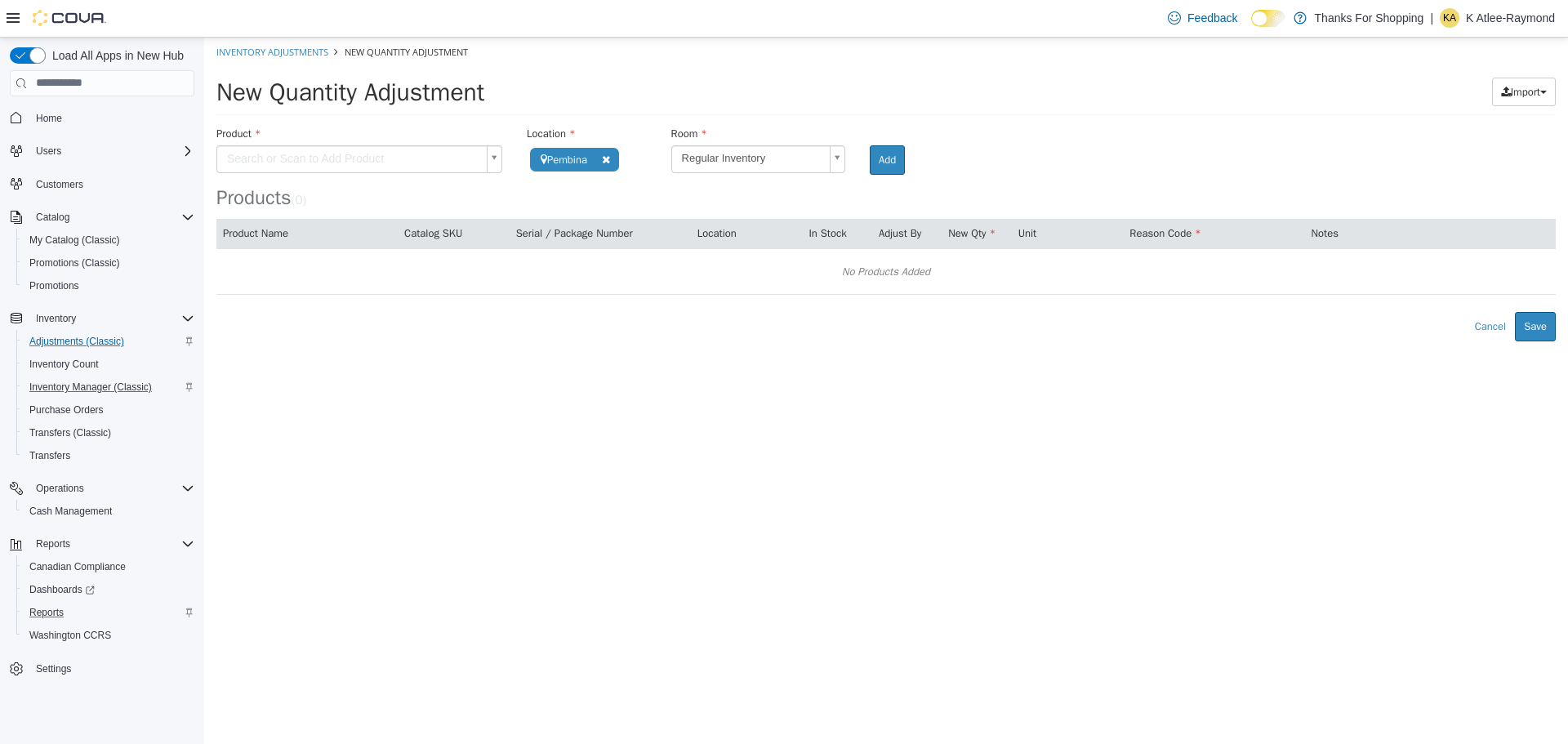 click on "**********" at bounding box center [886, 189] 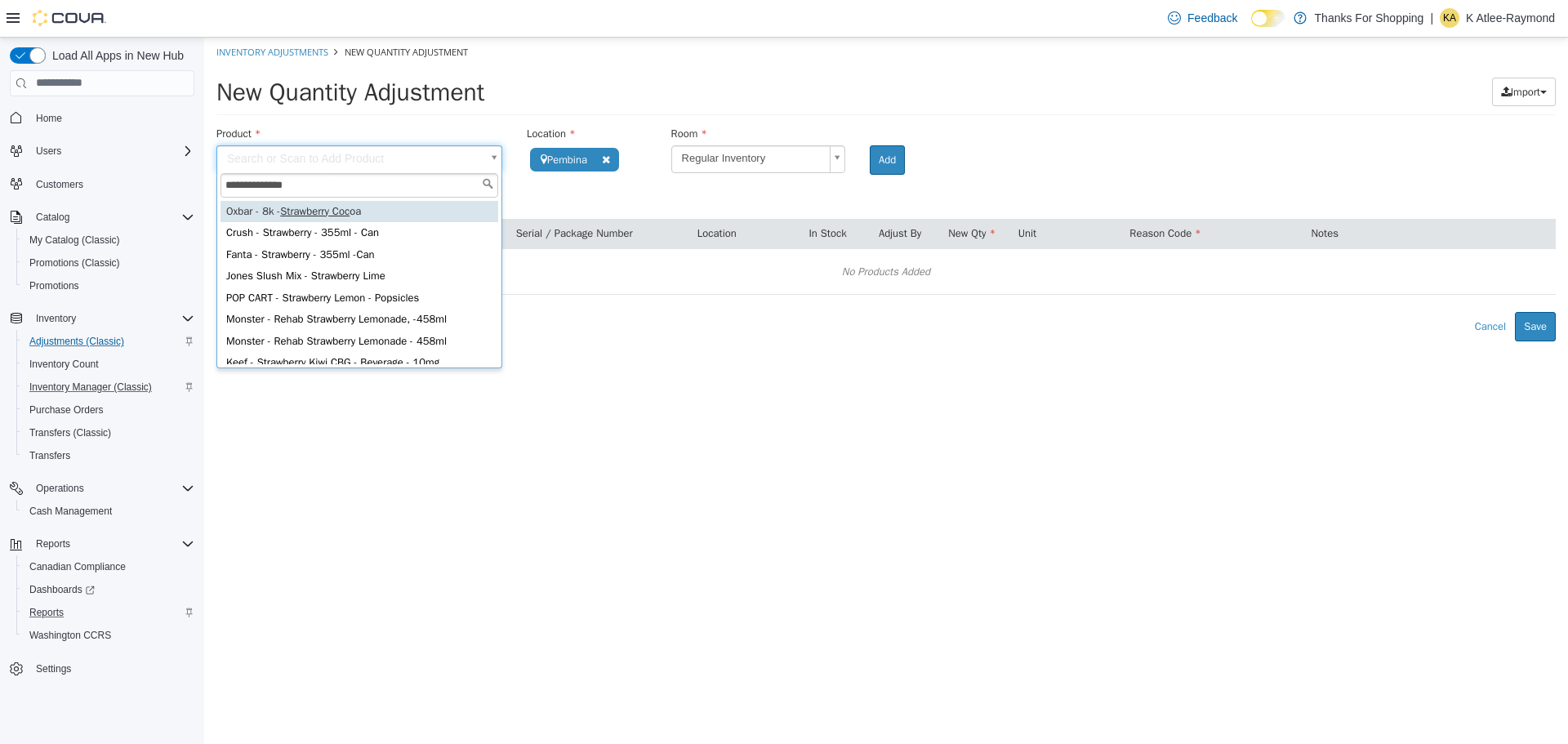 type on "**********" 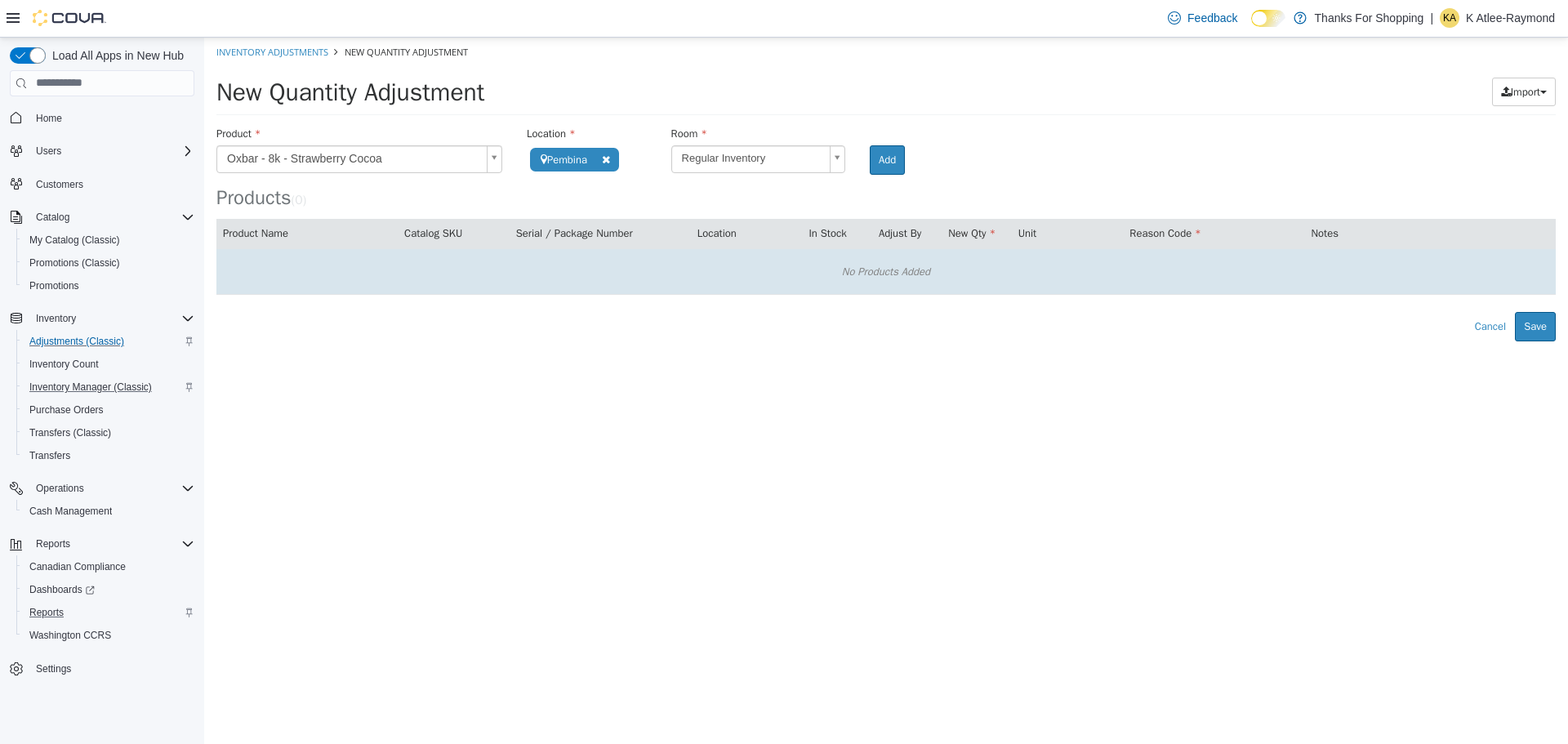 click on "No Products Added" at bounding box center [886, 271] 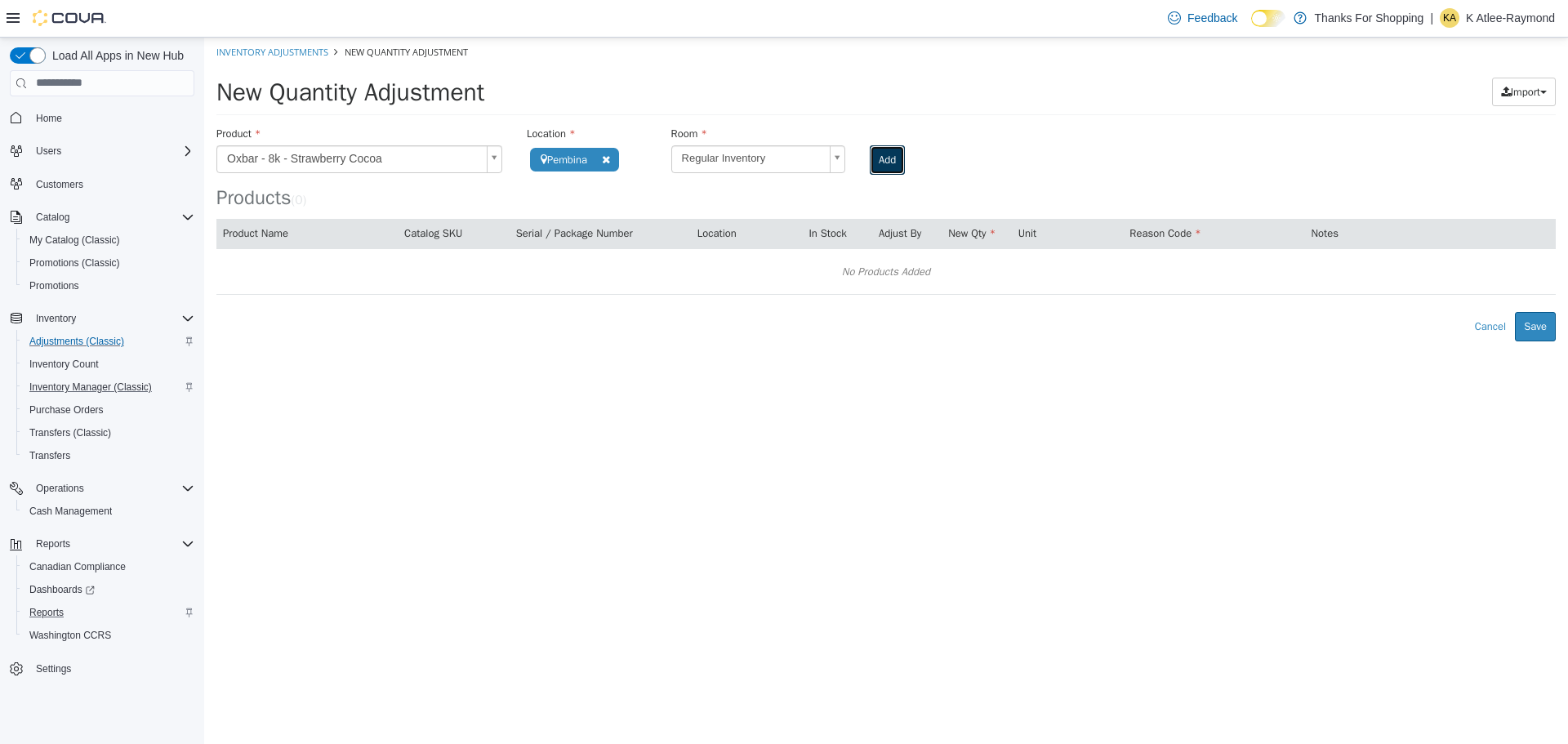 click on "Add" at bounding box center (887, 159) 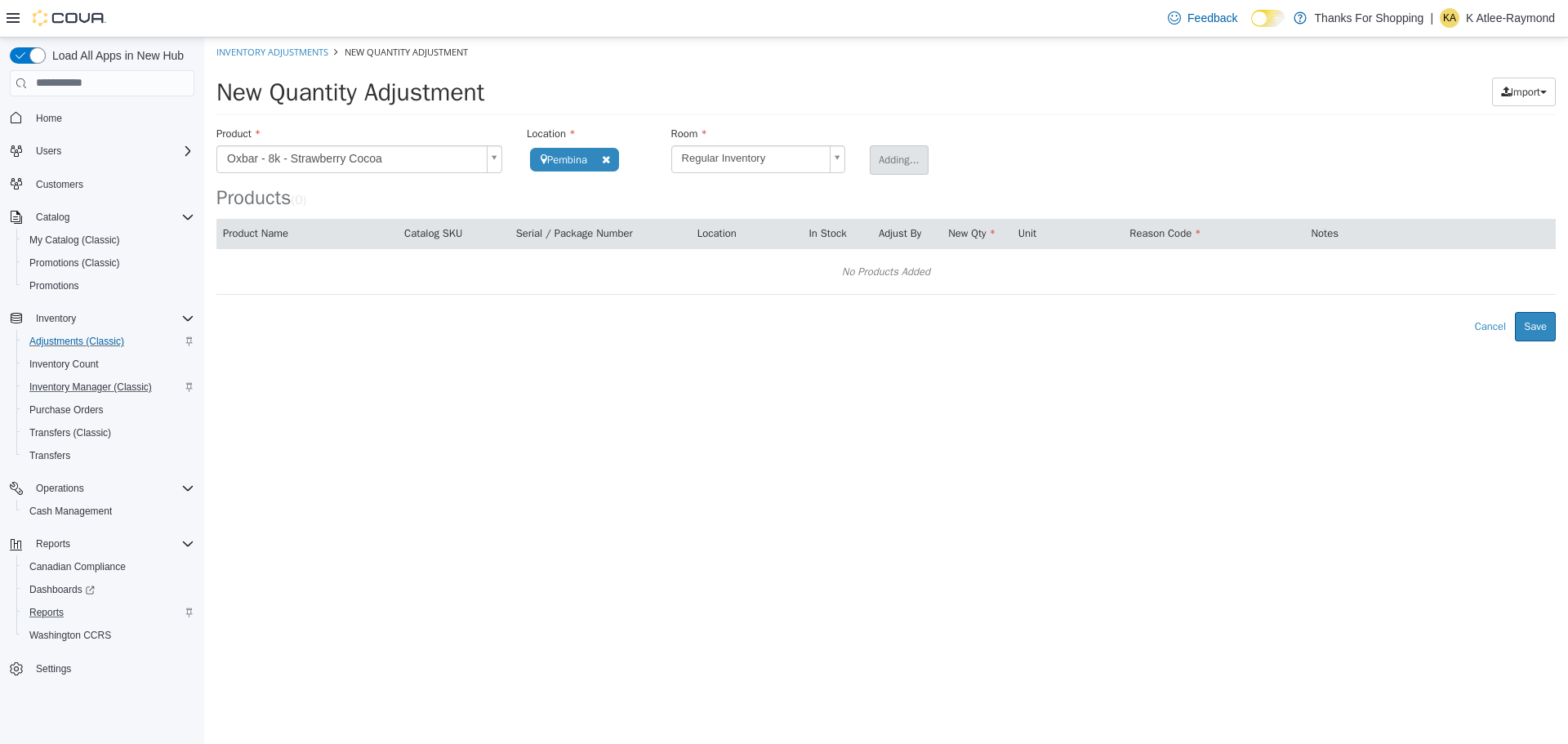 type 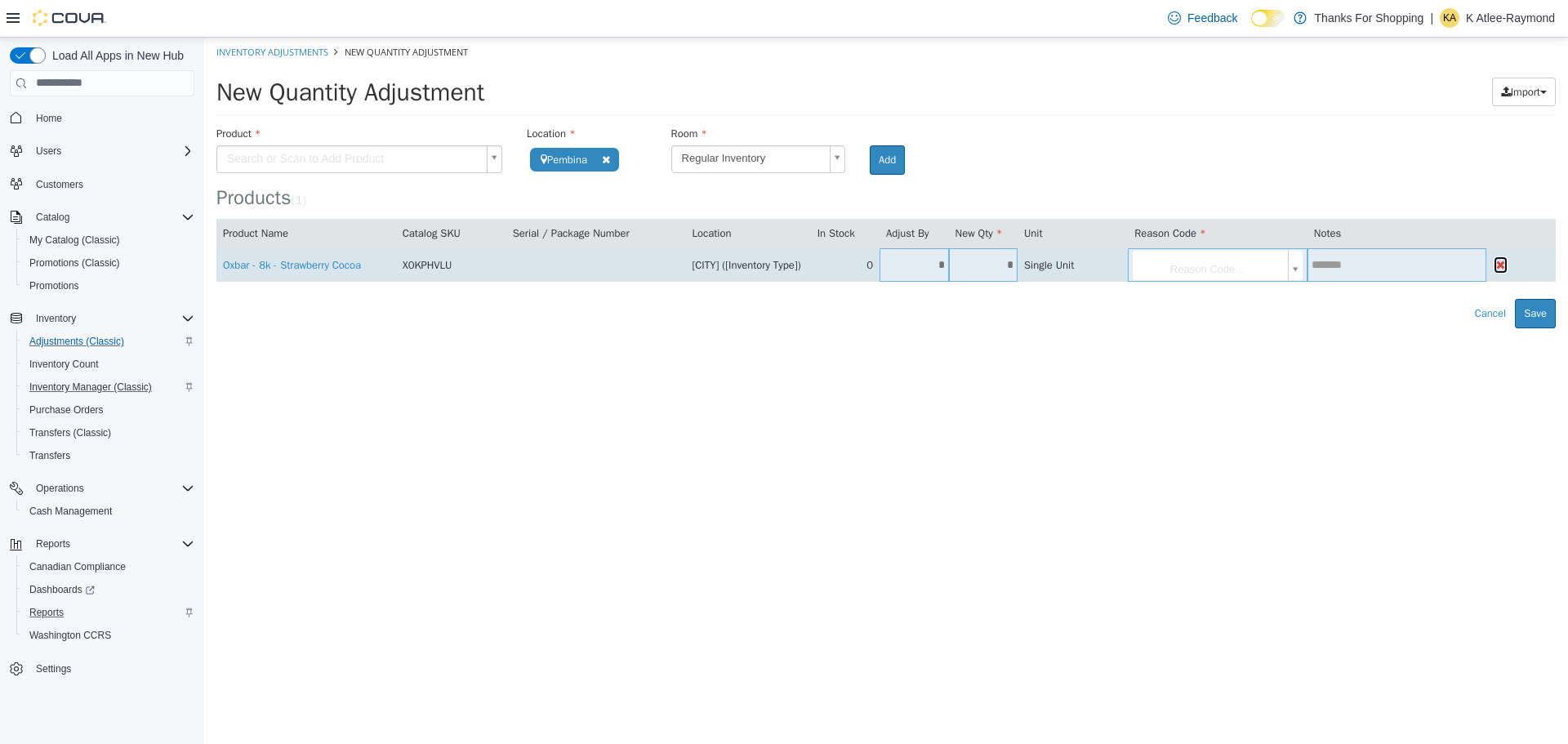click at bounding box center (1500, 264) 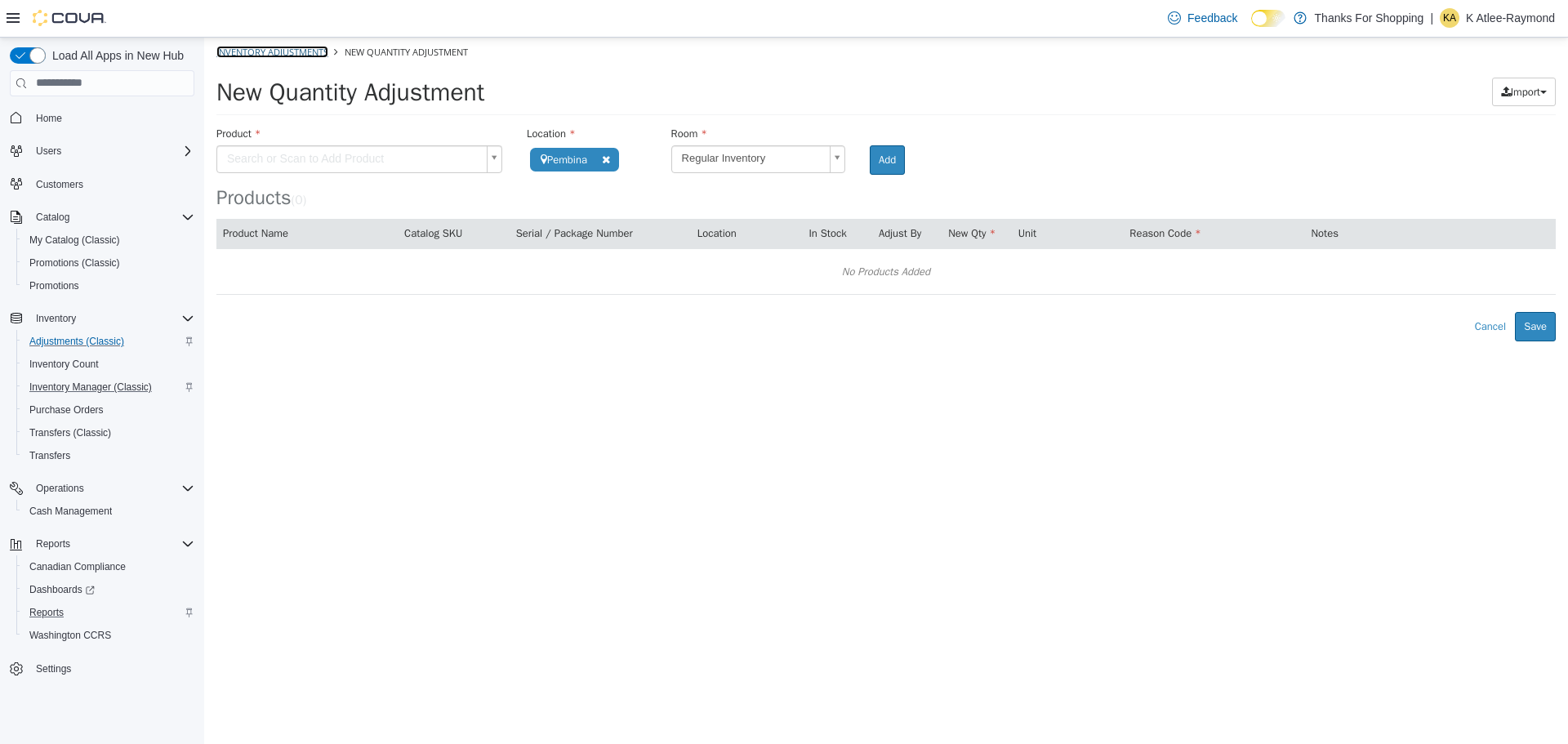 click on "Inventory Adjustments" at bounding box center [272, 51] 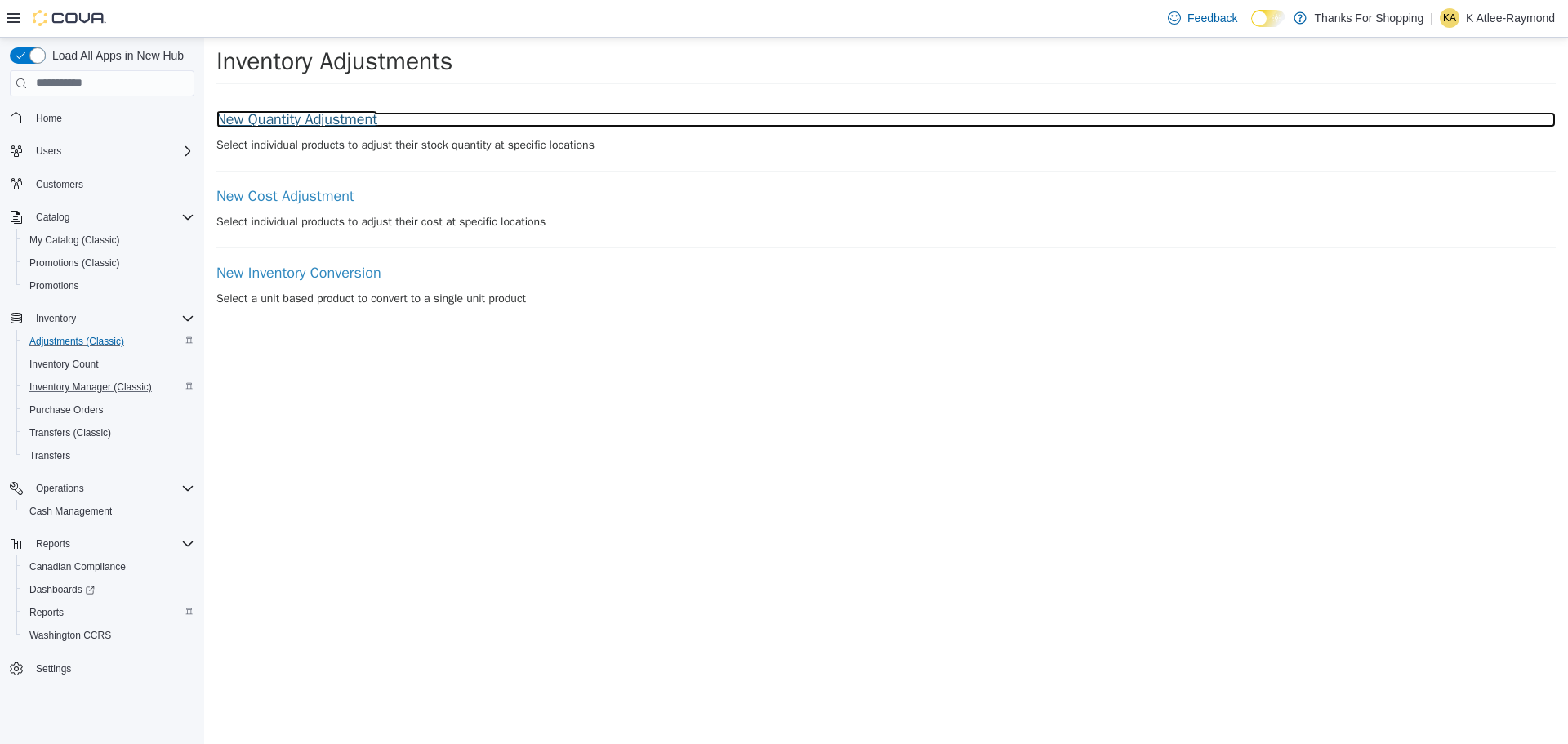 click on "New Quantity Adjustment" at bounding box center (886, 119) 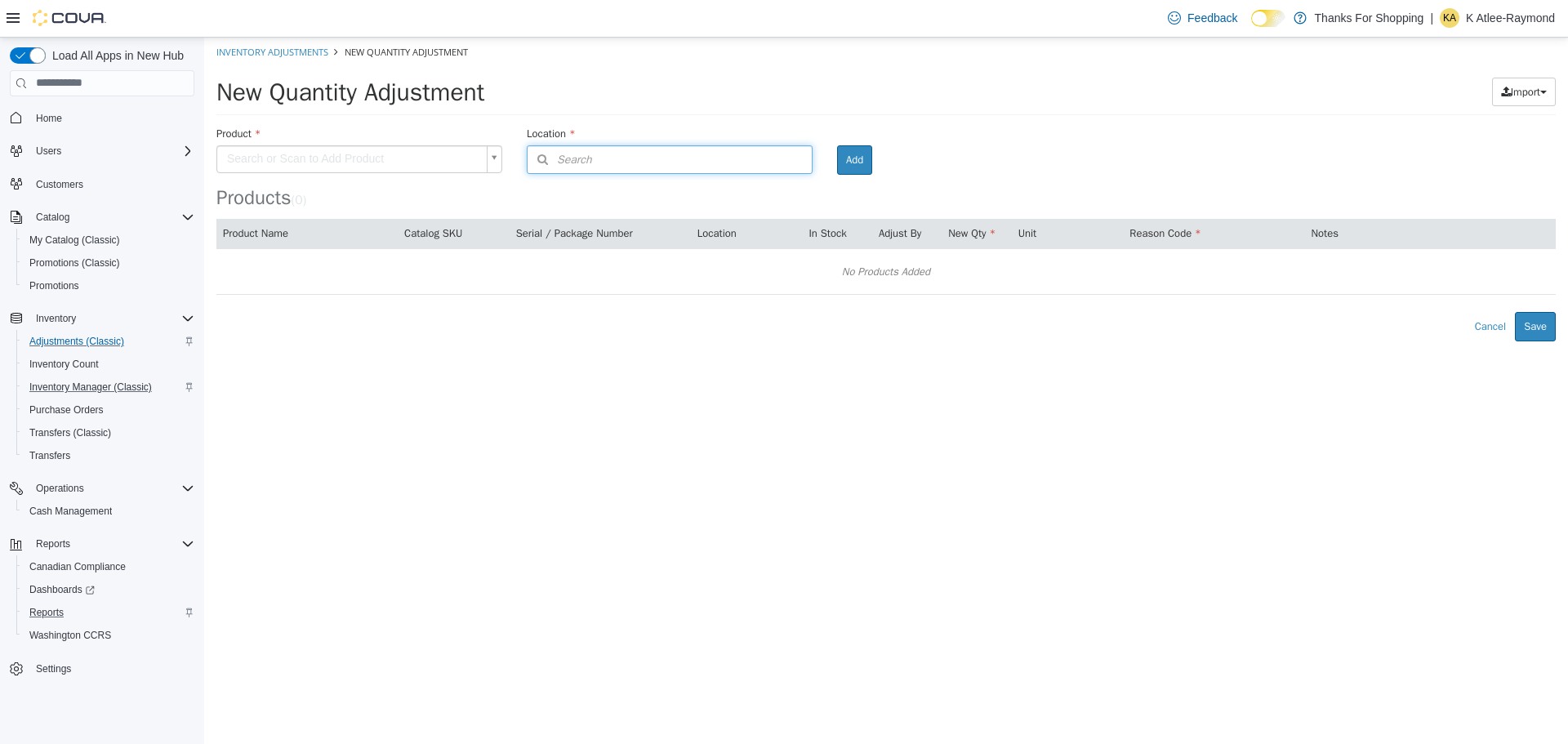 click on "Search" at bounding box center (670, 158) 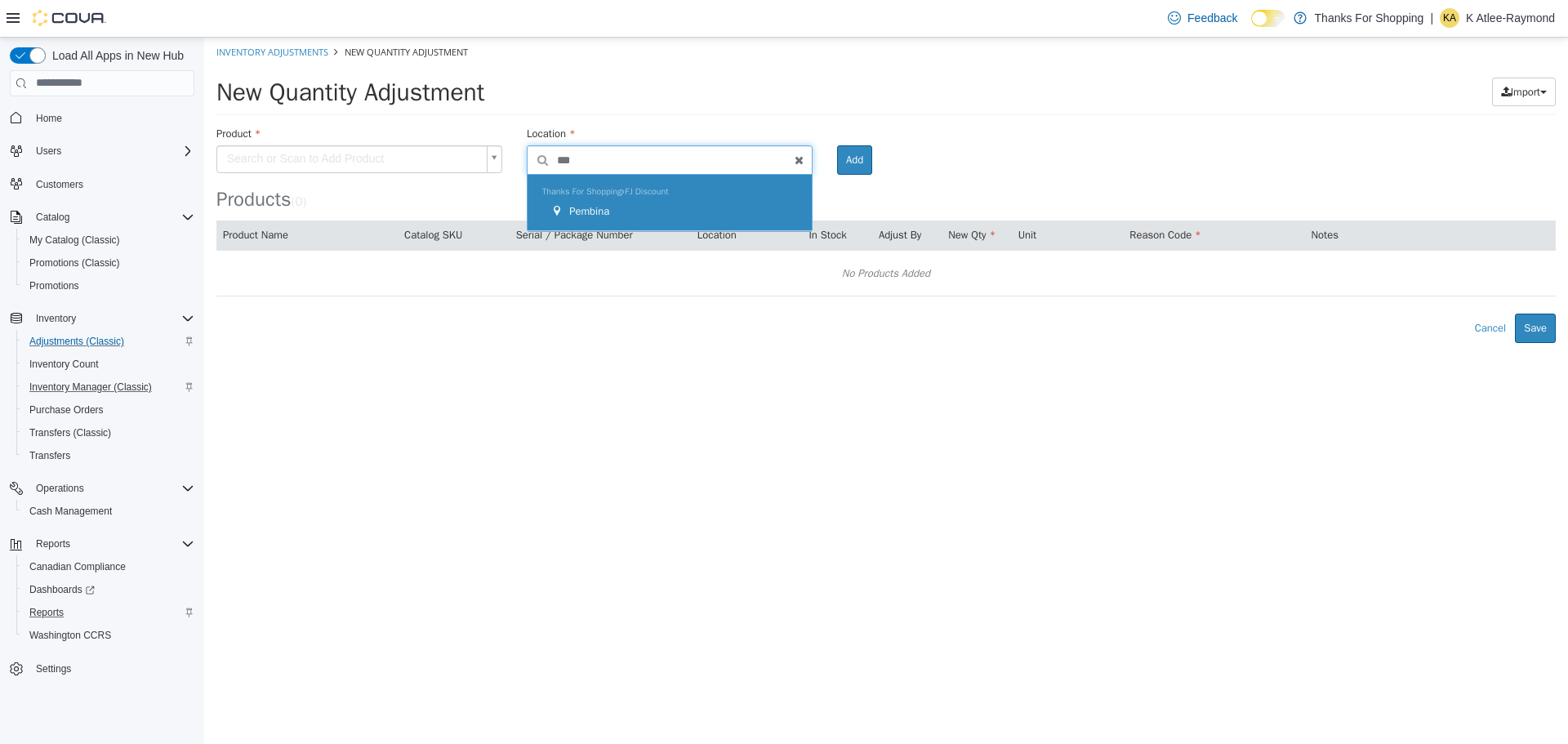 type on "***" 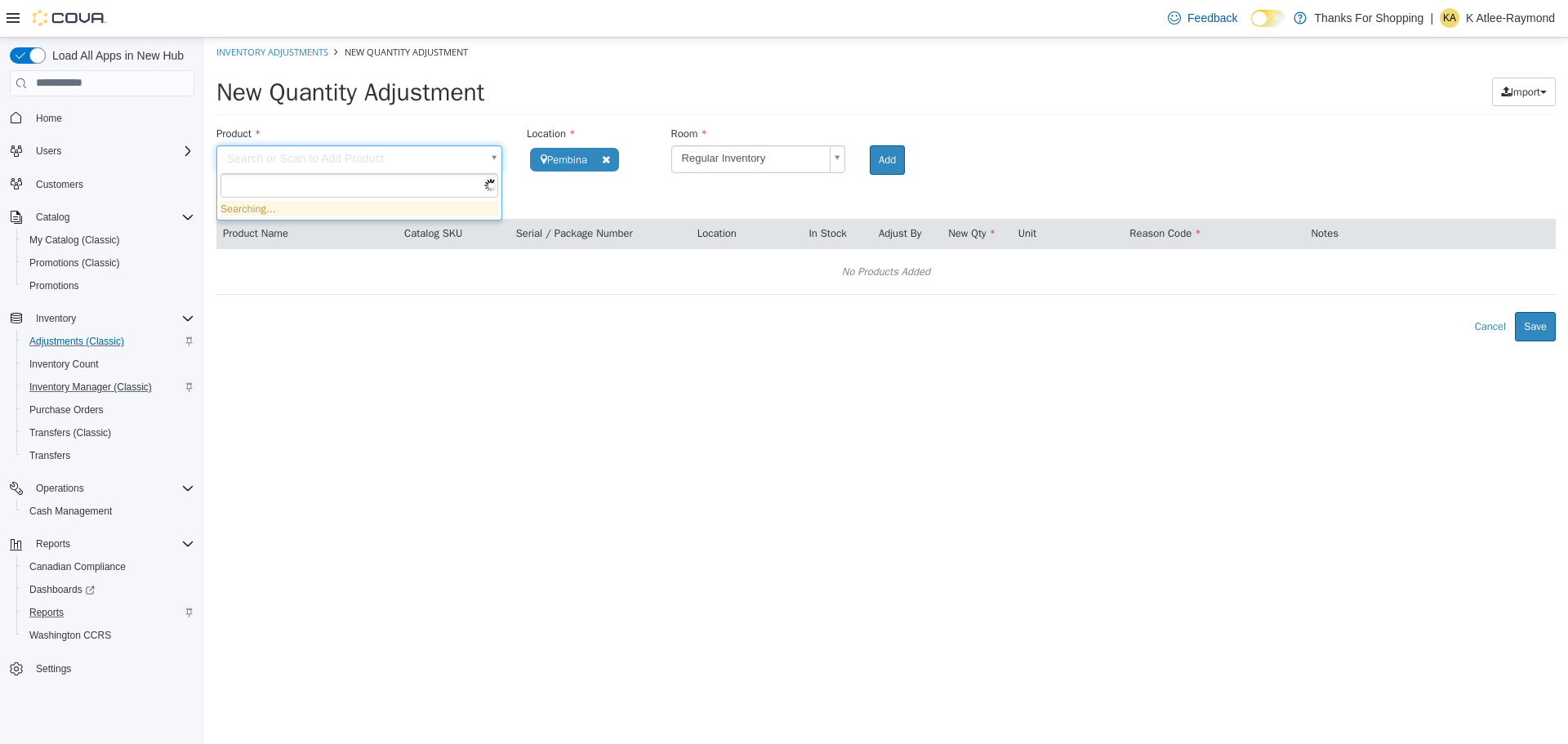 click on "**********" at bounding box center (886, 189) 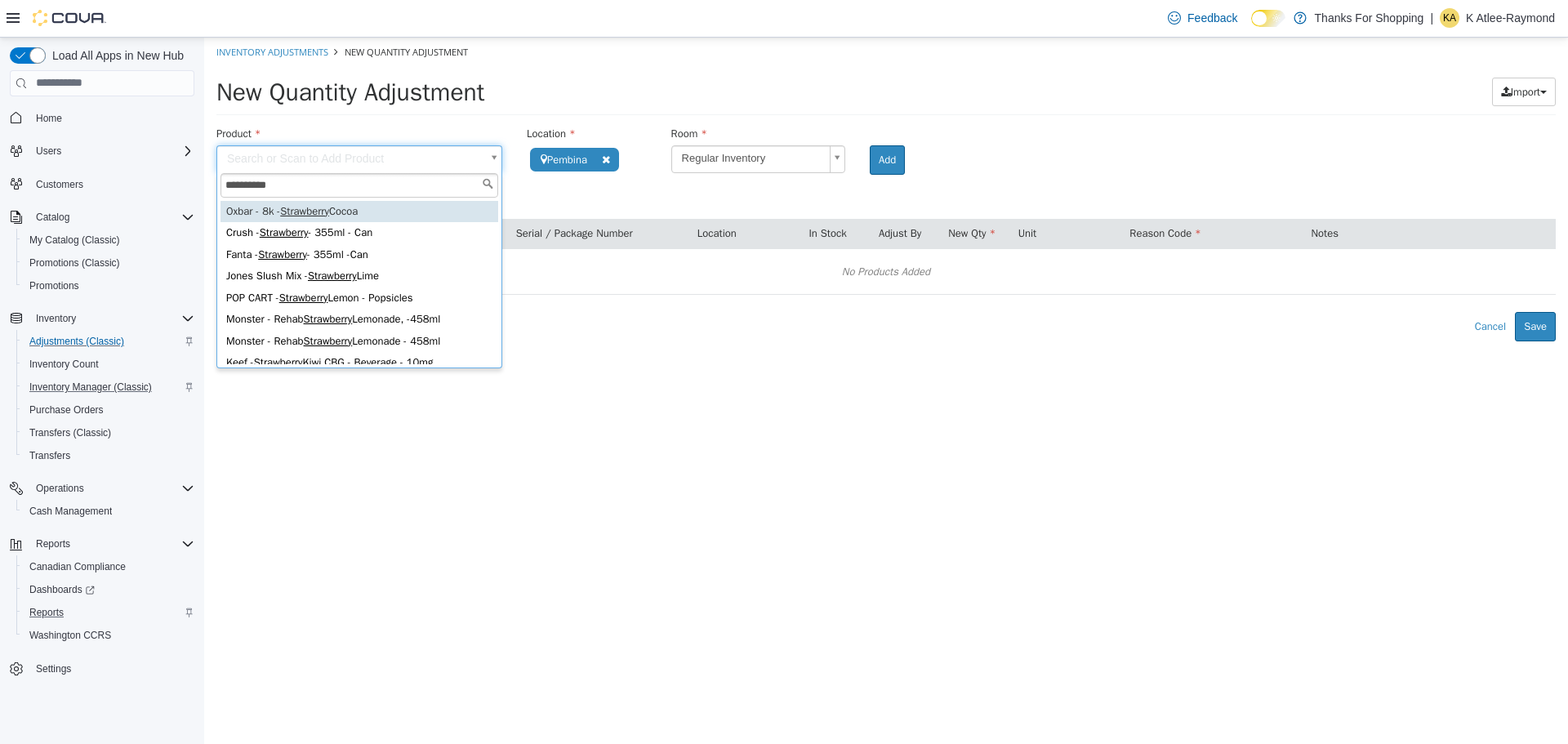 type on "**********" 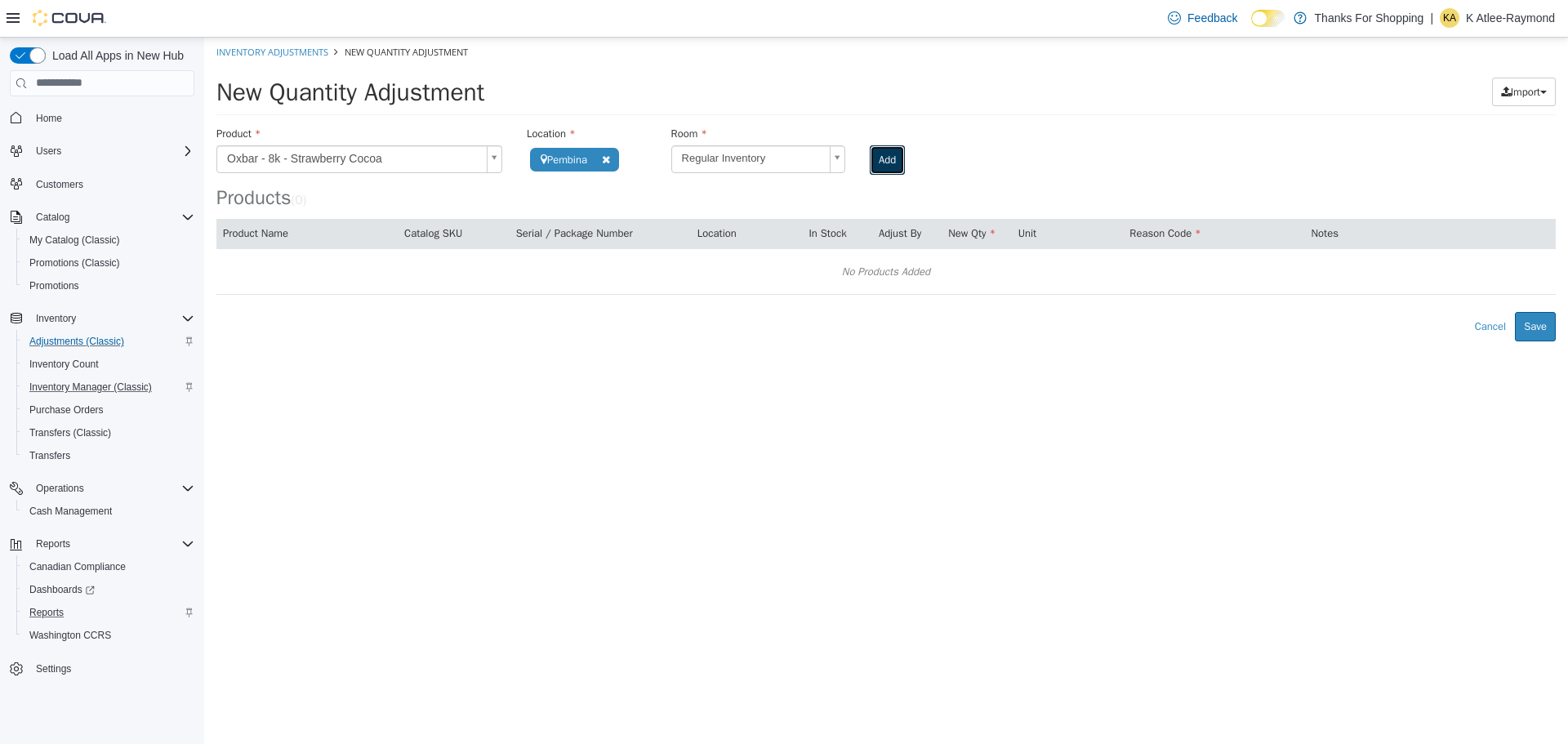 click on "Add" at bounding box center [887, 159] 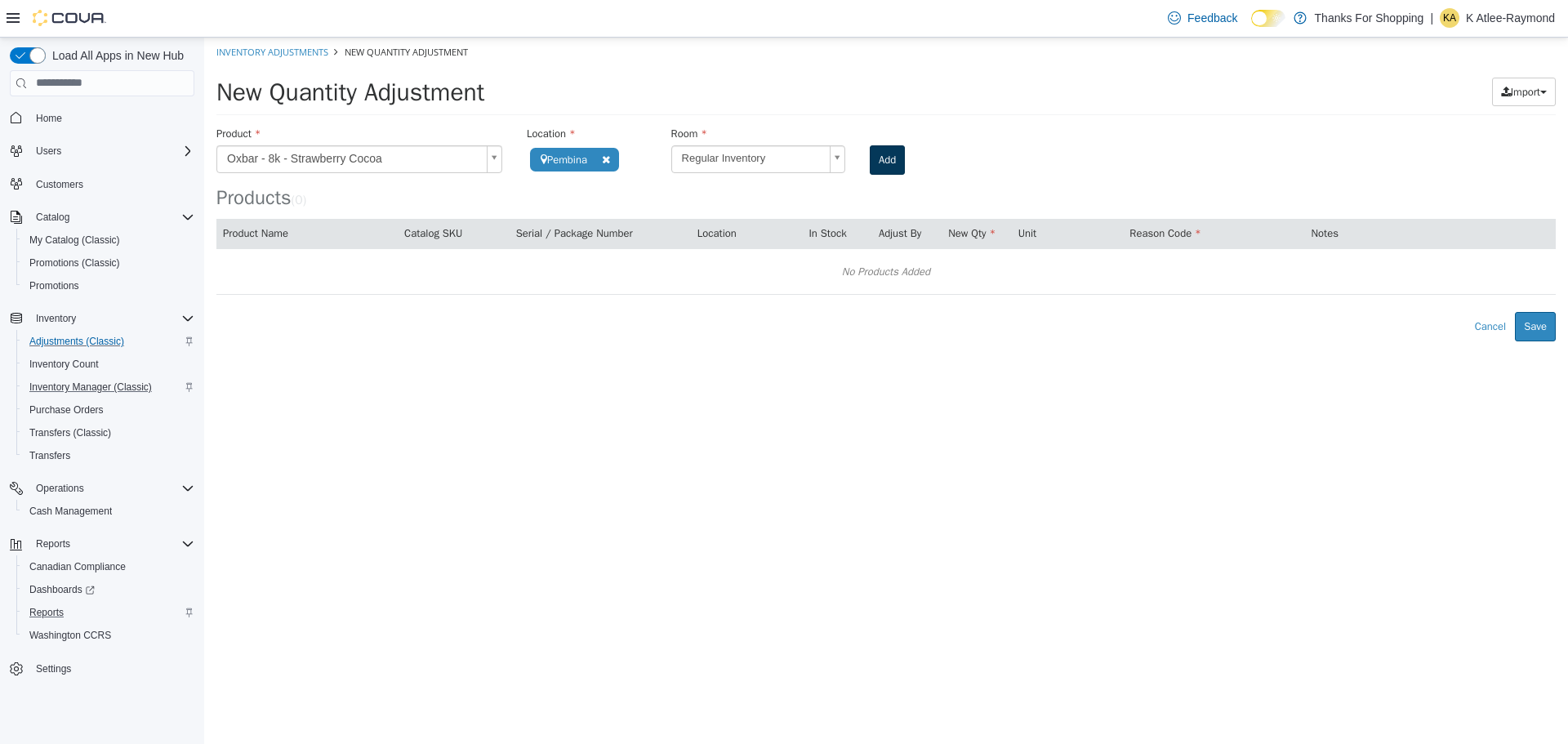 type 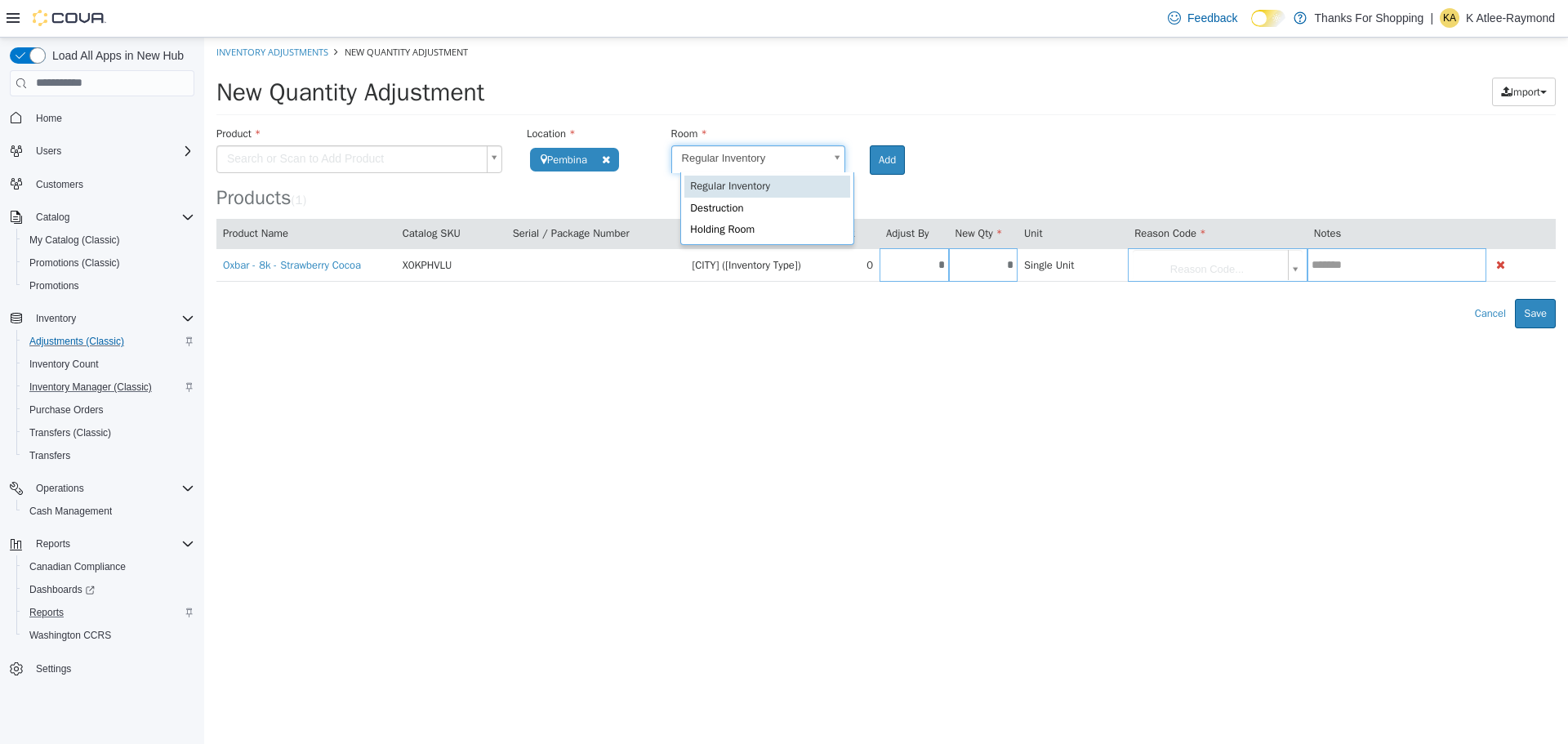 click on "**********" at bounding box center [886, 182] 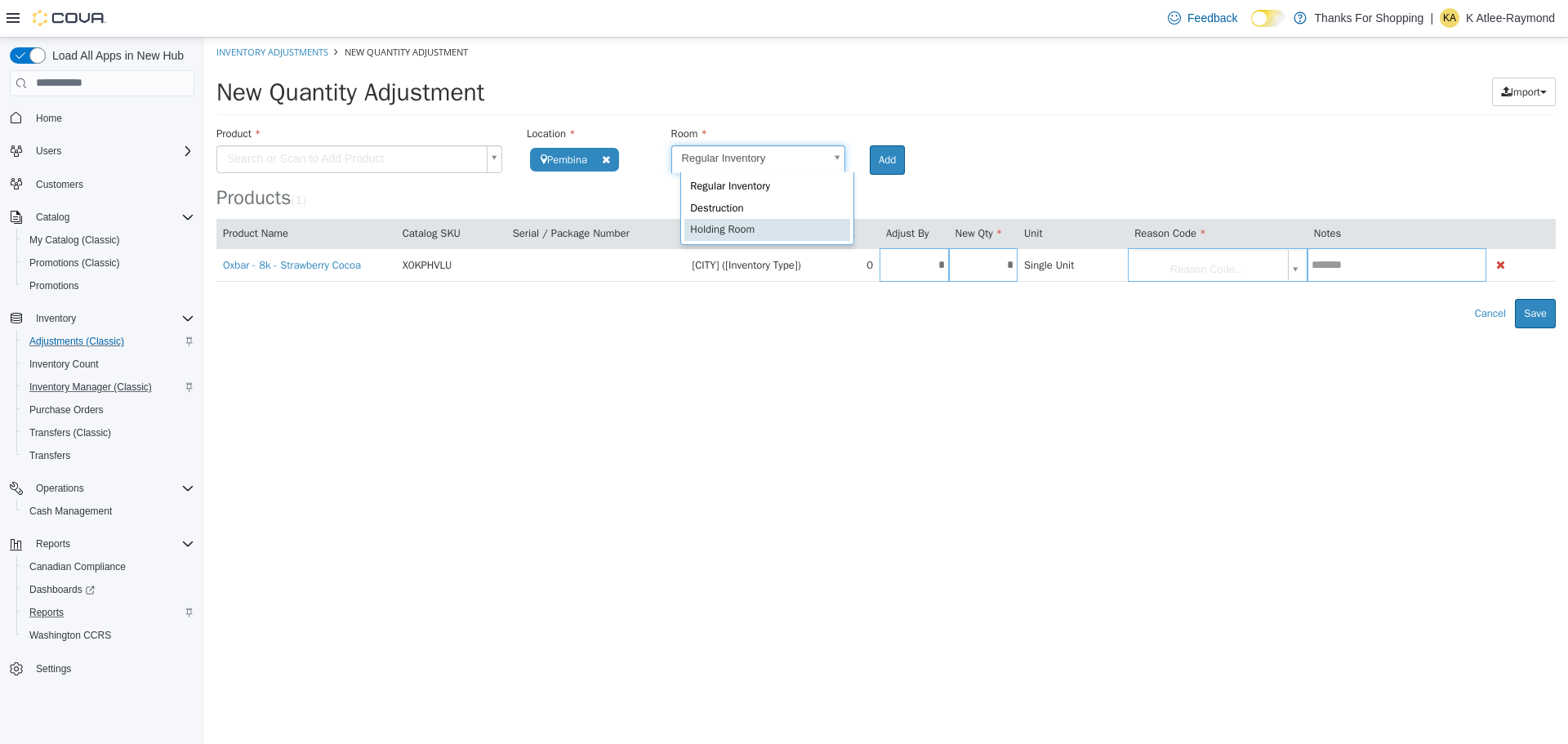 scroll, scrollTop: 0, scrollLeft: 0, axis: both 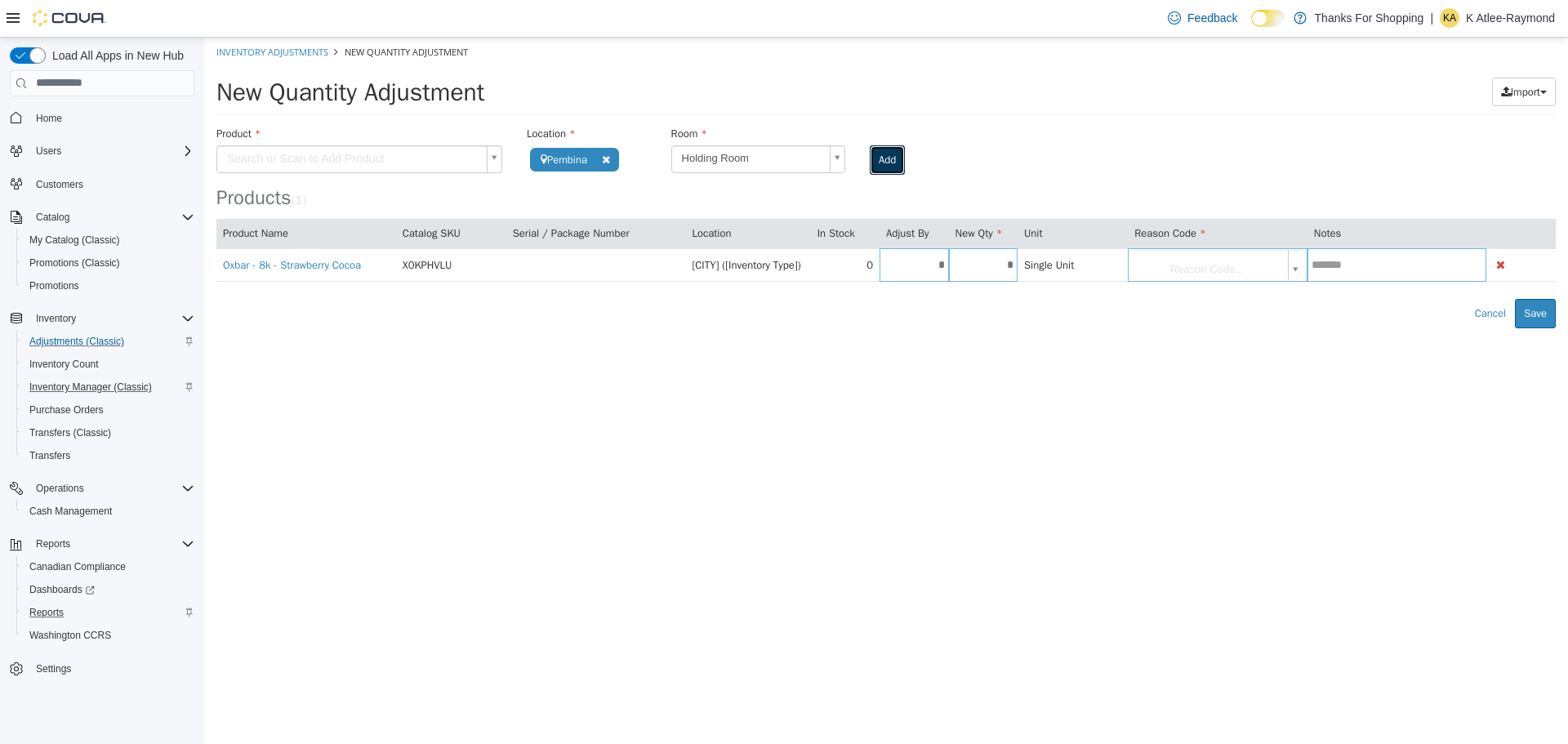 click on "Add" at bounding box center [887, 159] 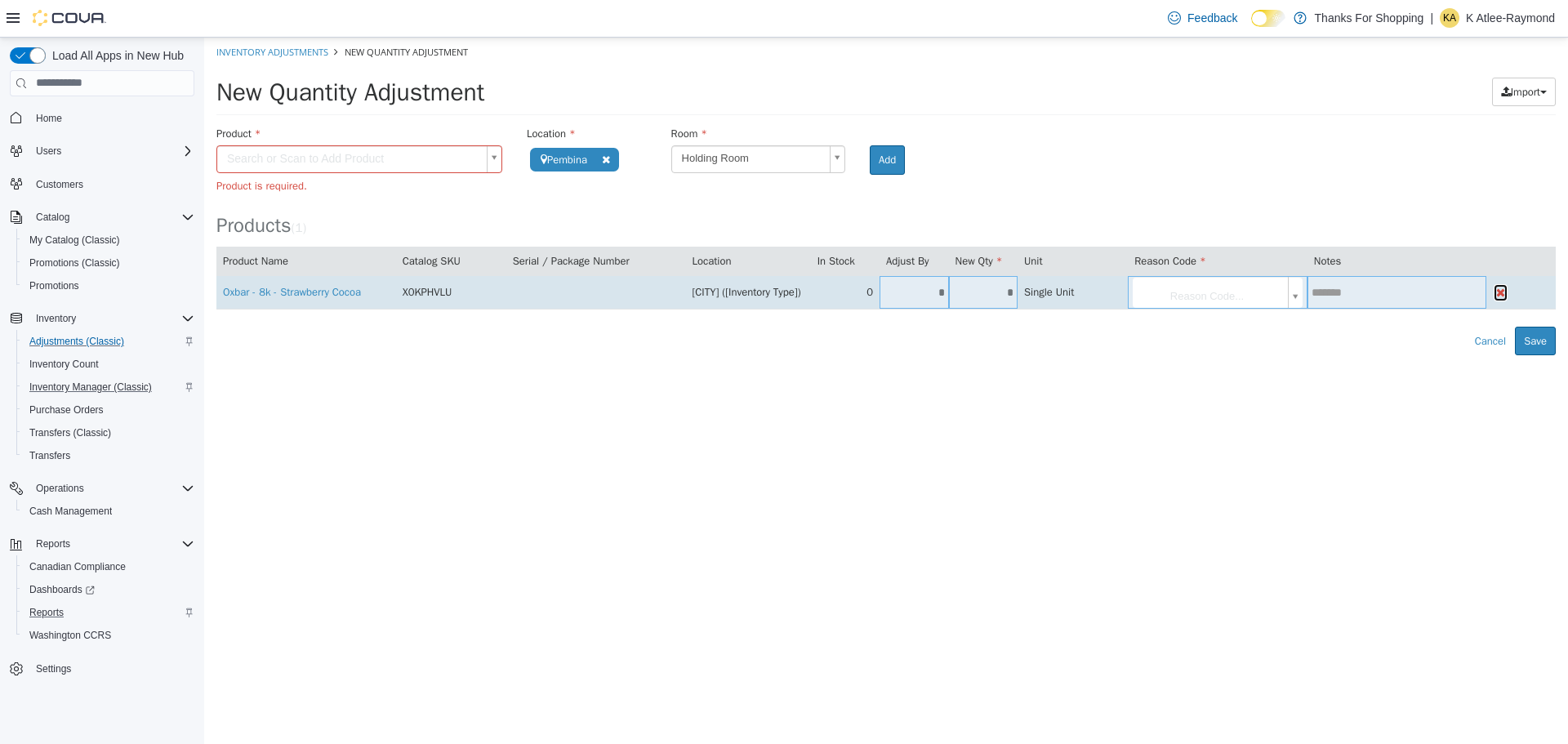 click at bounding box center (1500, 292) 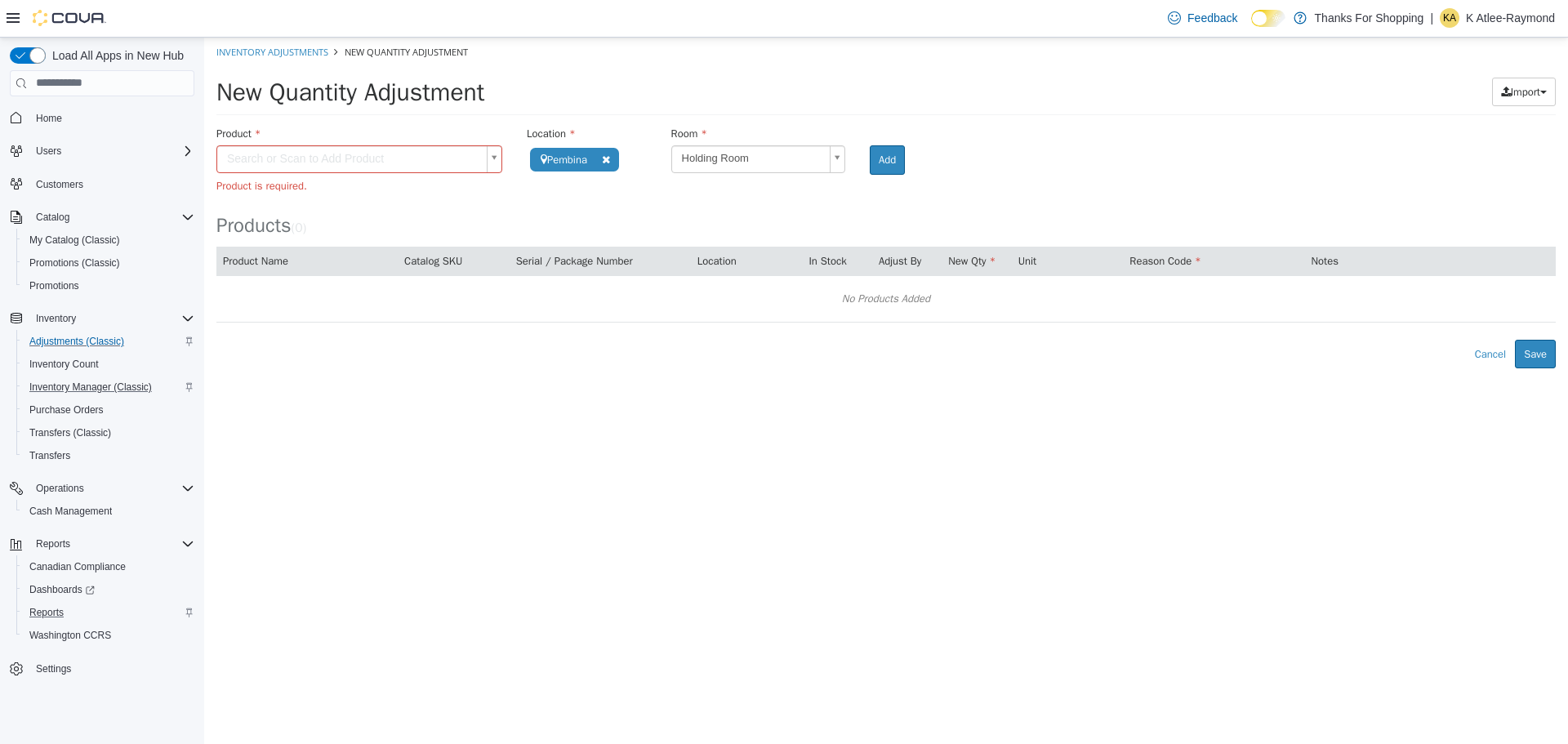 click on "**********" at bounding box center (886, 202) 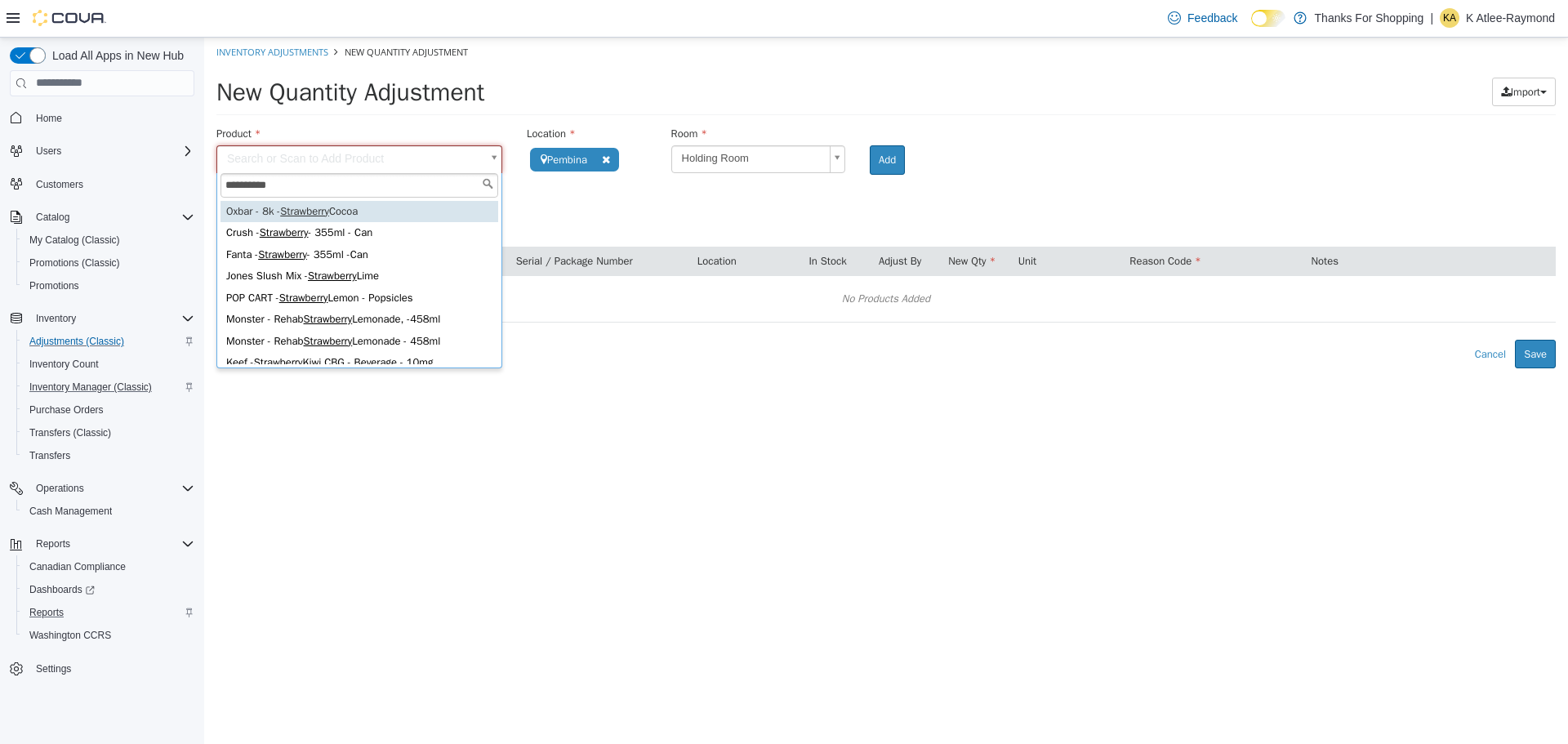 type on "**********" 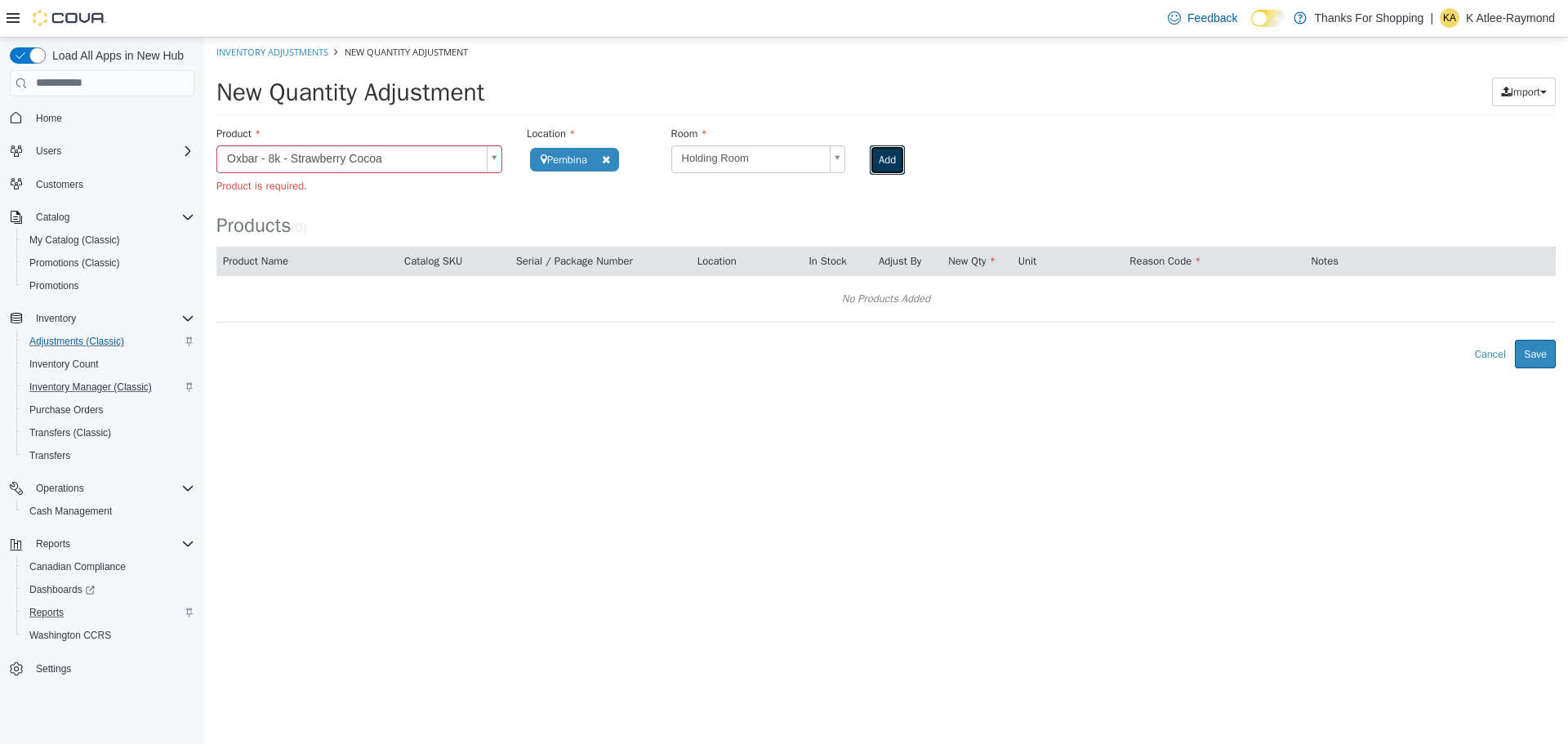 click on "Add" at bounding box center [887, 159] 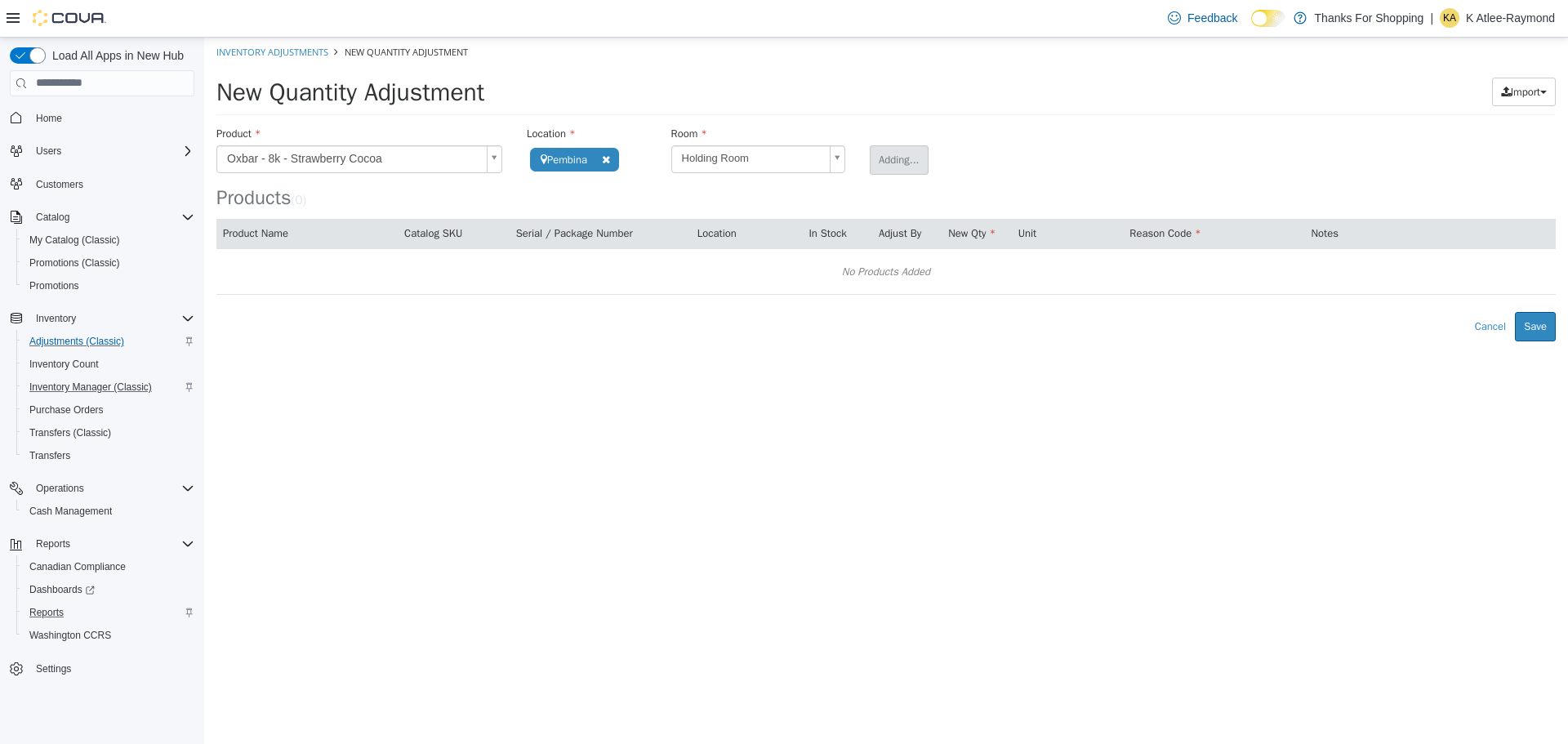 type 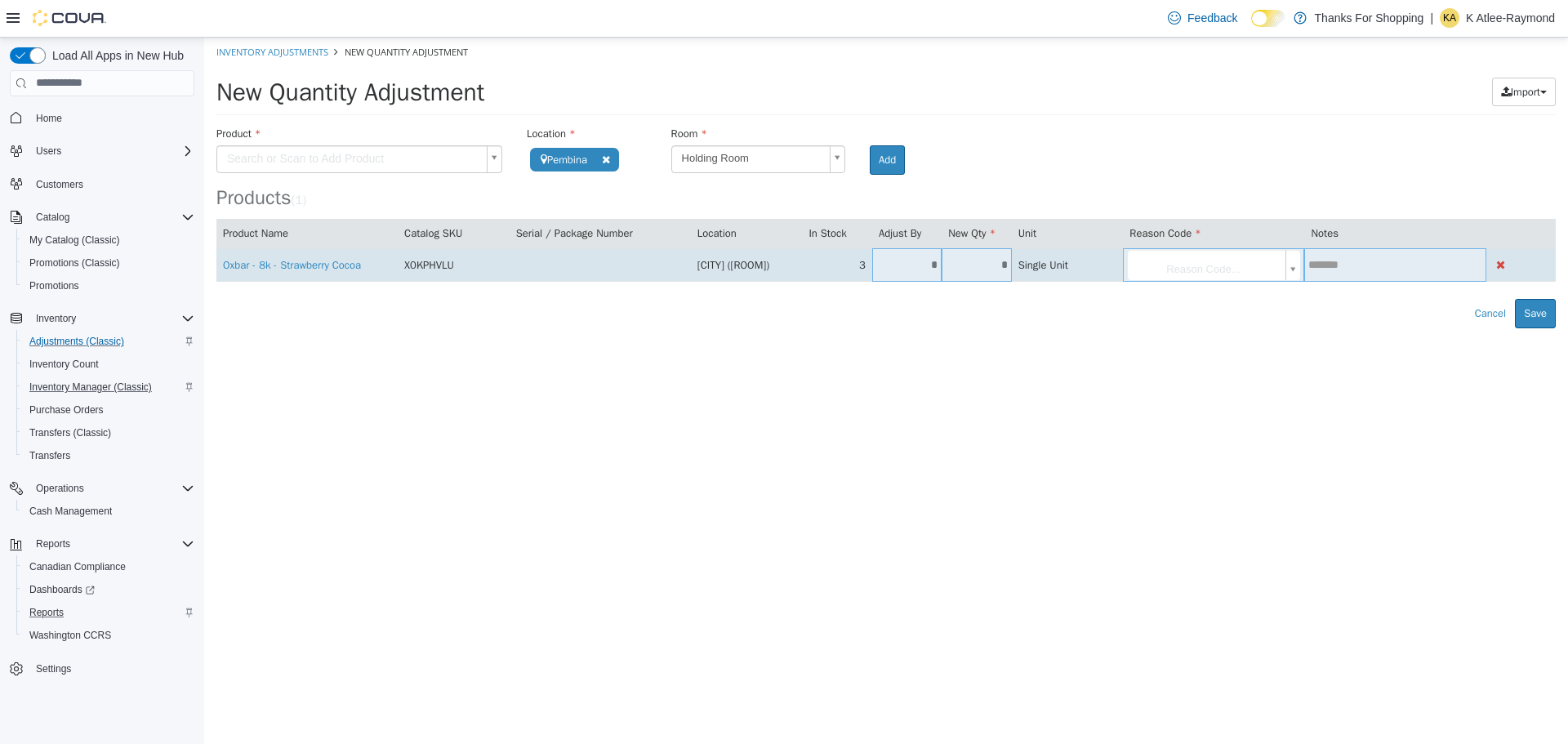 click on "*" at bounding box center (906, 264) 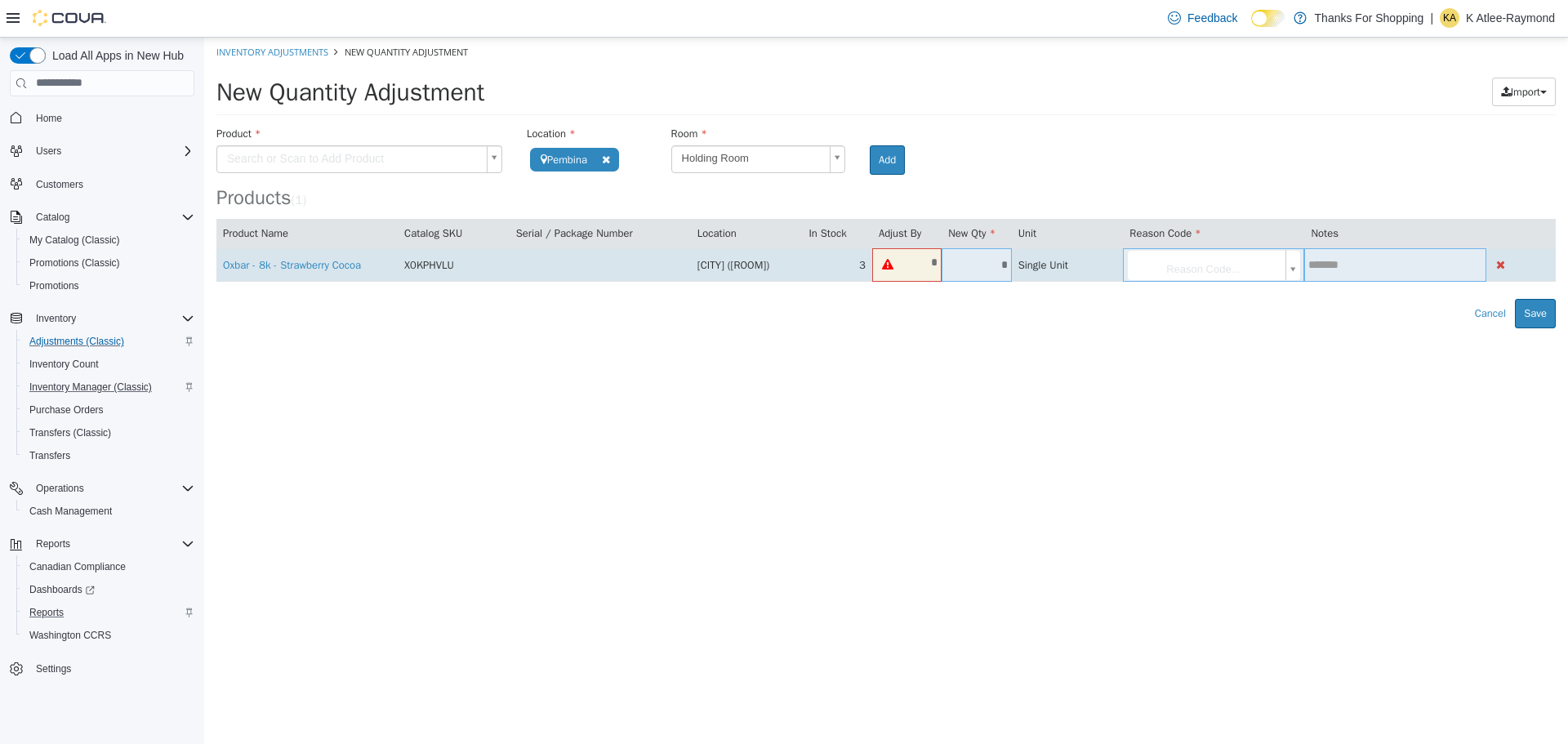 click on "*" at bounding box center (976, 264) 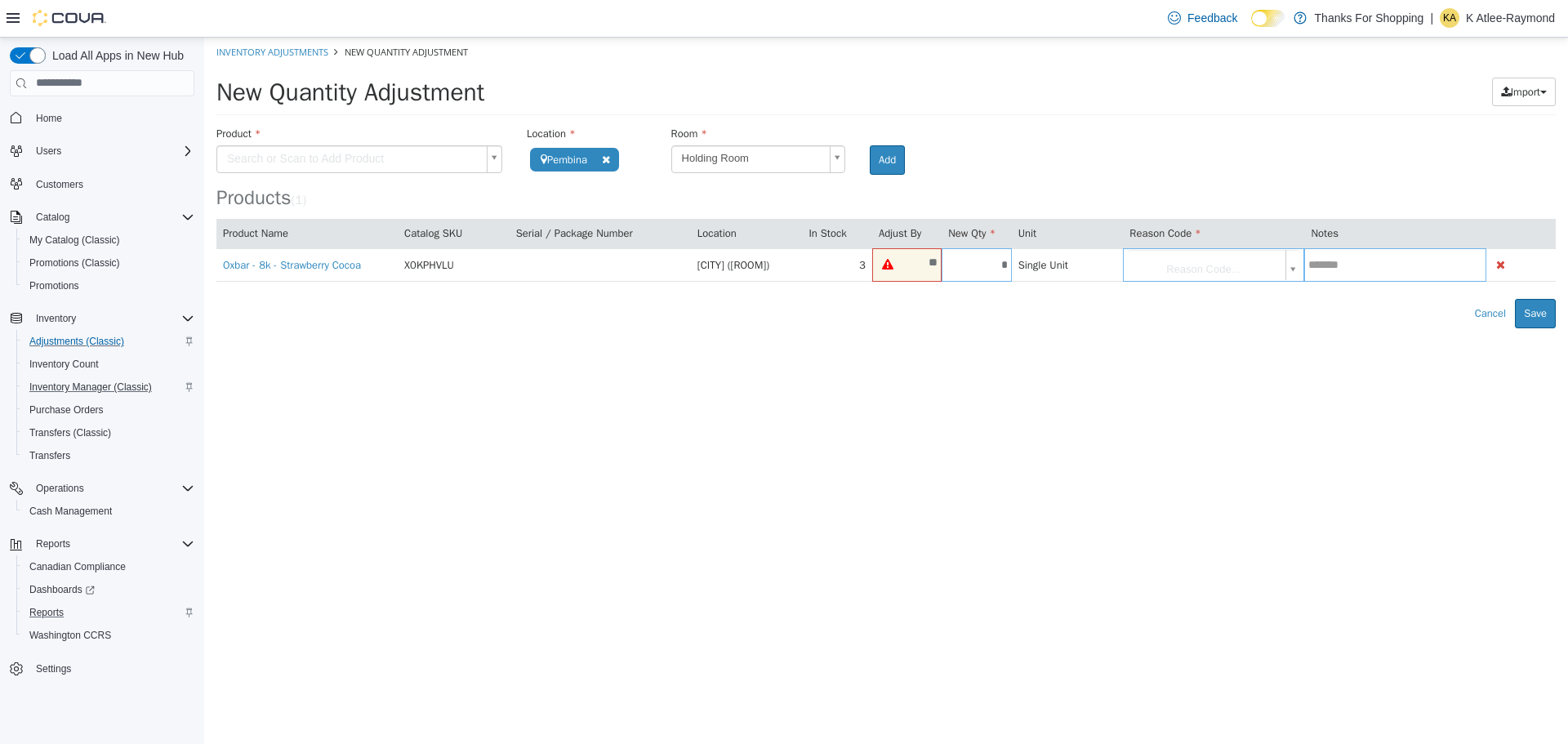 type on "**" 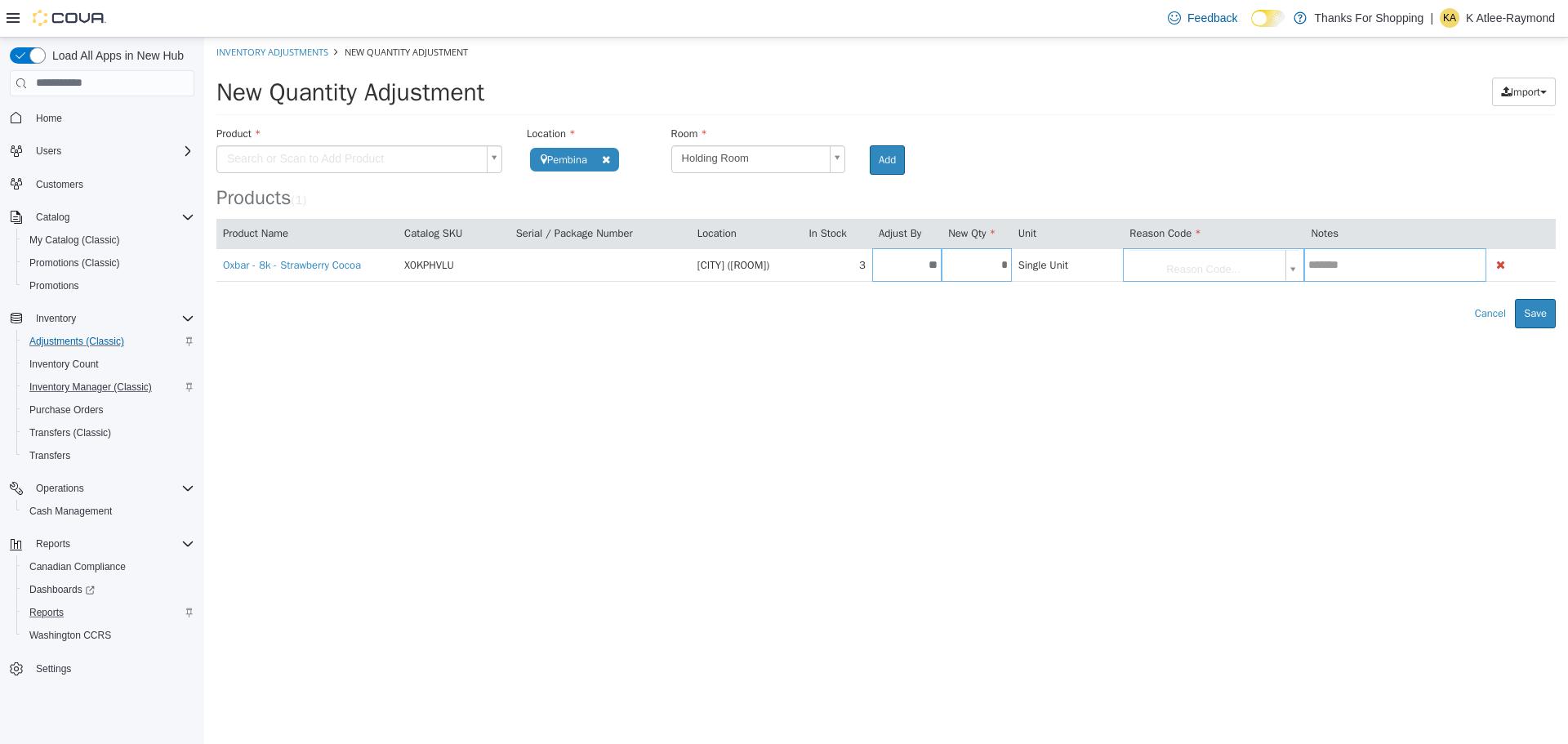 click on "**********" at bounding box center [886, 182] 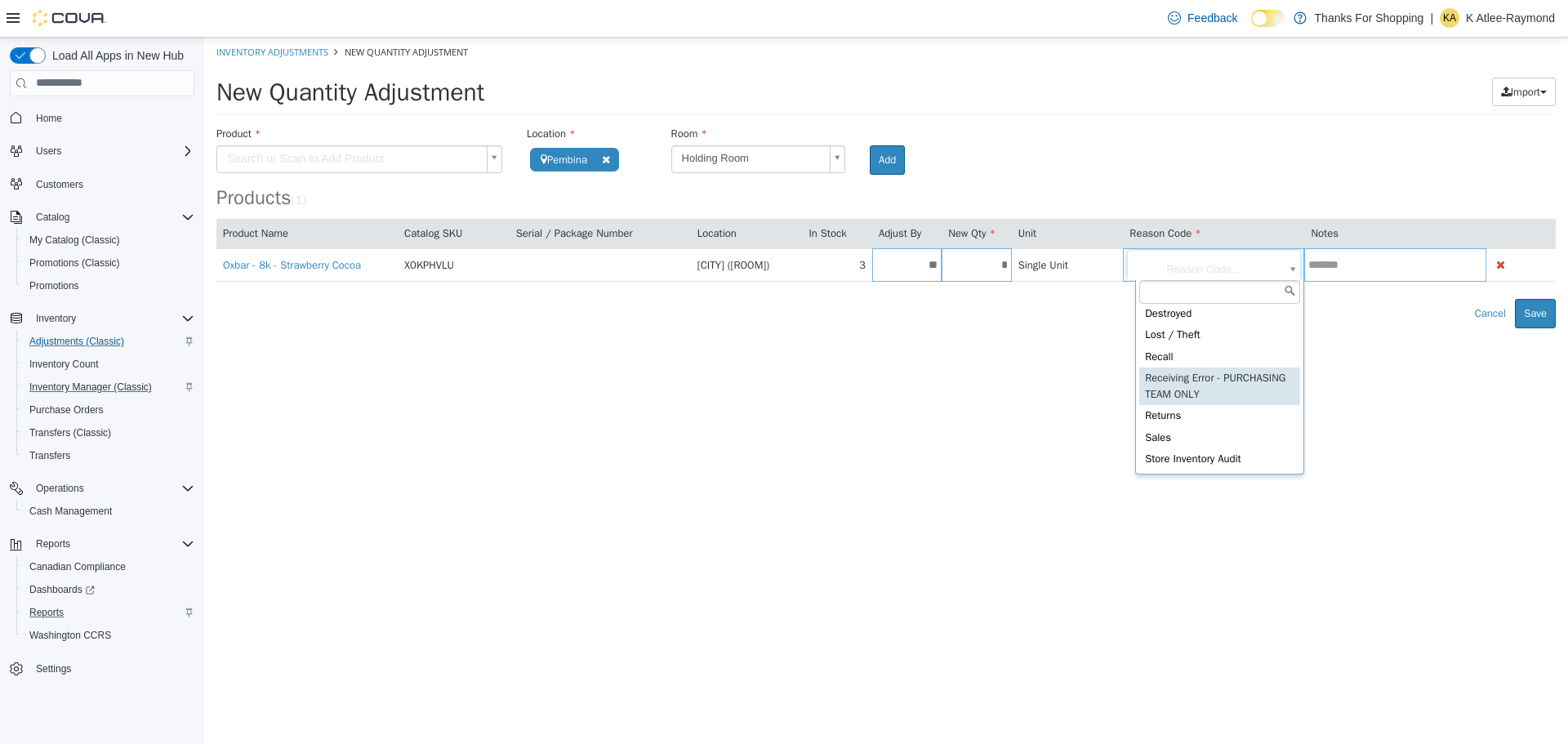 scroll, scrollTop: 26, scrollLeft: 0, axis: vertical 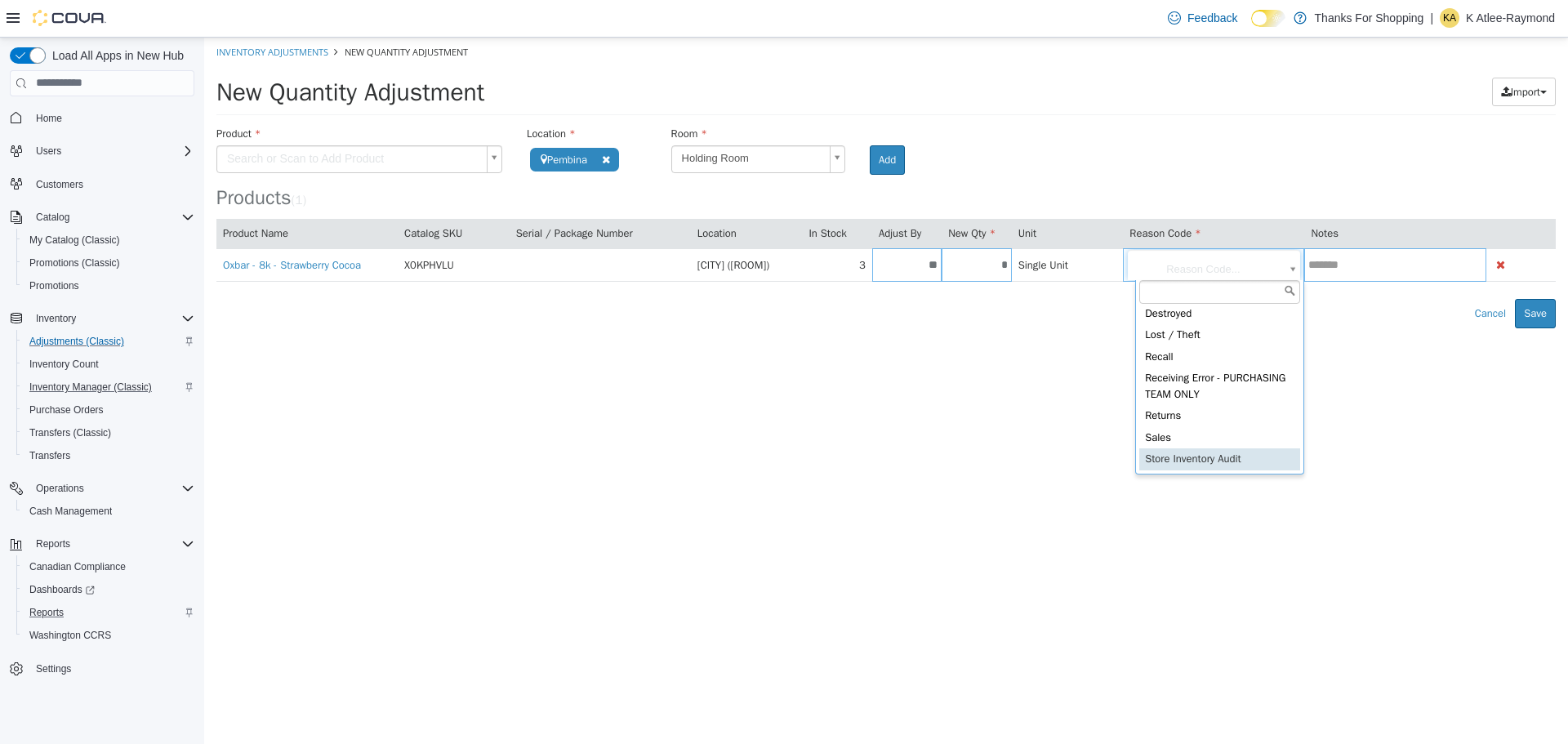 type on "**********" 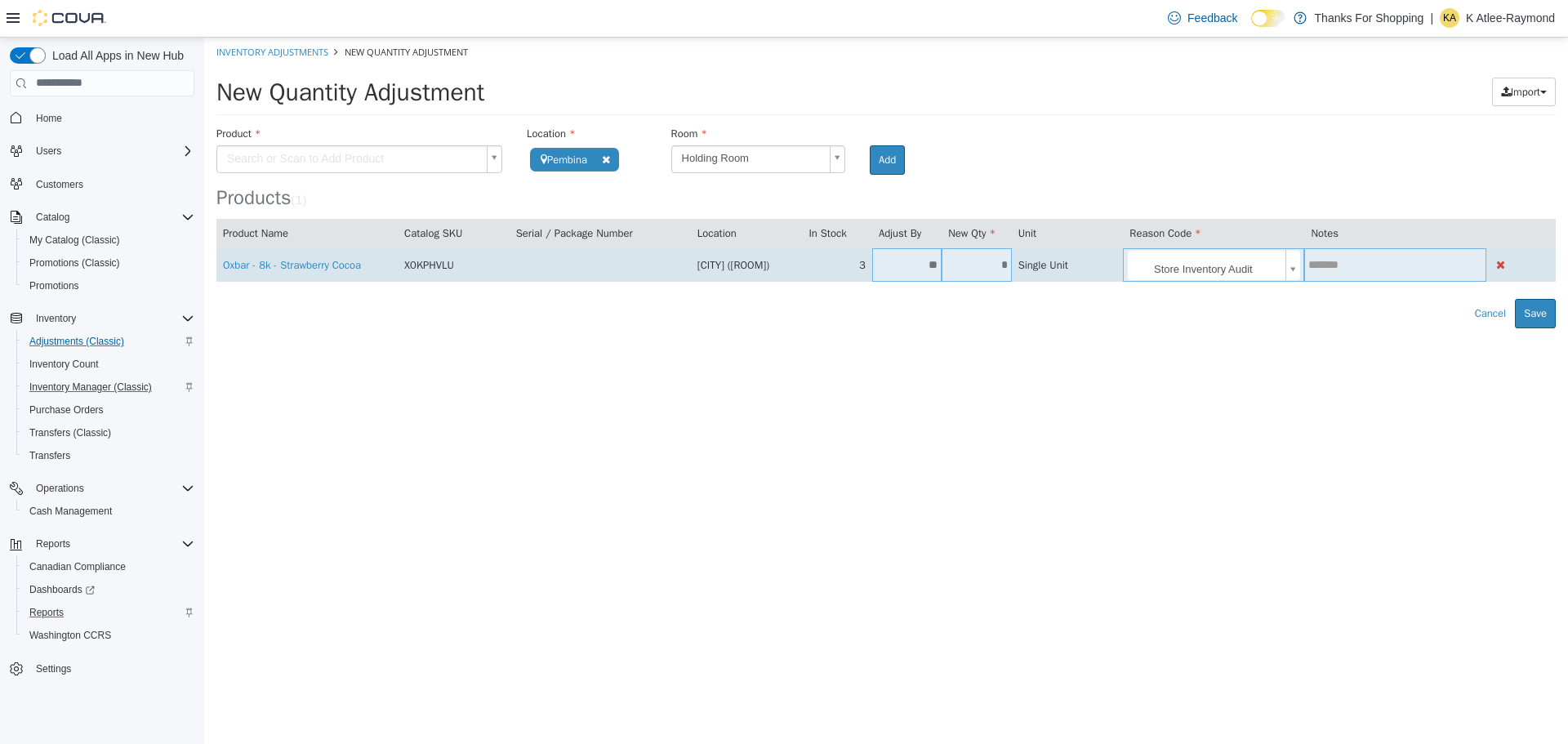 click at bounding box center [1395, 264] 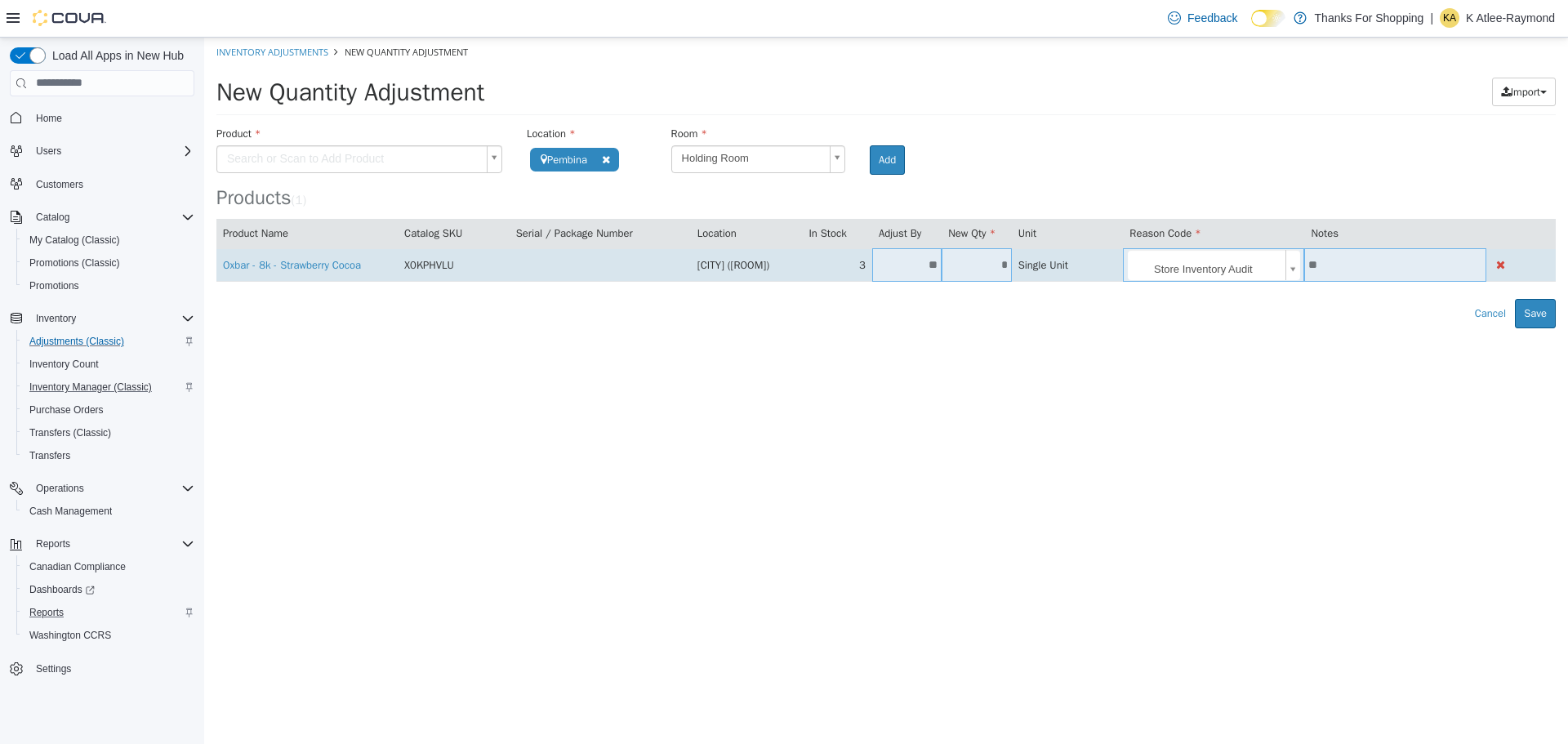 type on "*" 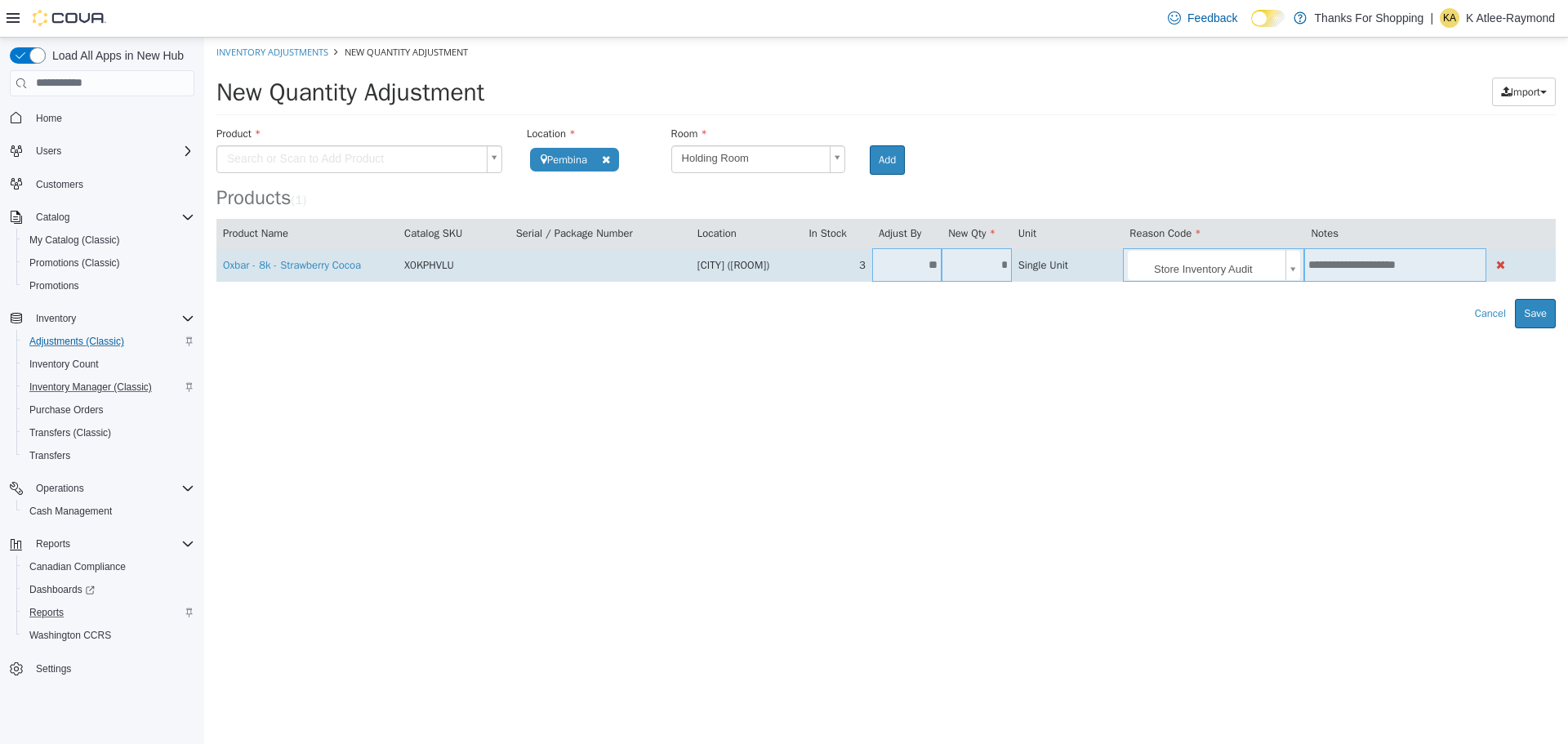click on "**********" at bounding box center (1395, 264) 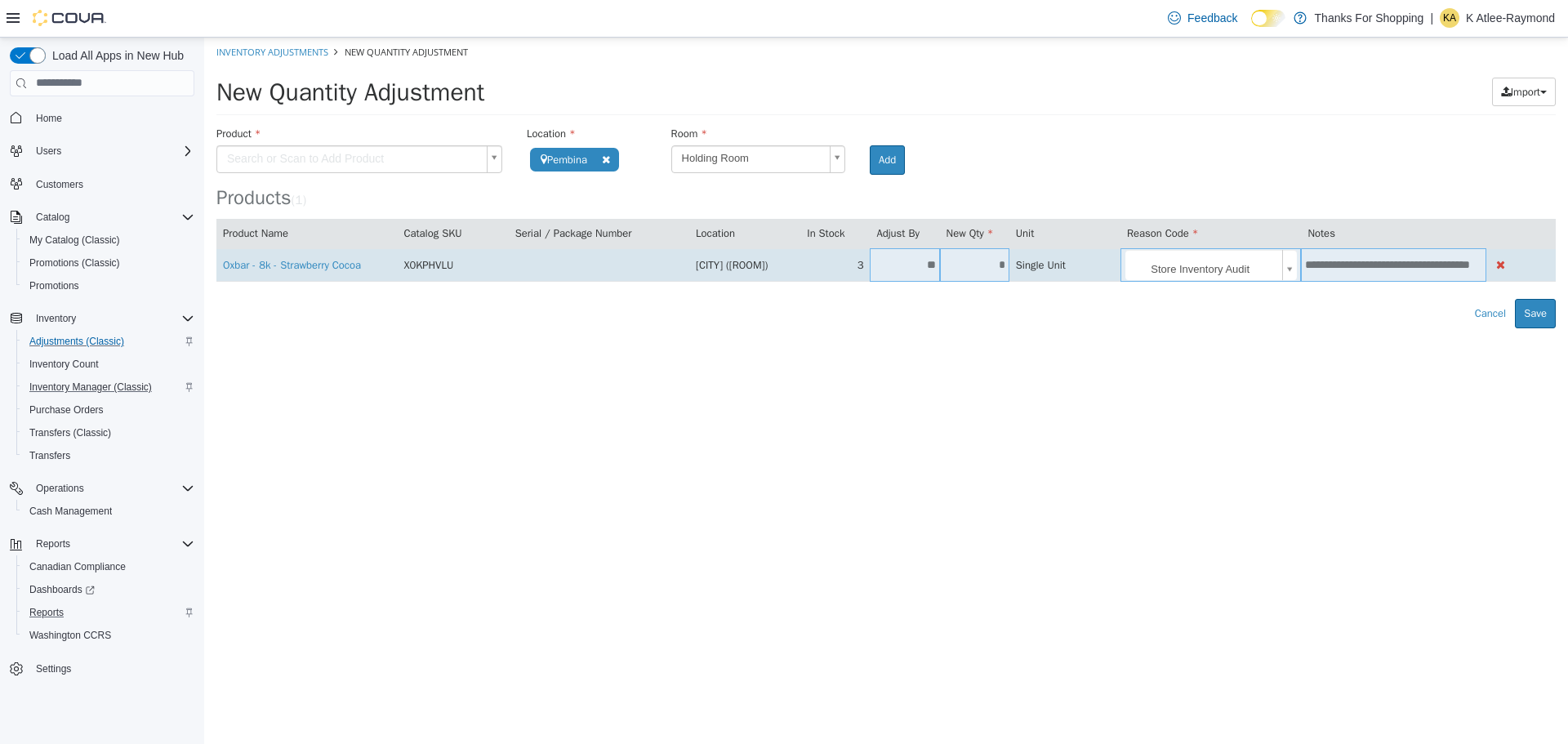 scroll, scrollTop: 0, scrollLeft: 26, axis: horizontal 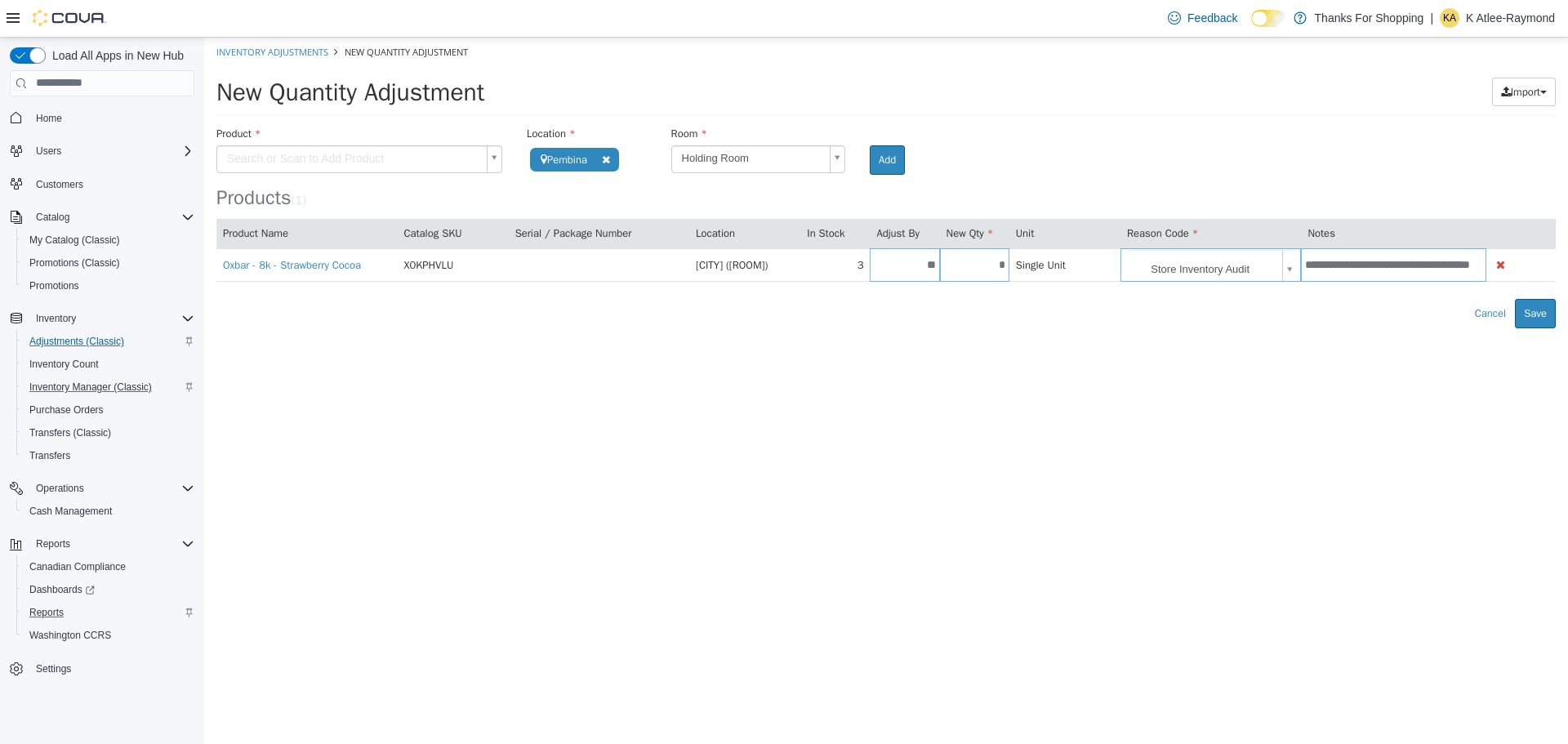 type on "**********" 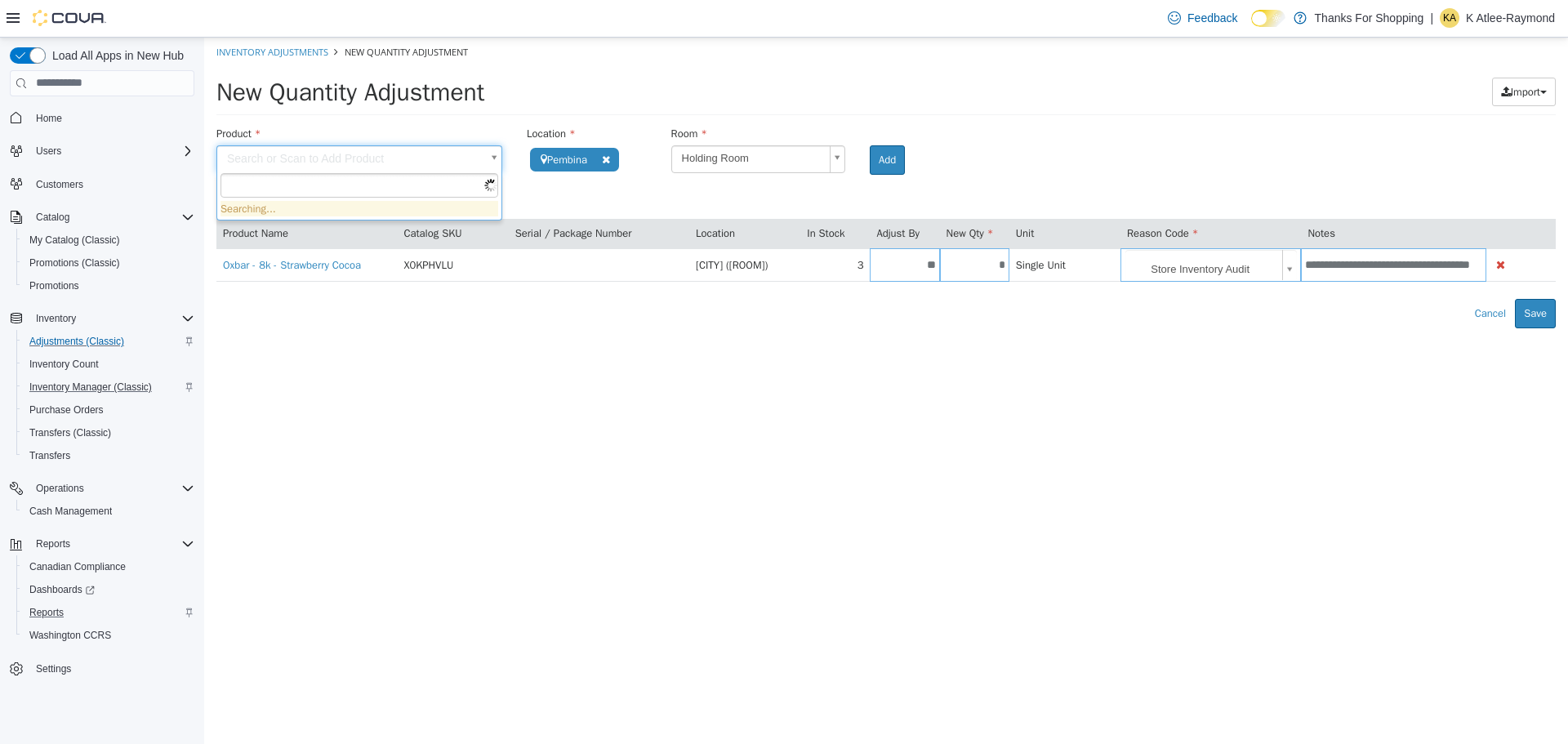 click on "**********" at bounding box center [886, 182] 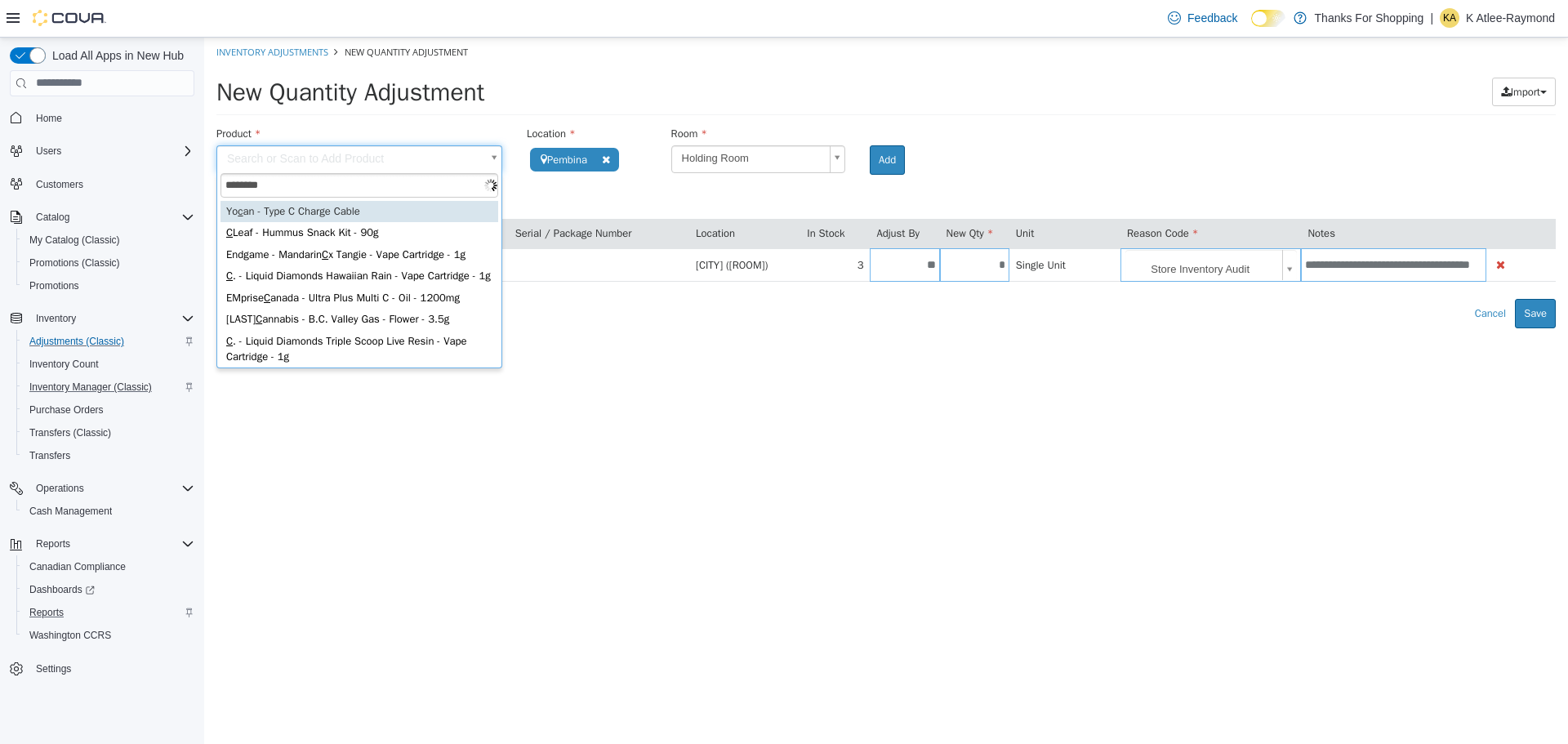 type on "********" 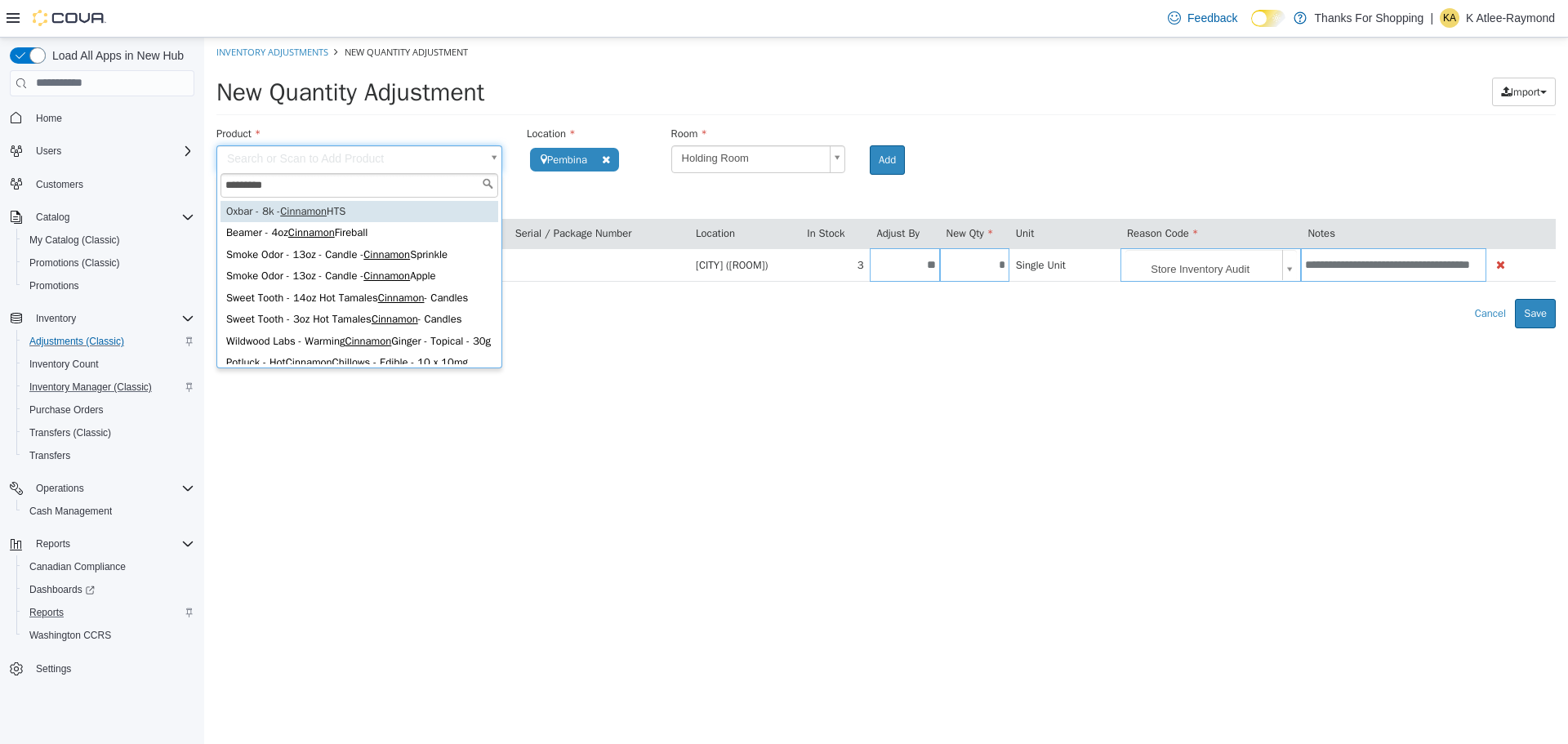type on "**********" 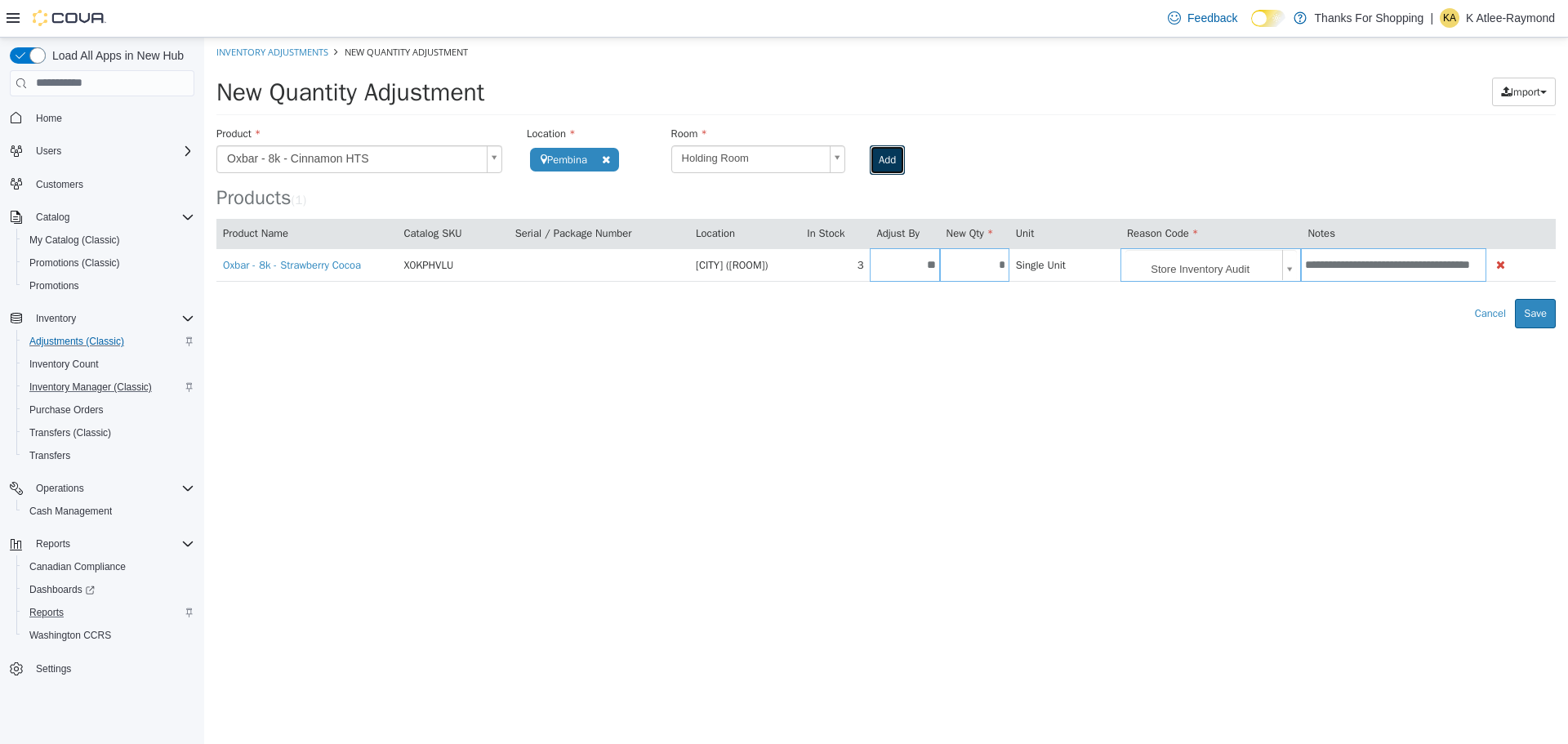 click on "Add" at bounding box center [887, 159] 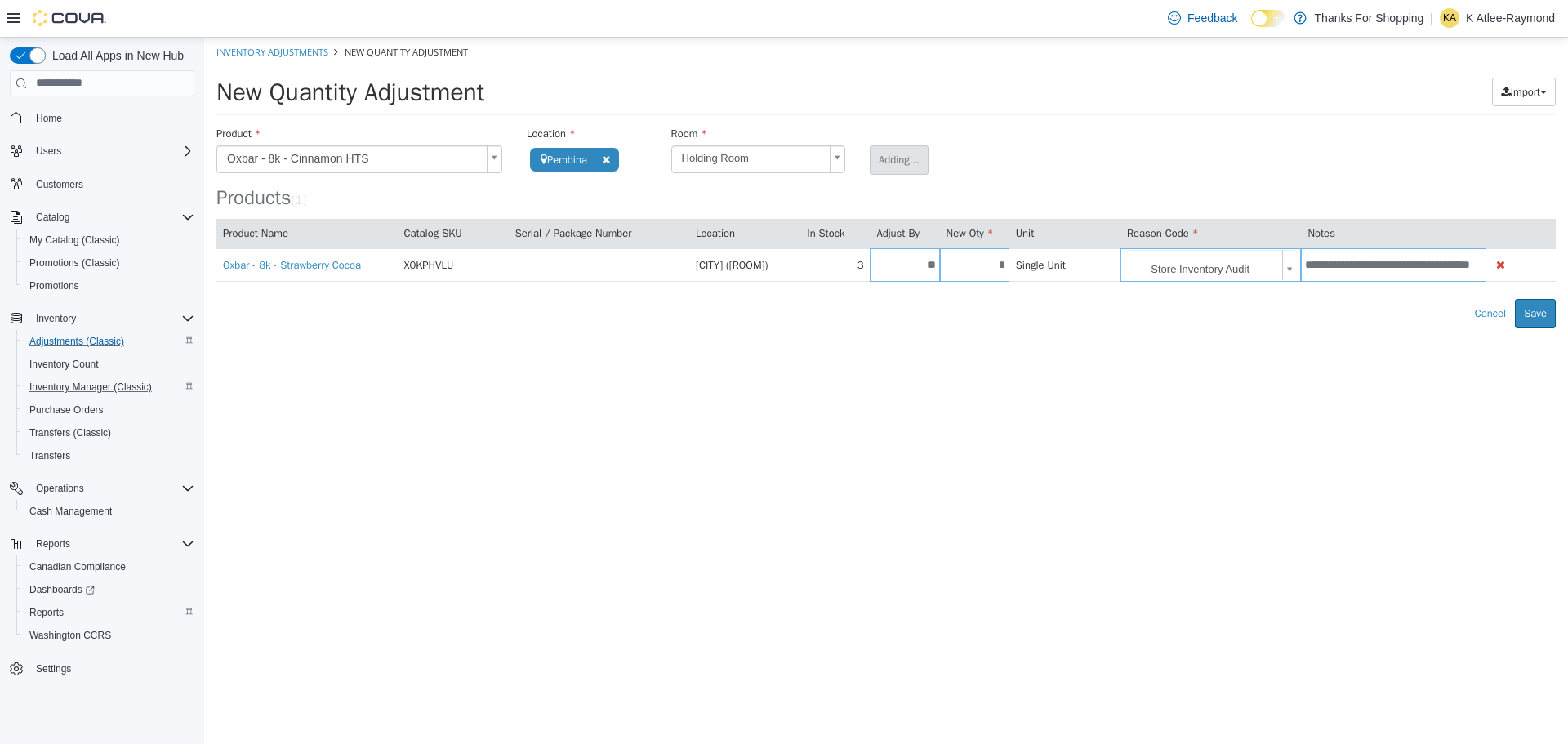 type 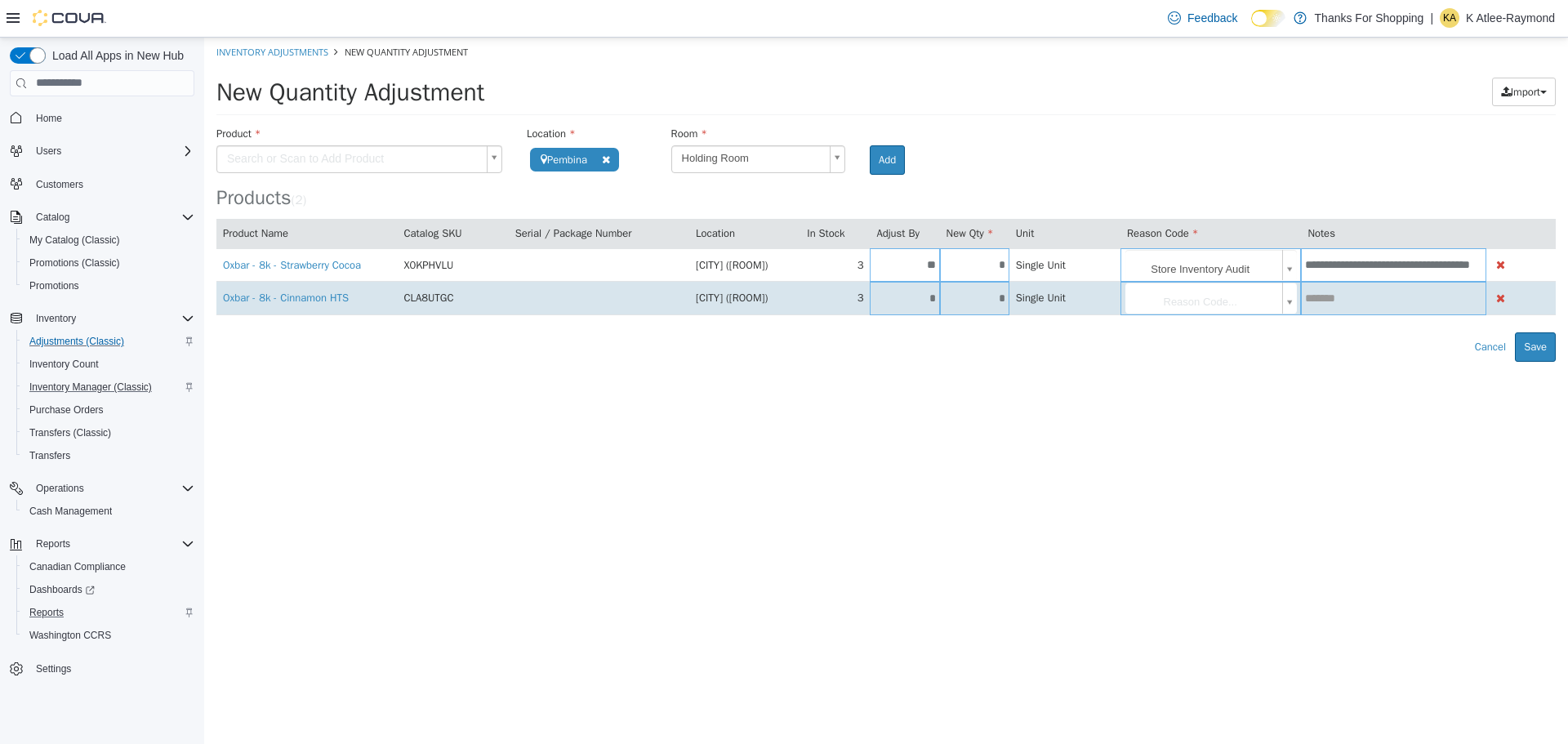 click on "*" at bounding box center [904, 297] 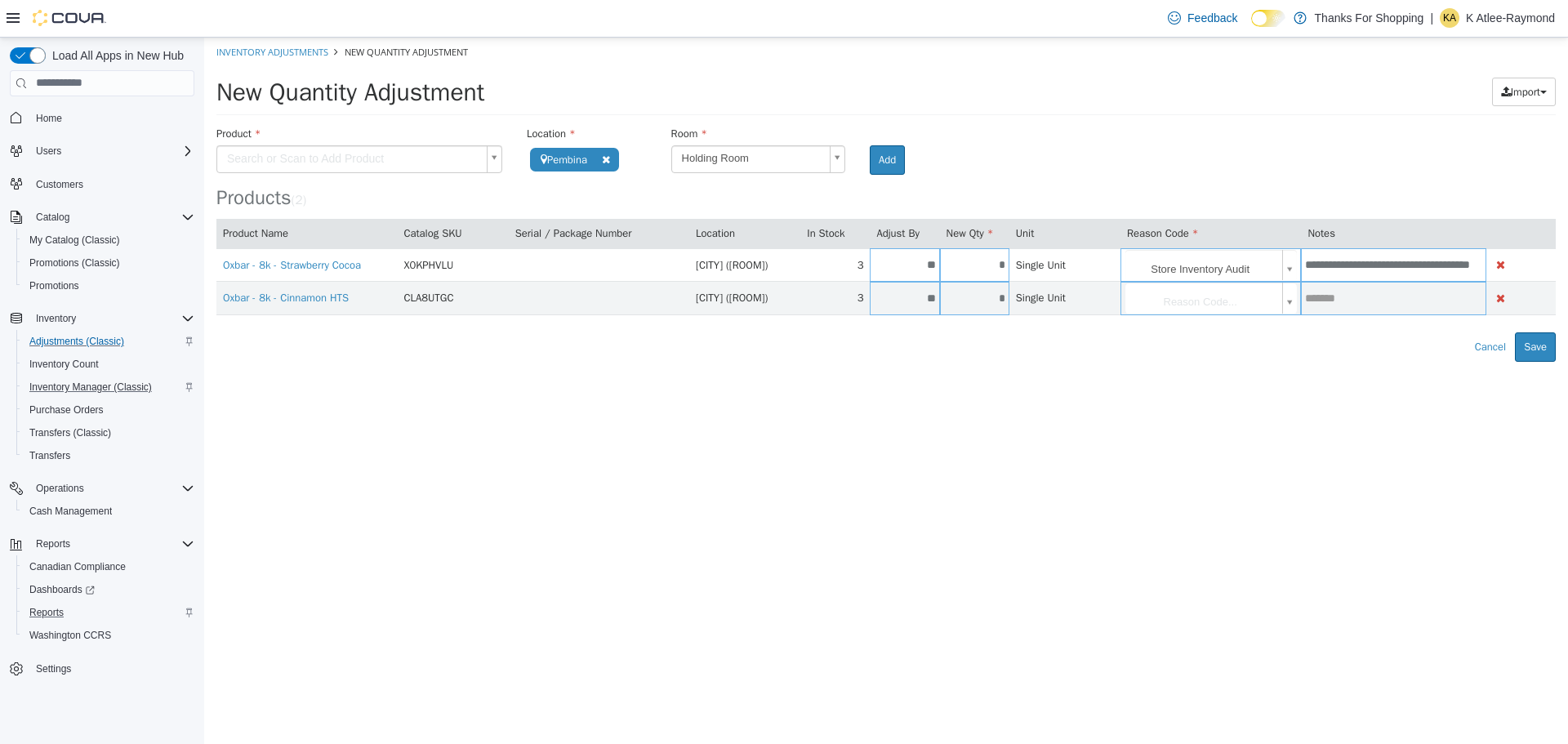 type on "*" 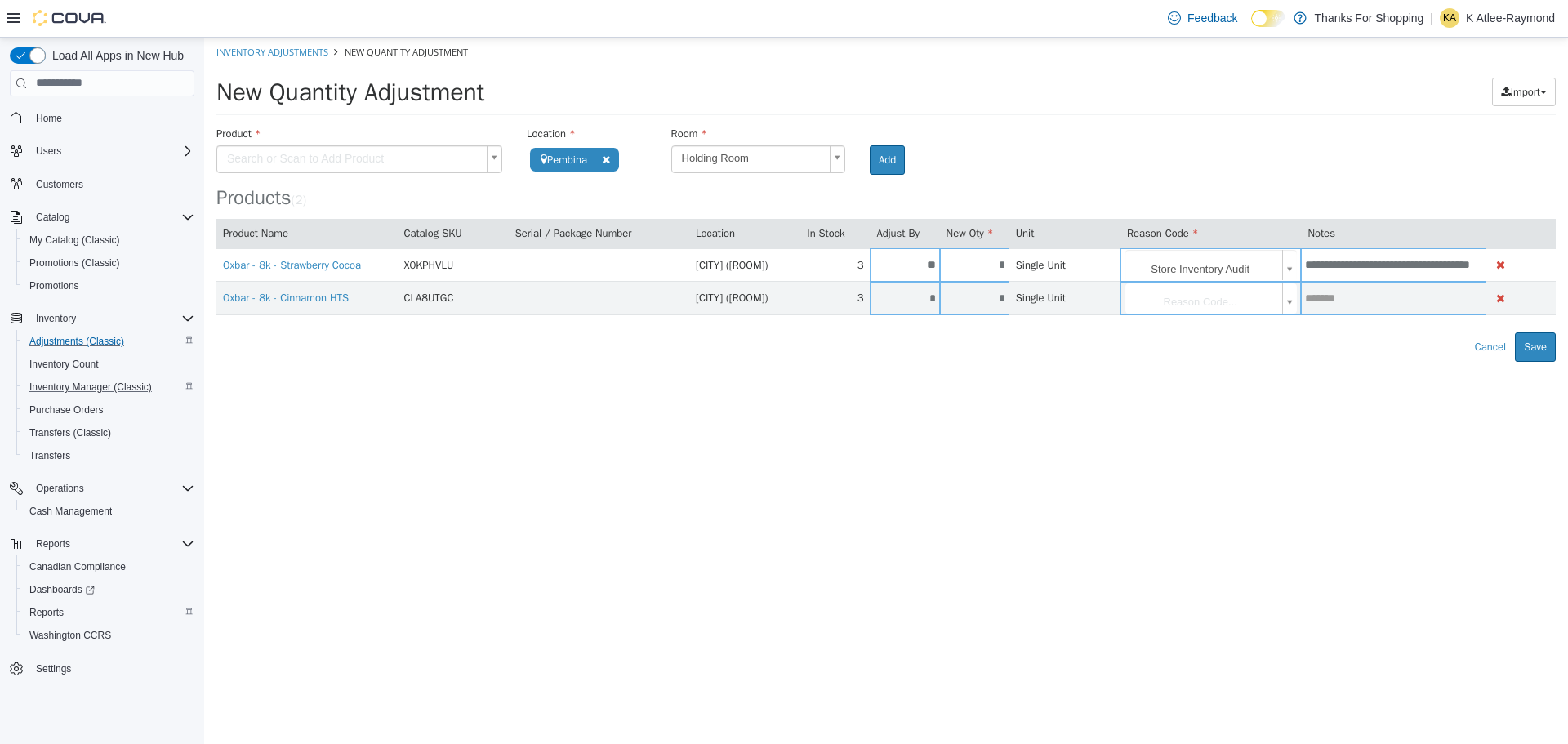 click on "Error saving adjustment please resolve the errors above. Cancel Save" at bounding box center (886, 346) 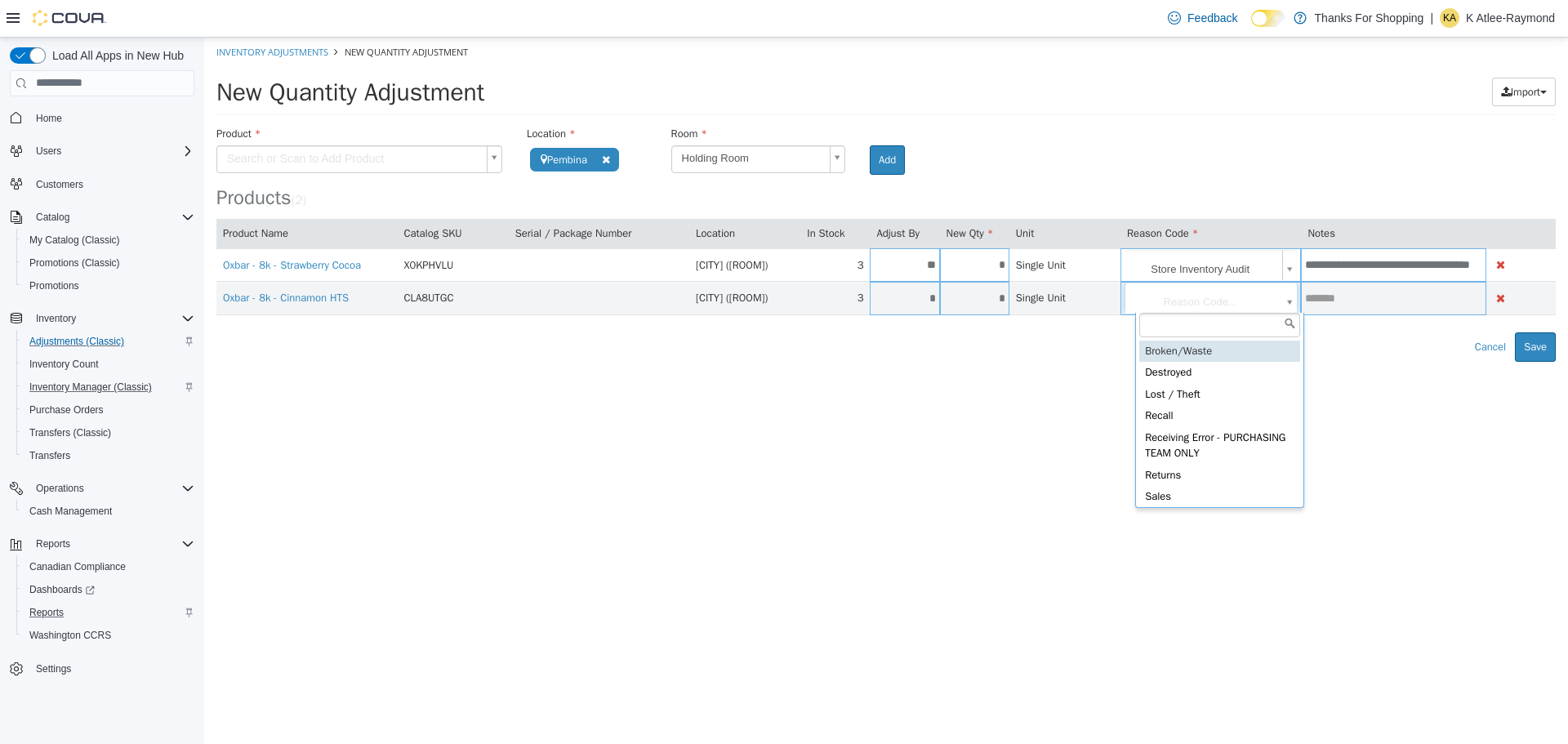click on "**********" at bounding box center [886, 198] 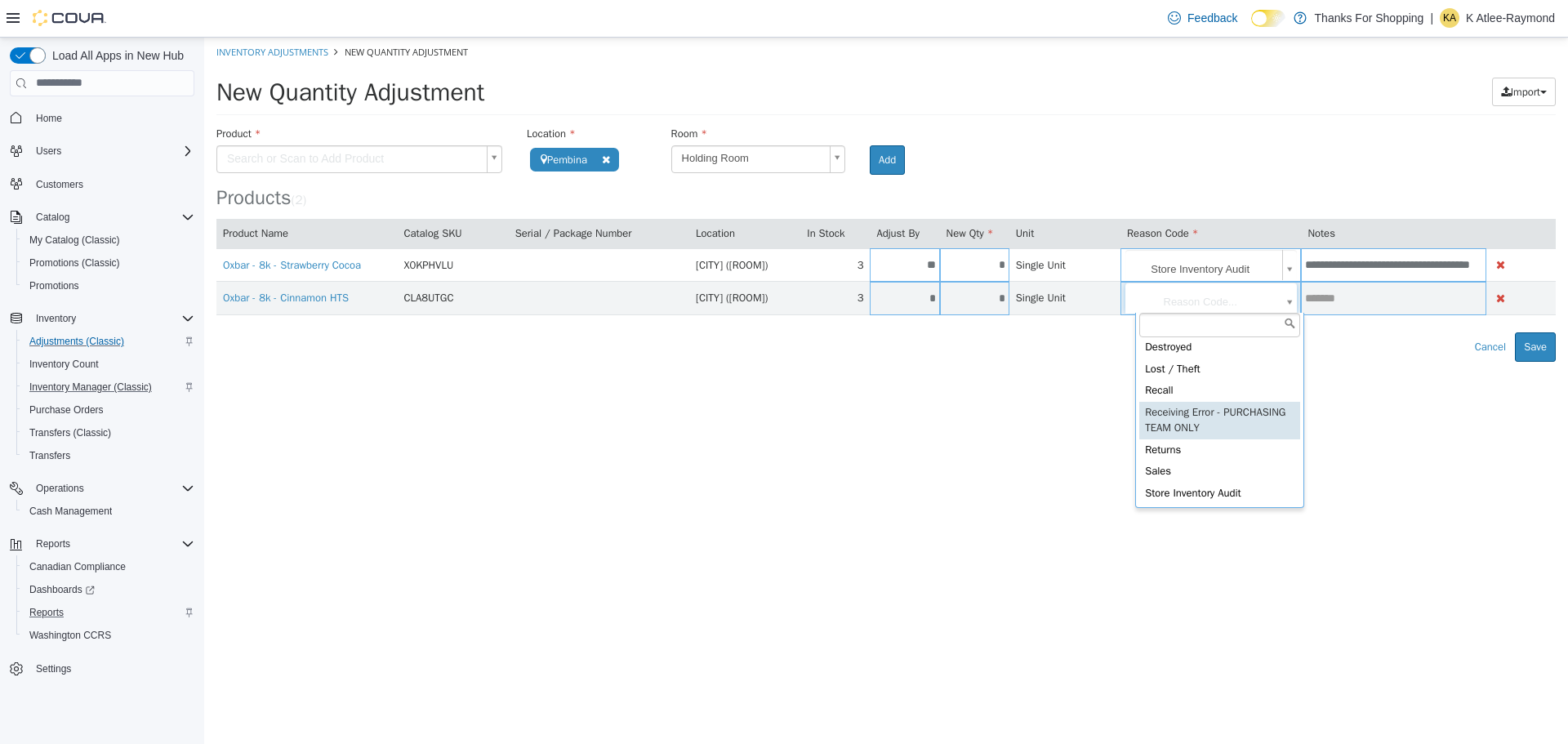 scroll, scrollTop: 25, scrollLeft: 0, axis: vertical 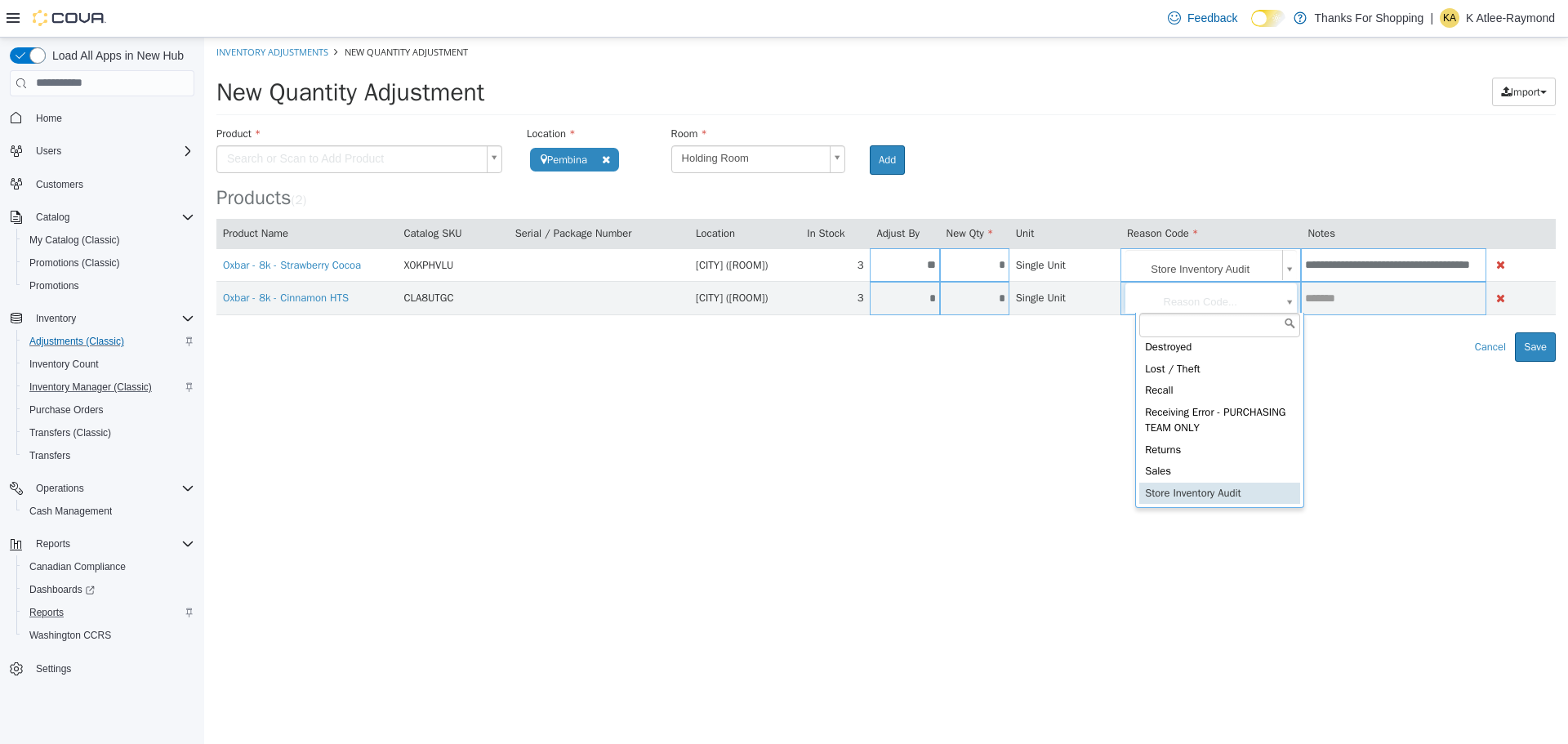 type on "**********" 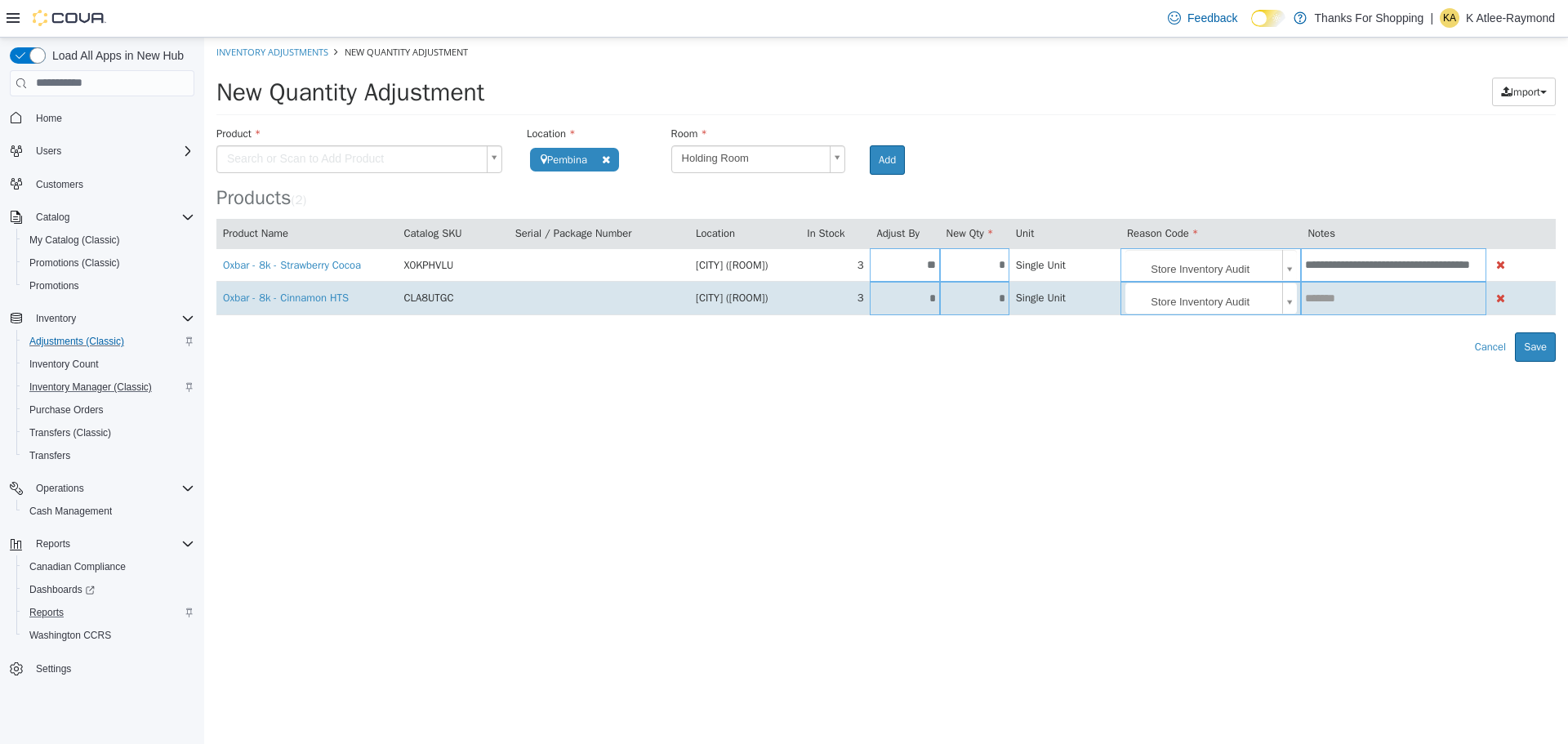 click at bounding box center (1393, 297) 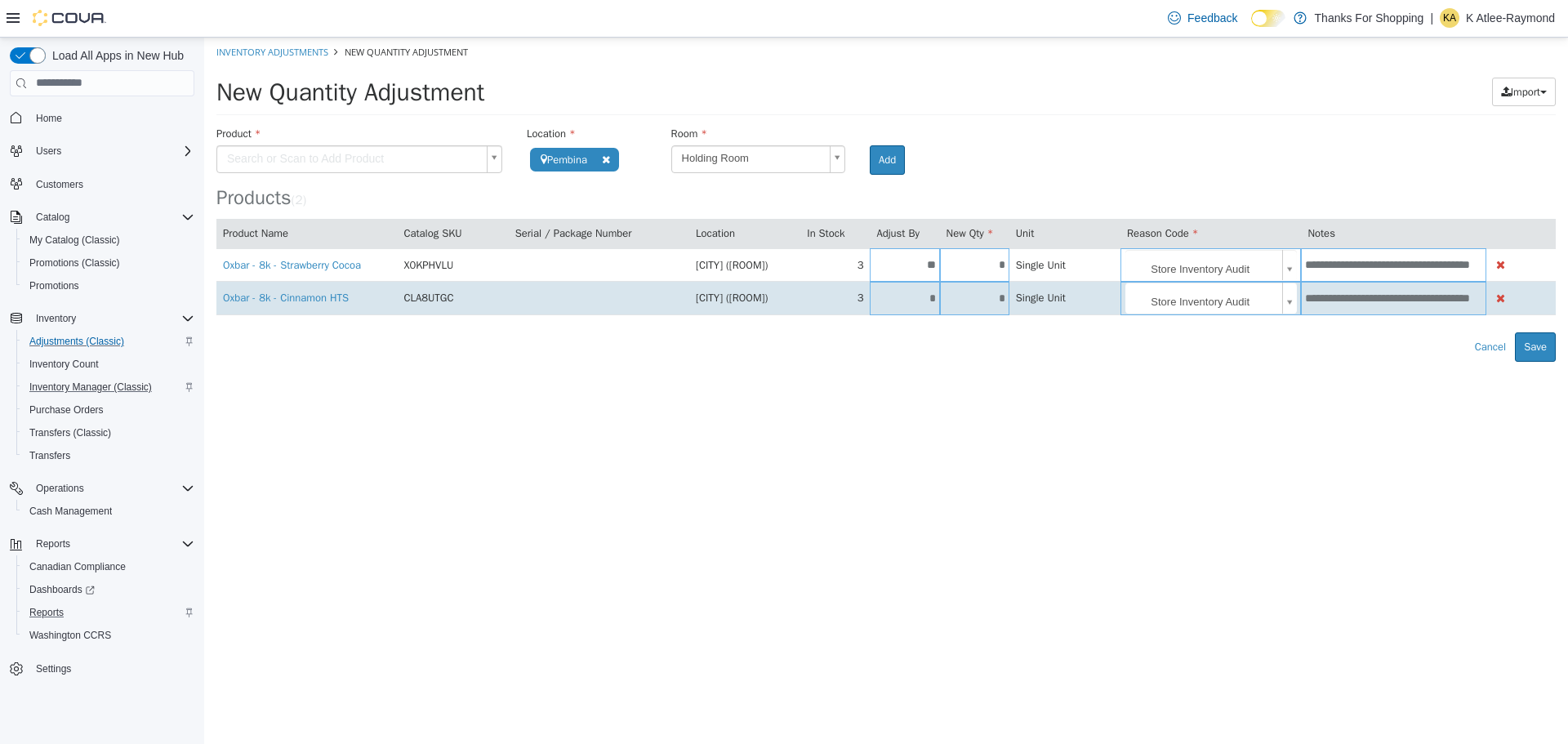 scroll, scrollTop: 0, scrollLeft: 26, axis: horizontal 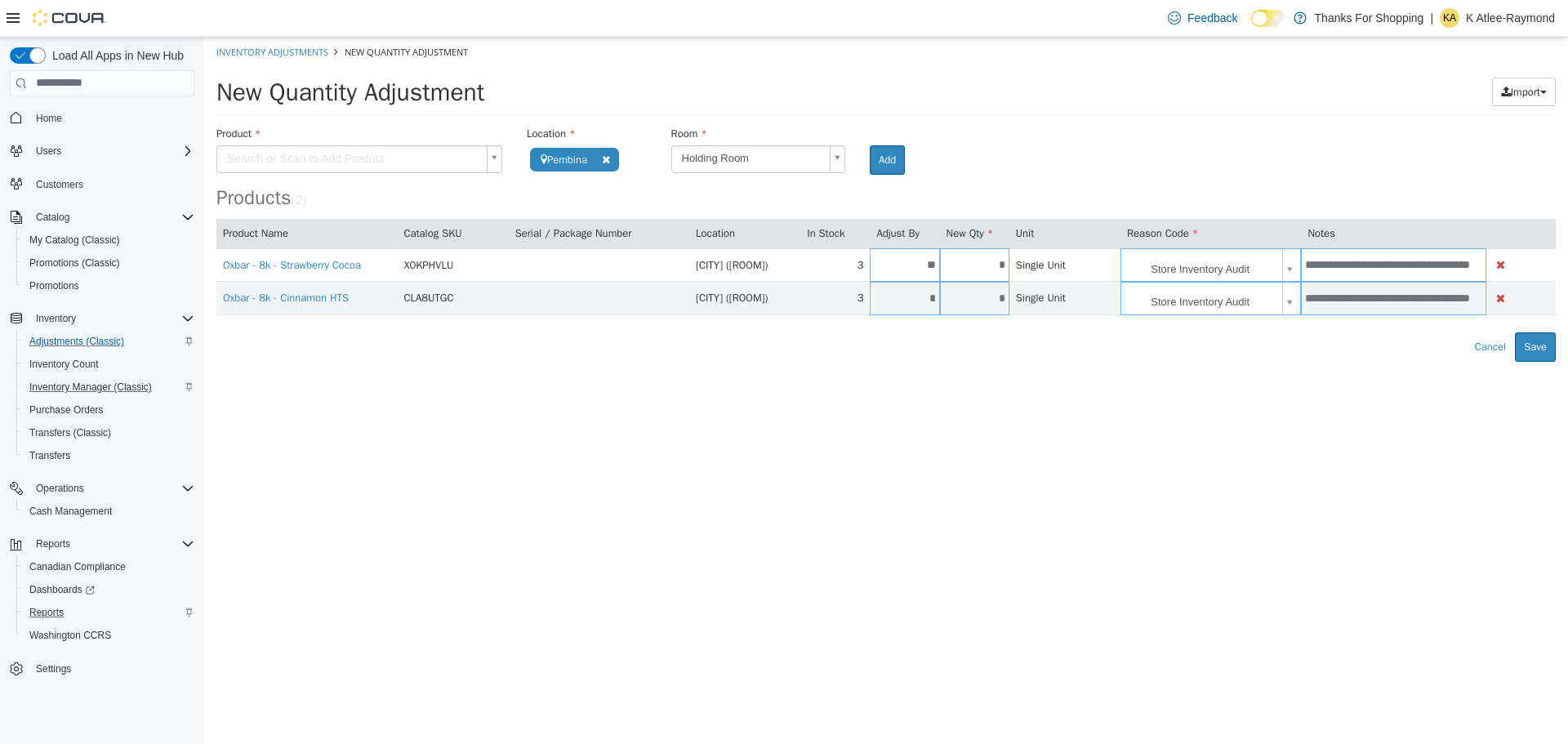 type on "**********" 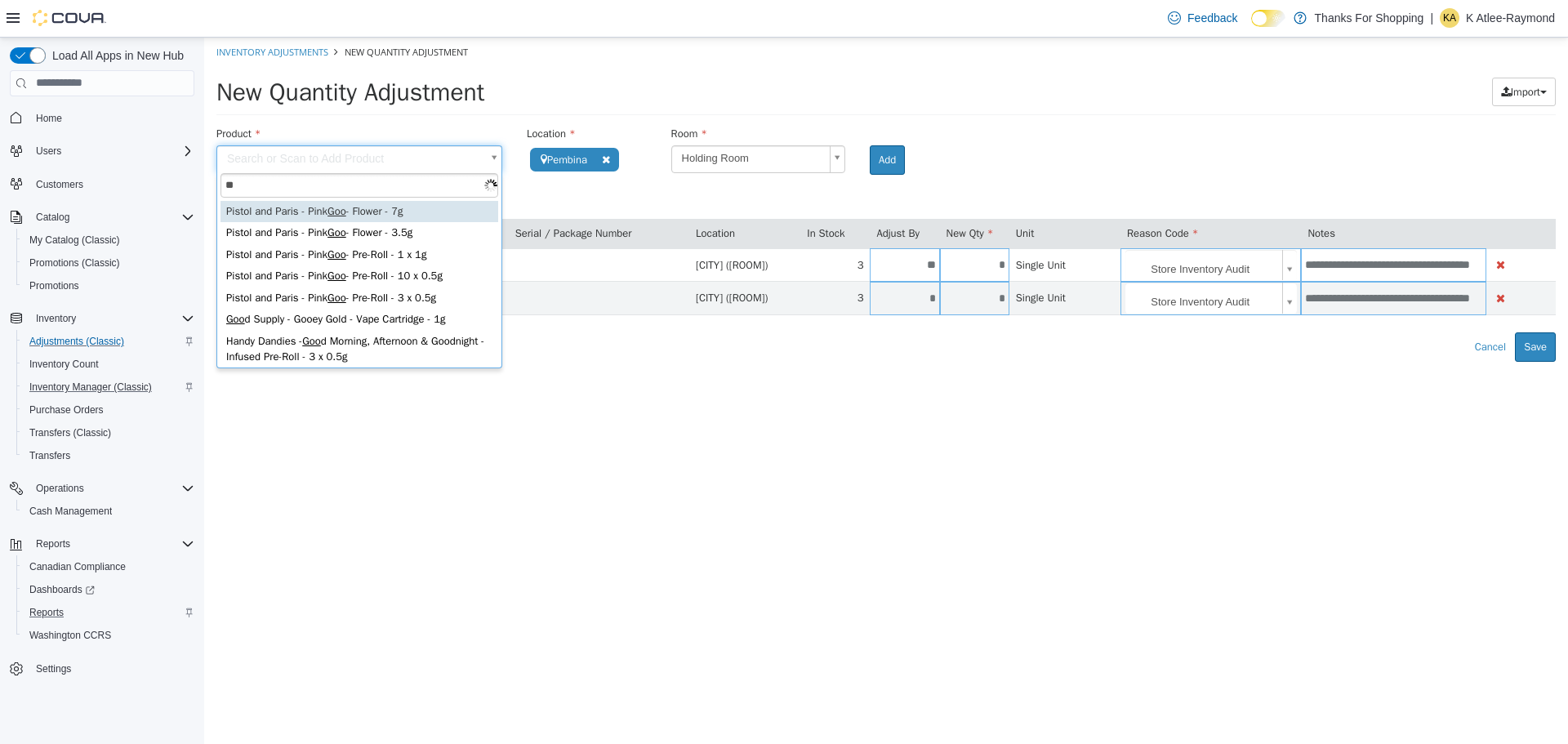 type on "*" 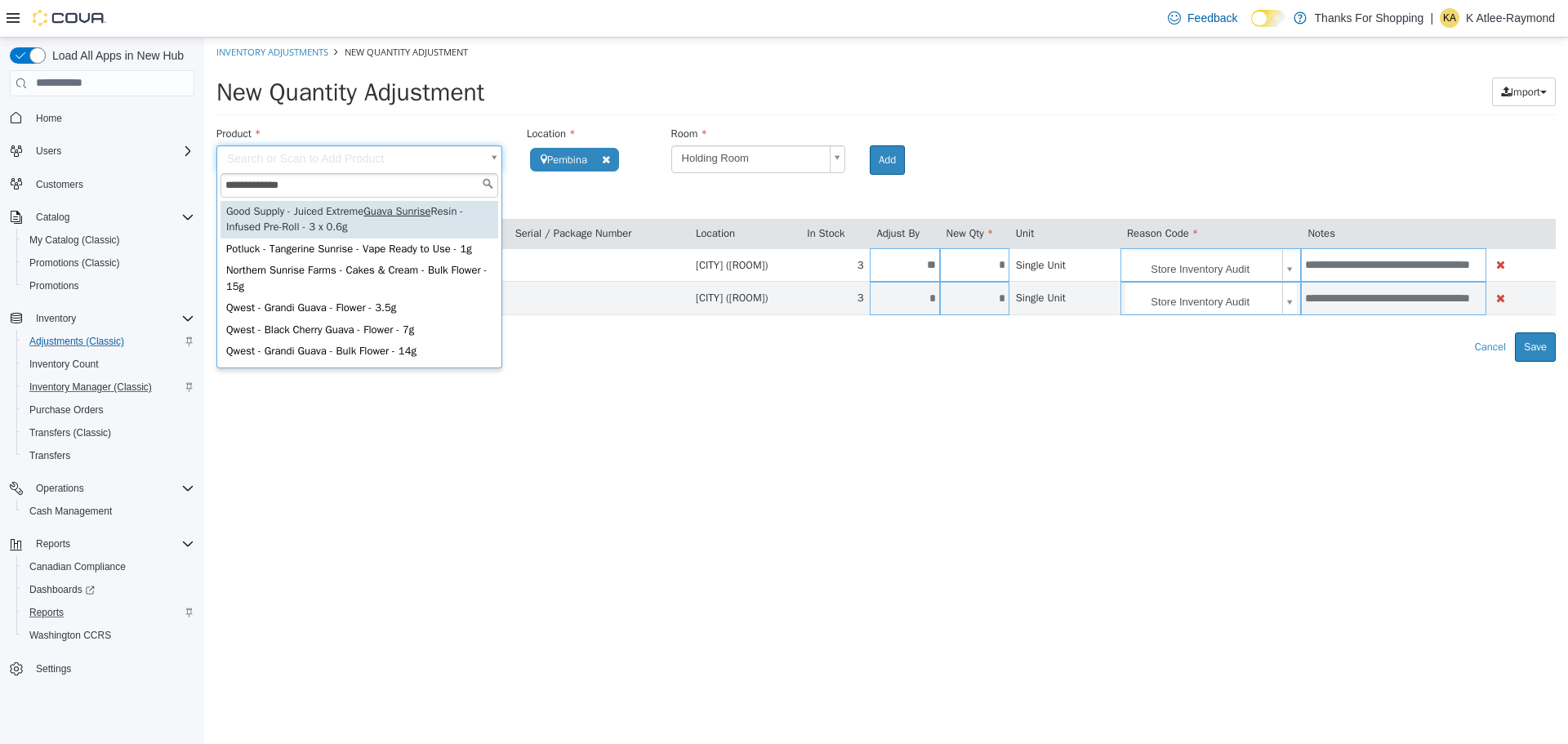type on "**********" 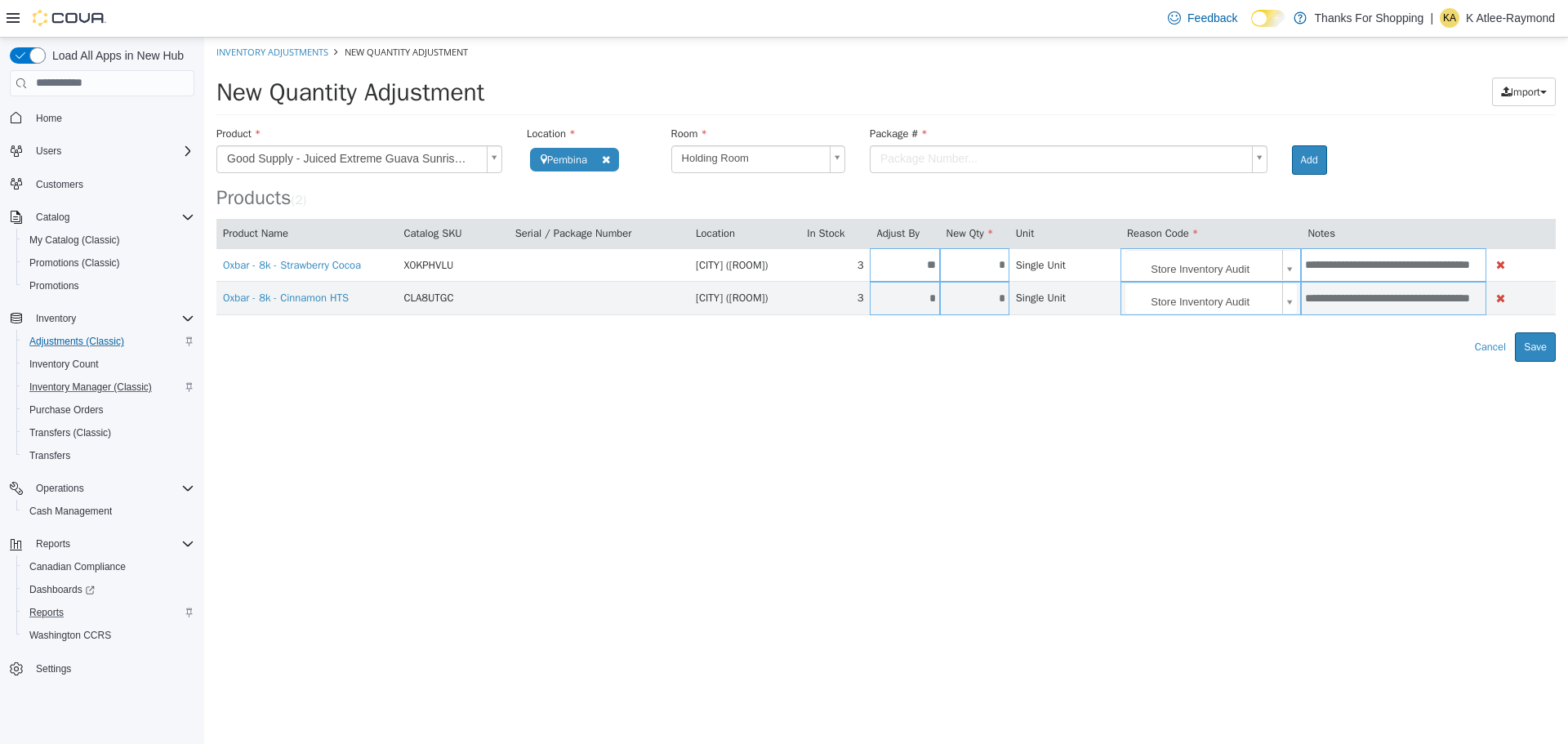click on "**********" at bounding box center (886, 198) 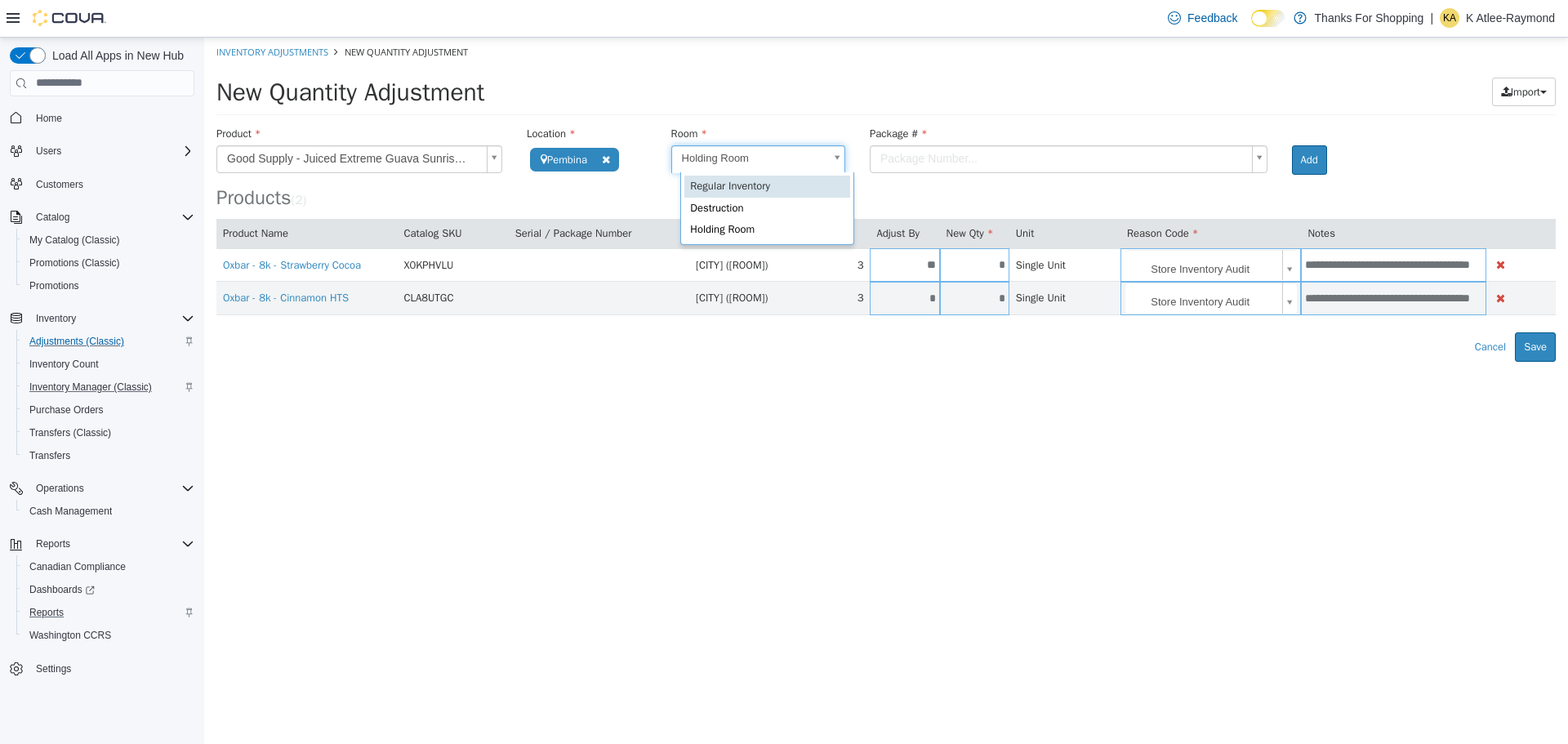 scroll, scrollTop: 0, scrollLeft: 5, axis: horizontal 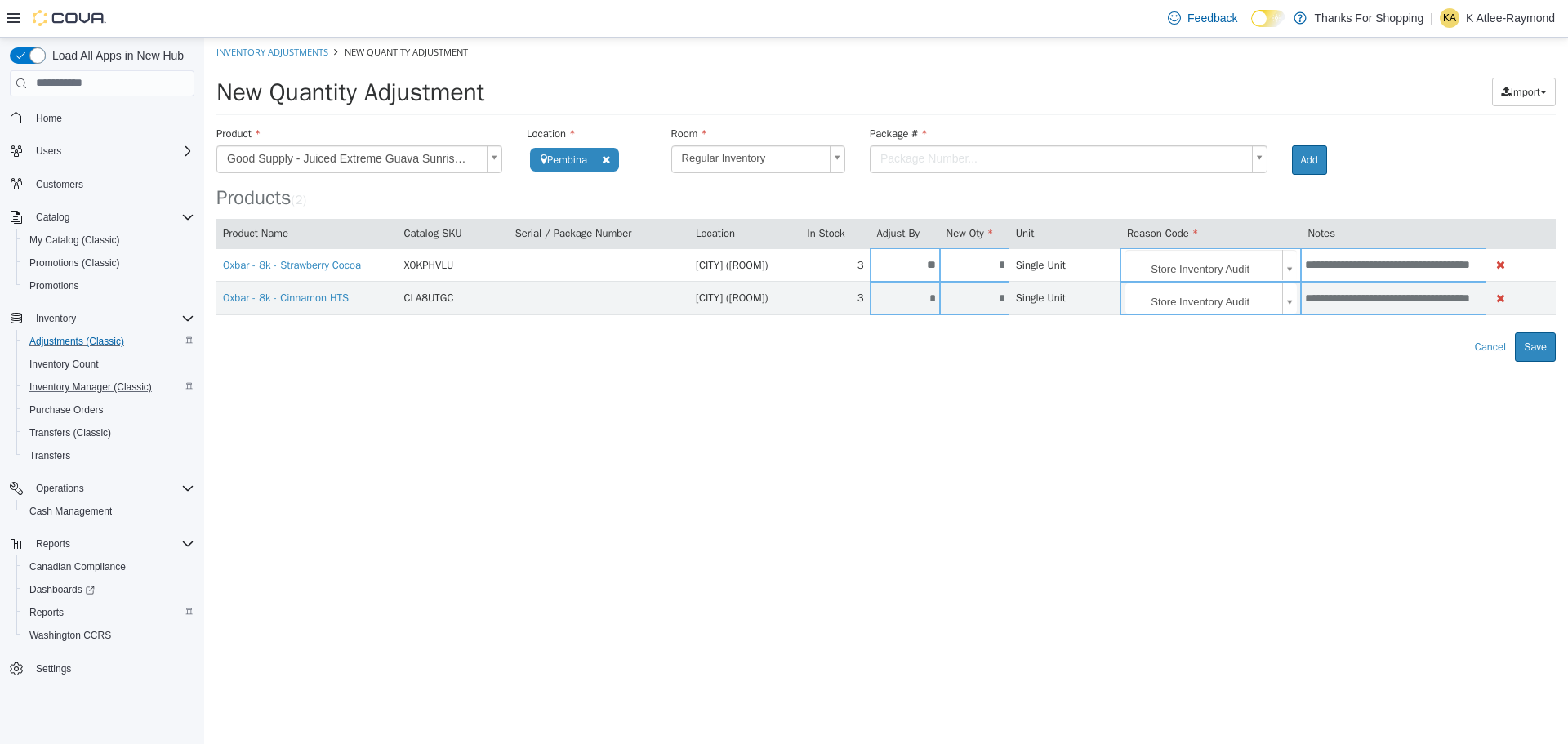 click on "**********" at bounding box center [886, 198] 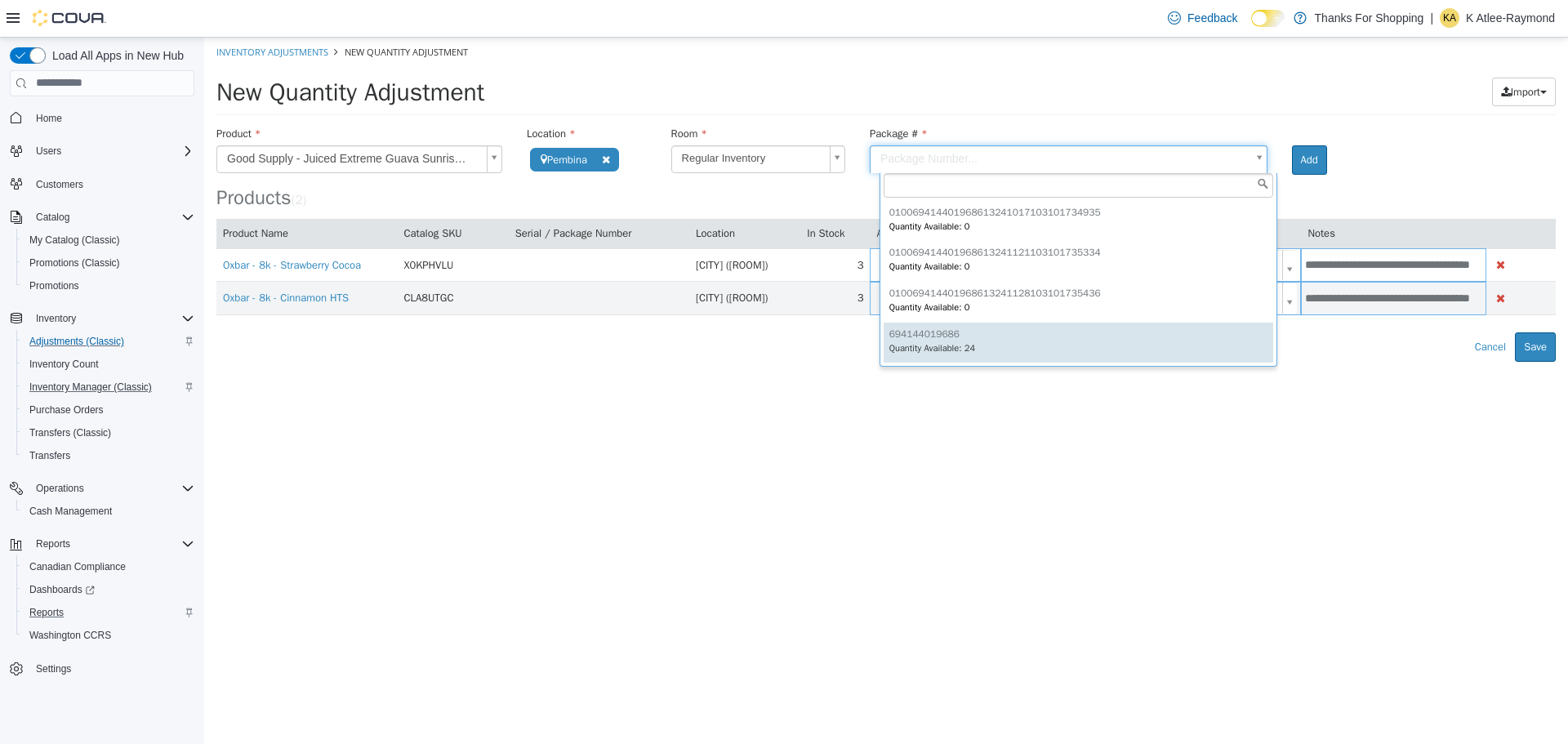 type on "**********" 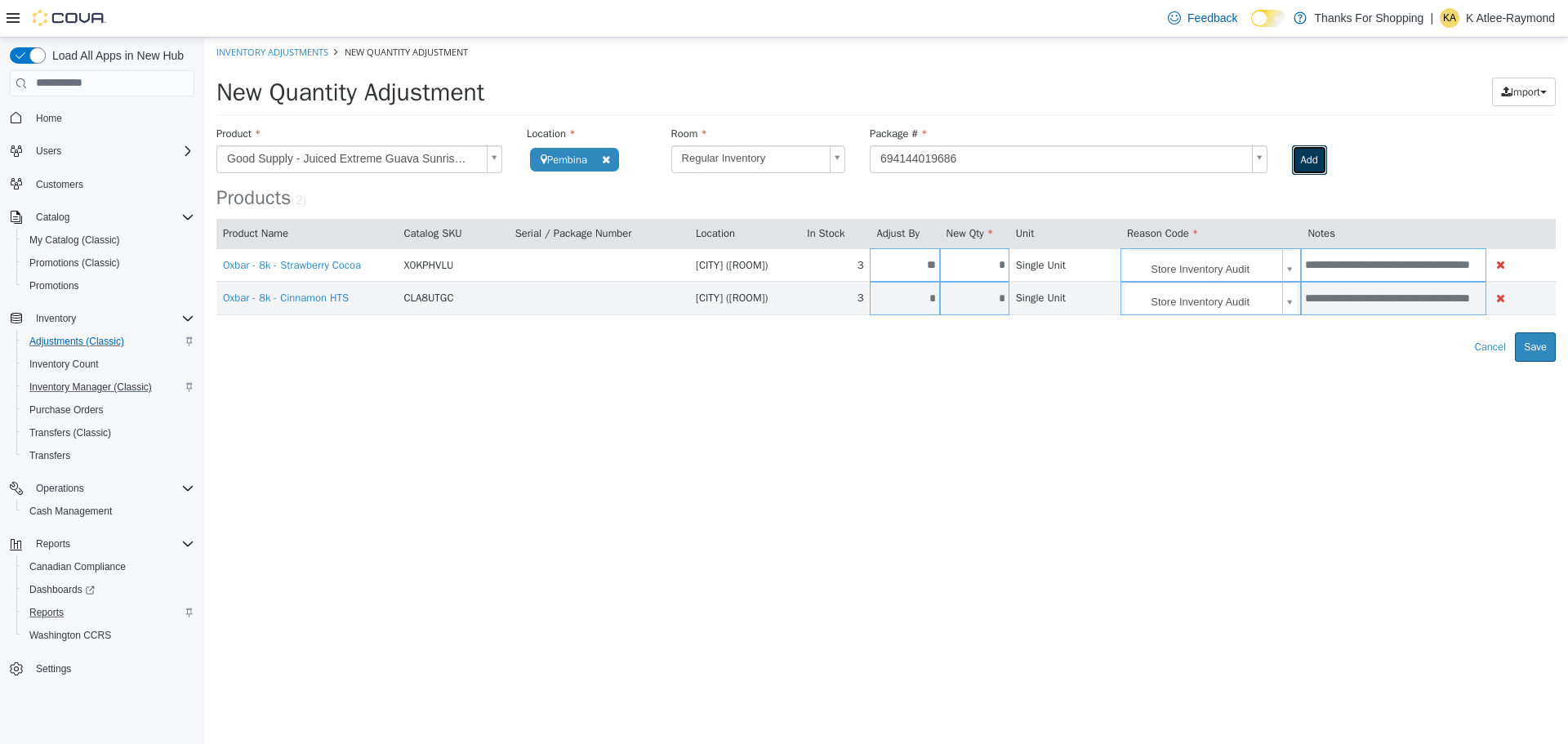 click on "Add" at bounding box center (1309, 159) 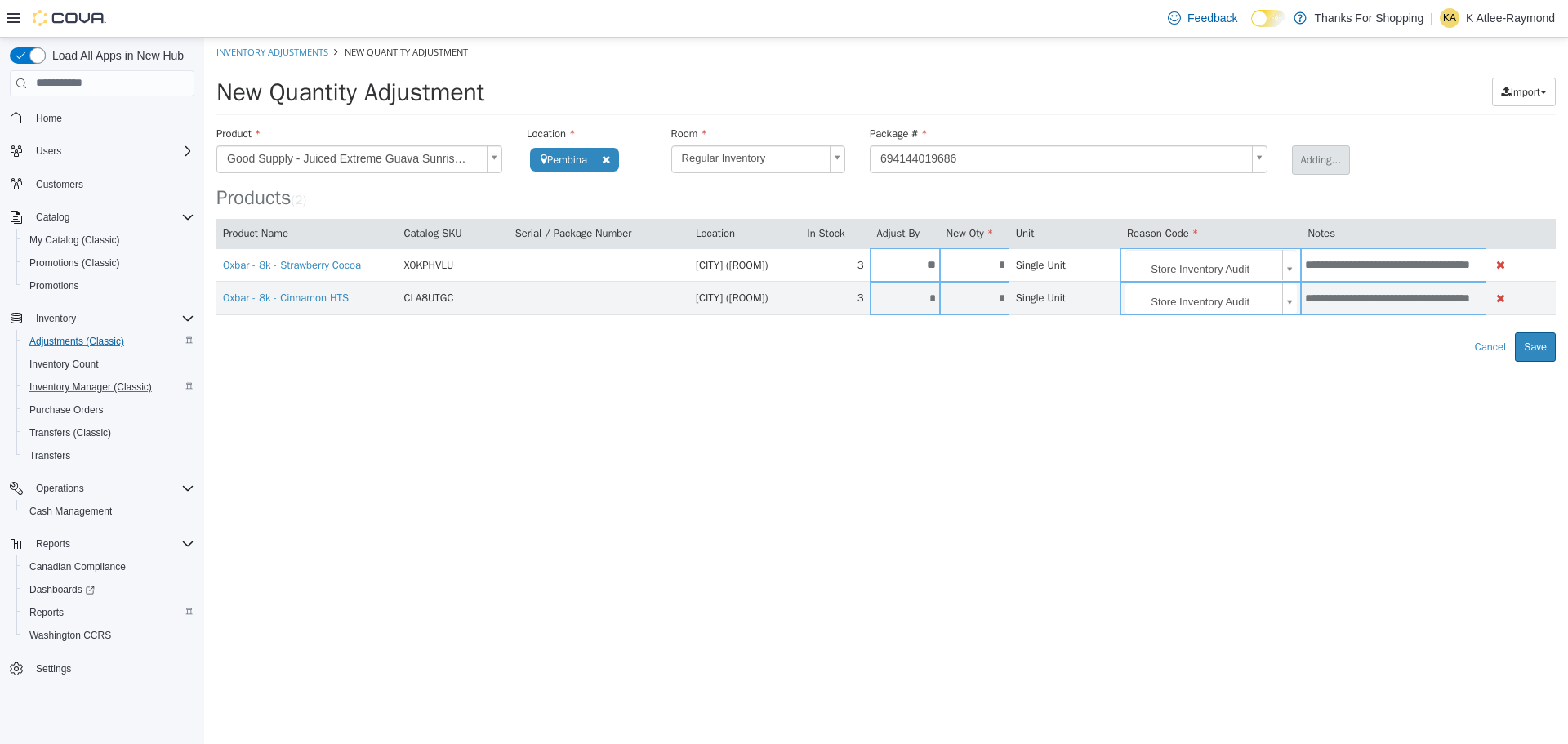 type 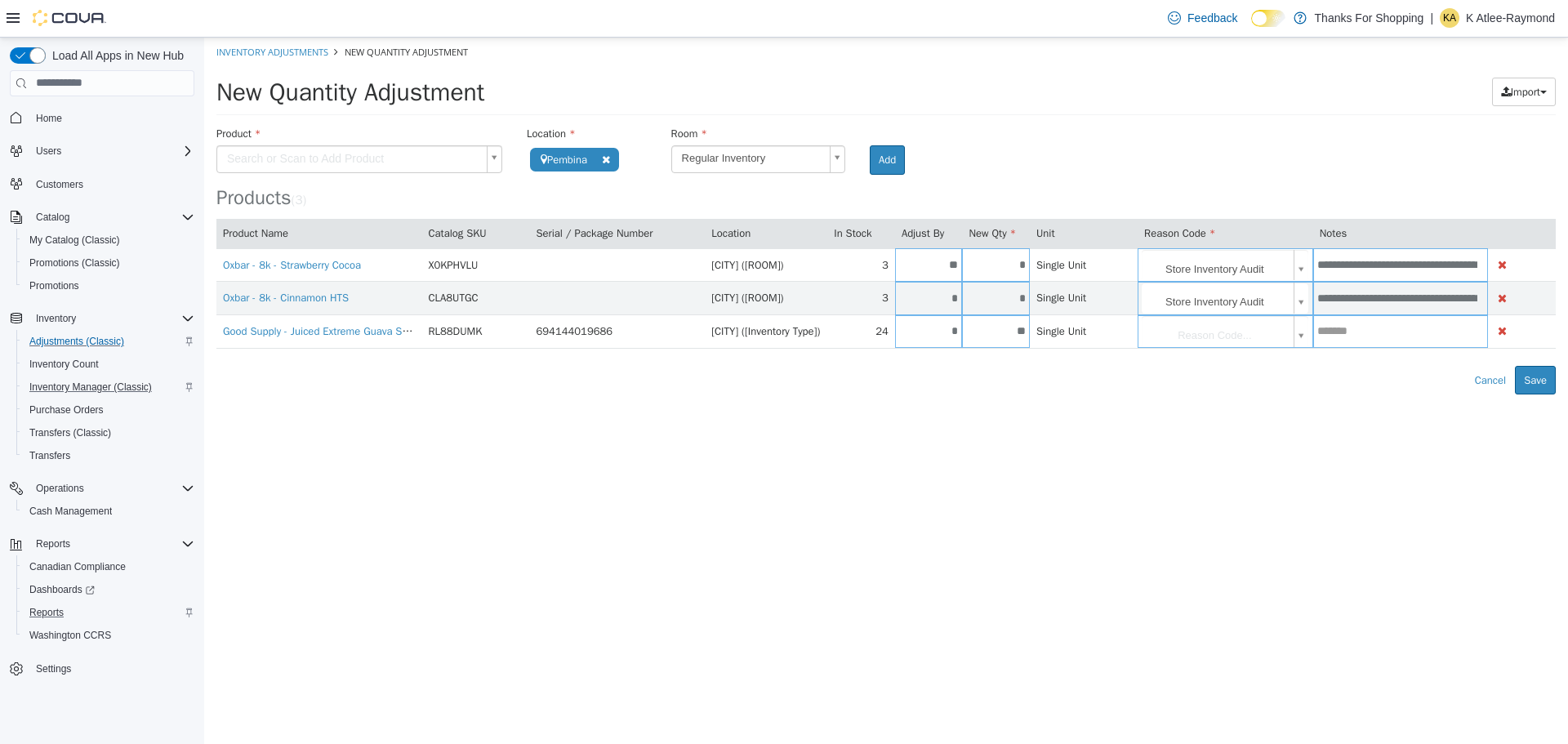click on "**********" at bounding box center [886, 215] 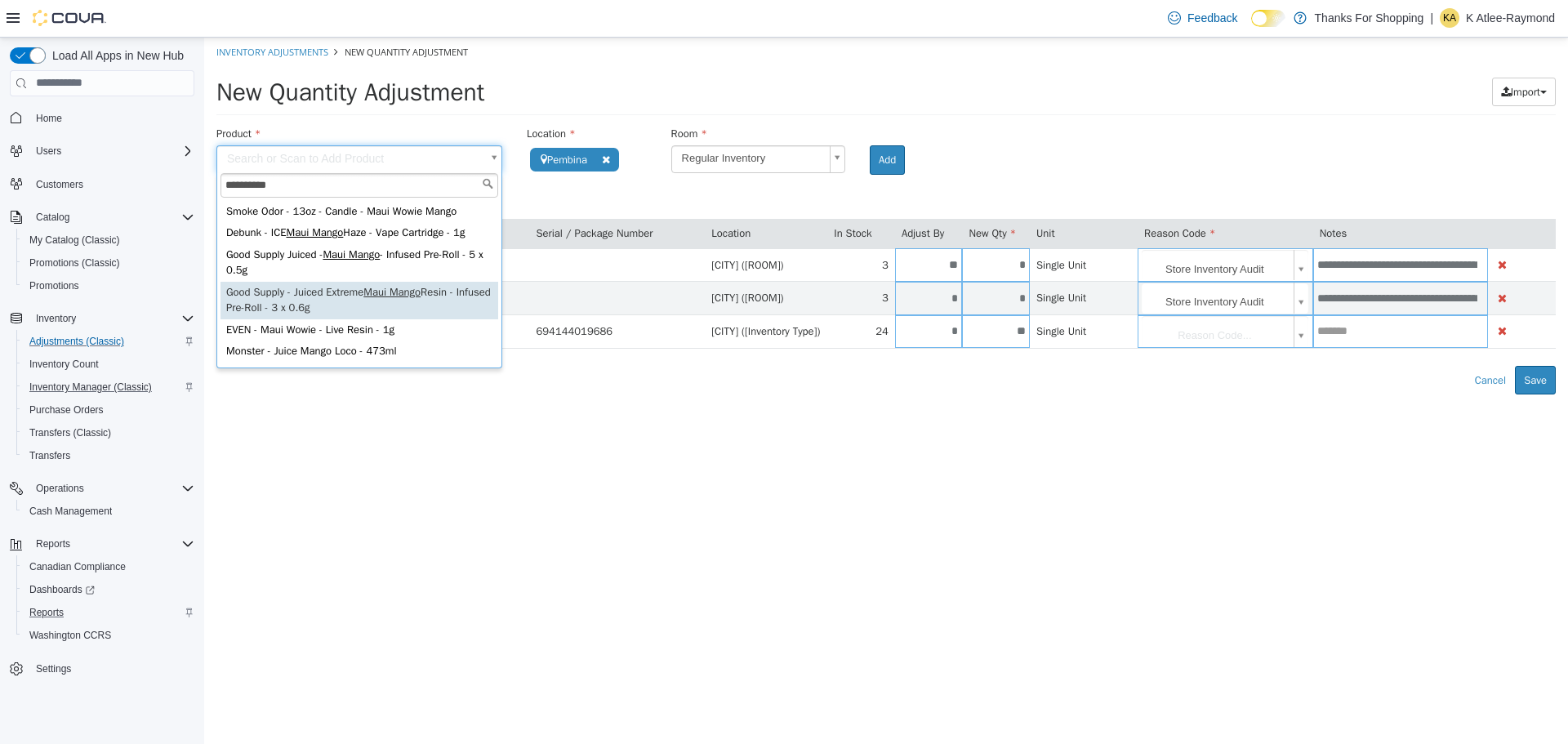 type on "**********" 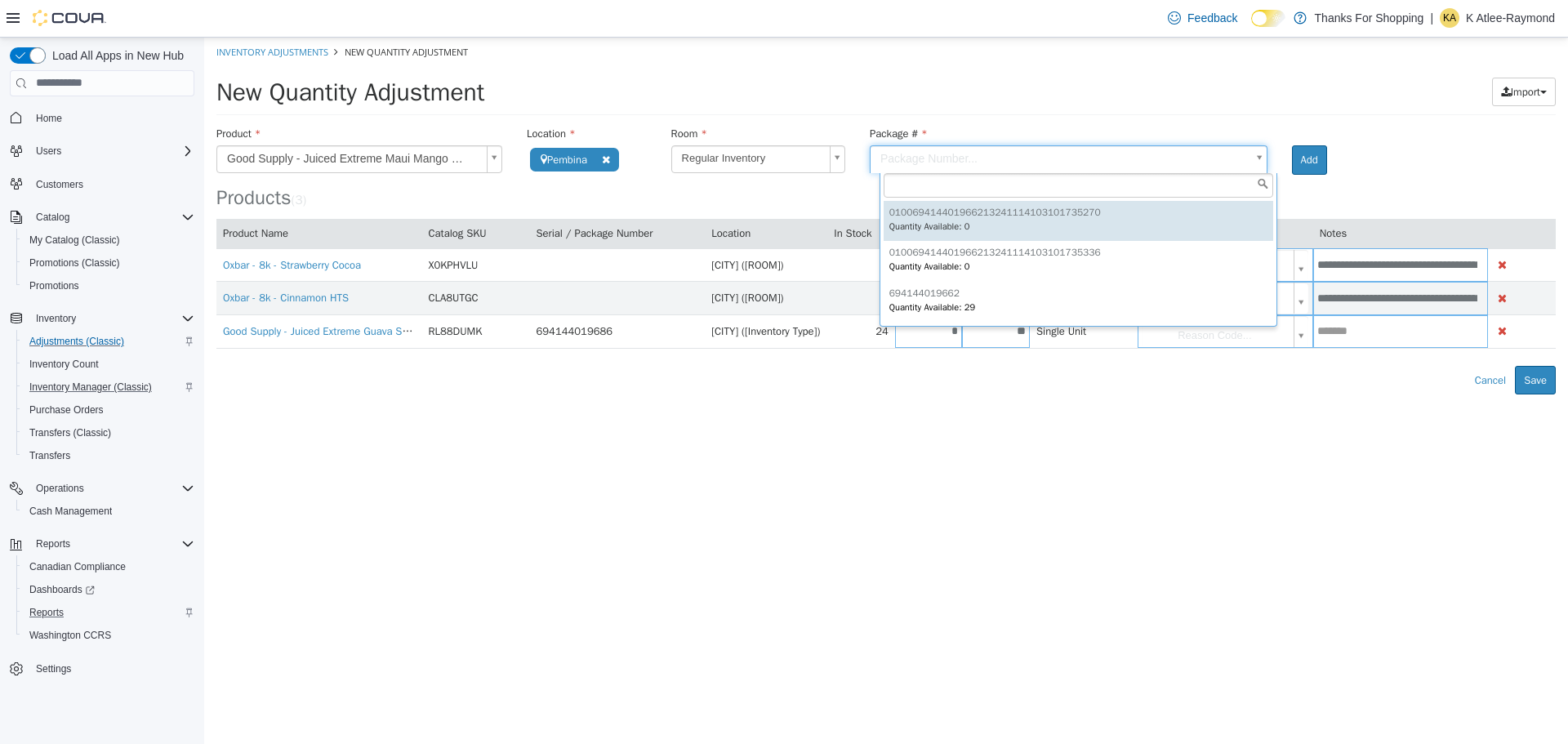 click on "**********" at bounding box center (886, 215) 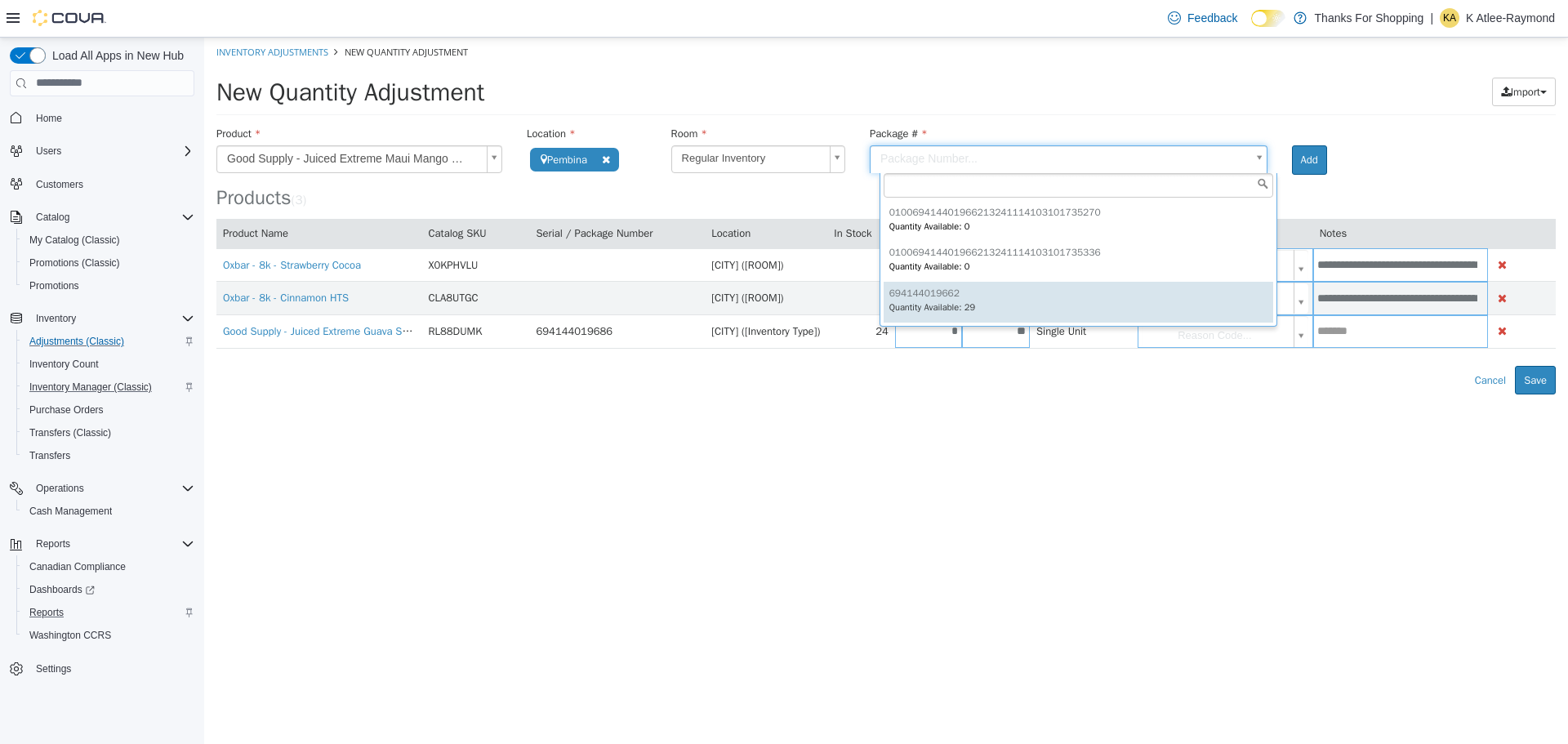 type on "**********" 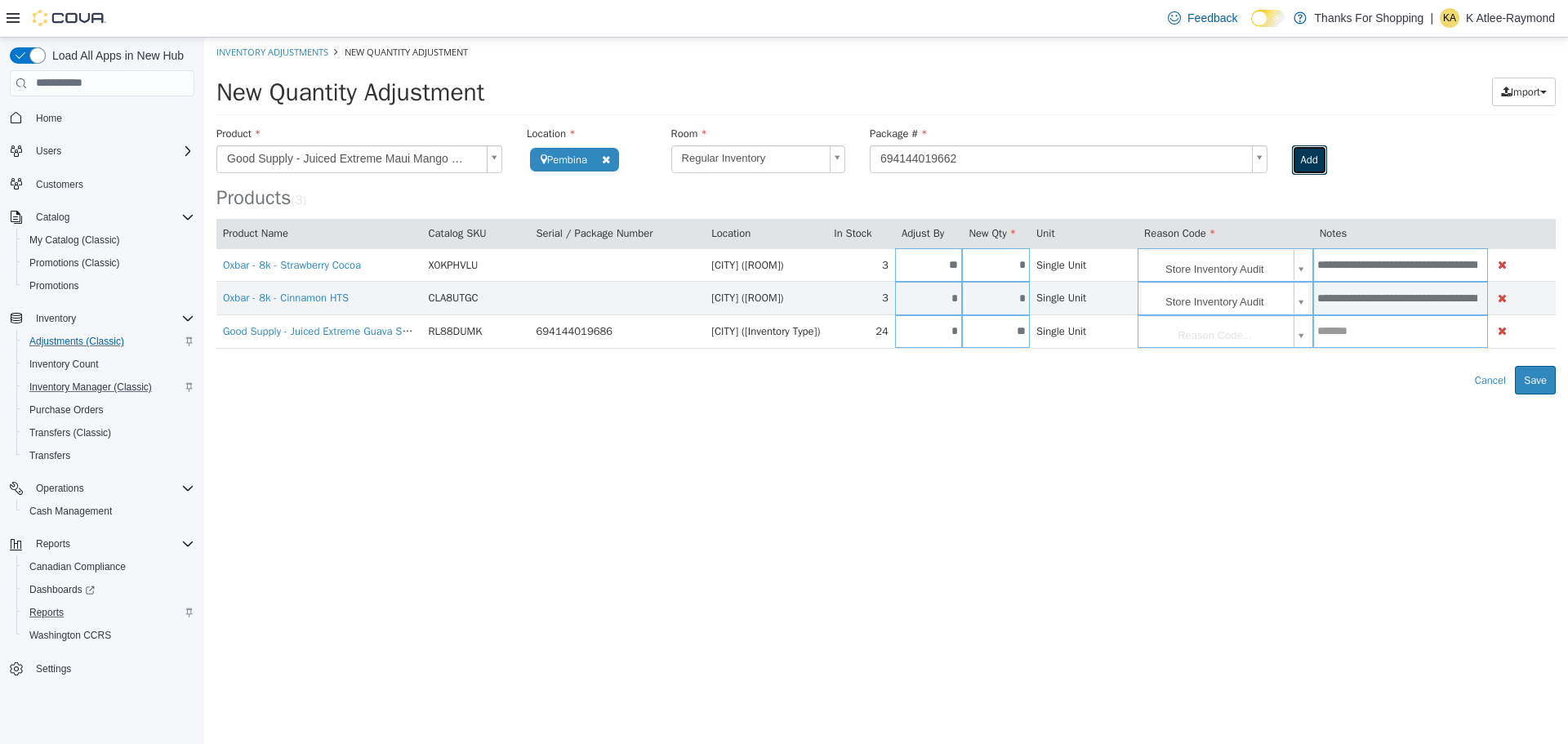 click on "Add" at bounding box center [1309, 159] 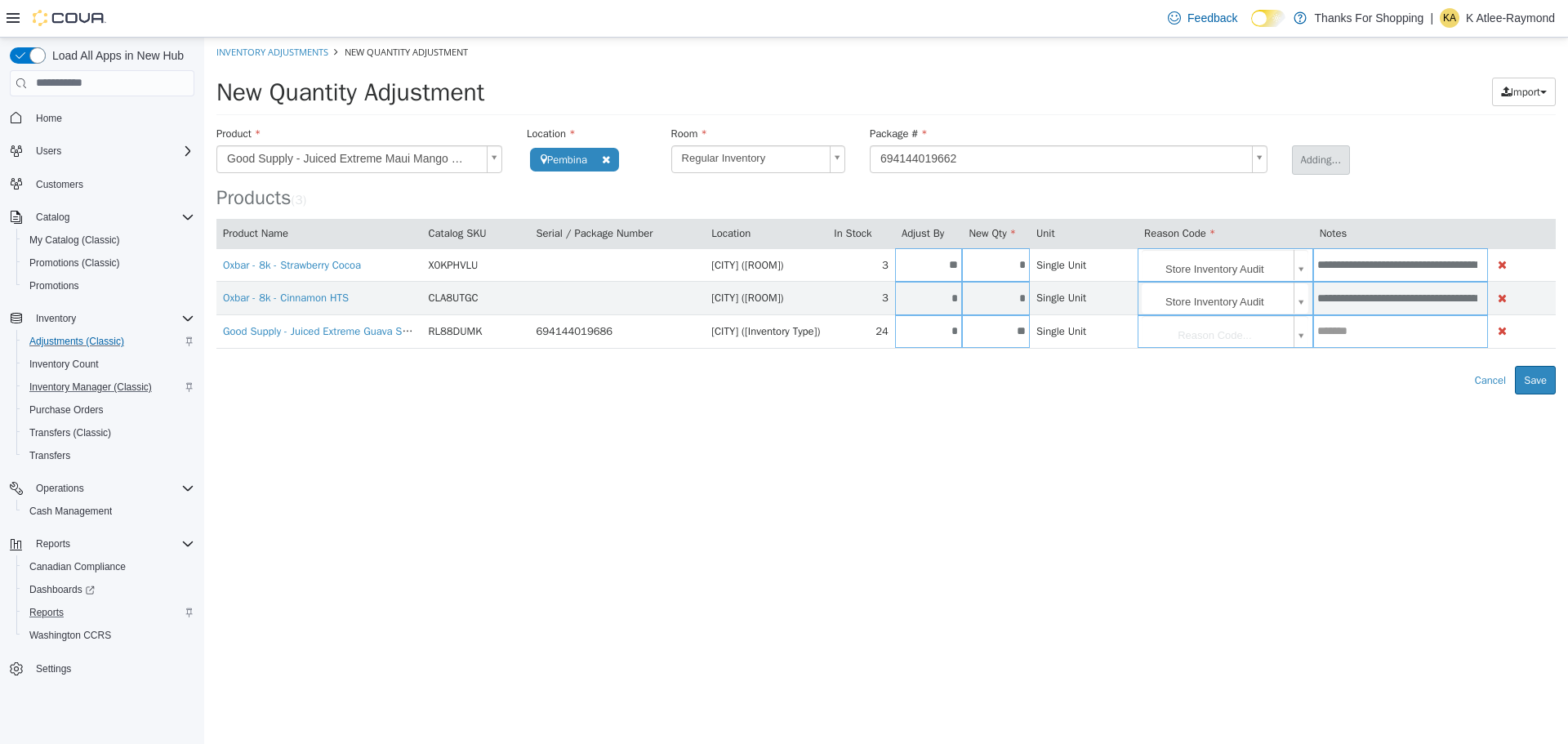type 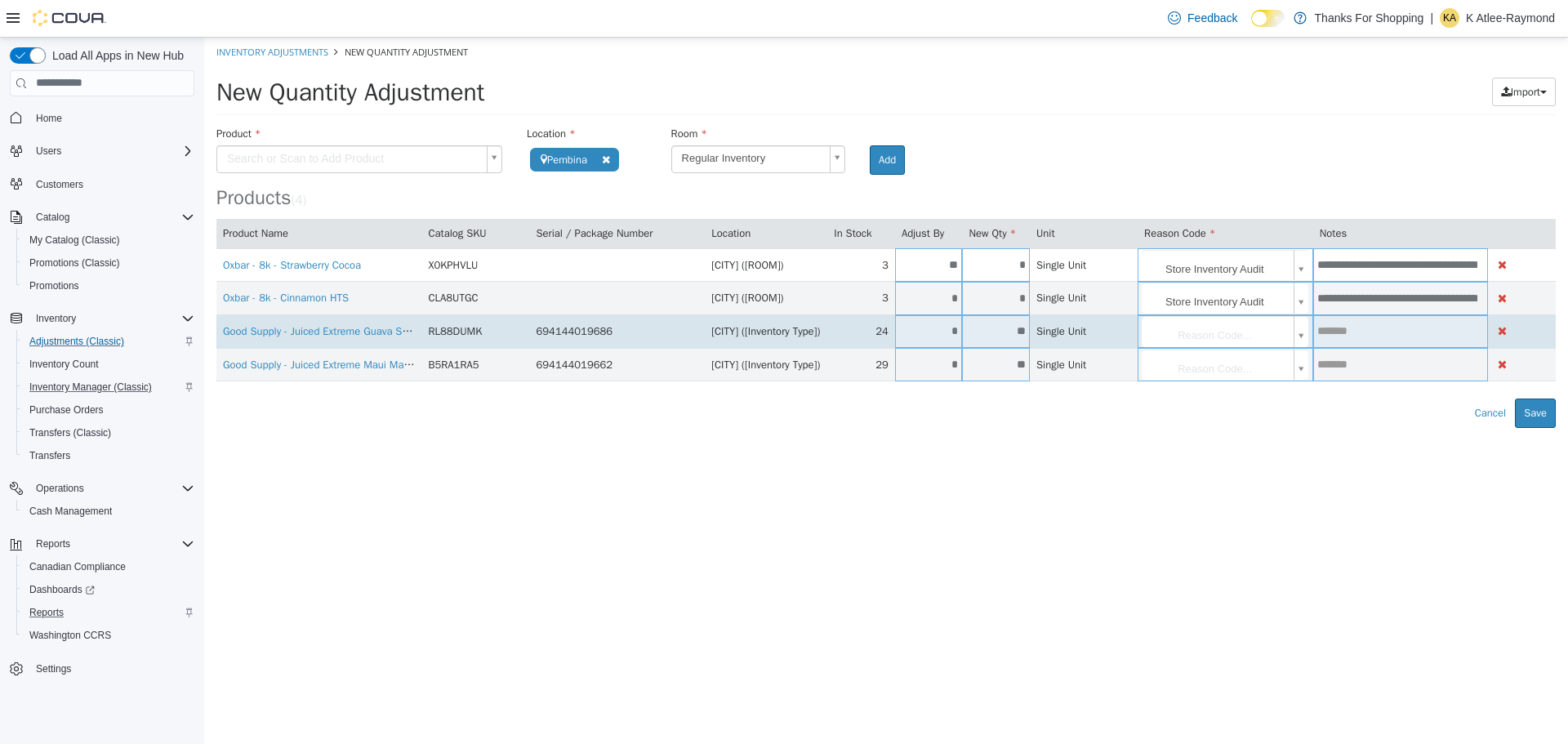 click on "*" at bounding box center [929, 330] 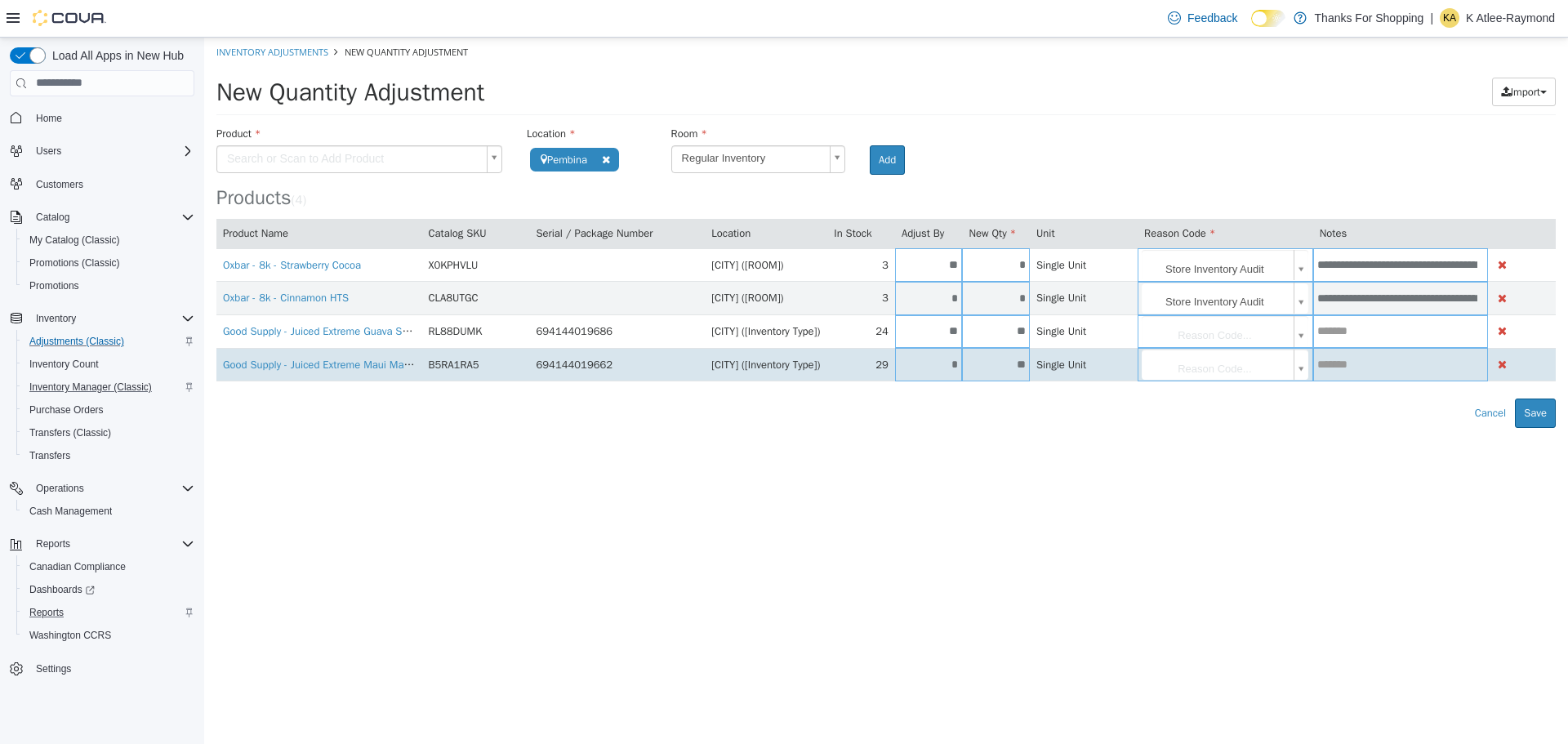 type on "*" 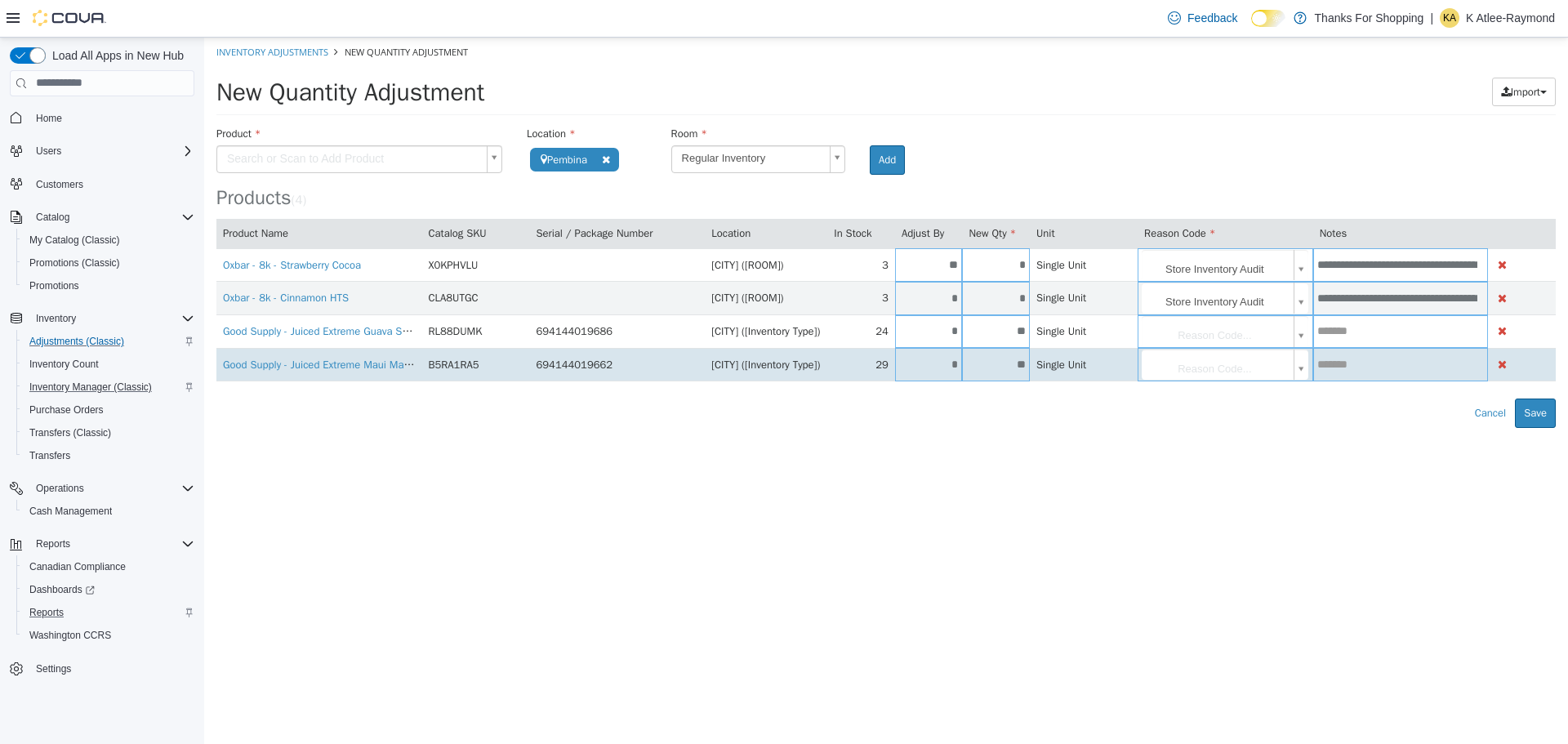 click on "*" at bounding box center (929, 363) 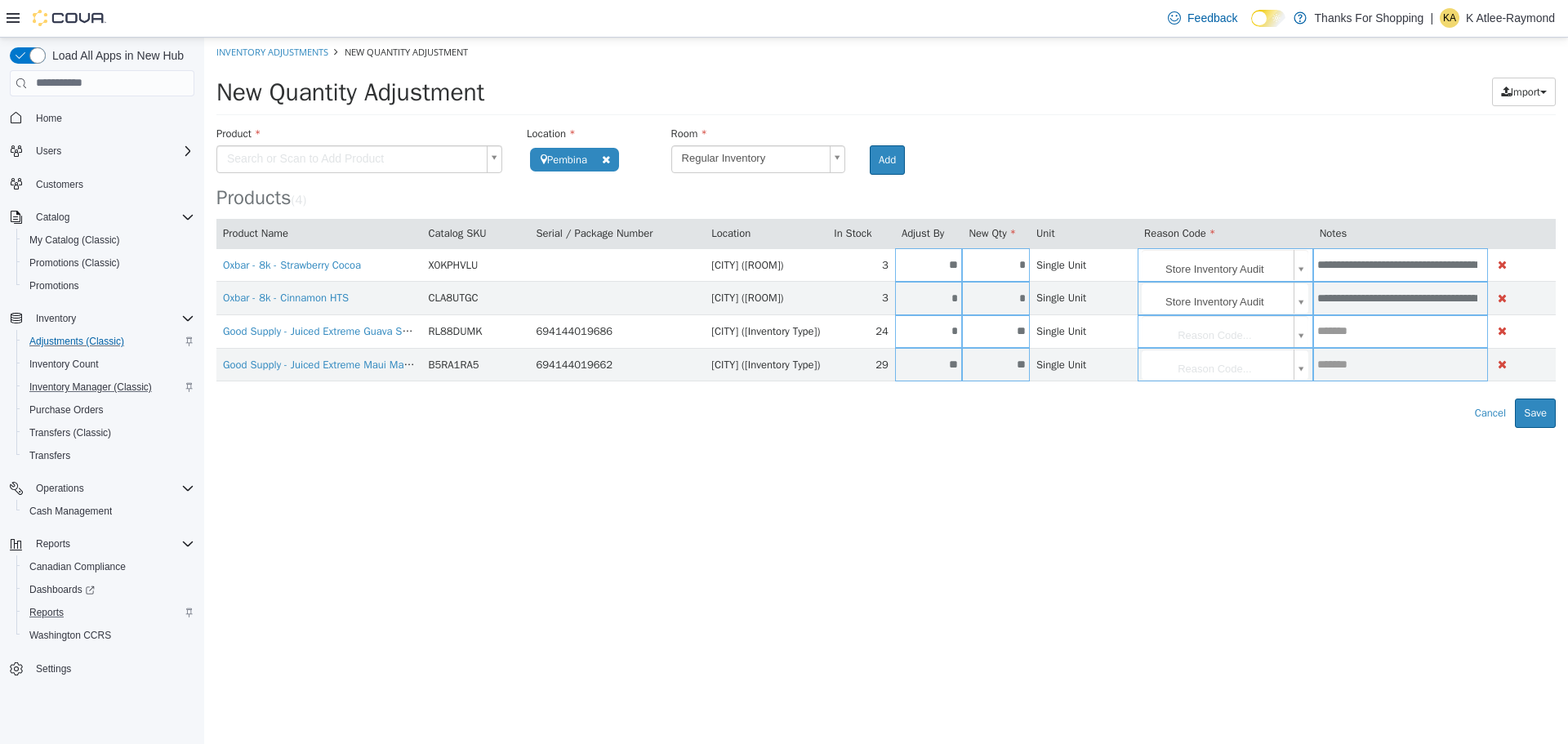 type on "**" 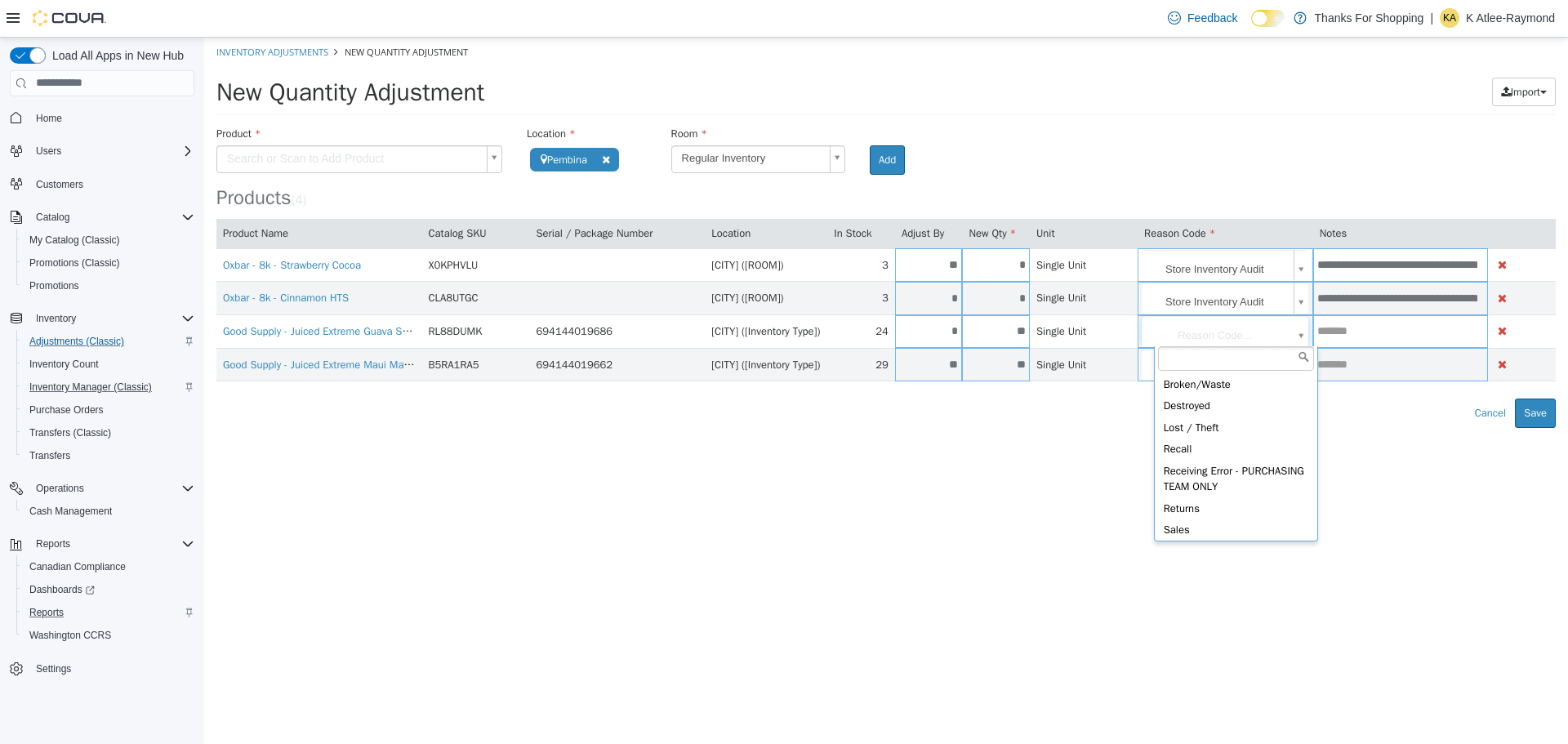 scroll, scrollTop: 25, scrollLeft: 0, axis: vertical 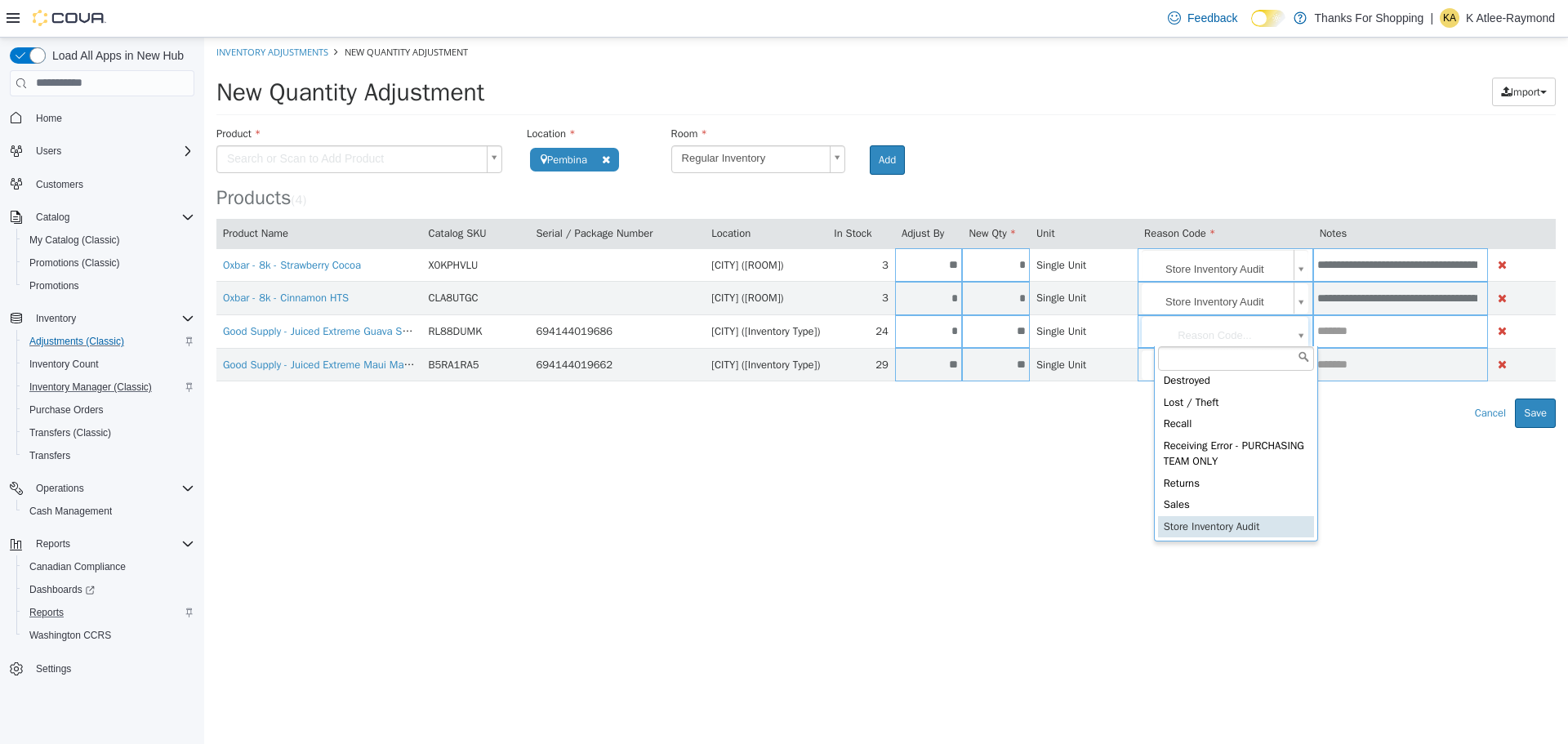 type on "**********" 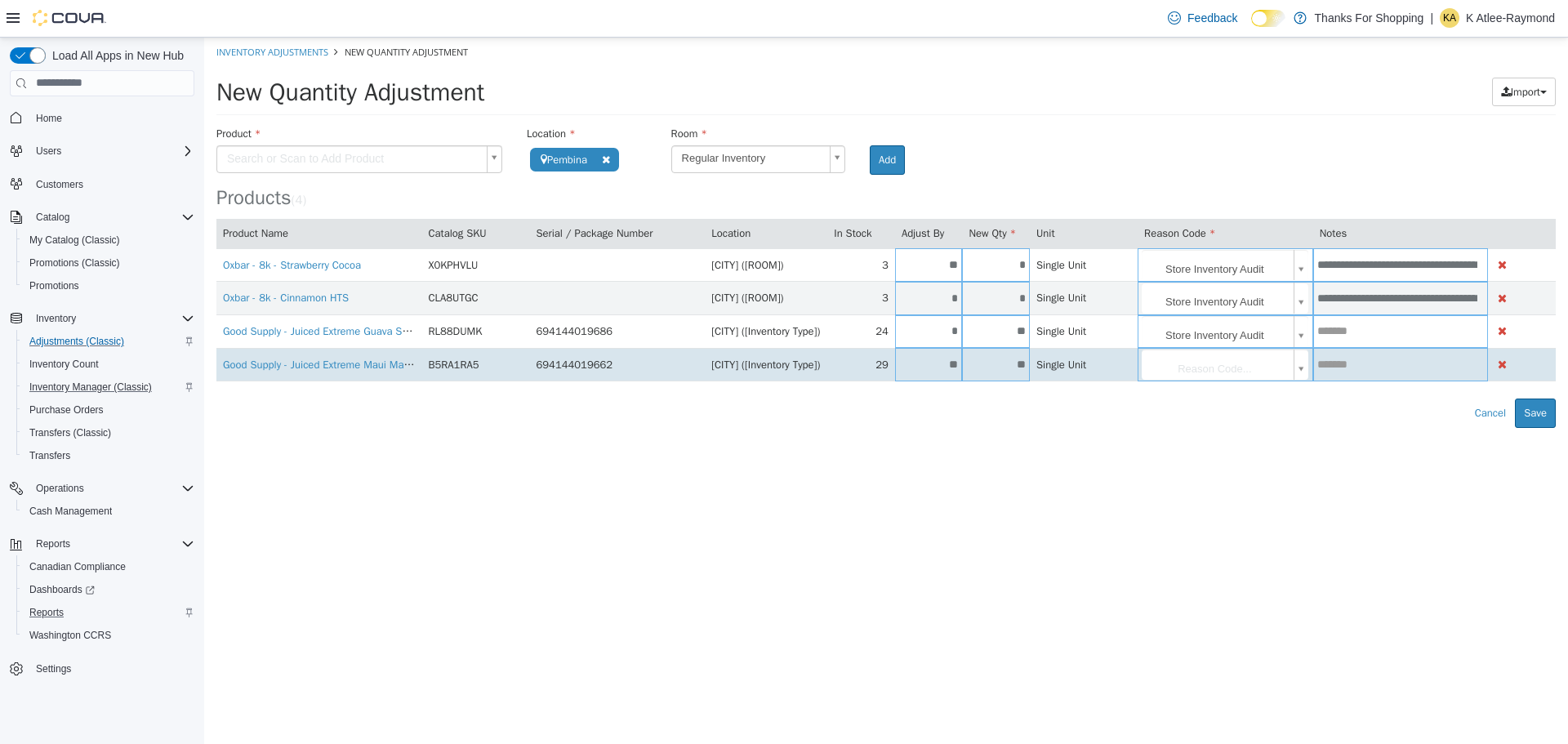 click on "**********" at bounding box center (886, 232) 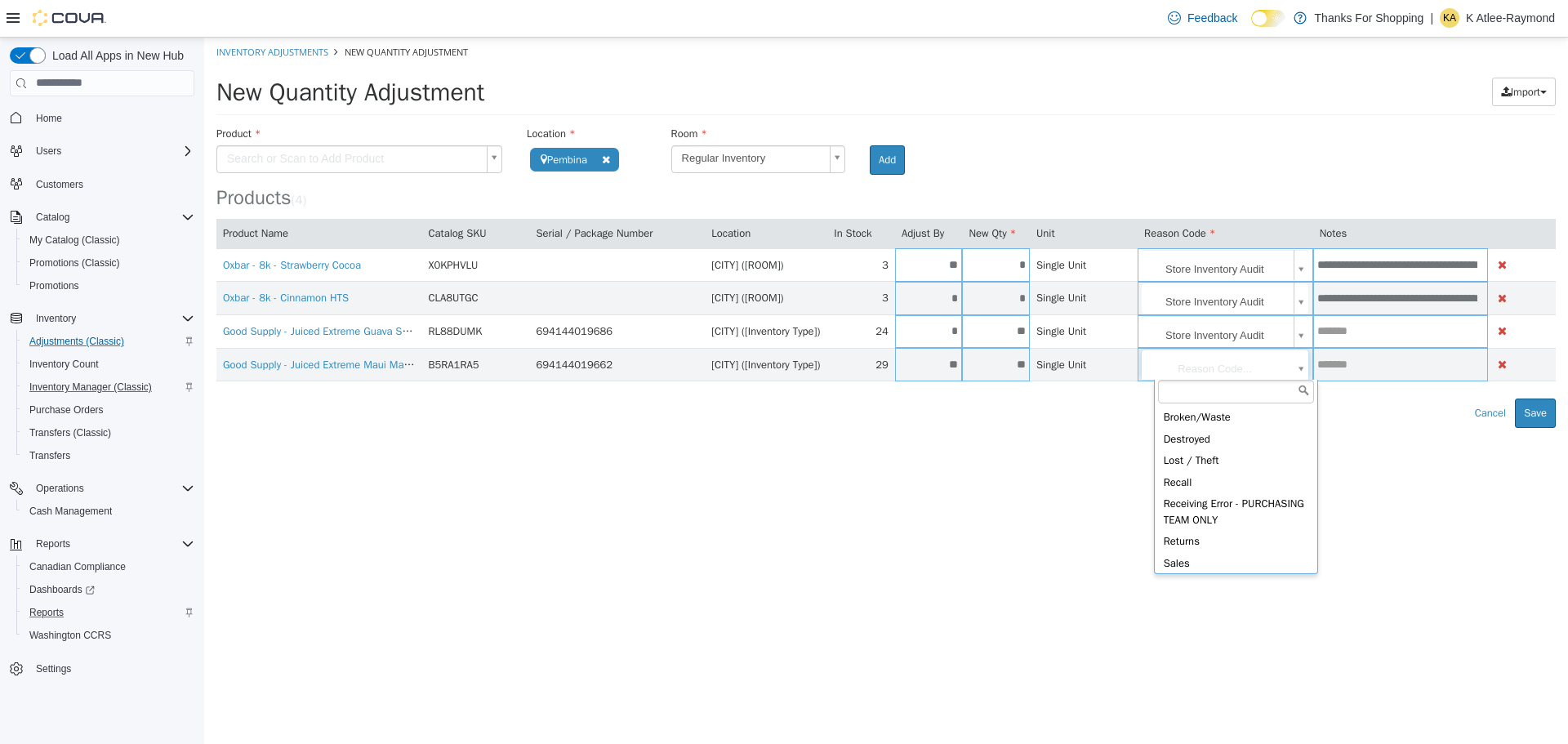 scroll, scrollTop: 26, scrollLeft: 0, axis: vertical 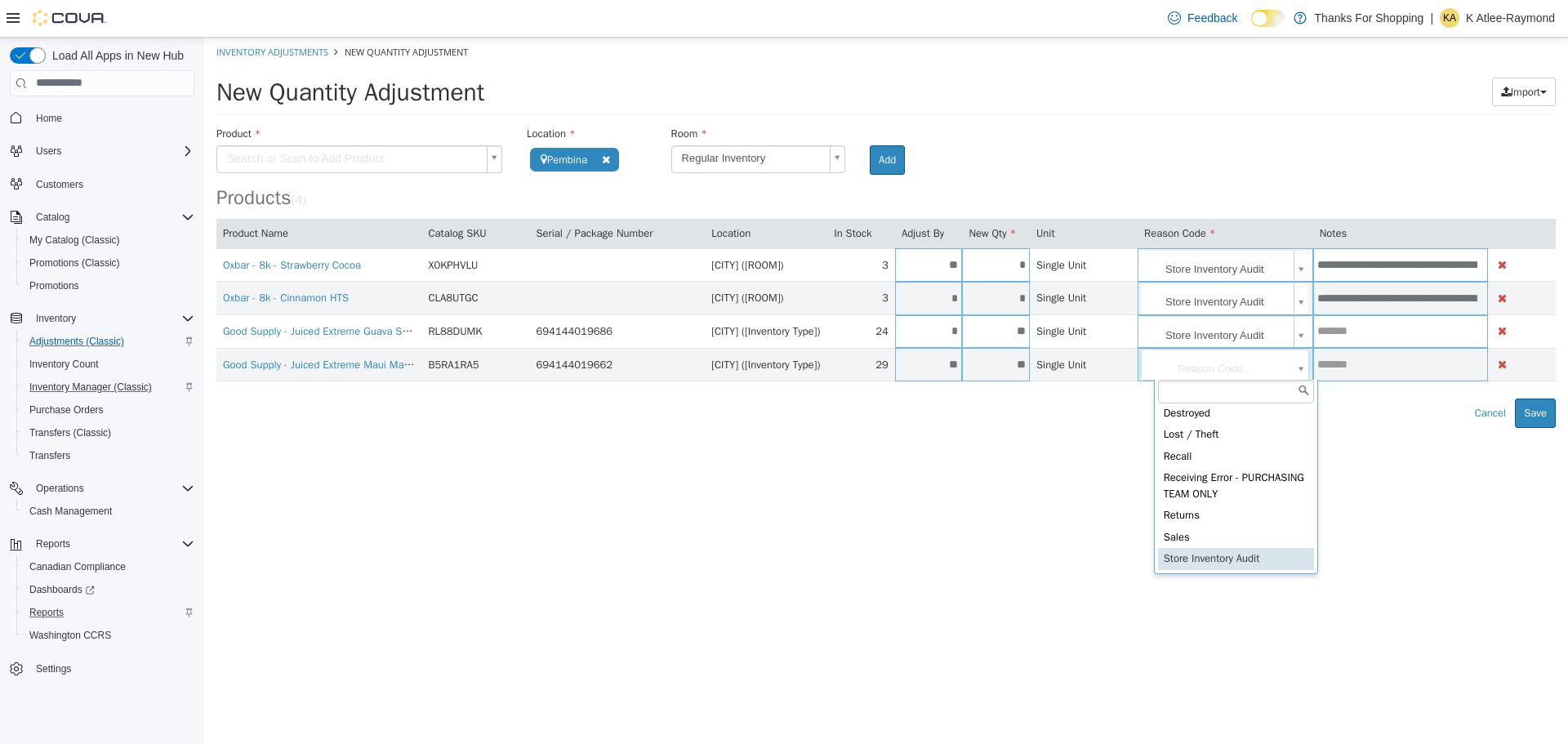 type on "**********" 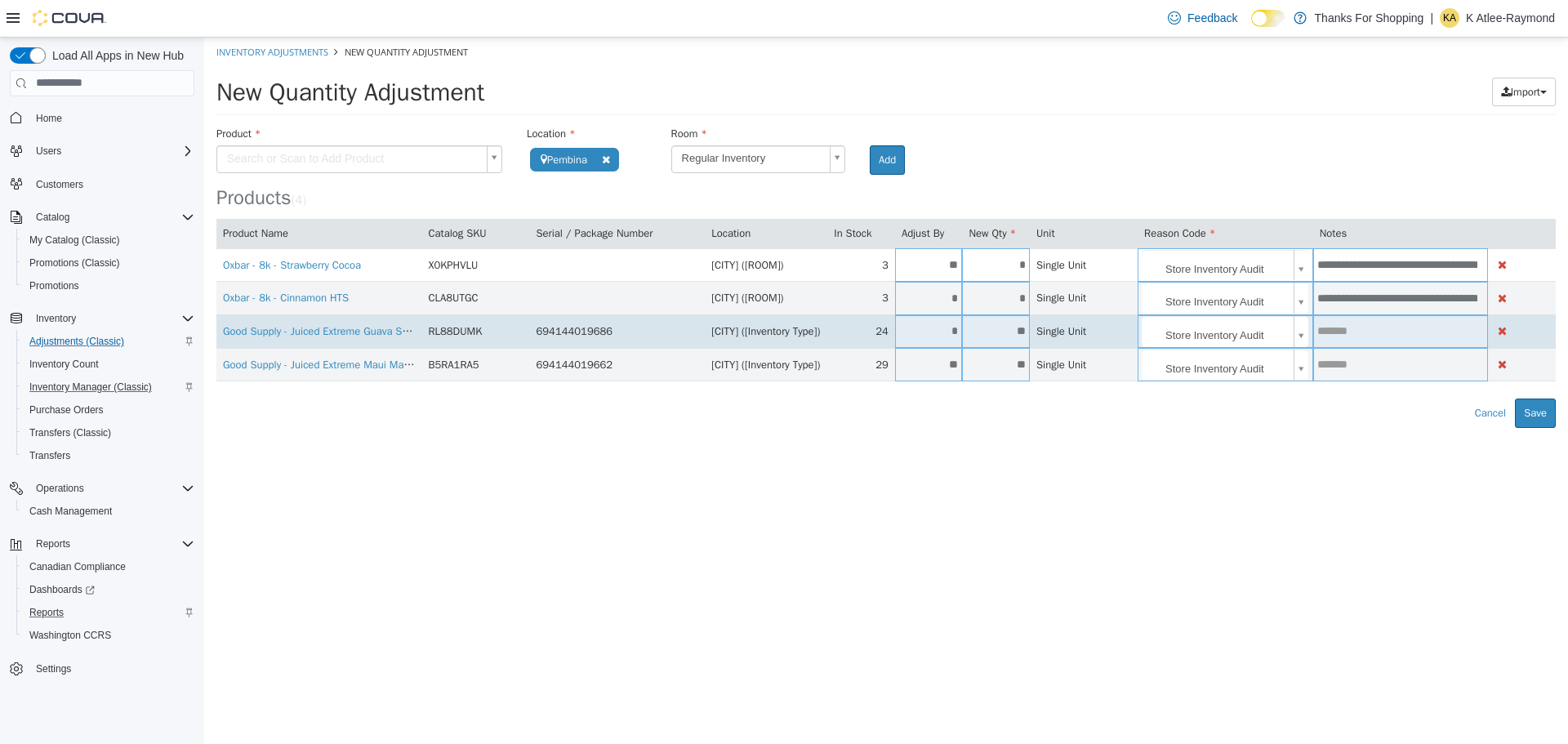 click at bounding box center [1401, 330] 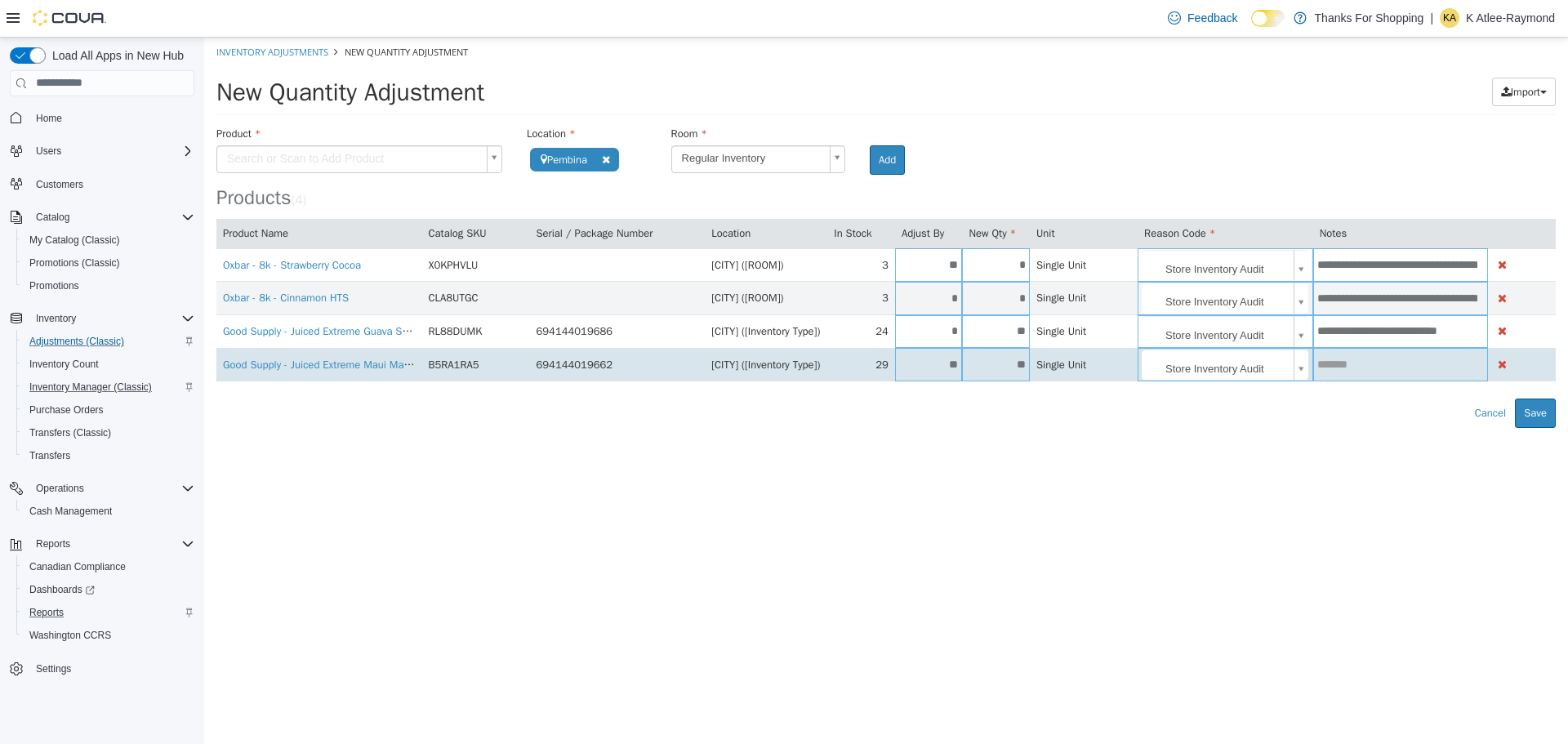 type on "**********" 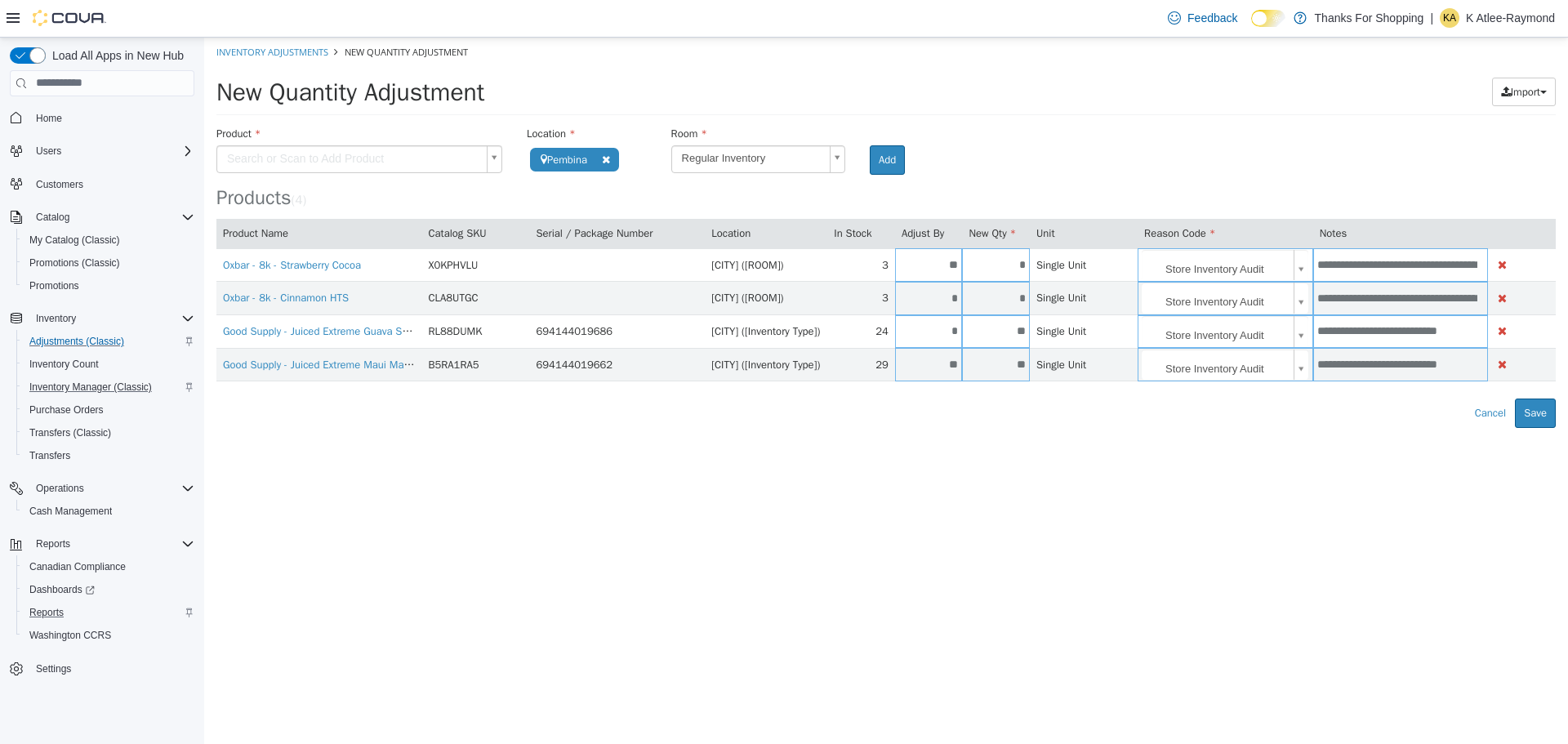 type on "**********" 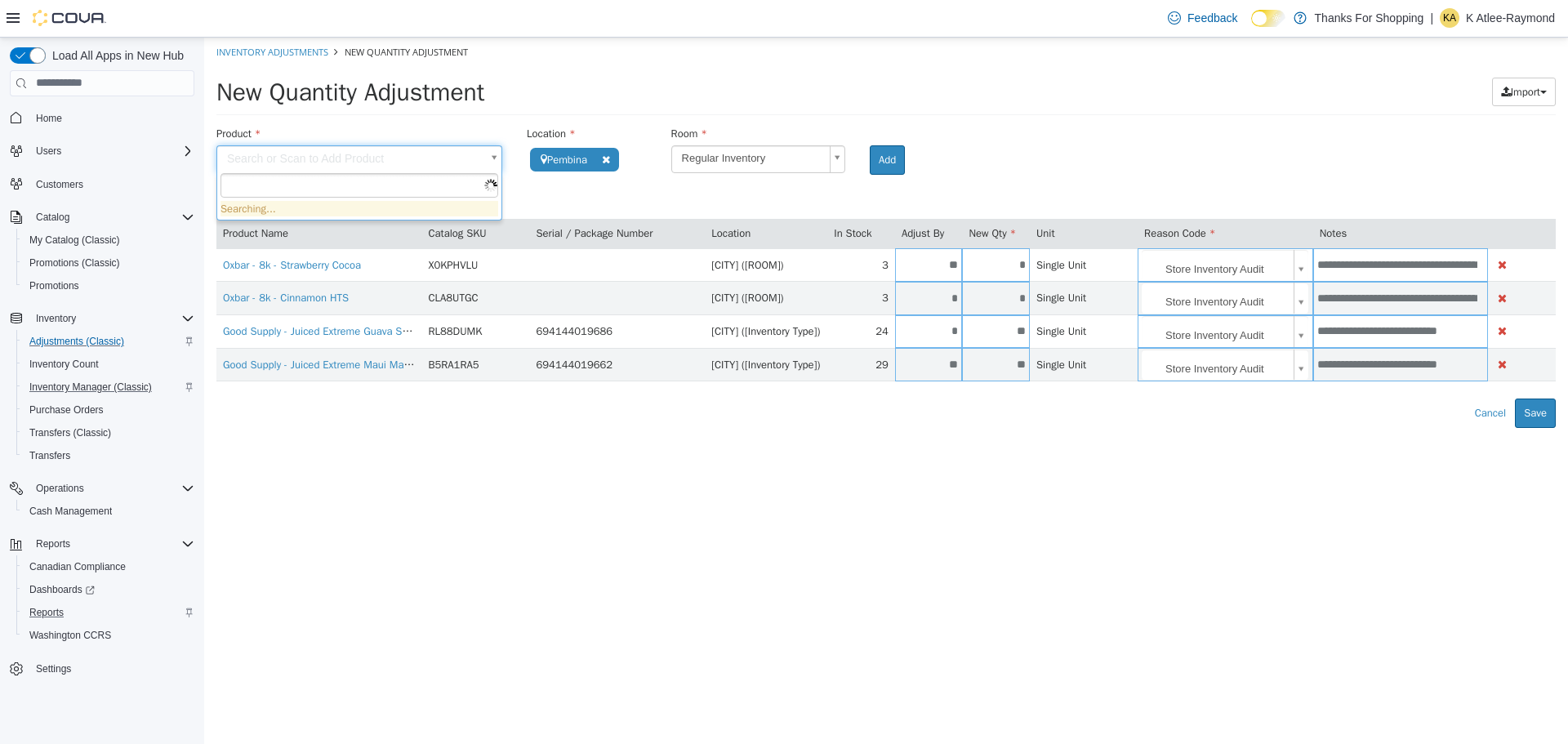 click on "**********" at bounding box center (886, 232) 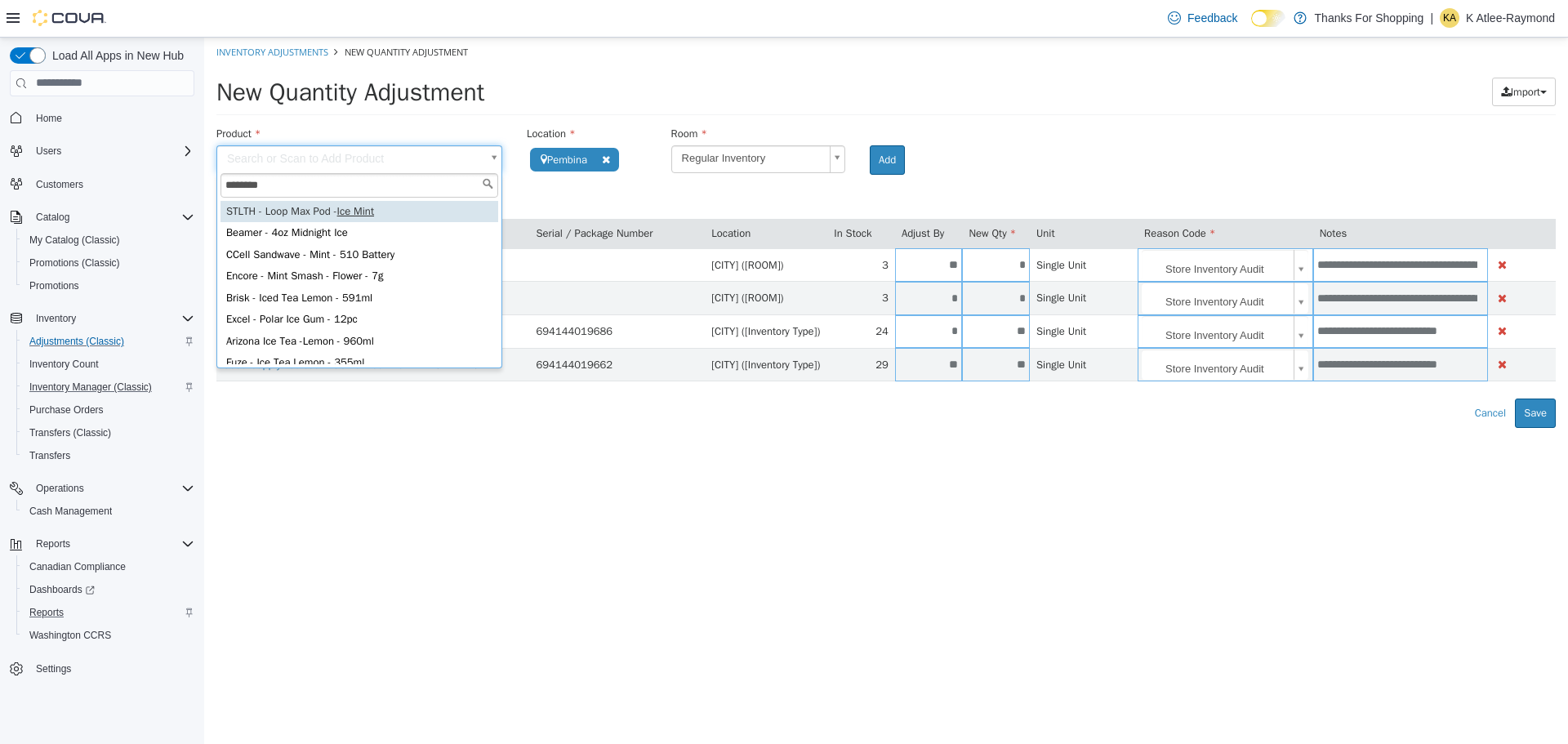 type on "********" 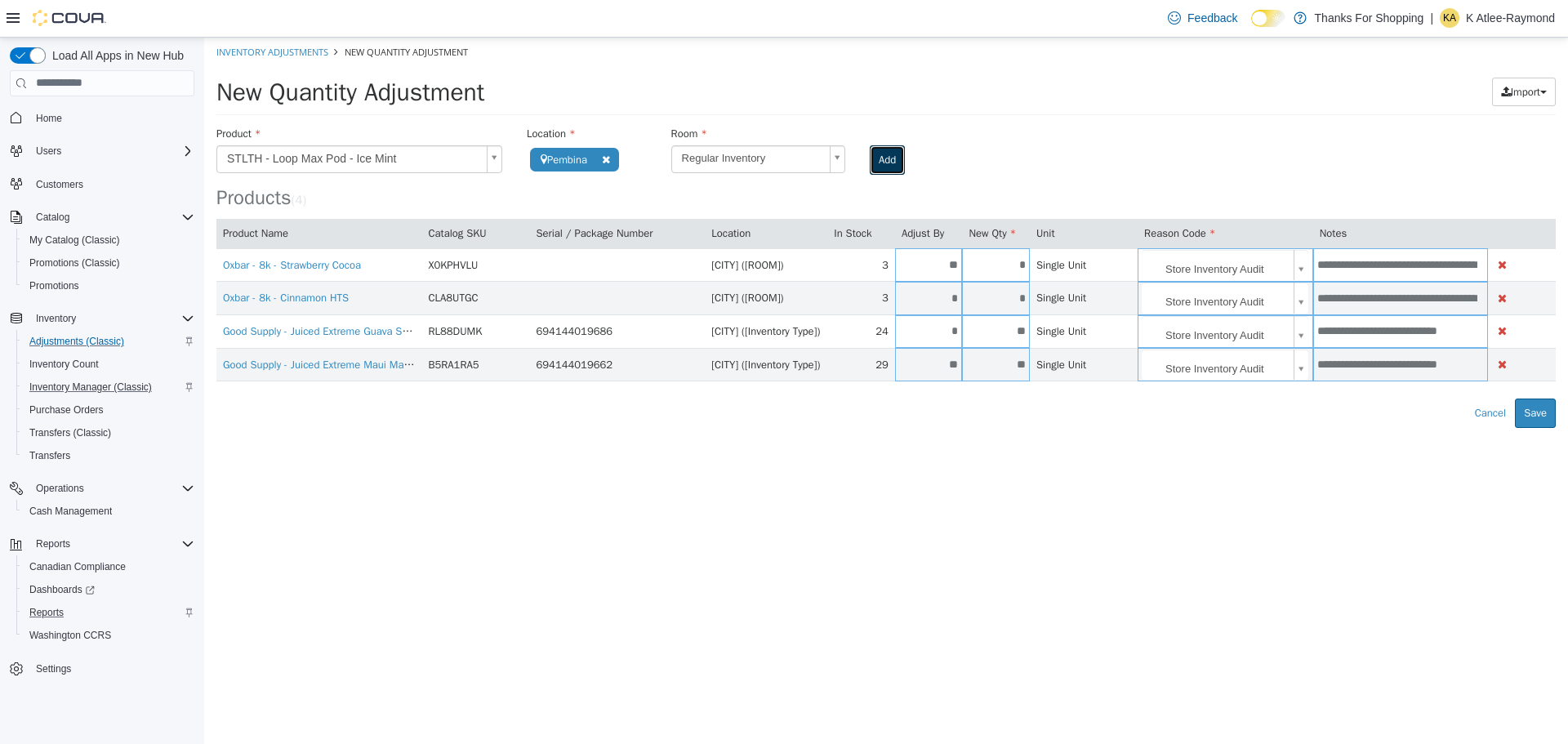 drag, startPoint x: 898, startPoint y: 171, endPoint x: 893, endPoint y: 159, distance: 13 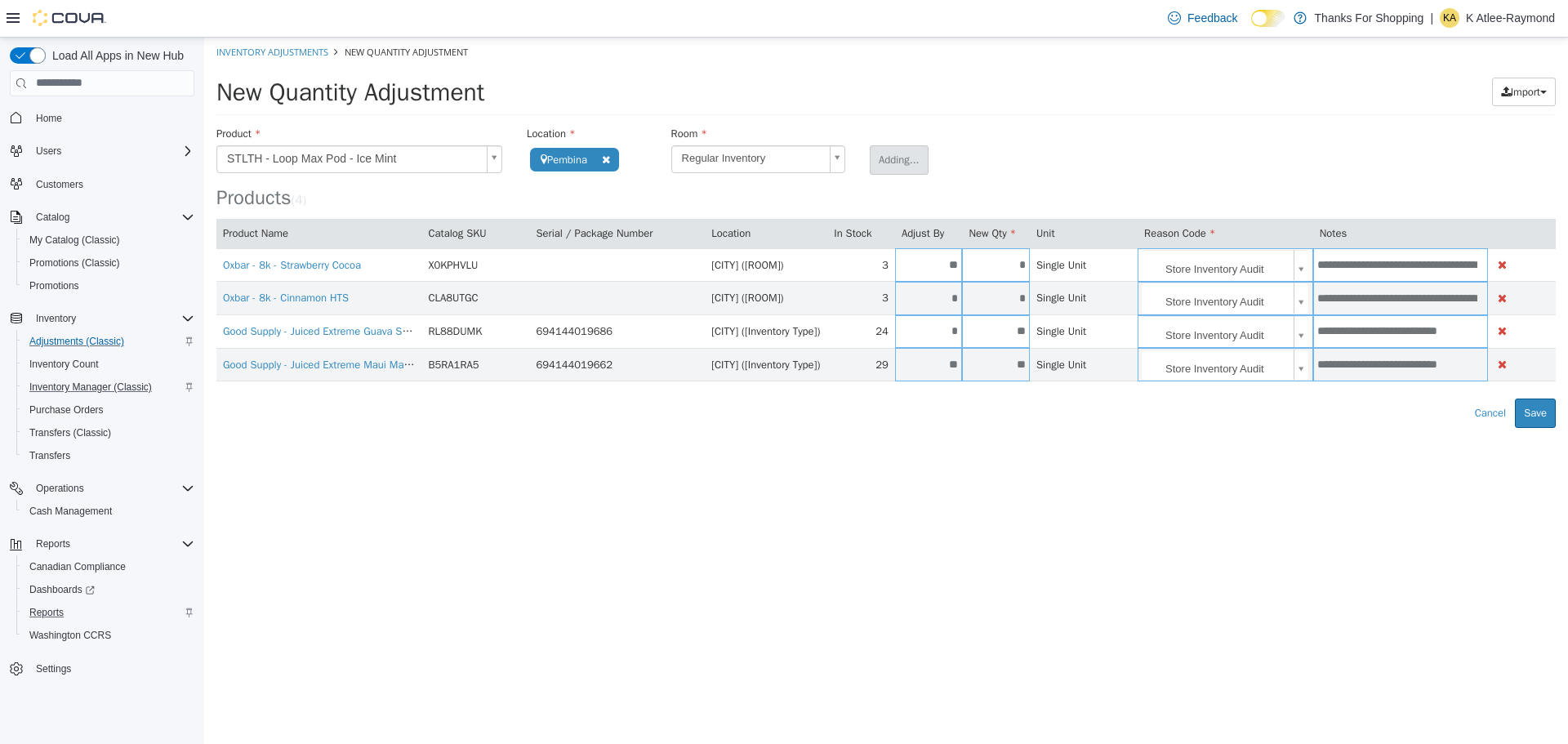 type 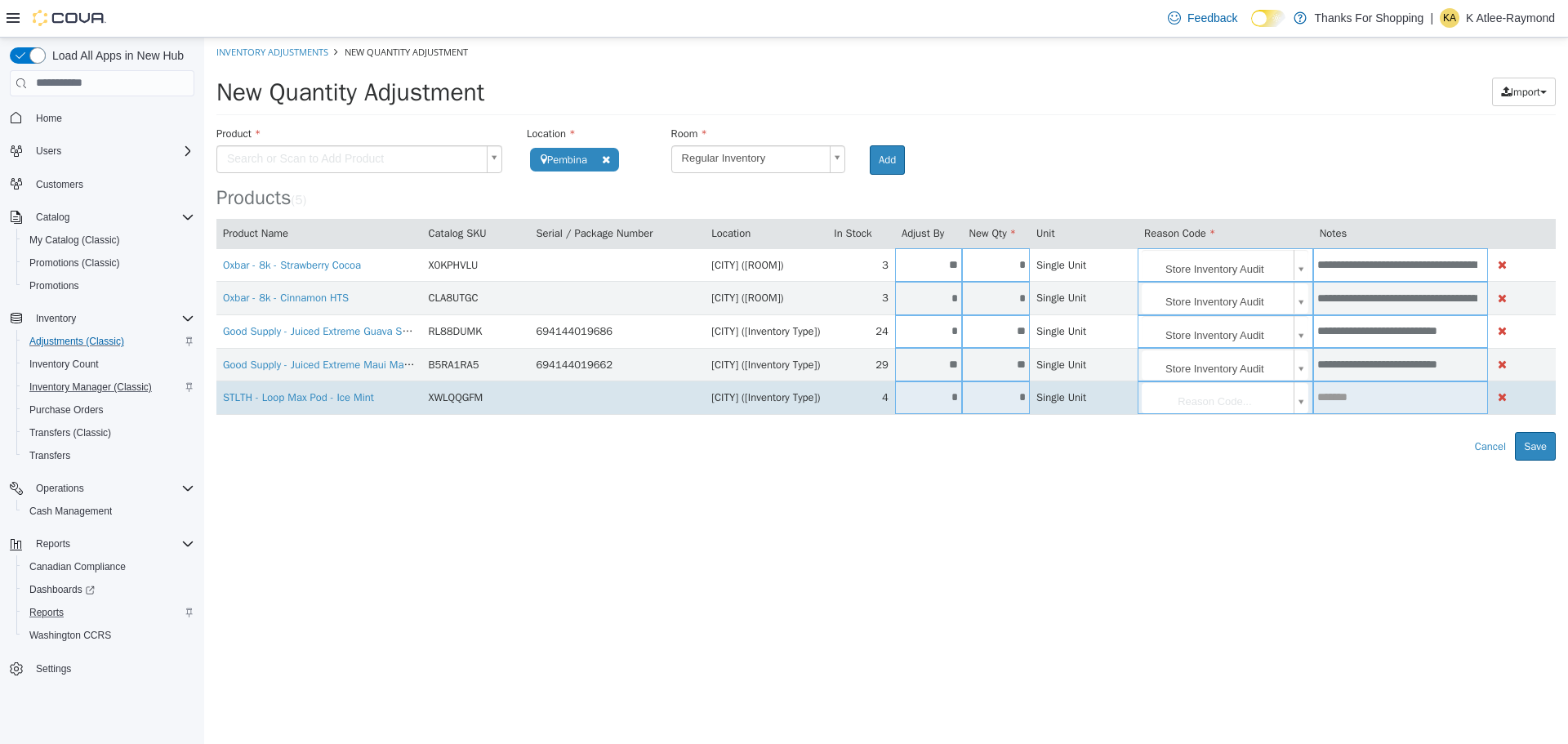 click on "*" at bounding box center (929, 396) 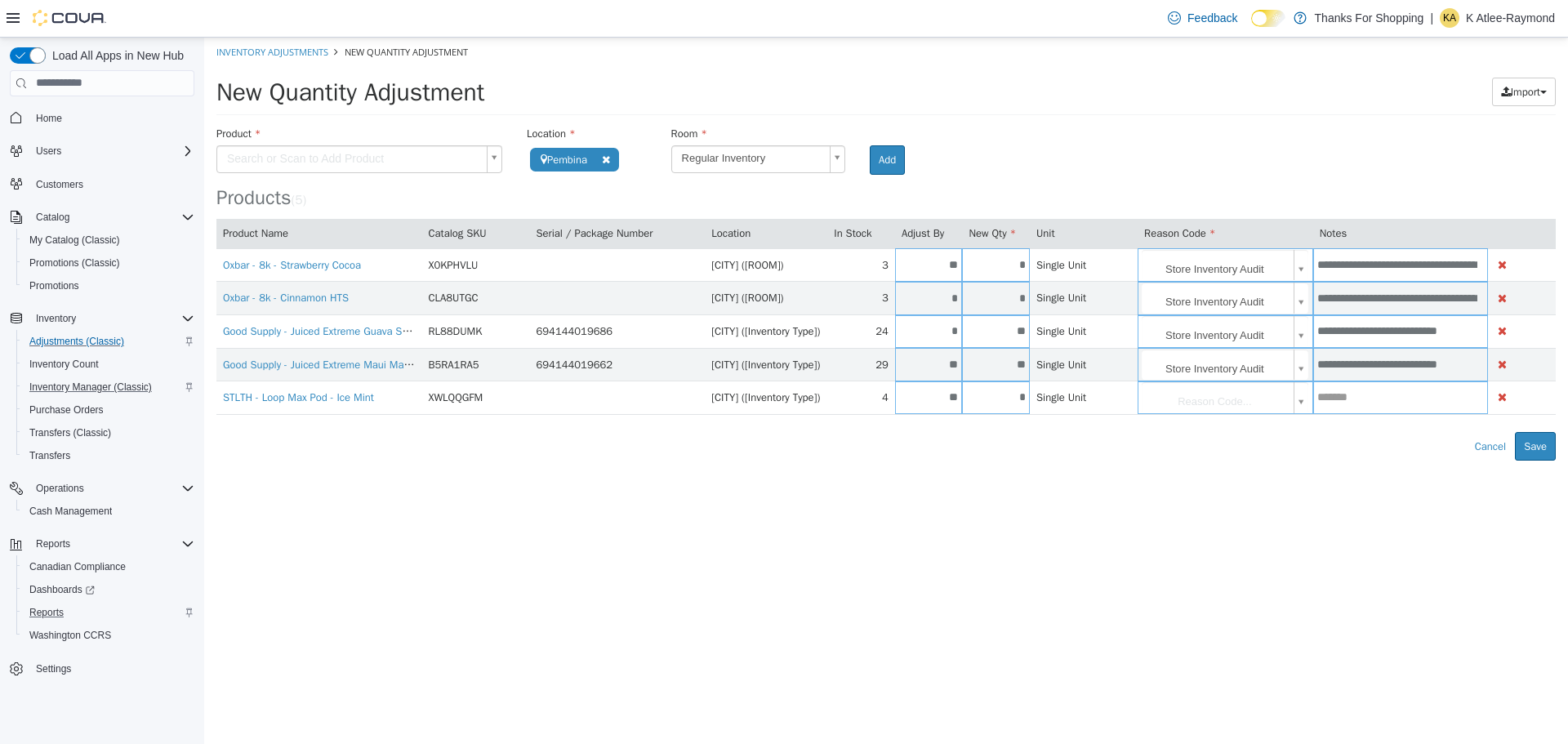 type on "**" 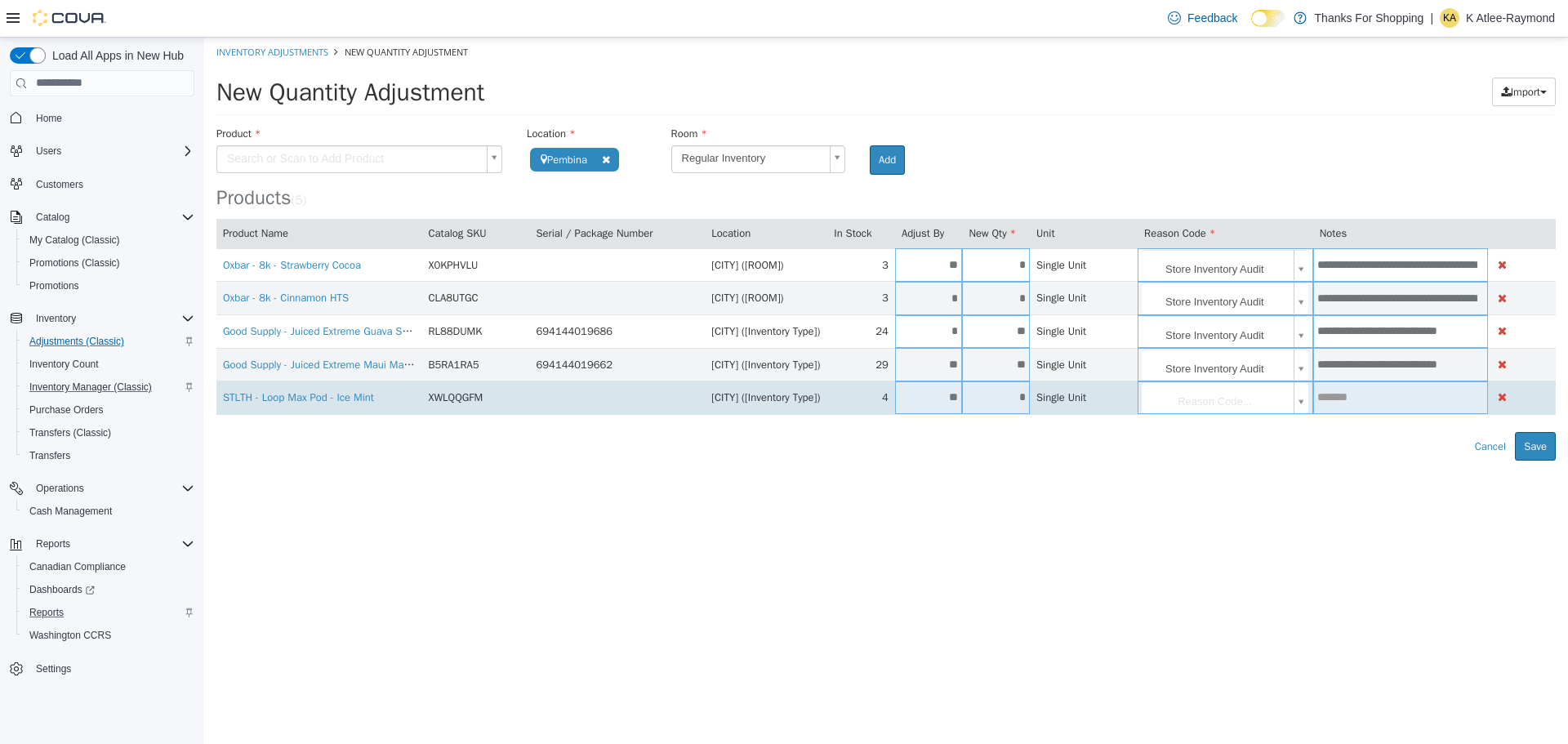 click on "**********" at bounding box center (886, 248) 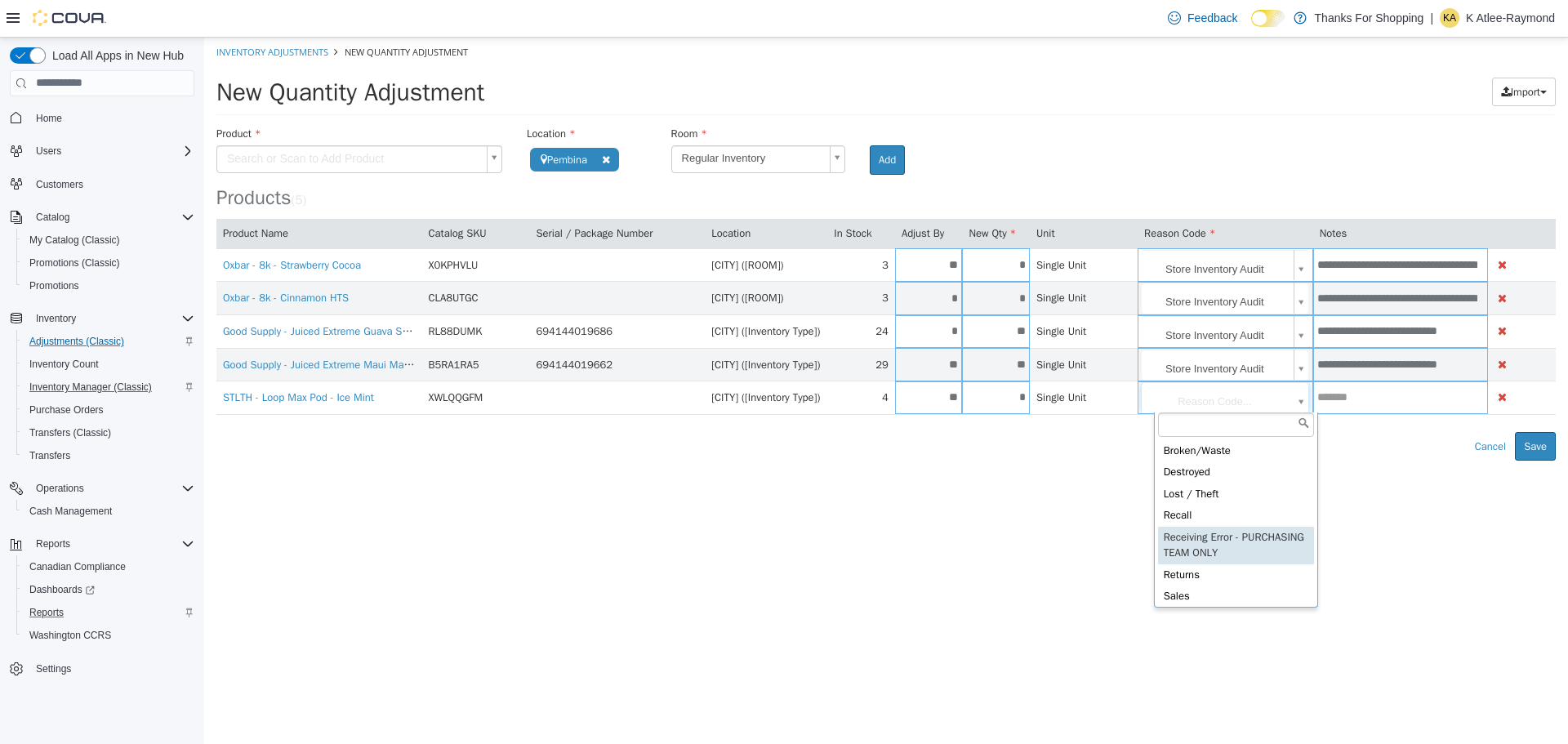 scroll, scrollTop: 25, scrollLeft: 0, axis: vertical 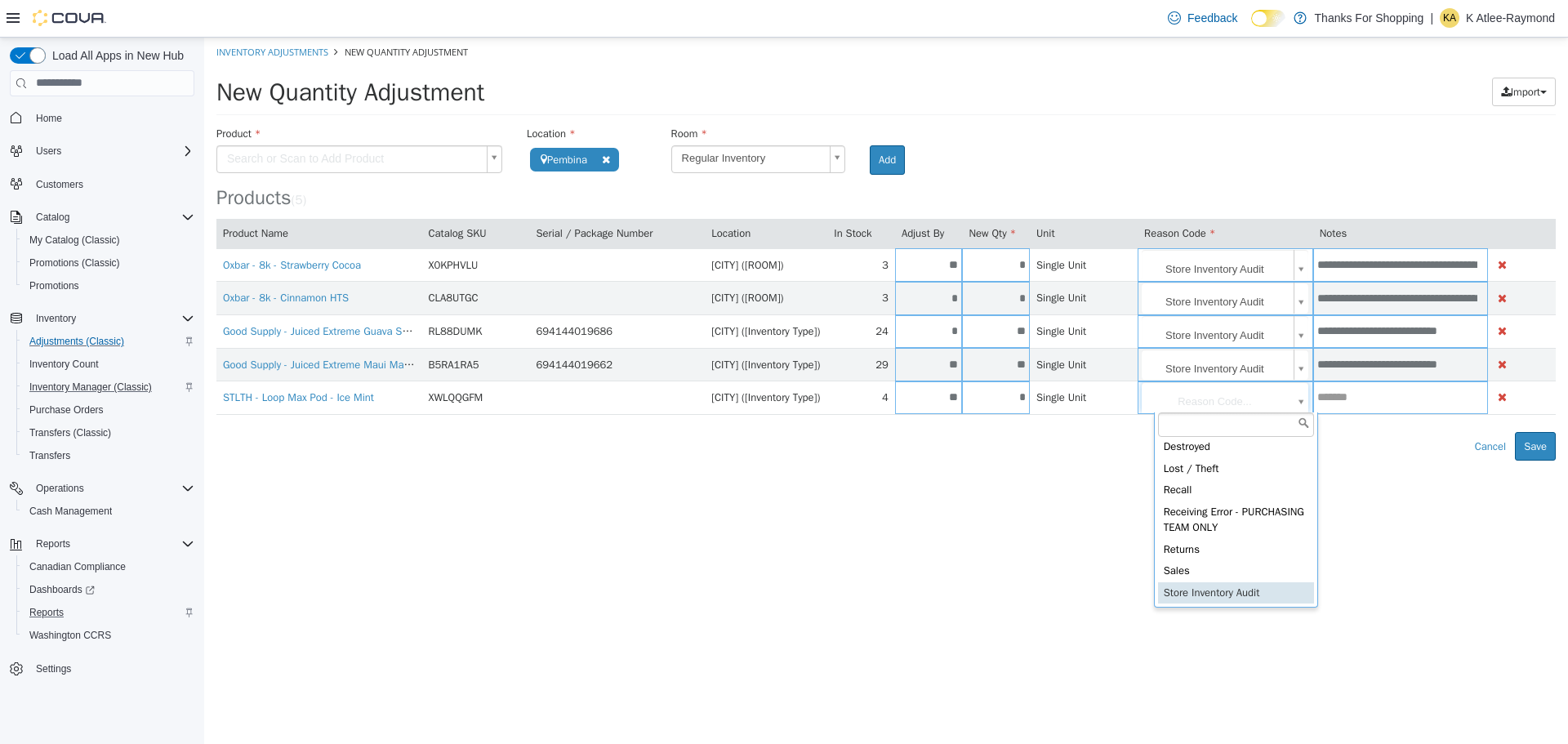 type on "**********" 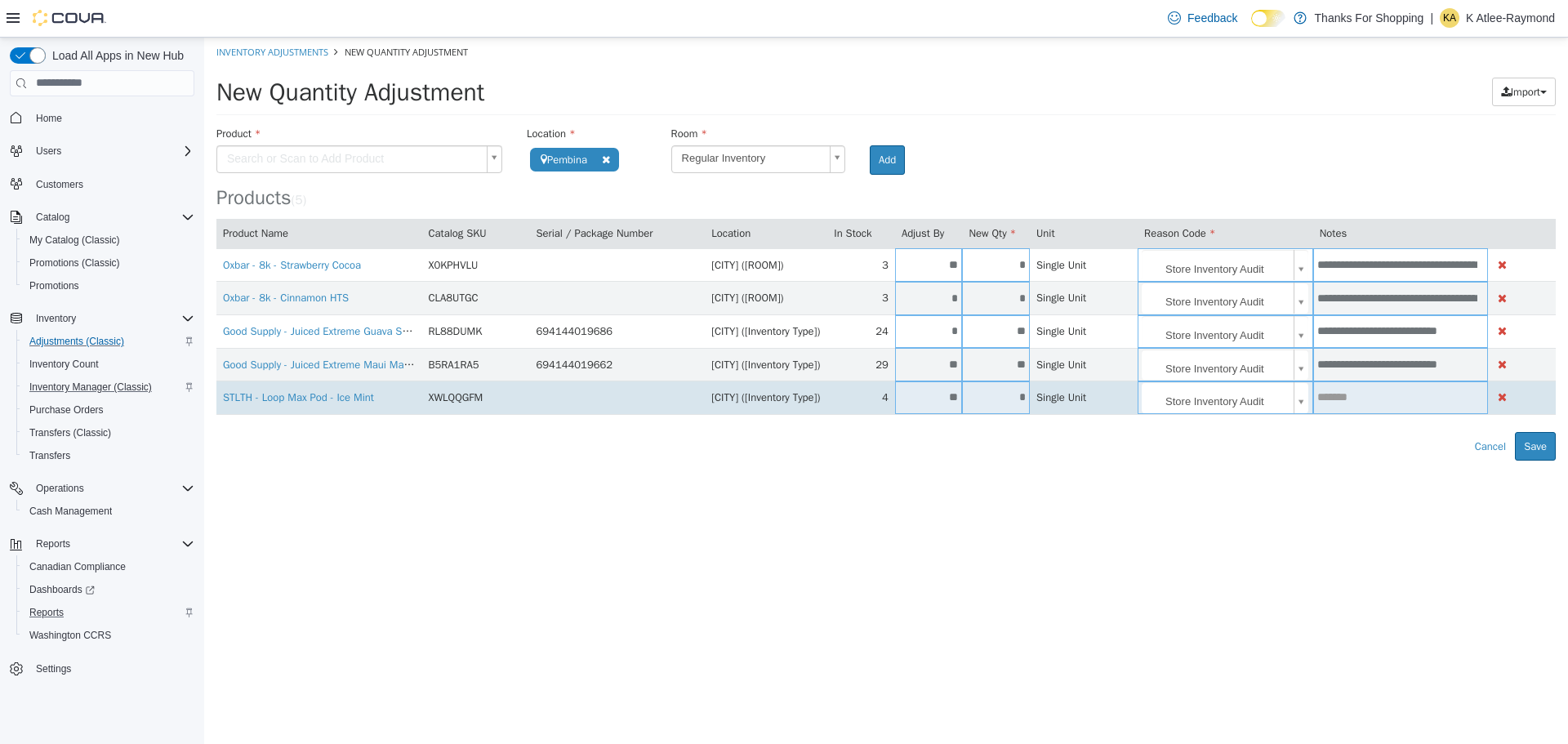 click at bounding box center (1401, 397) 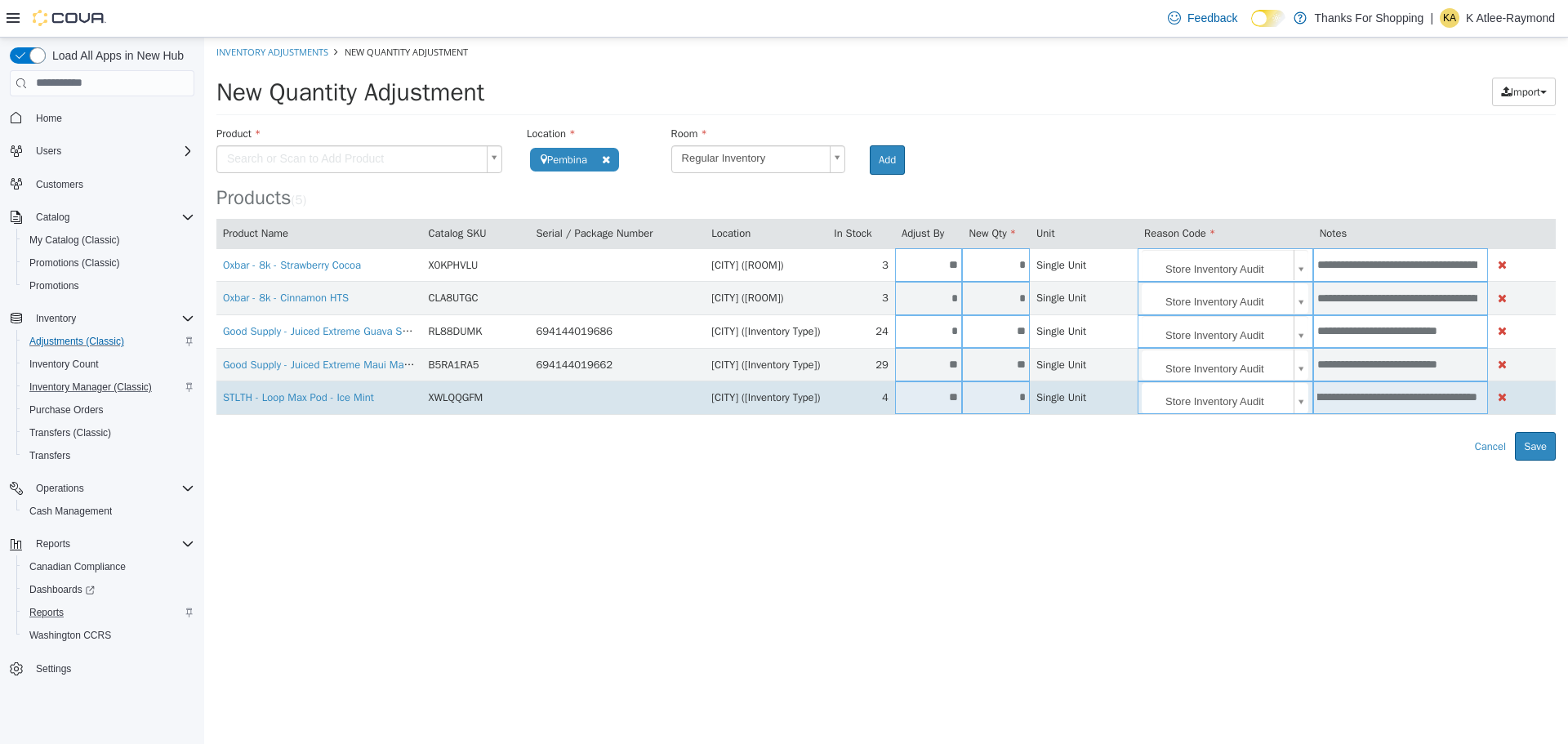 scroll, scrollTop: 0, scrollLeft: 306, axis: horizontal 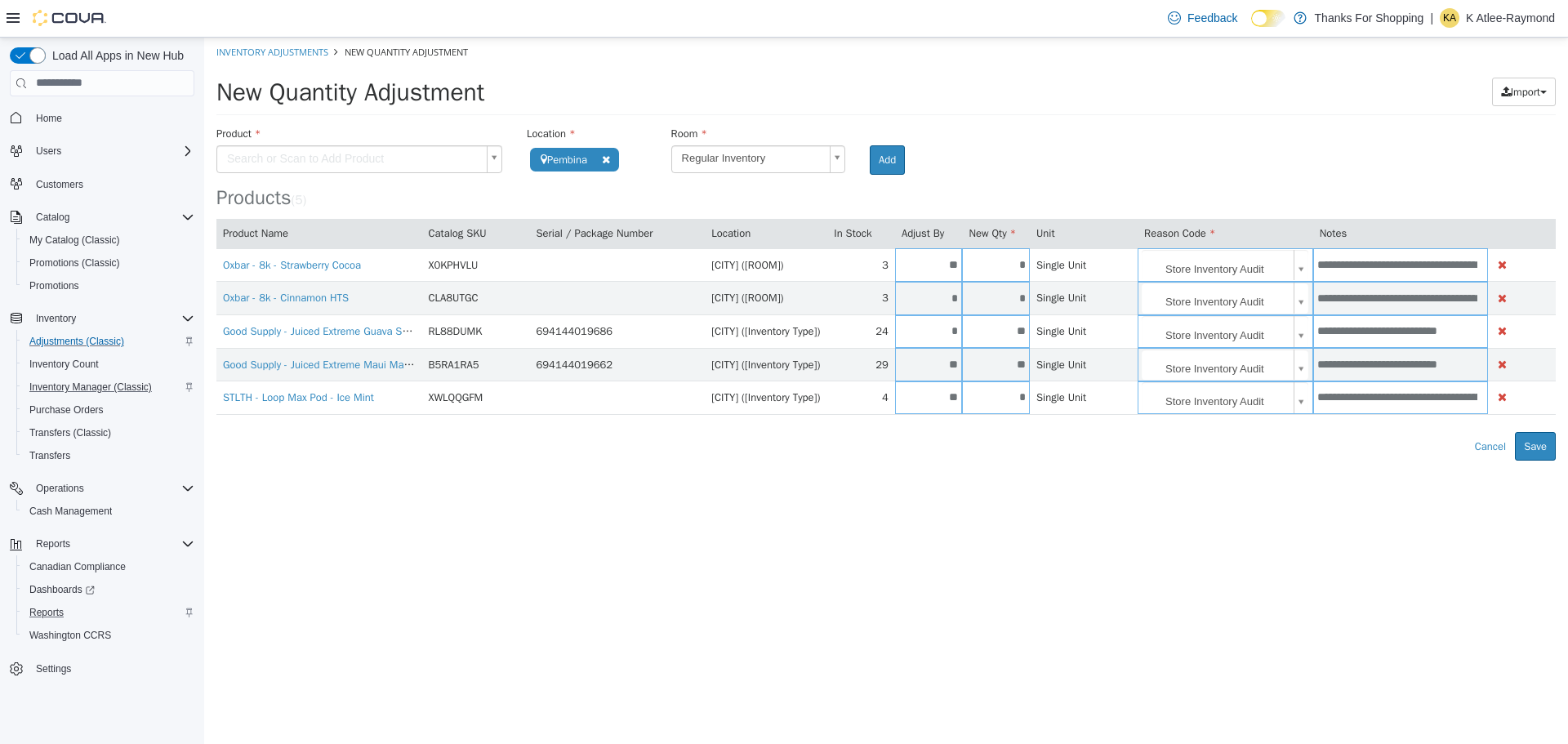 click on "**********" at bounding box center [886, 248] 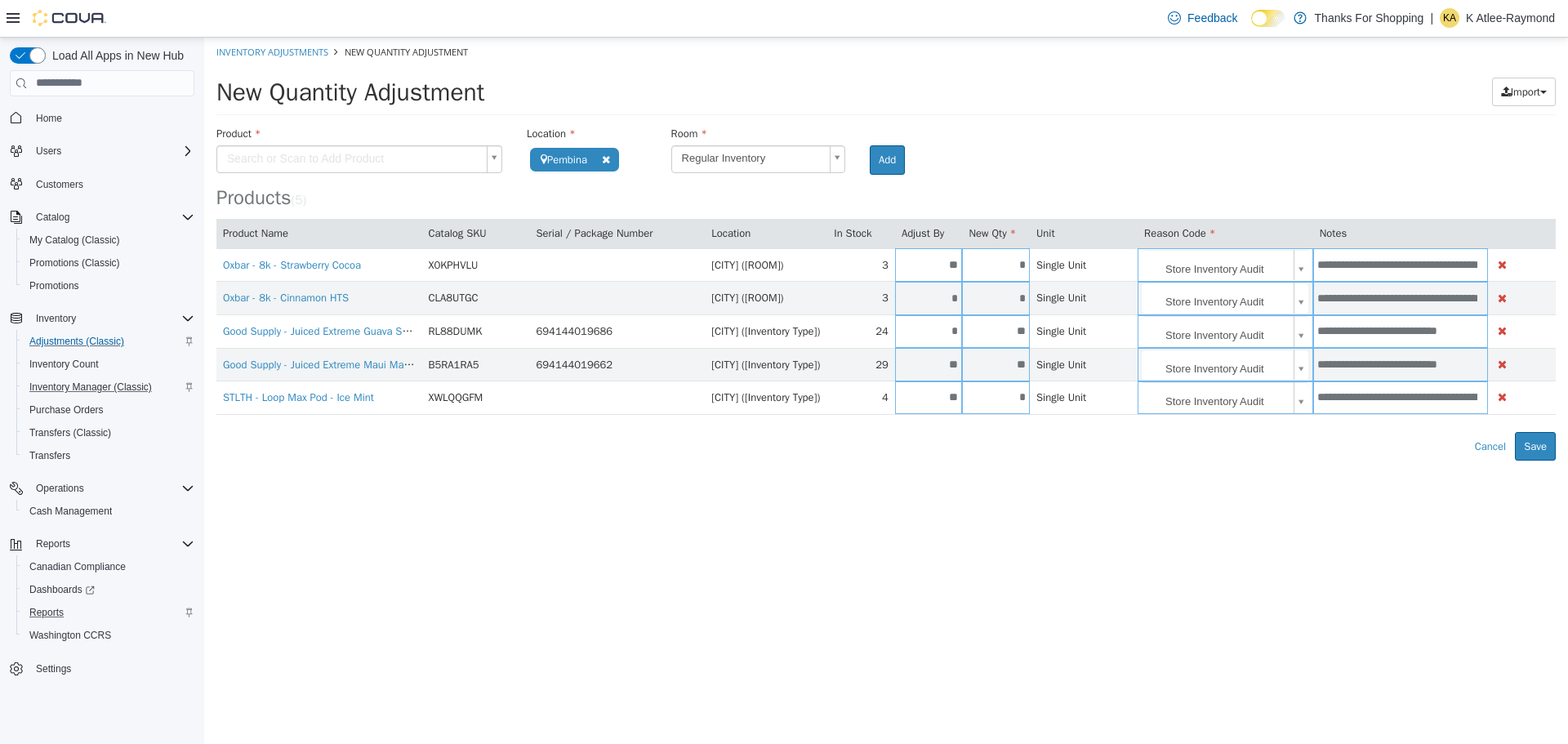 click on "Error saving adjustment please resolve the errors above. Cancel Save" at bounding box center [886, 446] 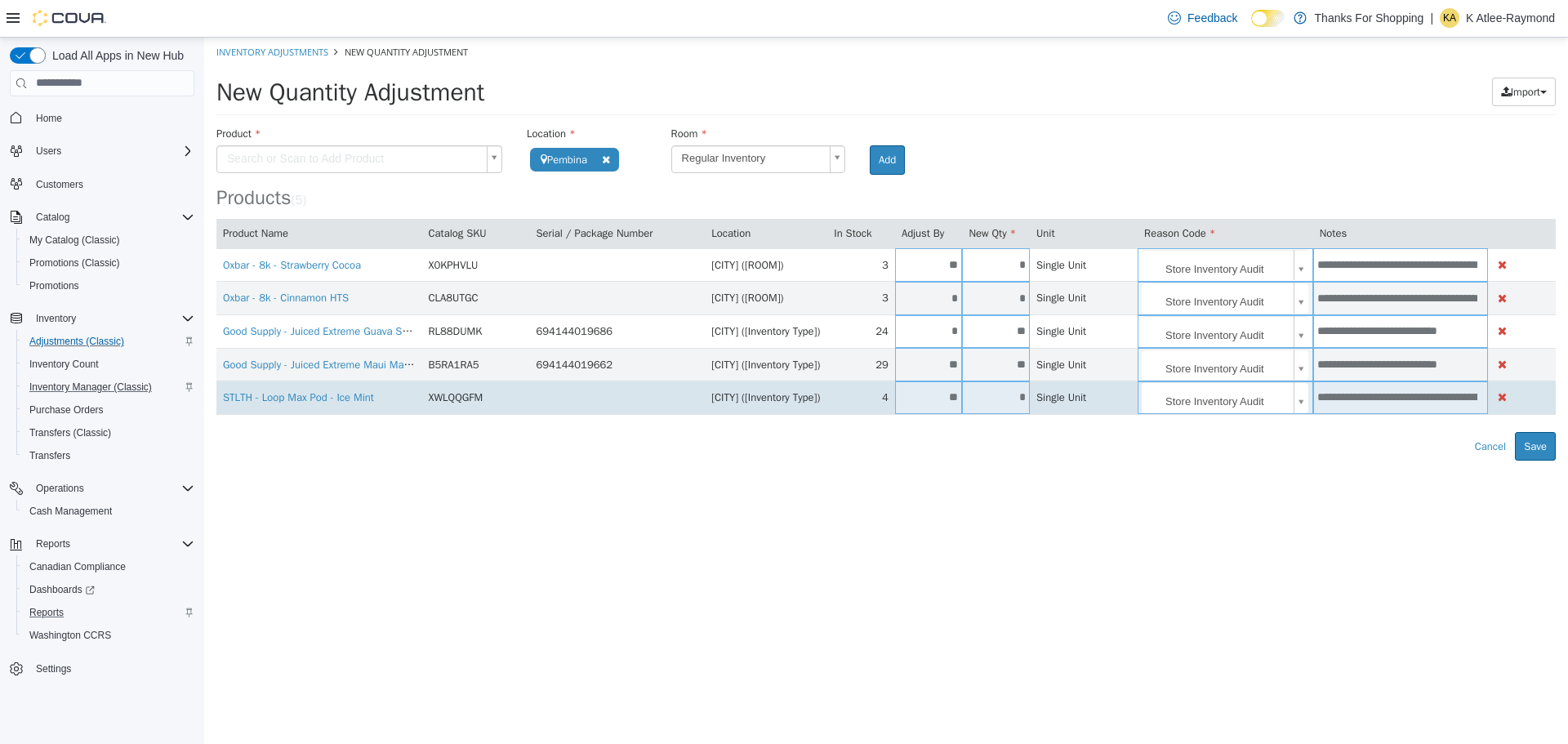 click on "**********" at bounding box center [1397, 396] 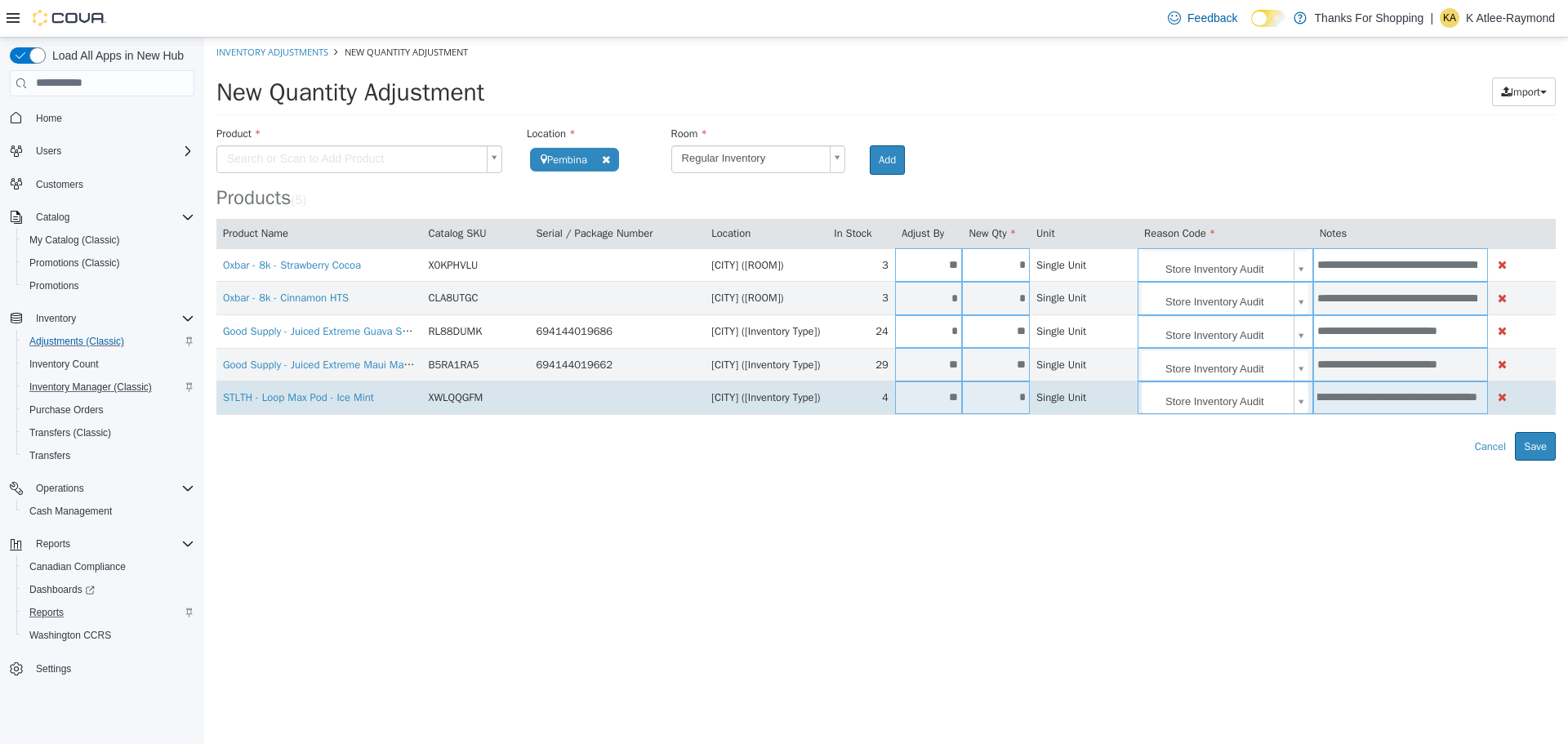 scroll, scrollTop: 0, scrollLeft: 233, axis: horizontal 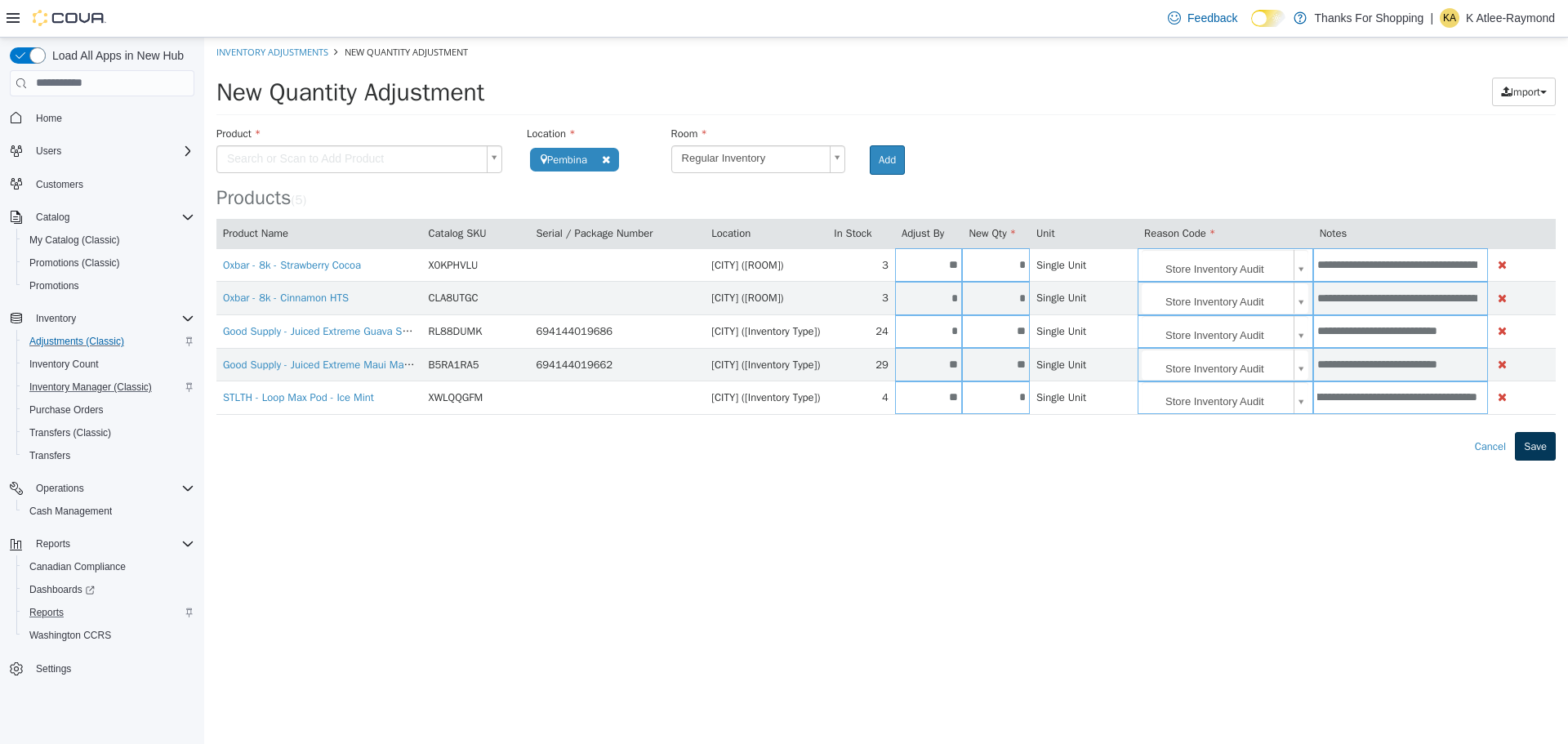 type on "**********" 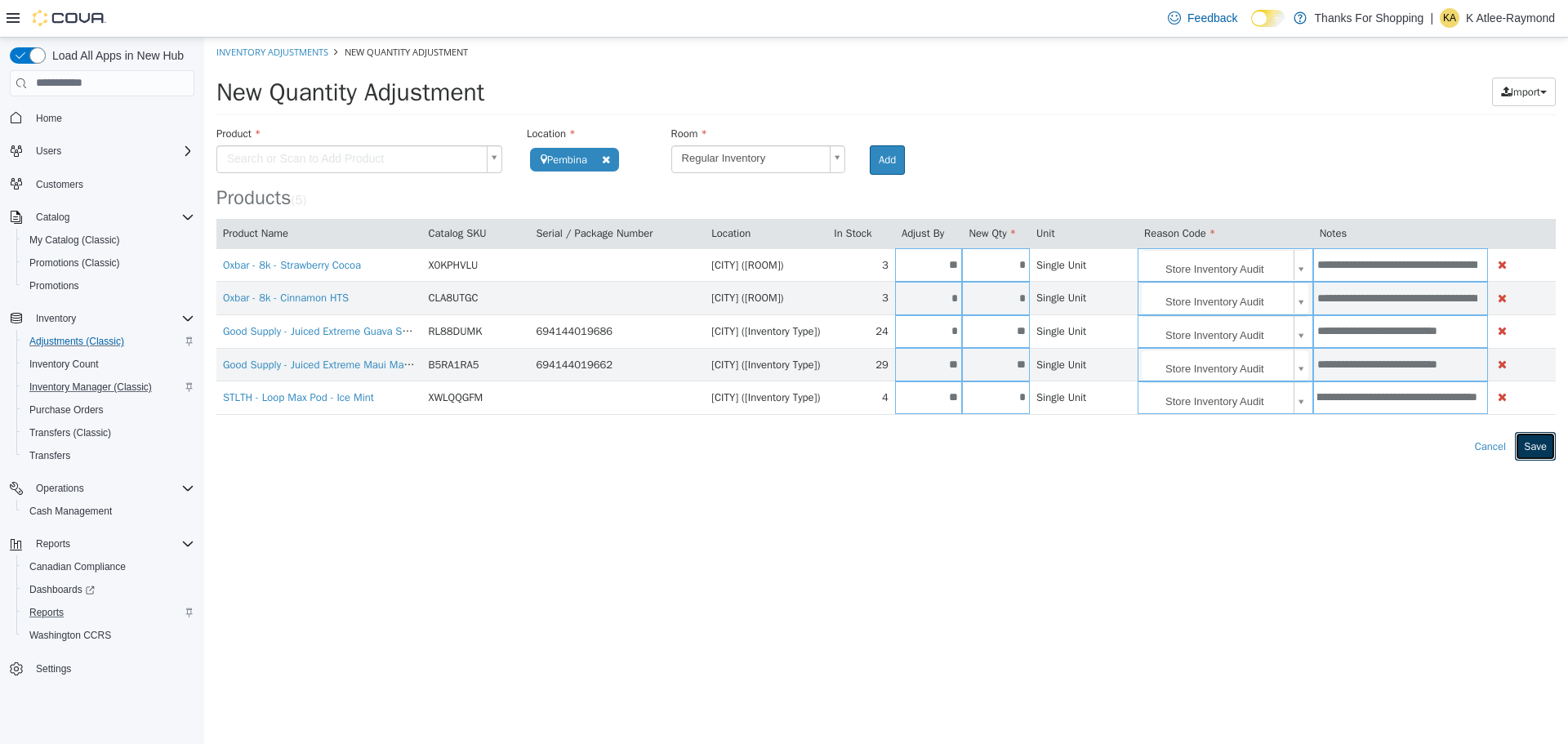 scroll, scrollTop: 0, scrollLeft: 0, axis: both 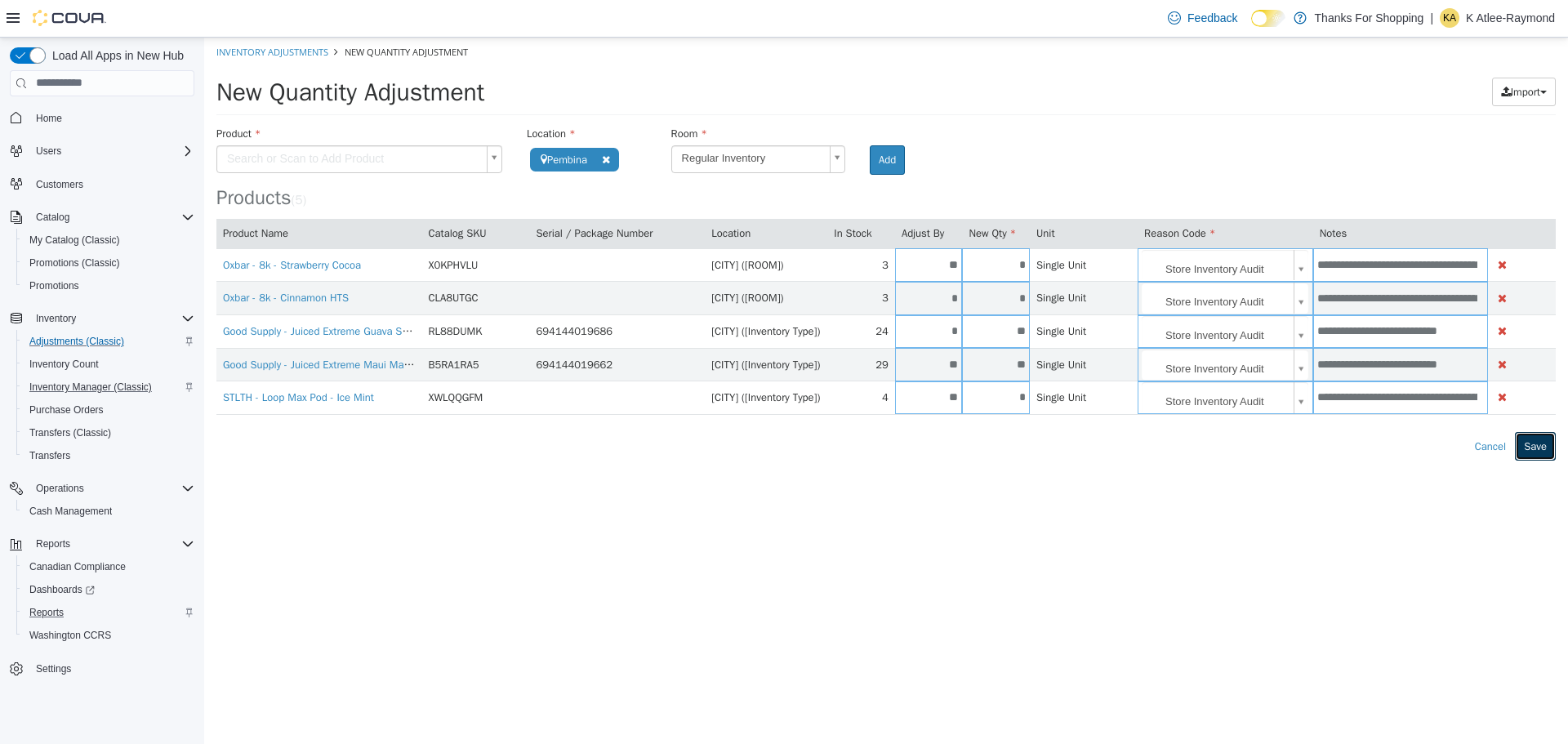 click on "Save" at bounding box center (1535, 446) 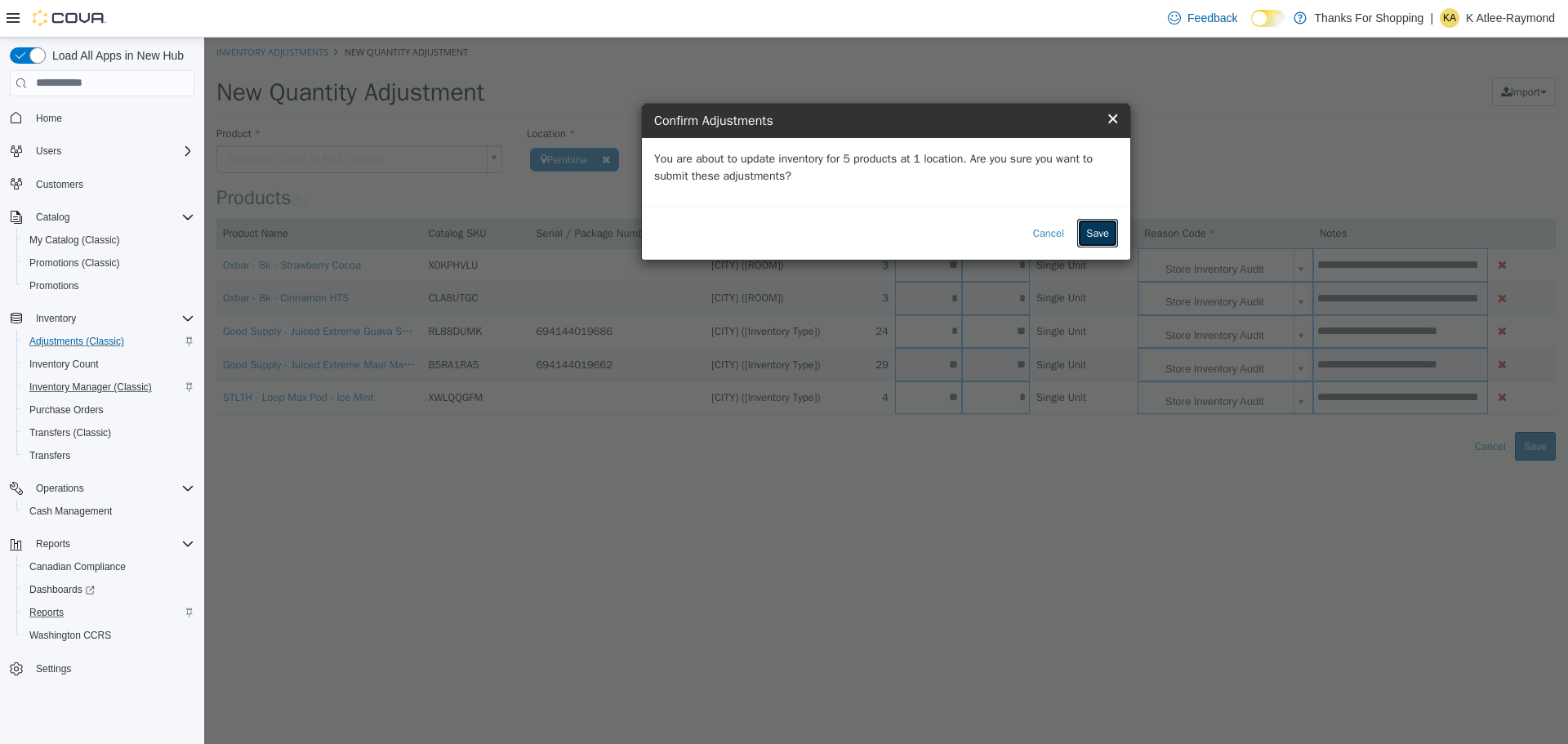 click on "Save" at bounding box center (1098, 233) 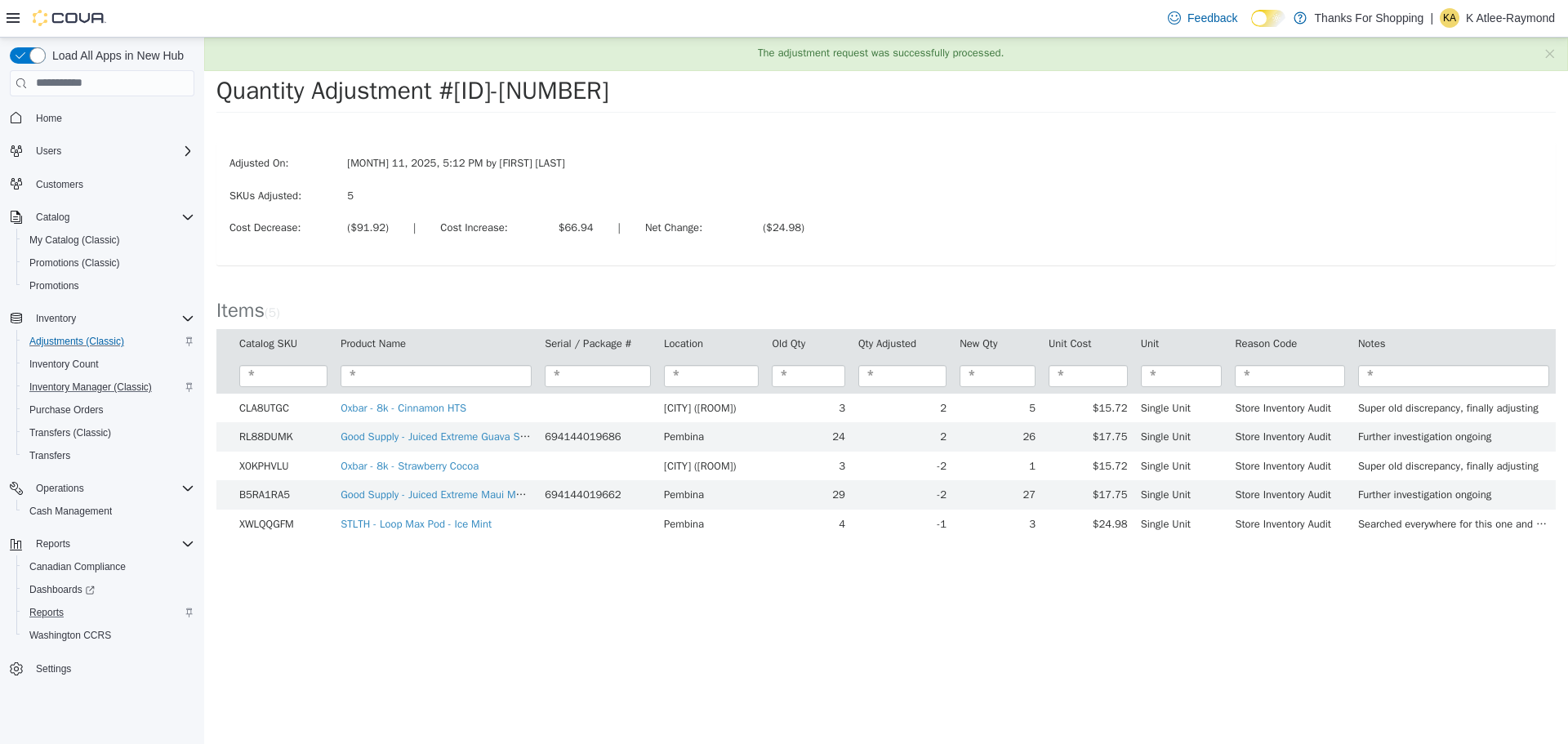 click 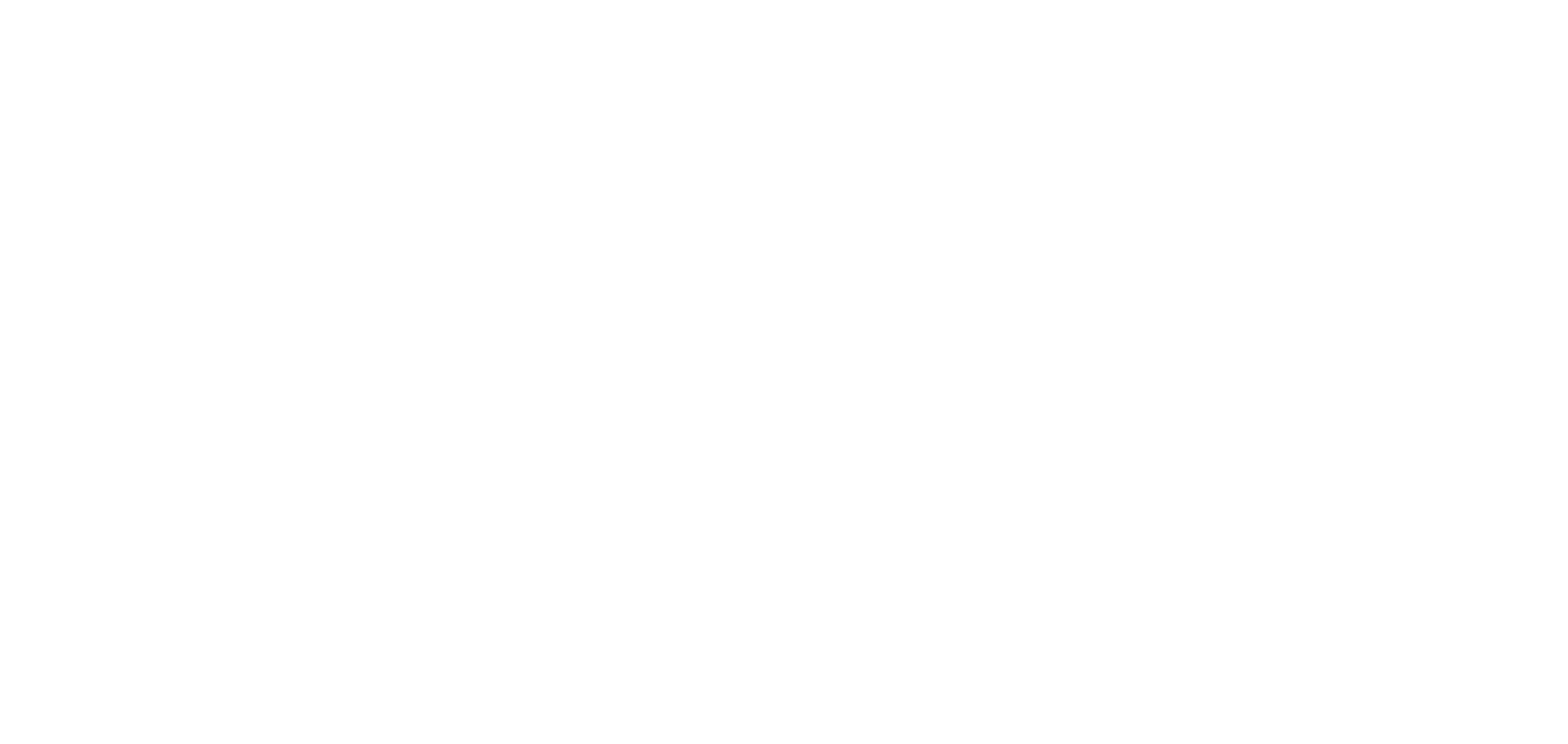 scroll, scrollTop: 0, scrollLeft: 0, axis: both 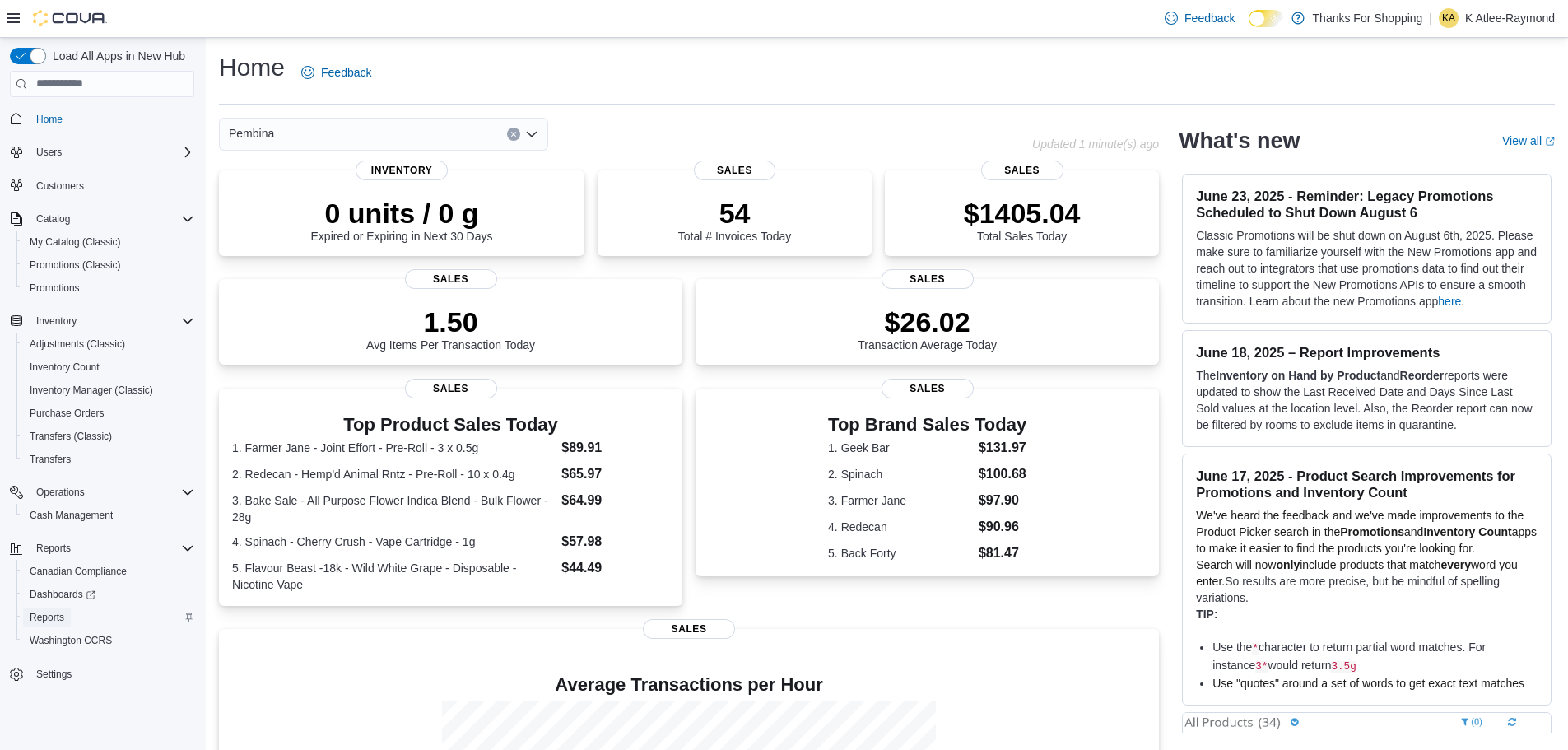click on "Reports" at bounding box center [47, 617] 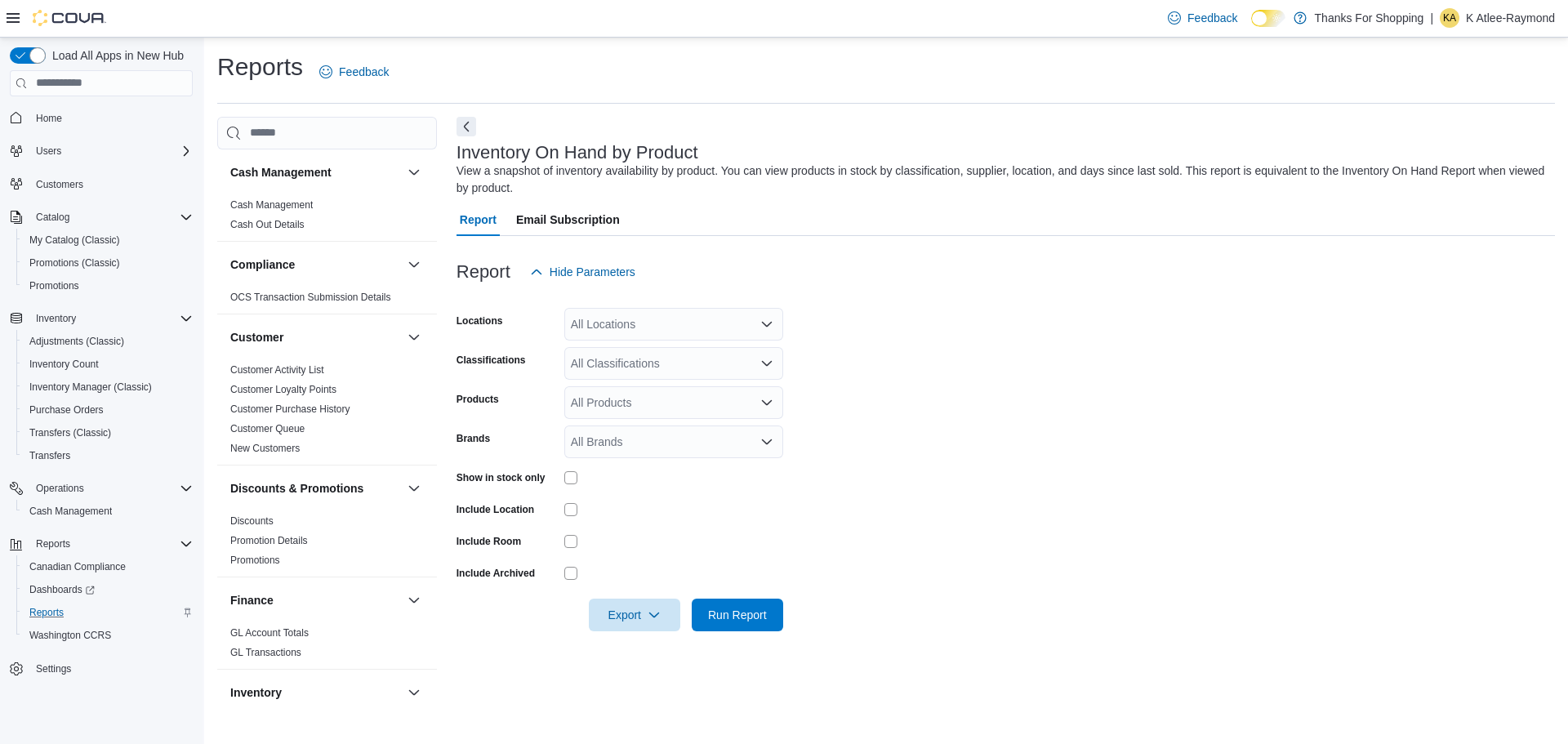 click on "All Locations" at bounding box center [674, 324] 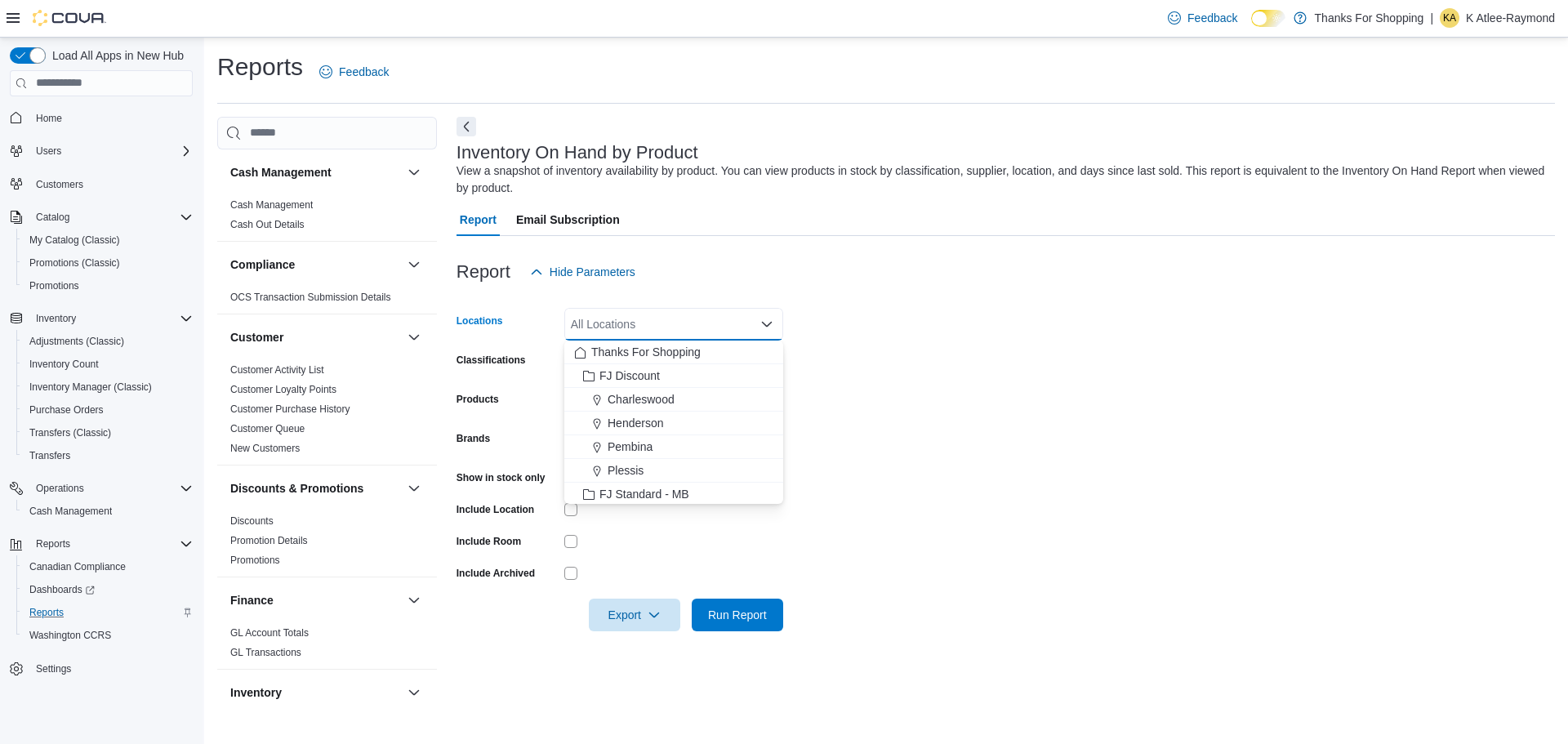 click on "Locations All Locations Combo box. Selected. Combo box input. All Locations. Type some text or, to display a list of choices, press Down Arrow. To exit the list of choices, press Escape. Classifications All Classifications Products All Products Brands All Brands Show in stock only Include Location Include Room Include Archived Export  Run Report" at bounding box center (1005, 460) 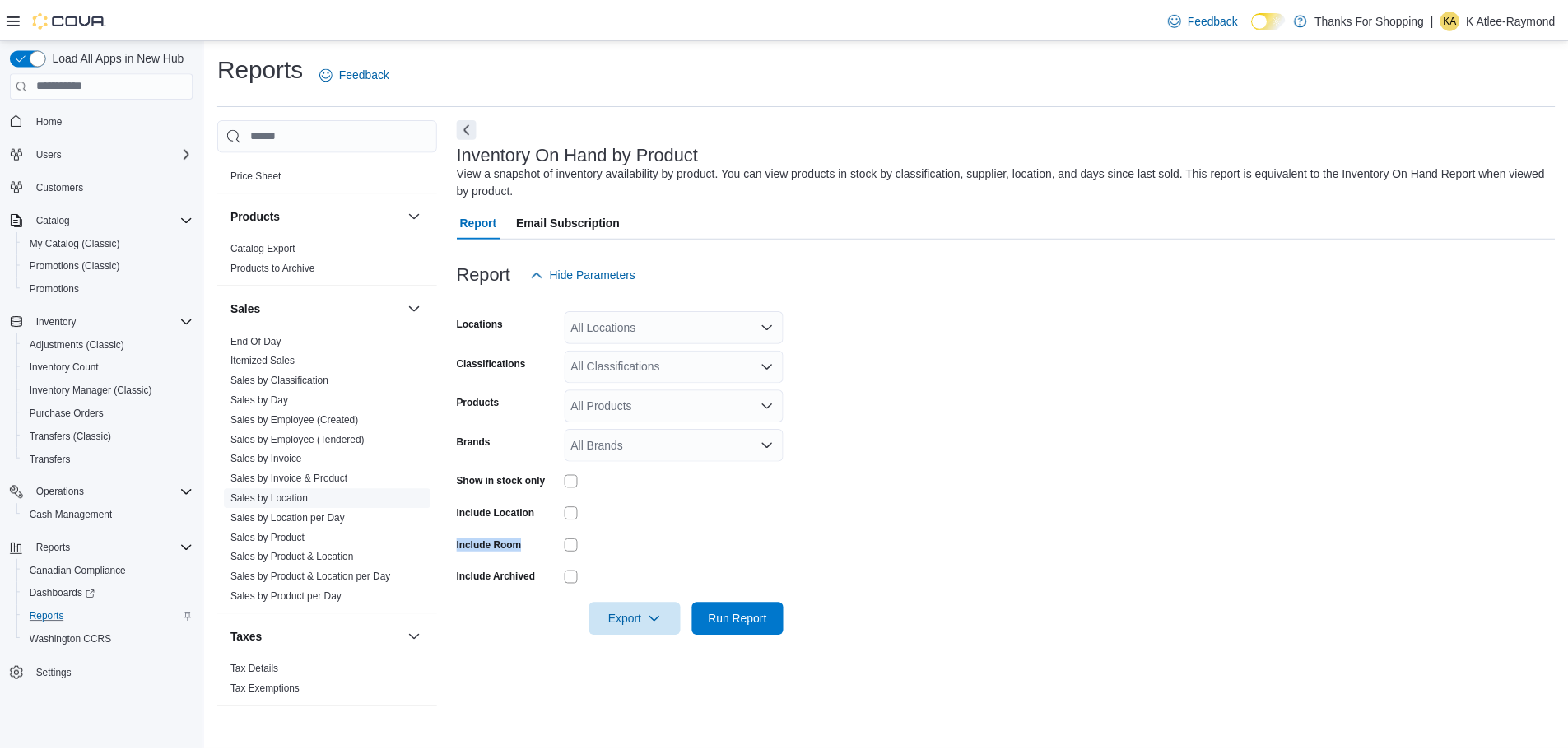 scroll, scrollTop: 1025, scrollLeft: 0, axis: vertical 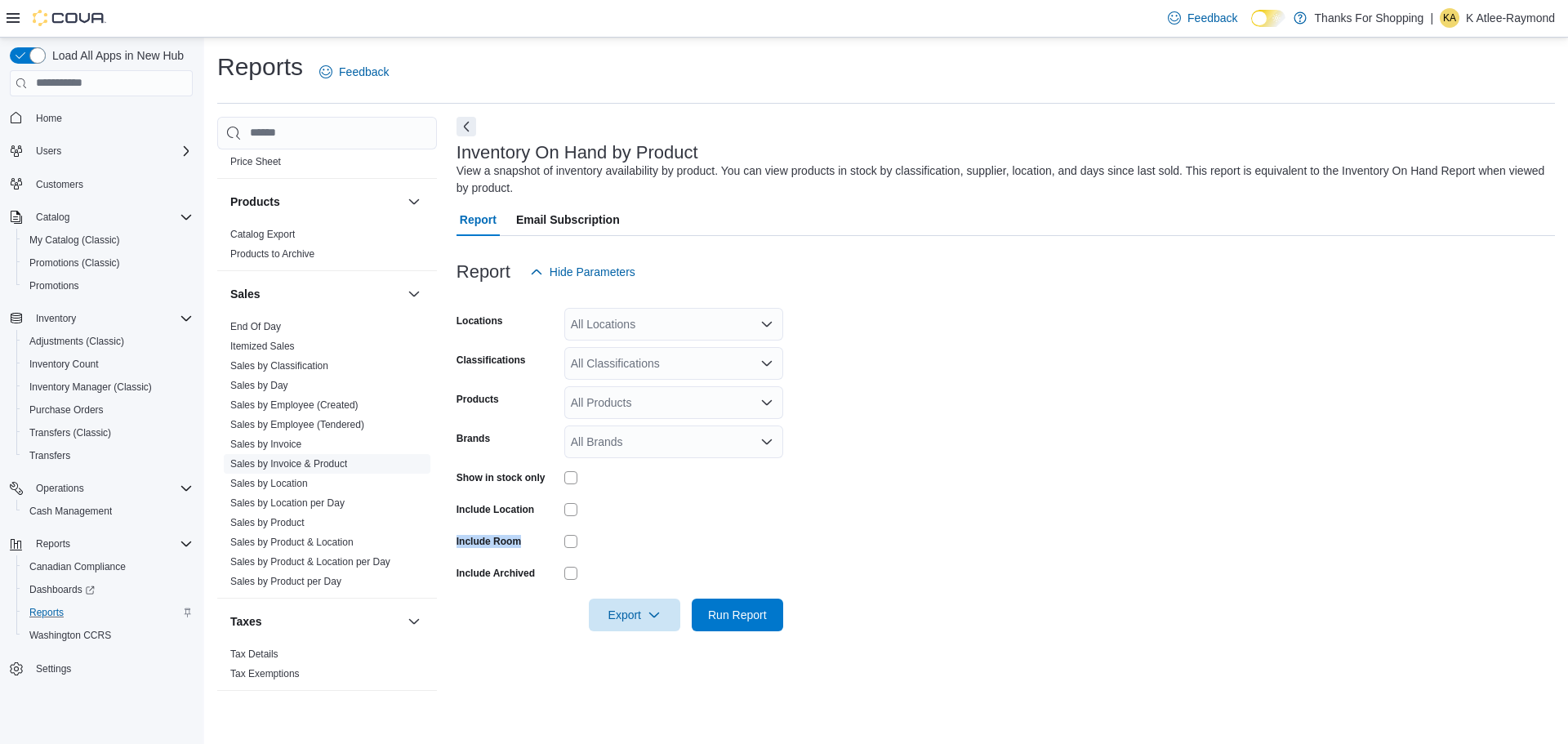 click on "Sales by Invoice & Product" at bounding box center (288, 464) 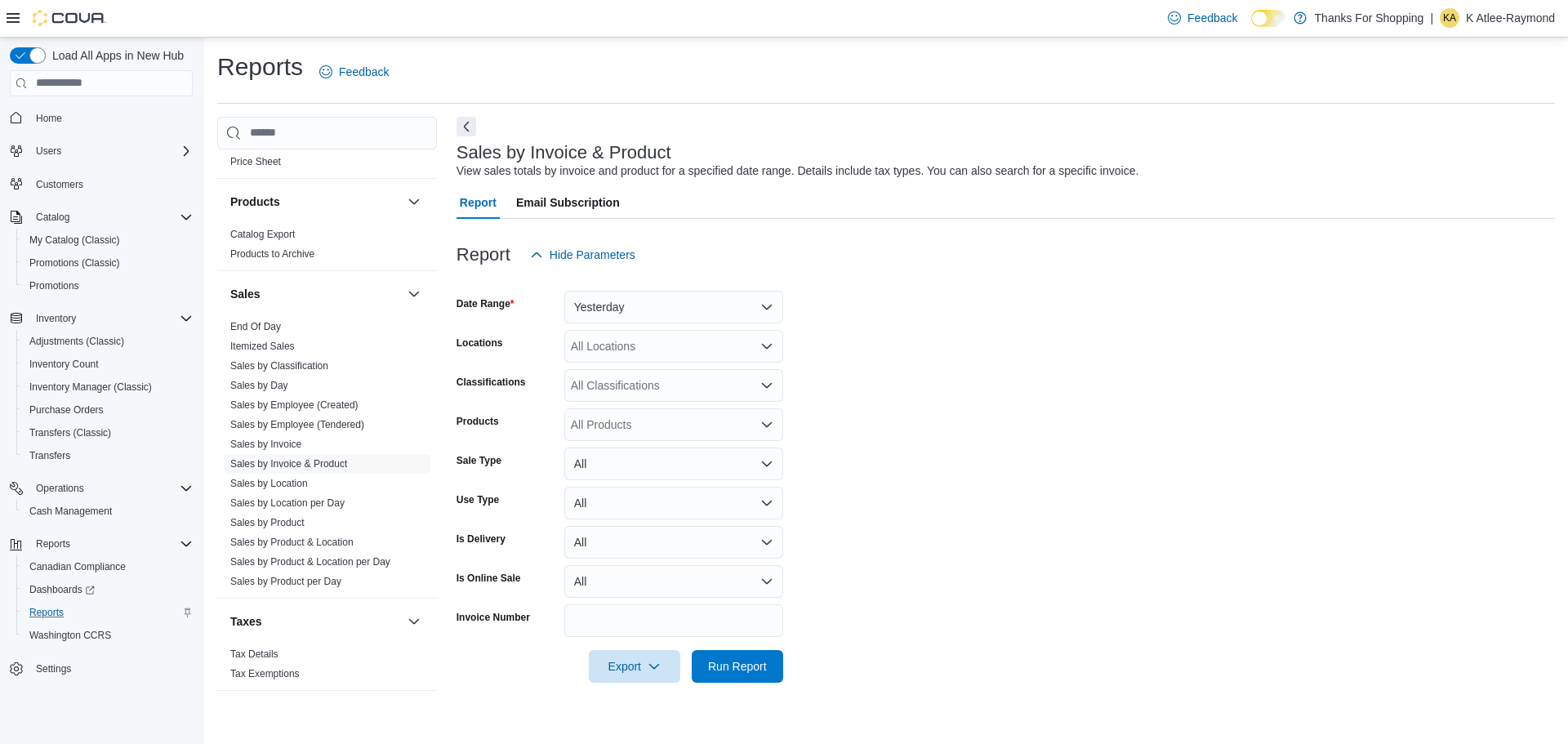 click on "All Locations" at bounding box center (674, 346) 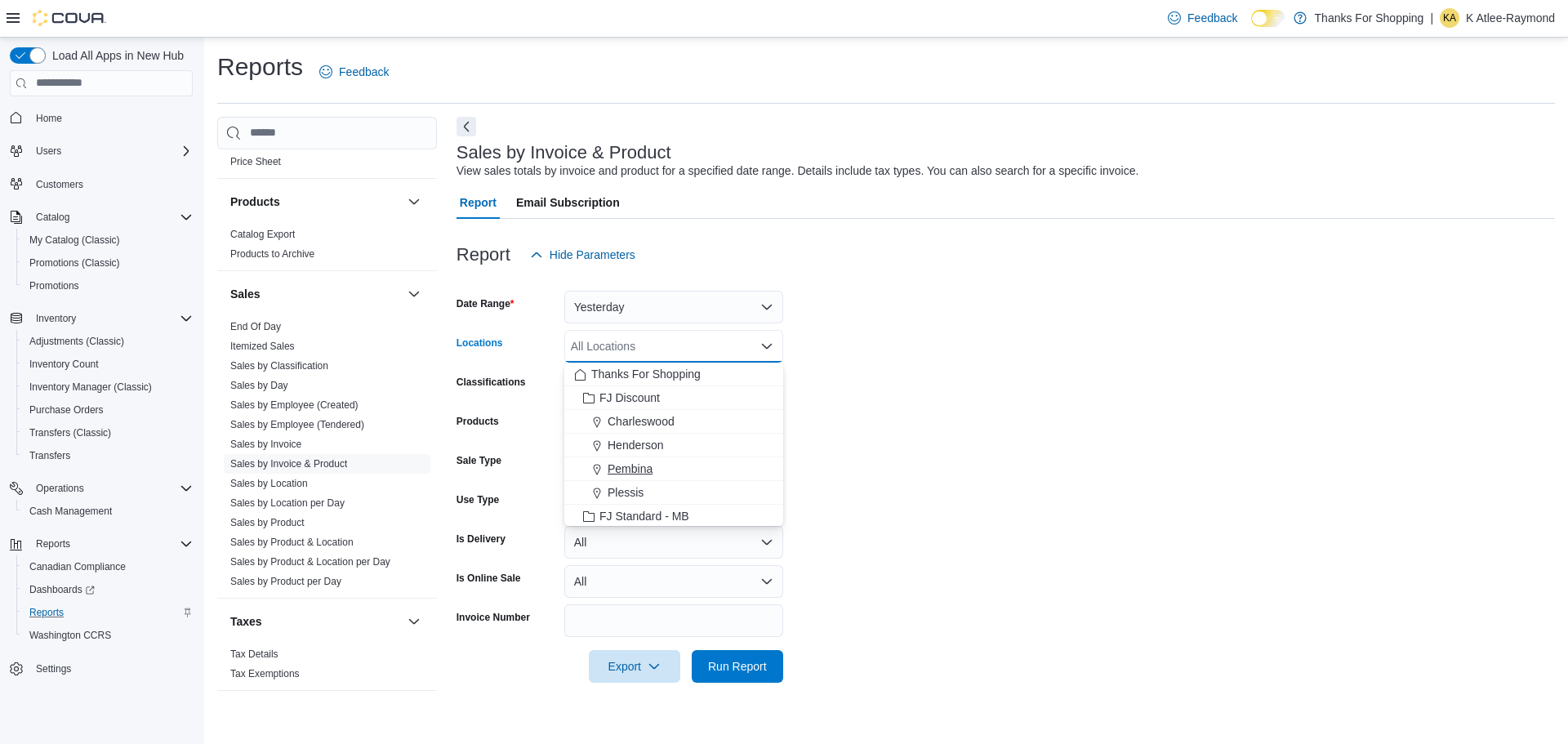 click on "Pembina" at bounding box center [630, 469] 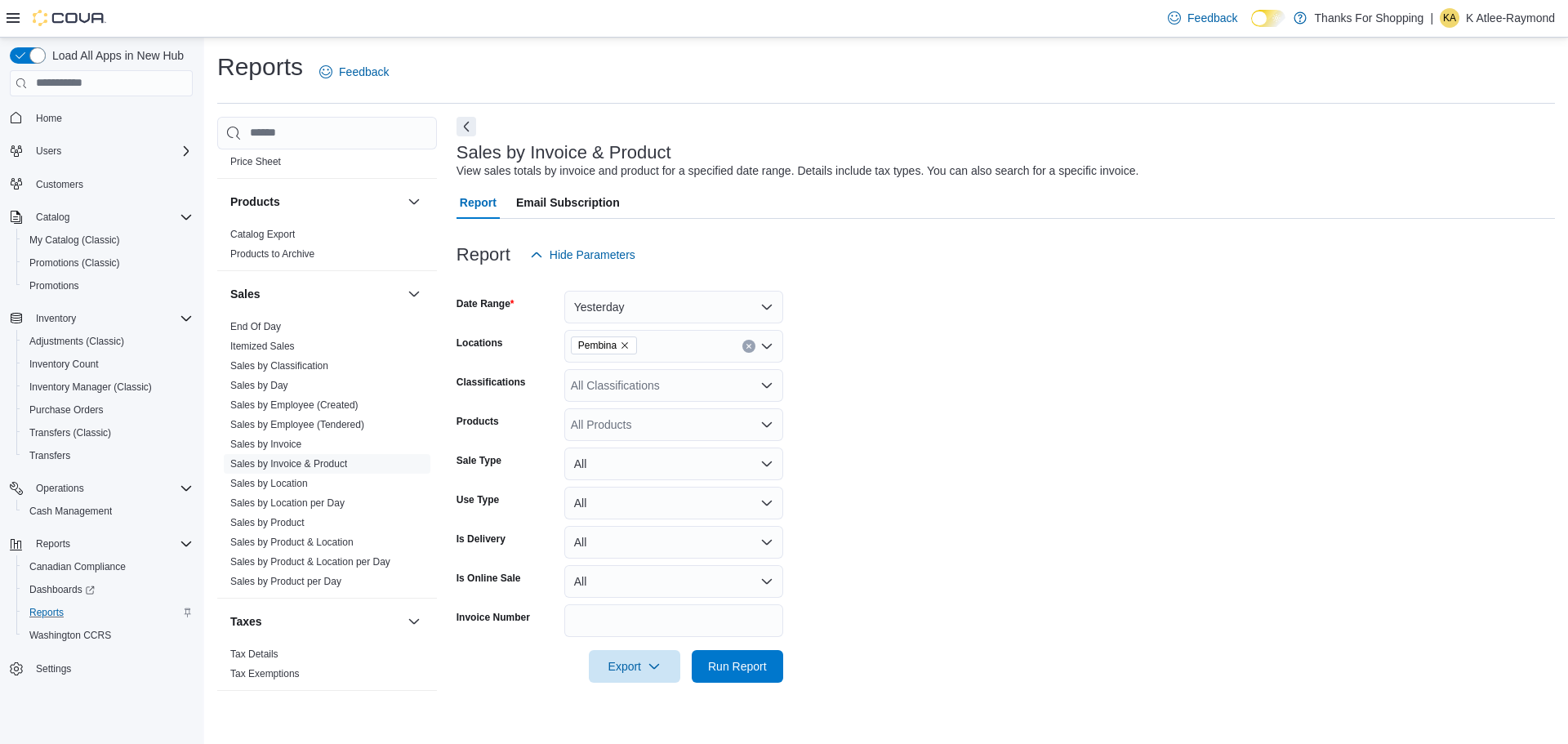 drag, startPoint x: 1071, startPoint y: 397, endPoint x: 1036, endPoint y: 400, distance: 35.128336 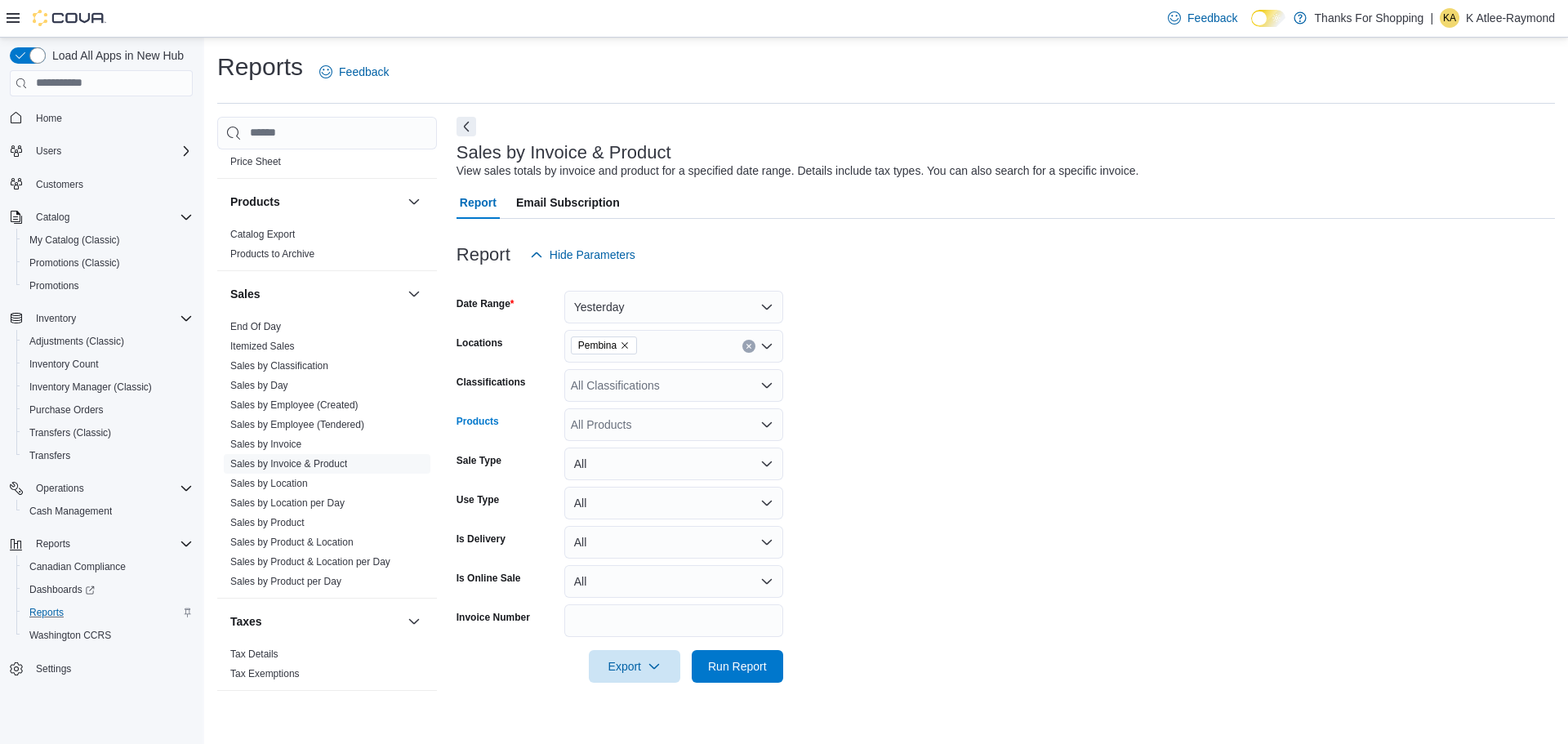 click on "All Products" at bounding box center [674, 425] 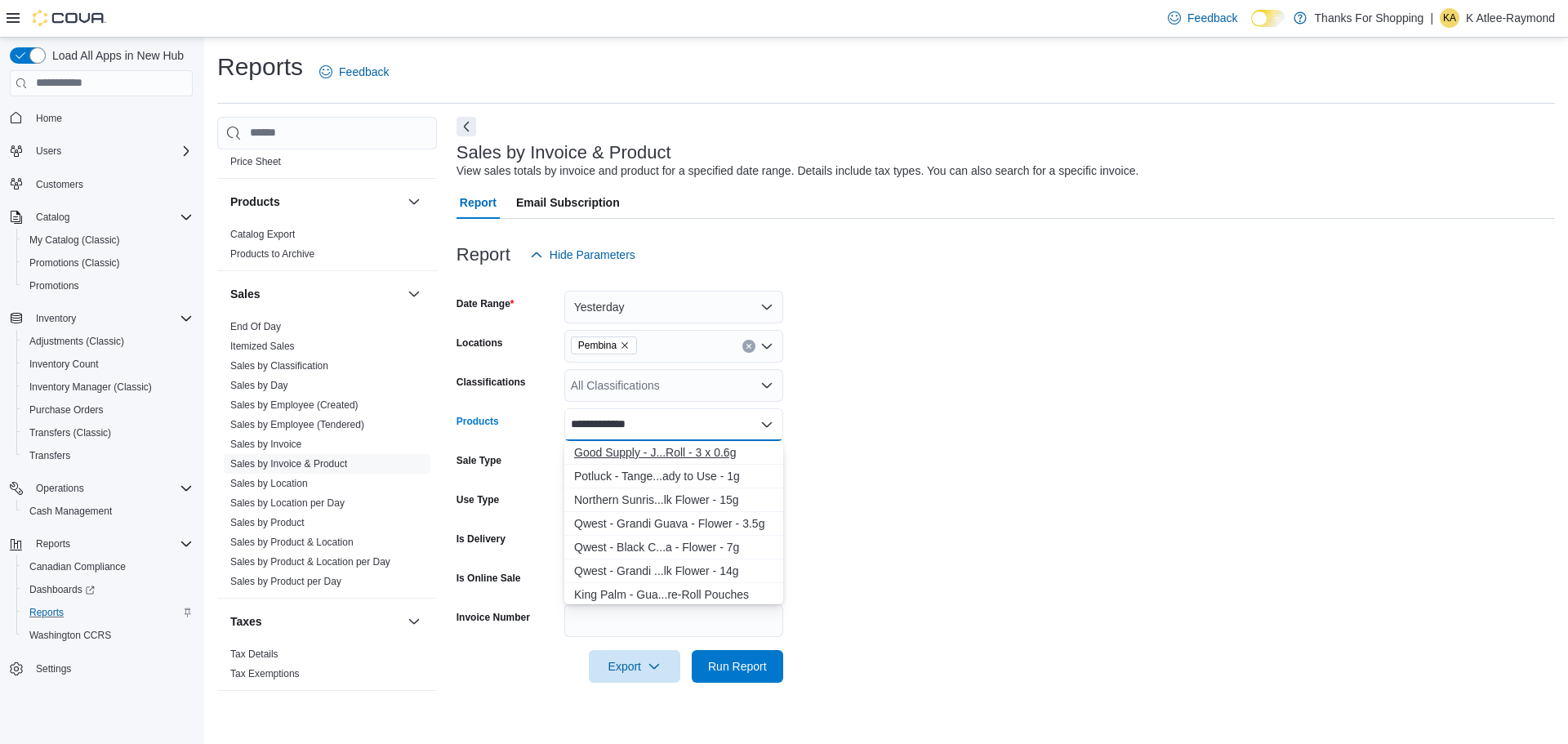 type on "**********" 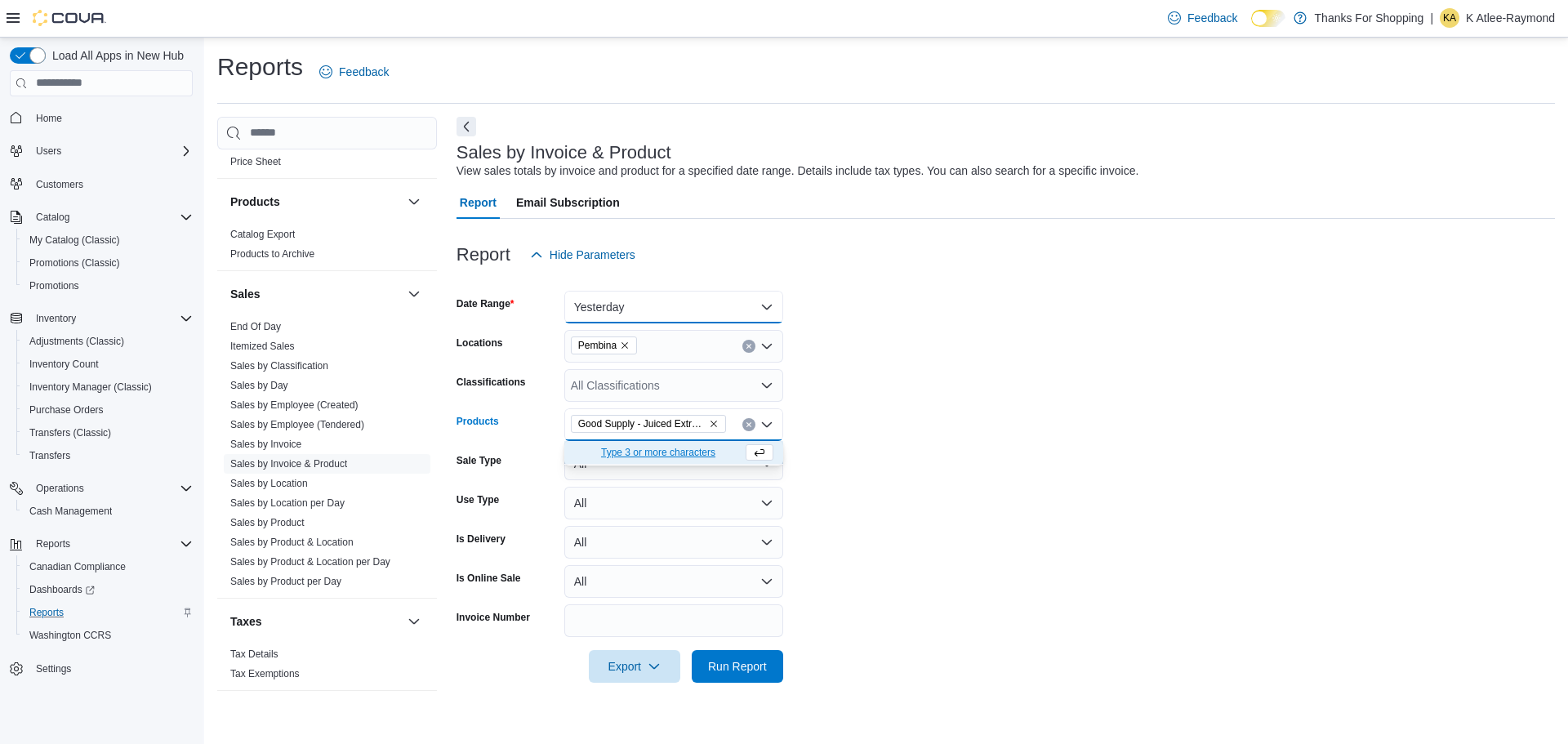click on "Yesterday" at bounding box center [674, 307] 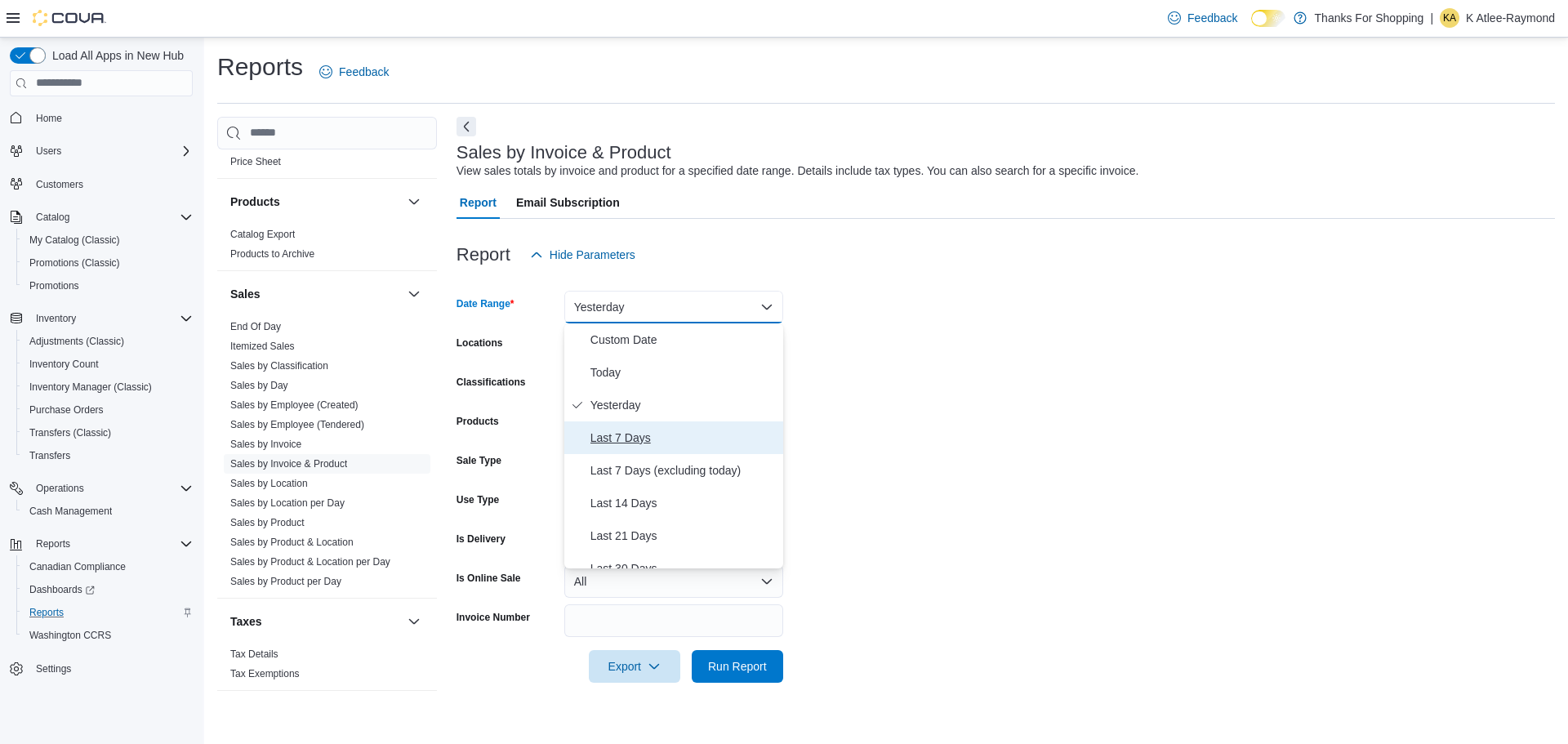 click on "Last 7 Days" at bounding box center (684, 438) 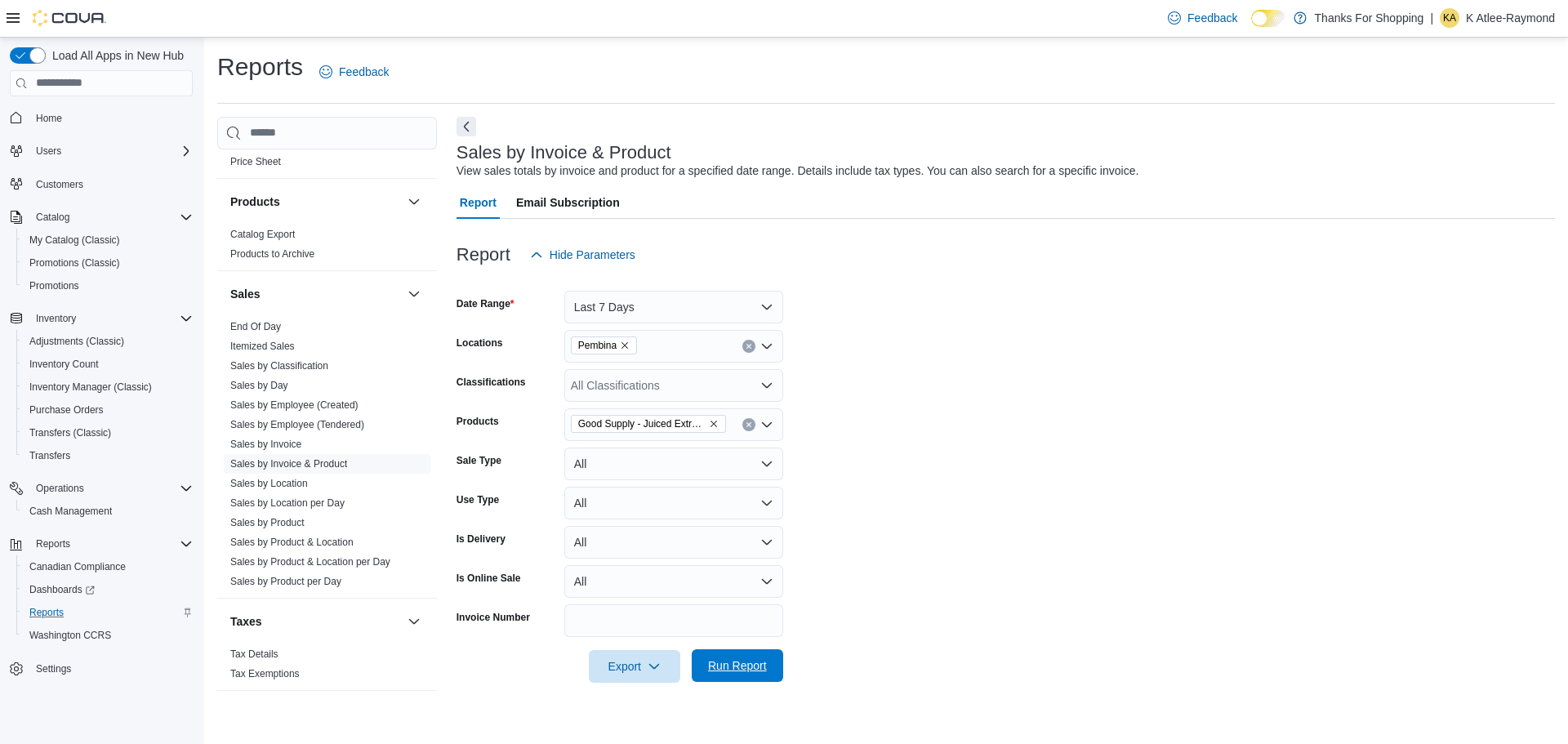 click on "Run Report" at bounding box center [737, 666] 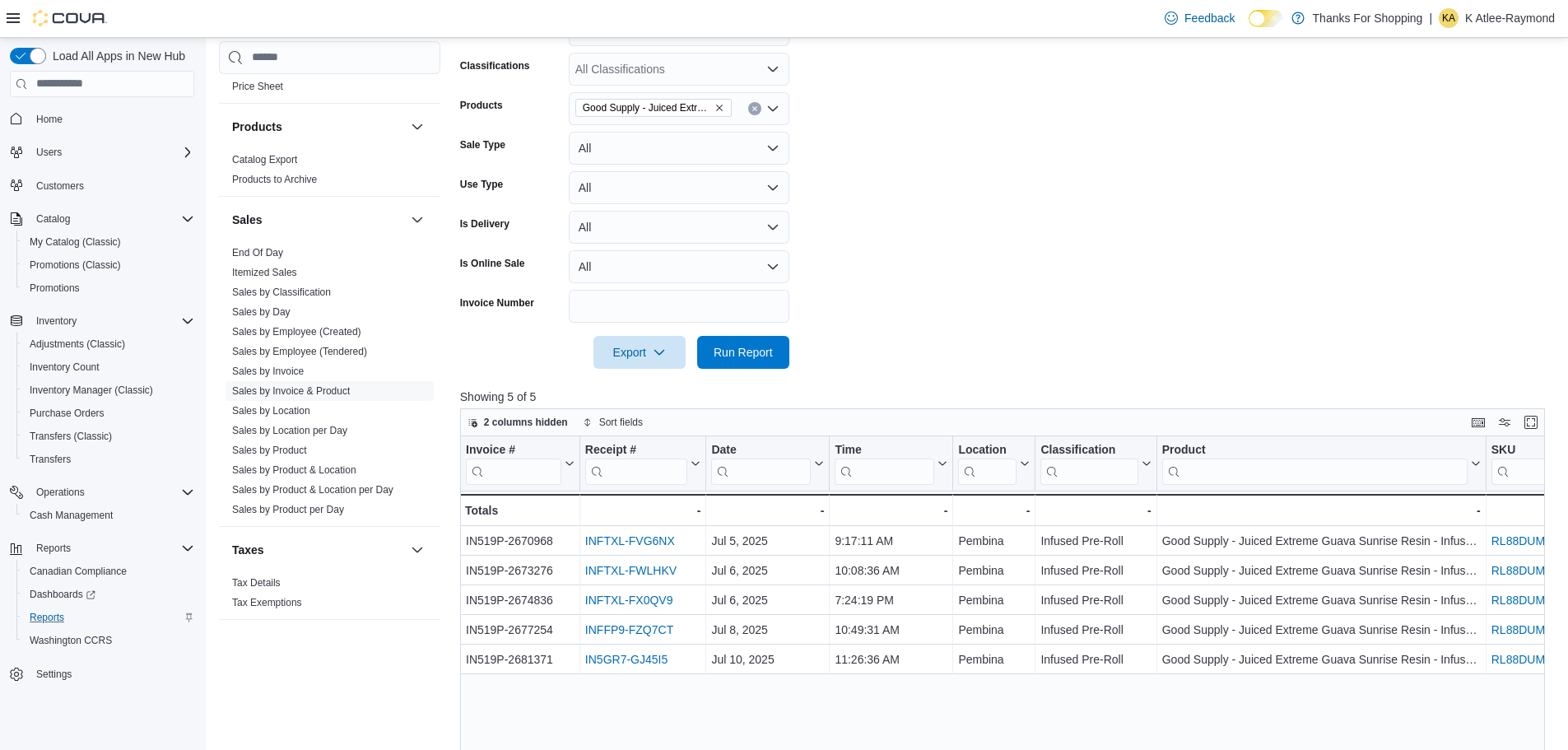 scroll, scrollTop: 329, scrollLeft: 0, axis: vertical 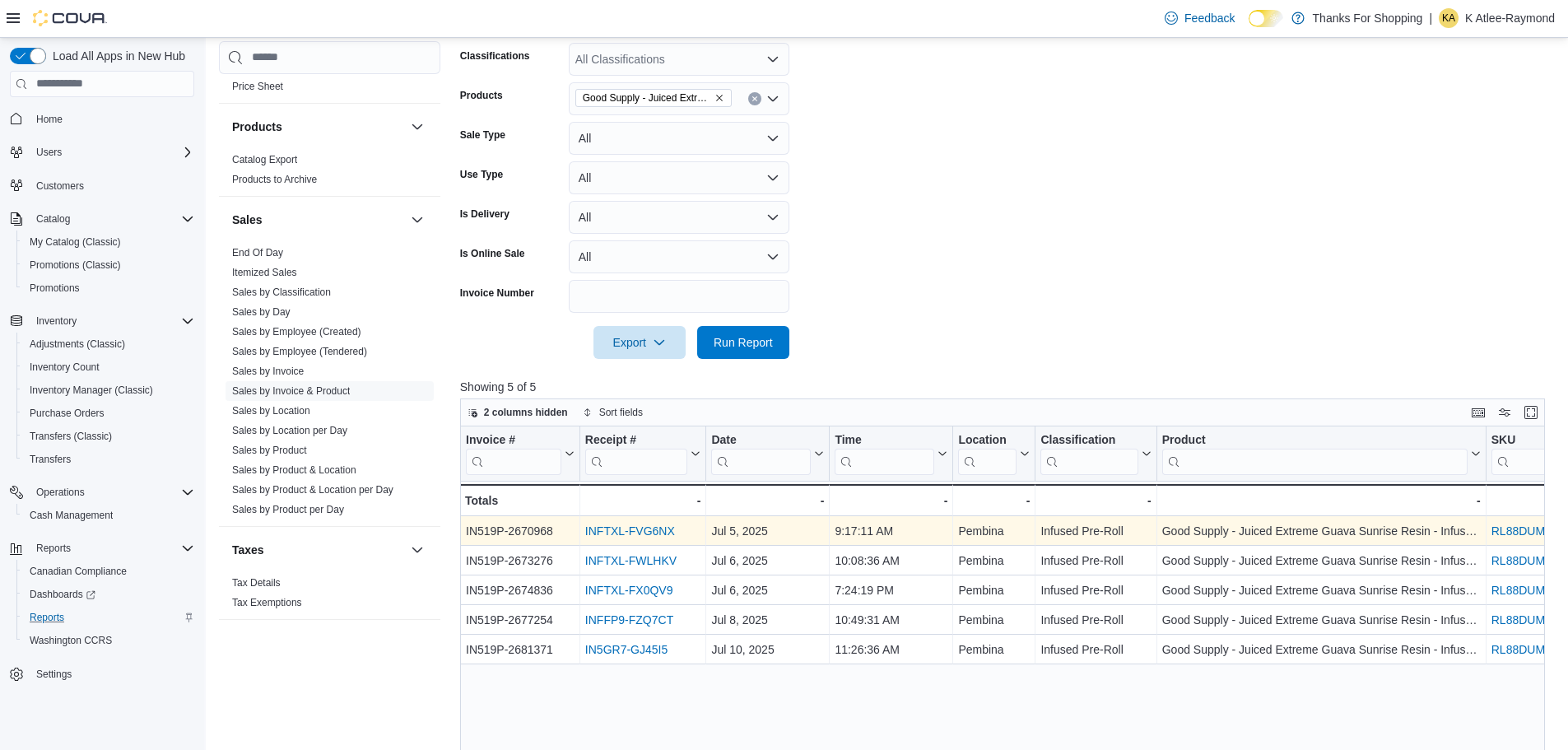 click on "INFTXL-FVG6NX" at bounding box center [630, 531] 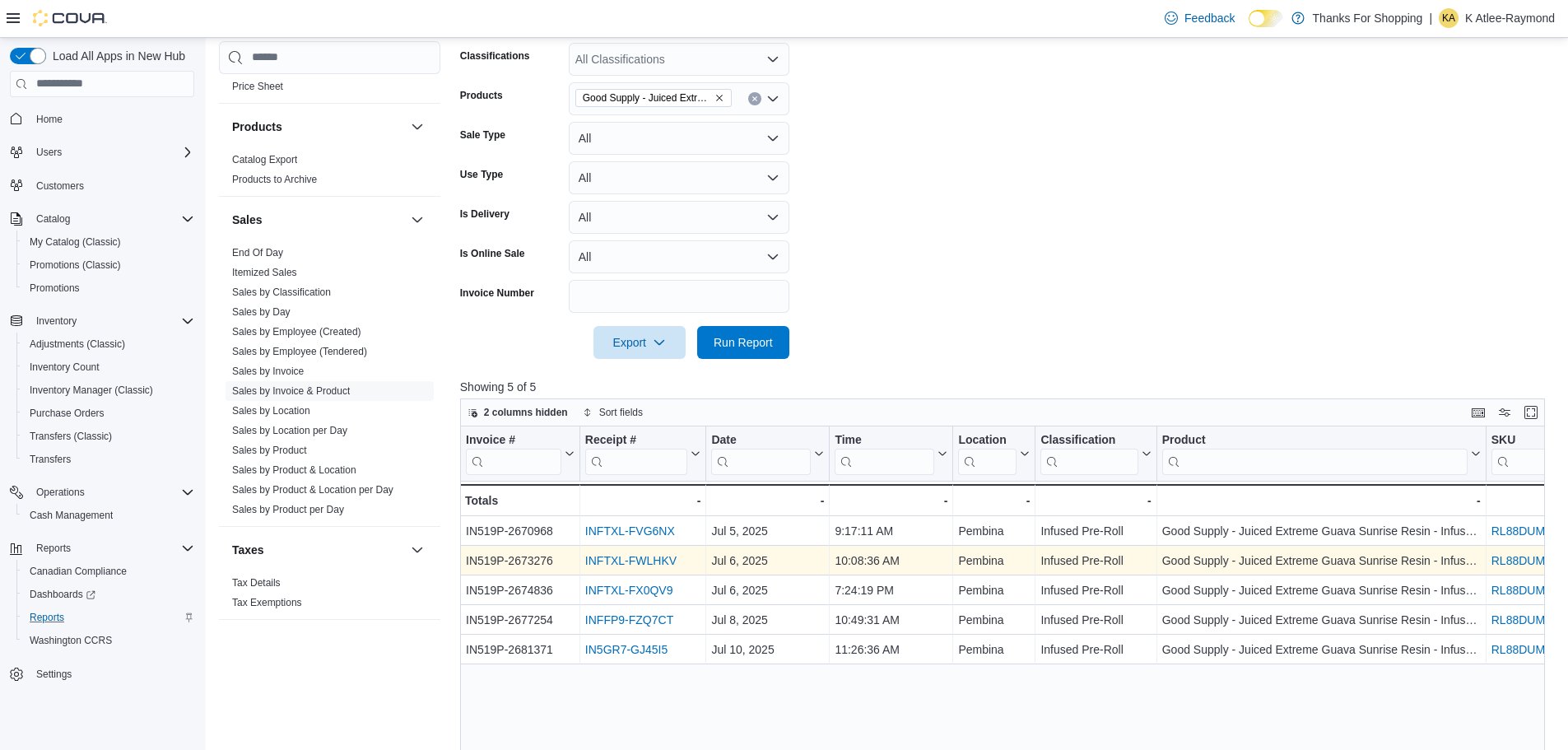 click on "INFTXL-FWLHKV" at bounding box center (630, 561) 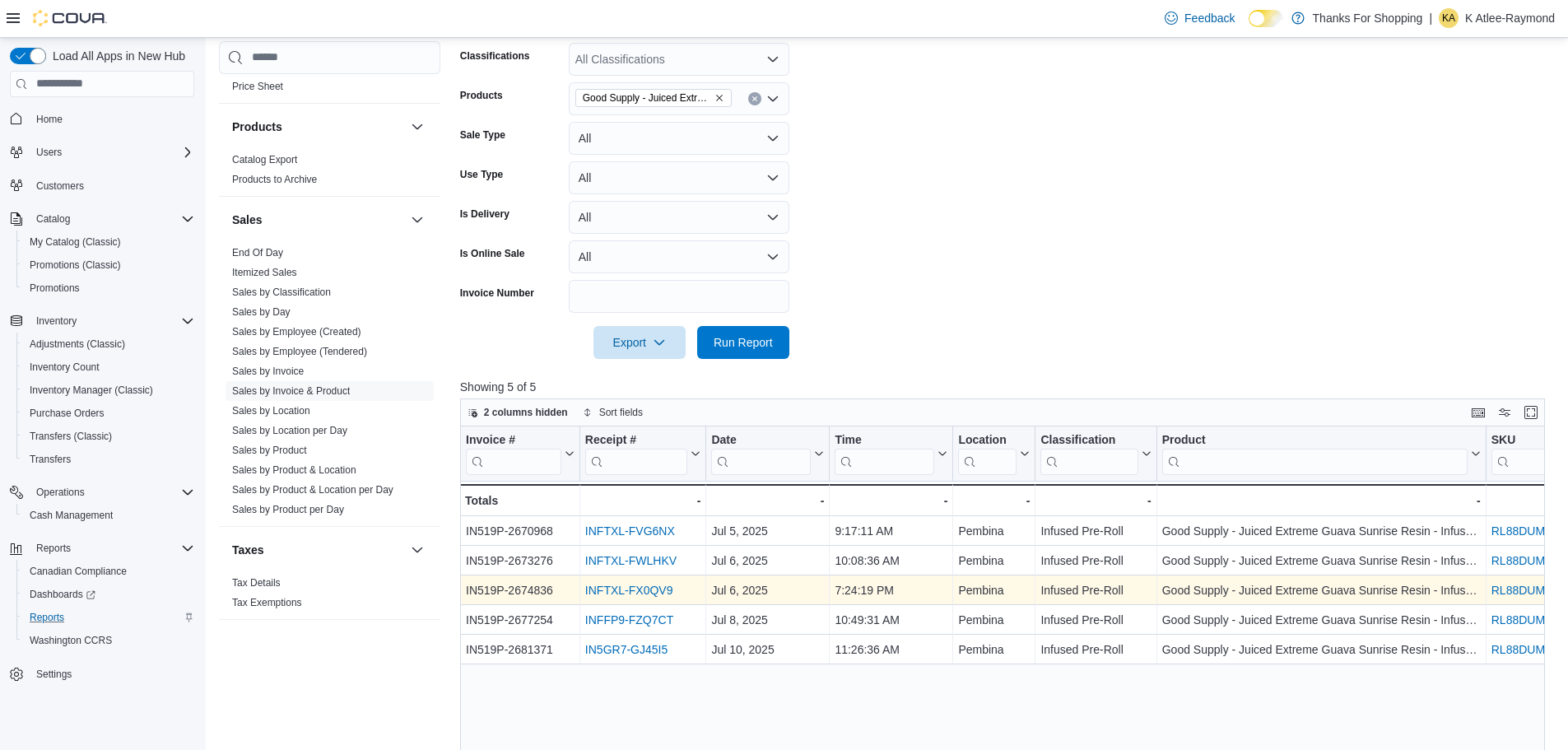 click on "INFTXL-FX0QV9" at bounding box center (629, 590) 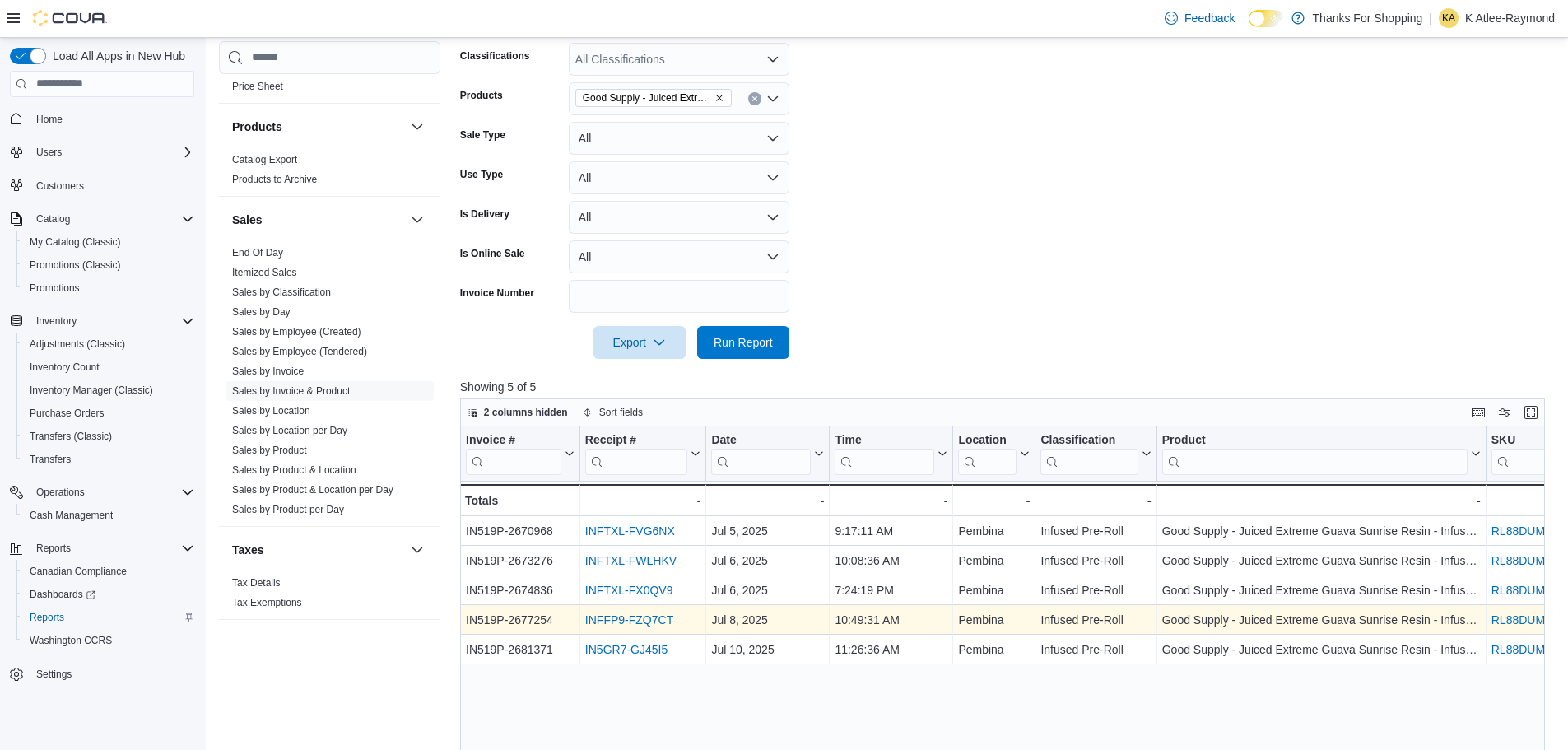 click on "INFFP9-FZQ7CT" at bounding box center (629, 620) 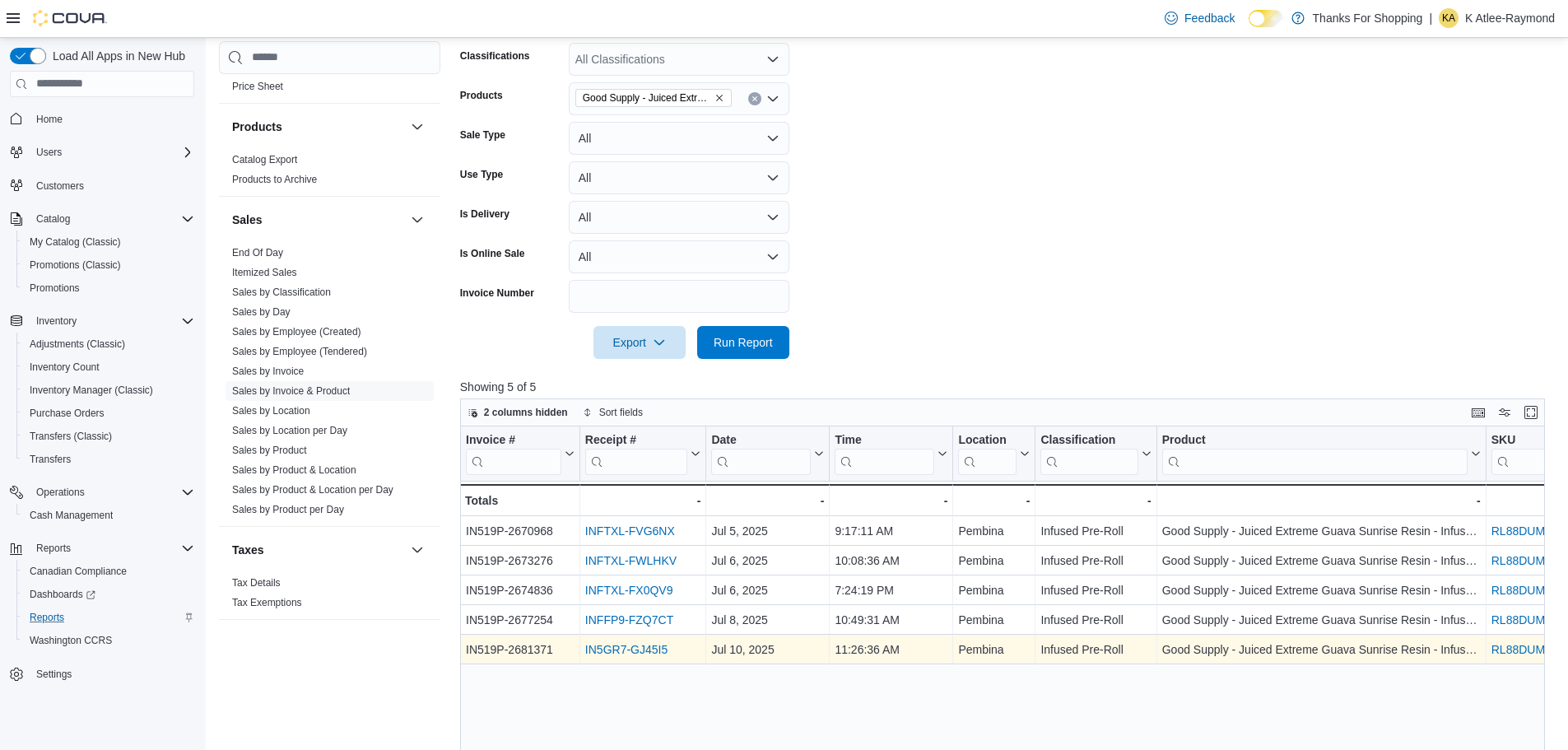 click on "IN5GR7-GJ45I5" at bounding box center [626, 650] 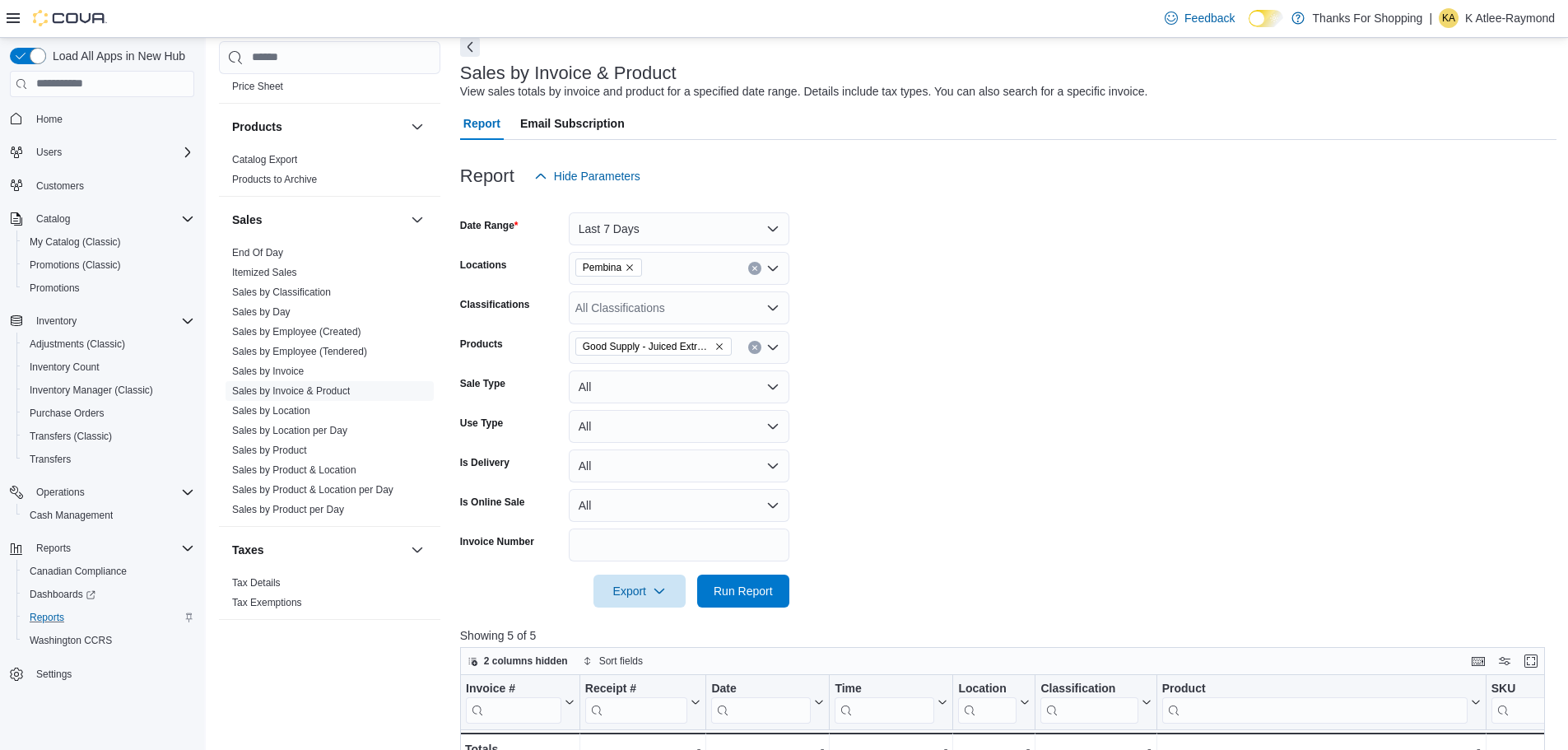 scroll, scrollTop: 0, scrollLeft: 0, axis: both 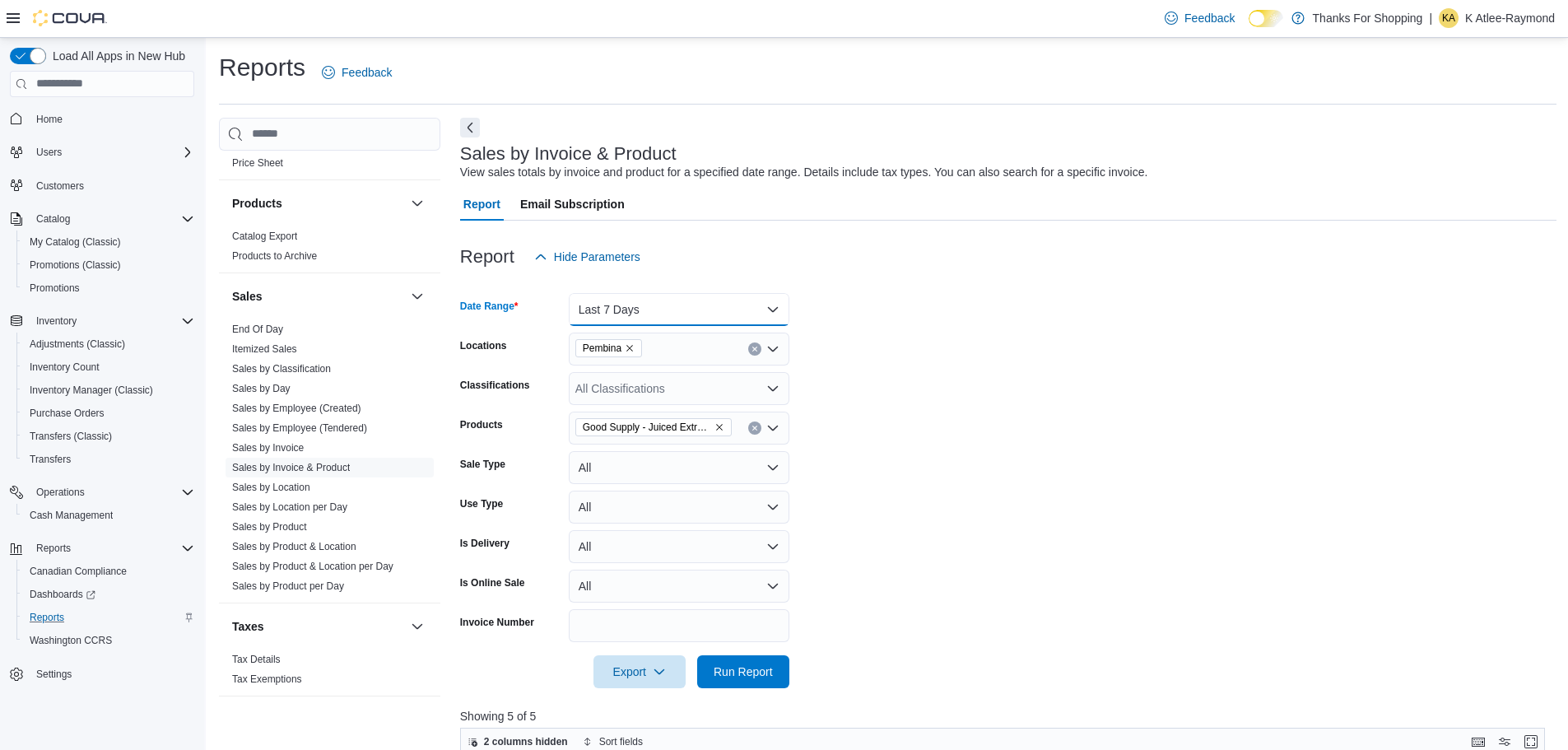 click on "Last 7 Days" at bounding box center [679, 310] 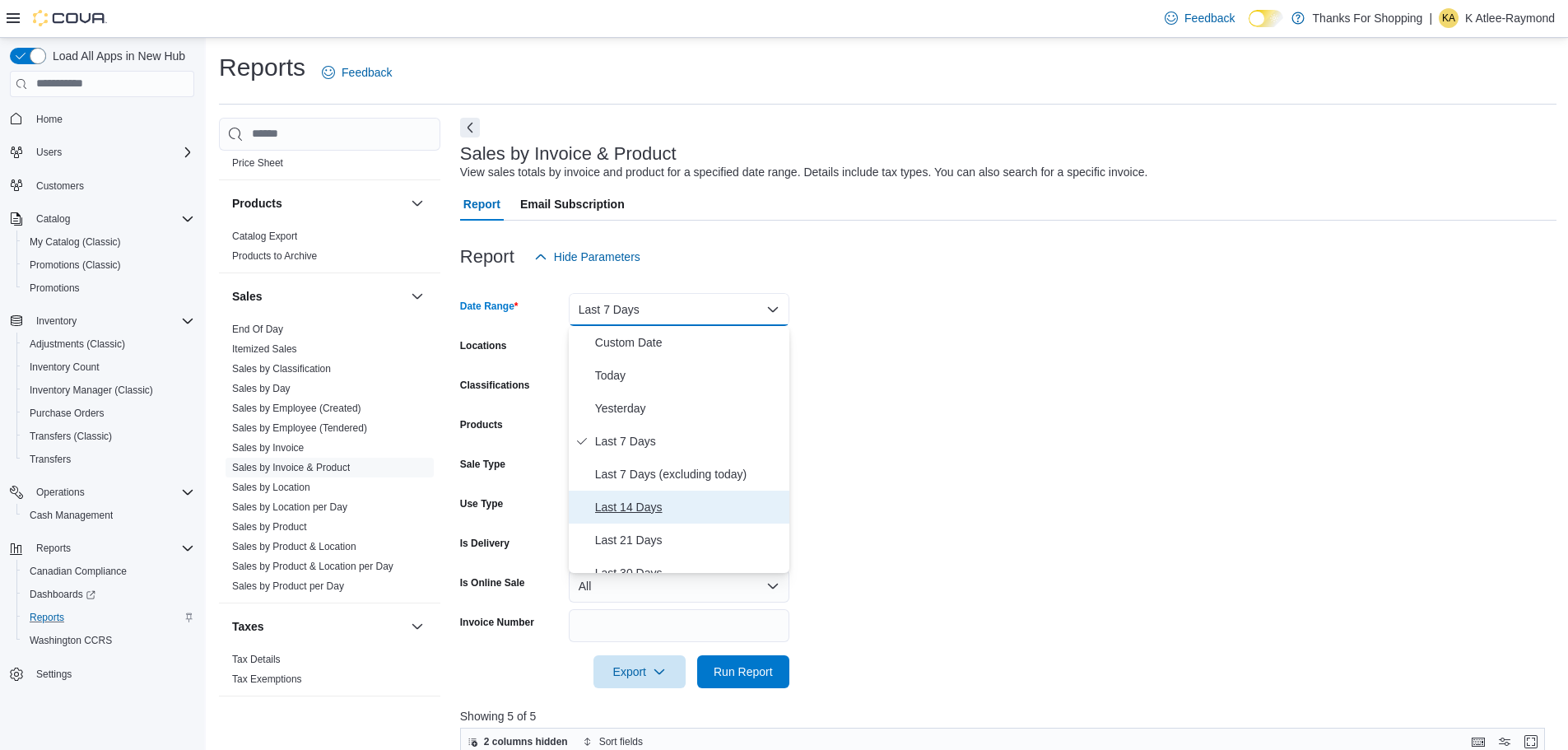 click on "Last 14 Days" at bounding box center [689, 507] 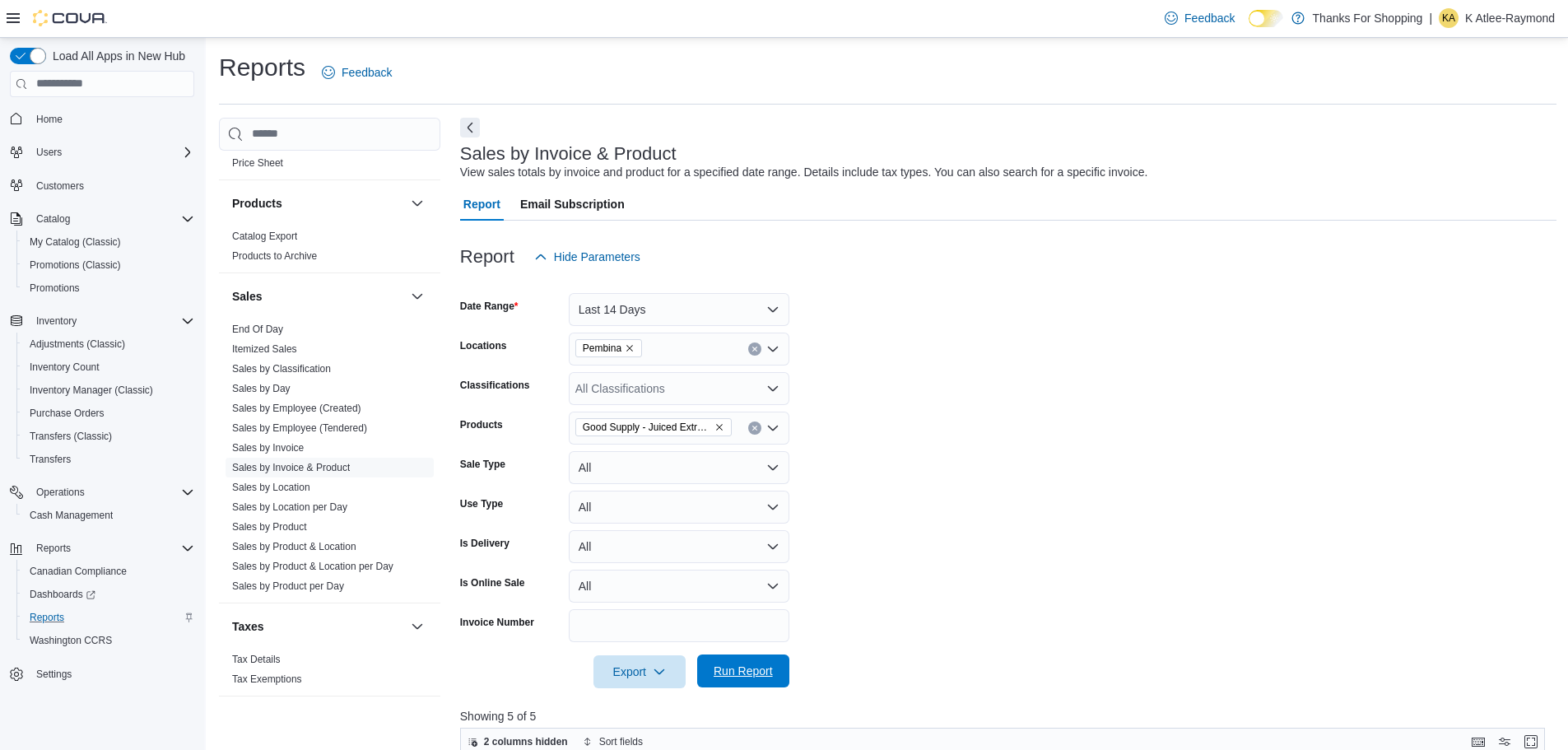click on "Run Report" at bounding box center [743, 671] 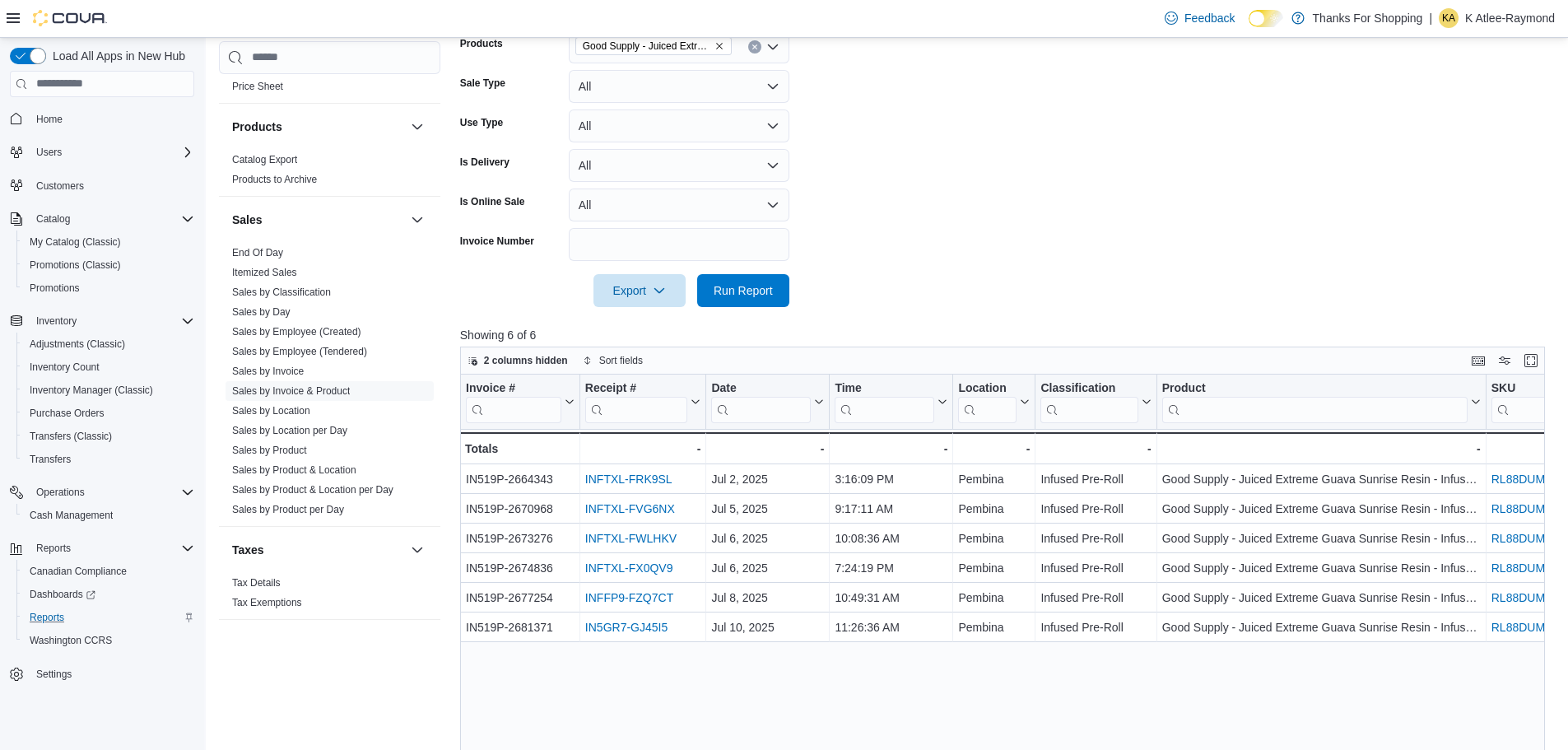 scroll, scrollTop: 412, scrollLeft: 0, axis: vertical 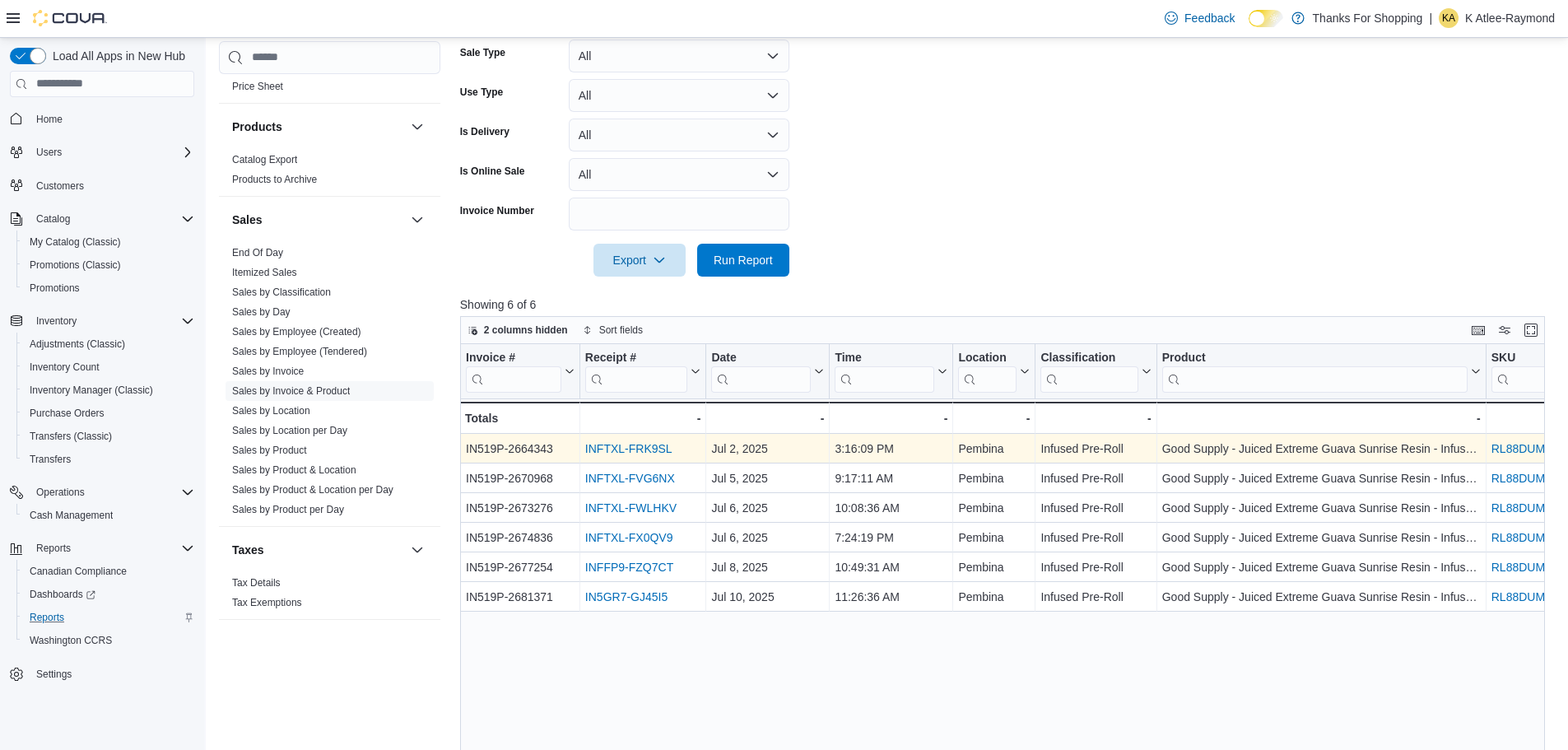 click on "INFTXL-FRK9SL" at bounding box center [629, 449] 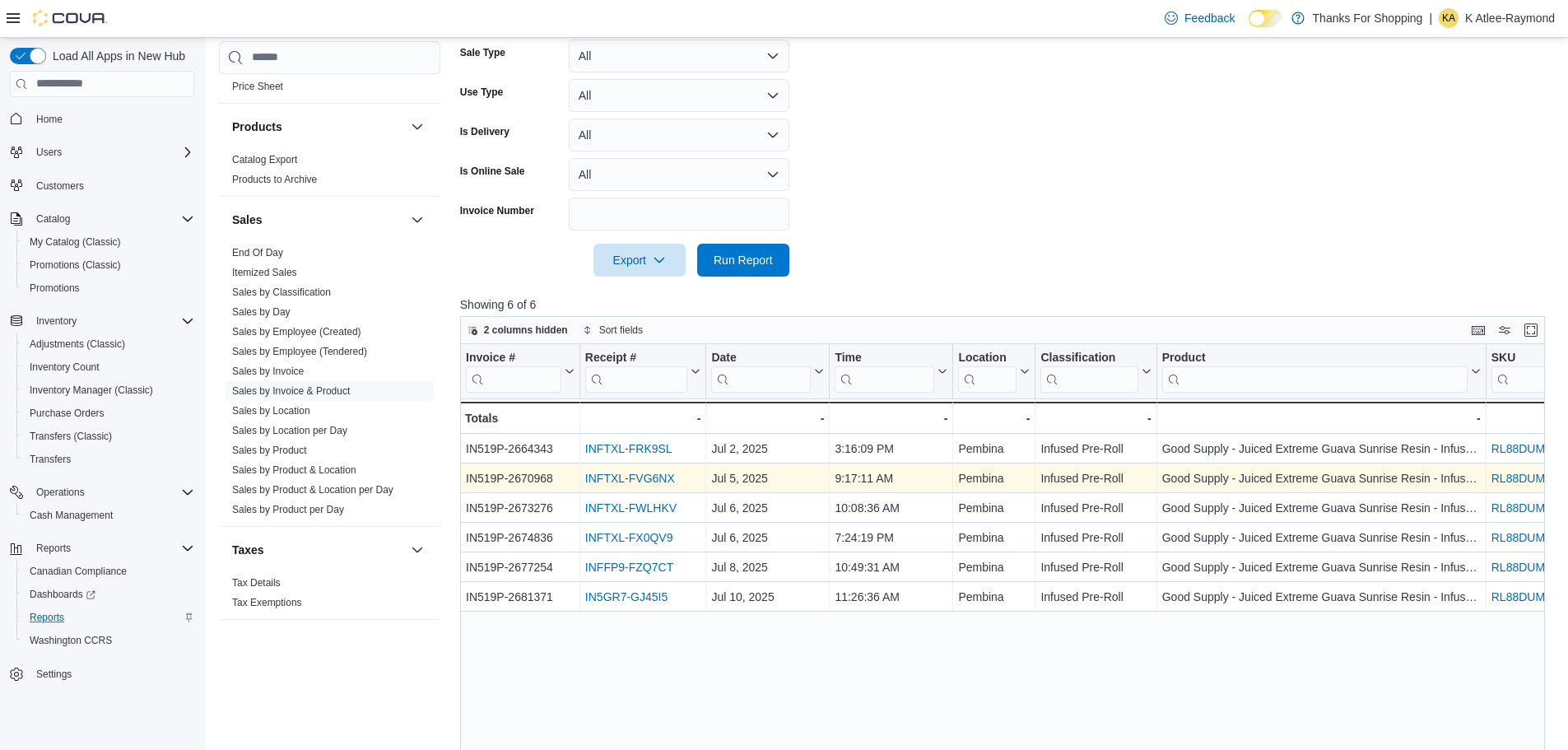 click on "INFTXL-FVG6NX" at bounding box center [630, 478] 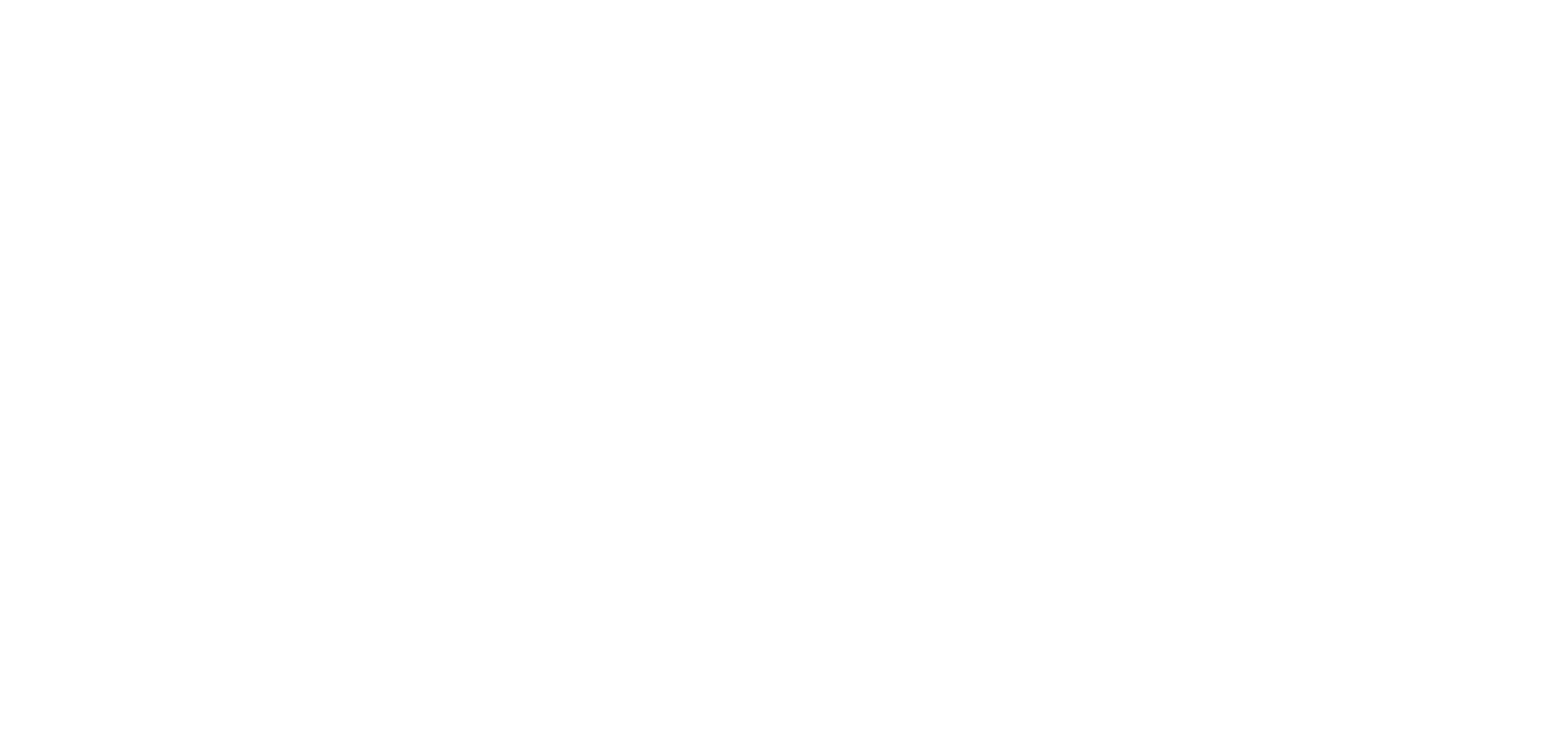 scroll, scrollTop: 0, scrollLeft: 0, axis: both 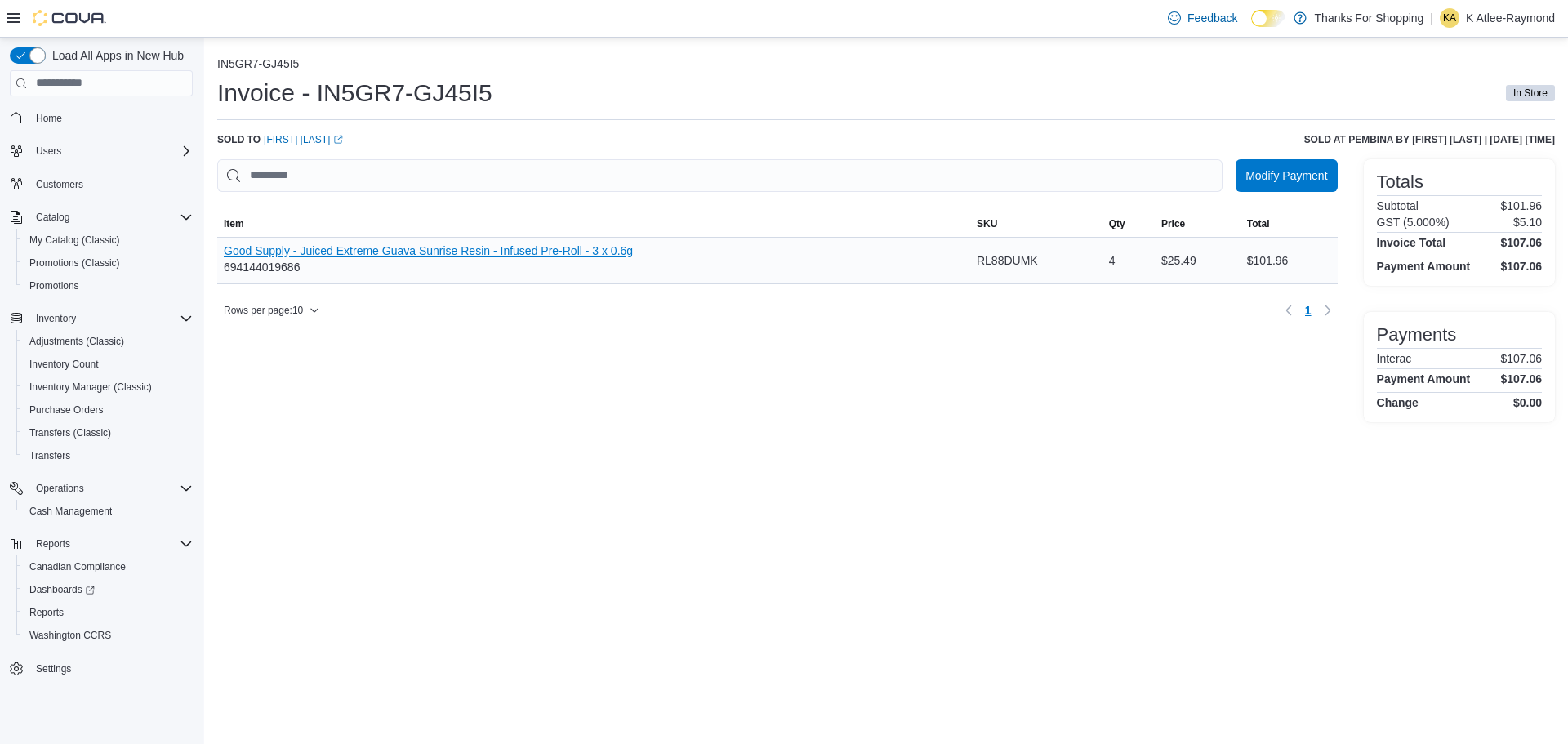 click on "Good Supply - Juiced Extreme Guava Sunrise Resin - Infused Pre-Roll - 3 x 0.6g" at bounding box center (428, 251) 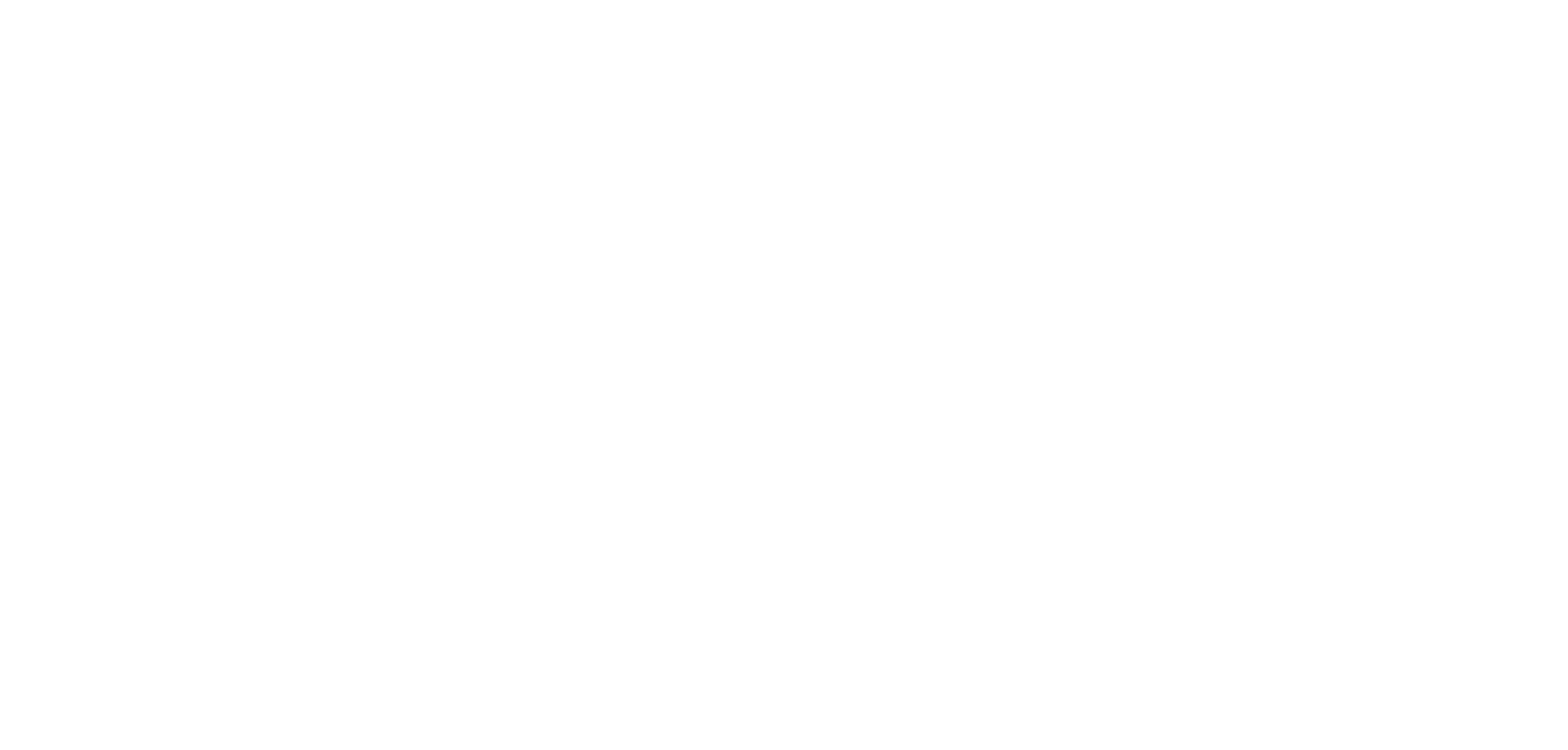 scroll, scrollTop: 0, scrollLeft: 0, axis: both 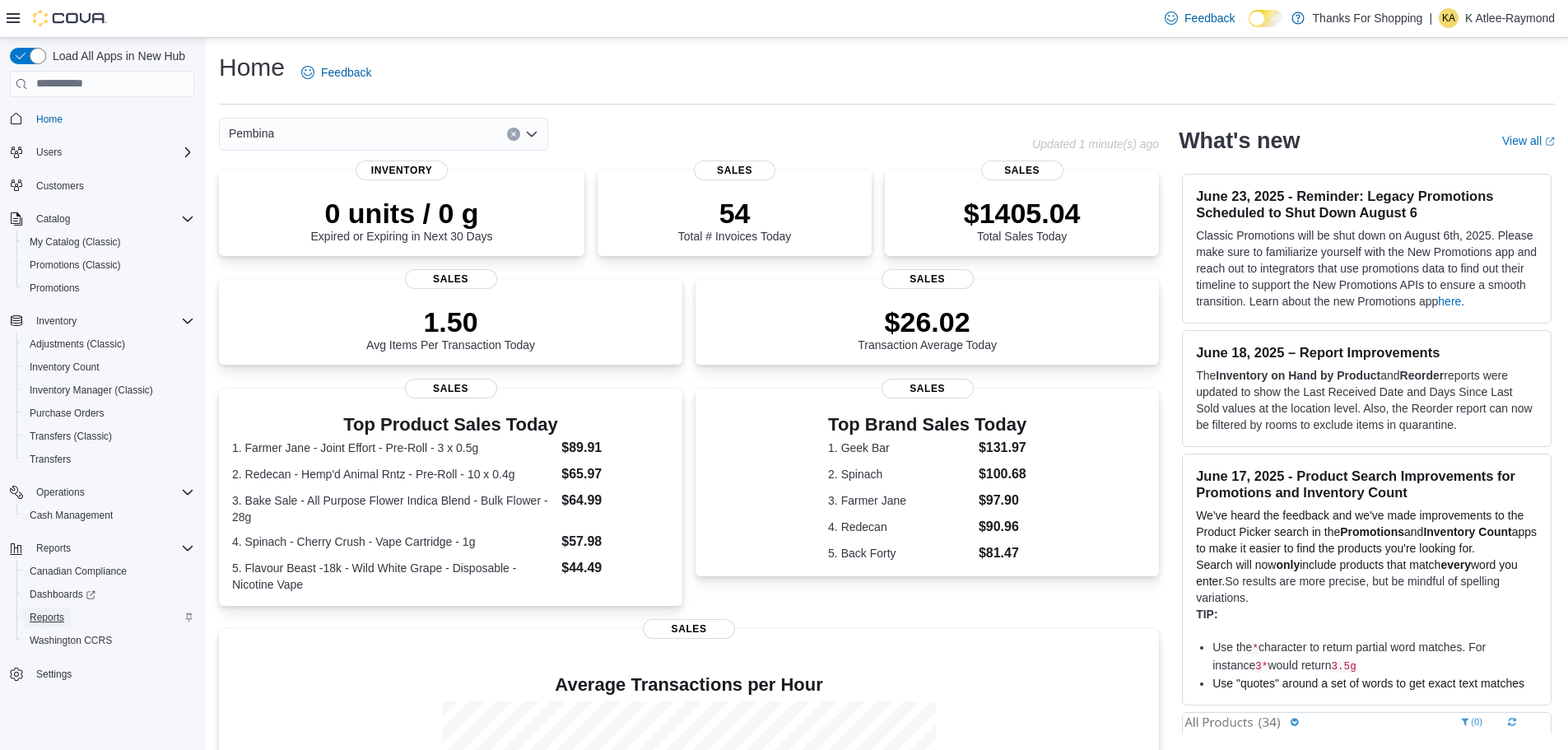 click on "Reports" at bounding box center [47, 617] 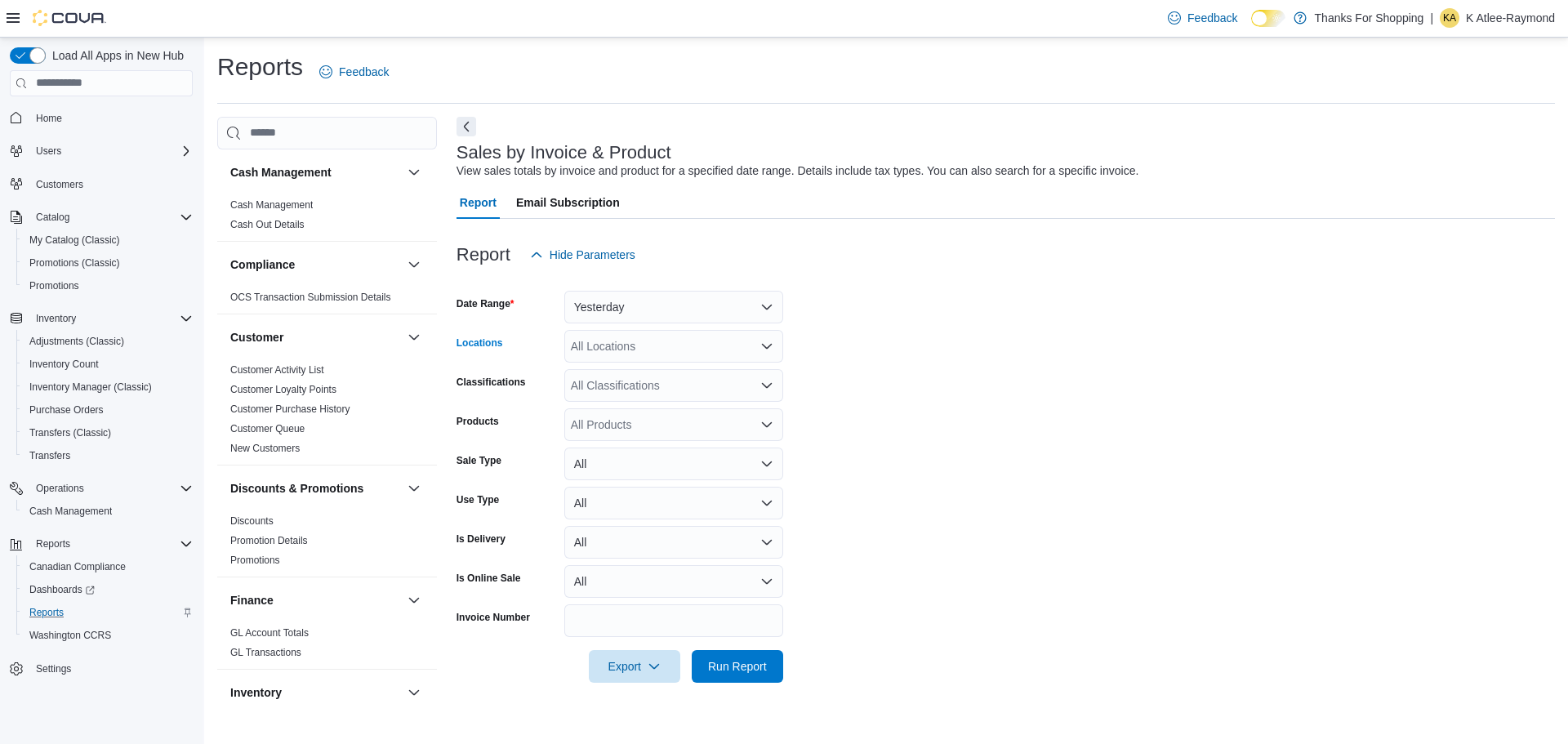 drag, startPoint x: 630, startPoint y: 336, endPoint x: 597, endPoint y: 350, distance: 35.846897 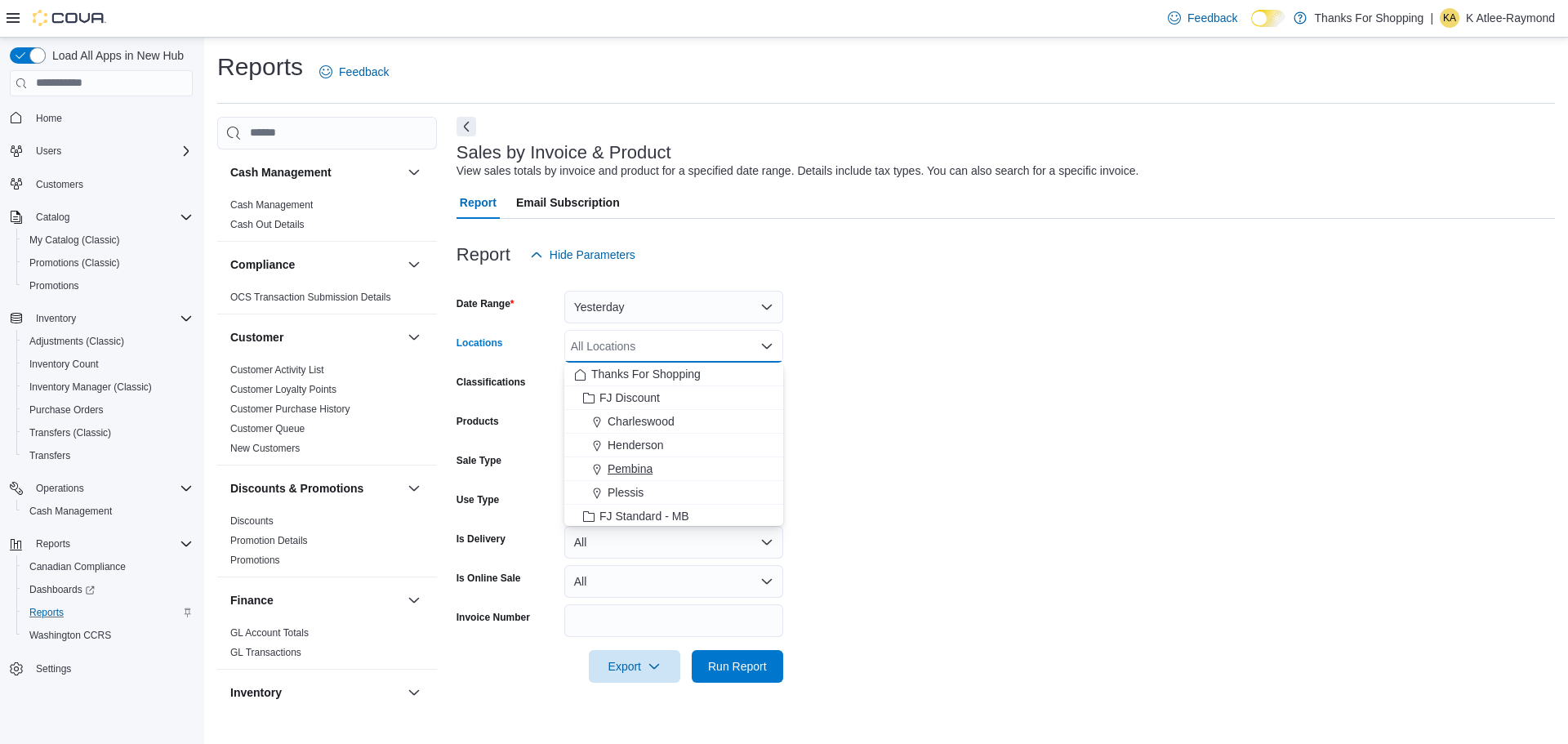 click on "Pembina" at bounding box center (630, 469) 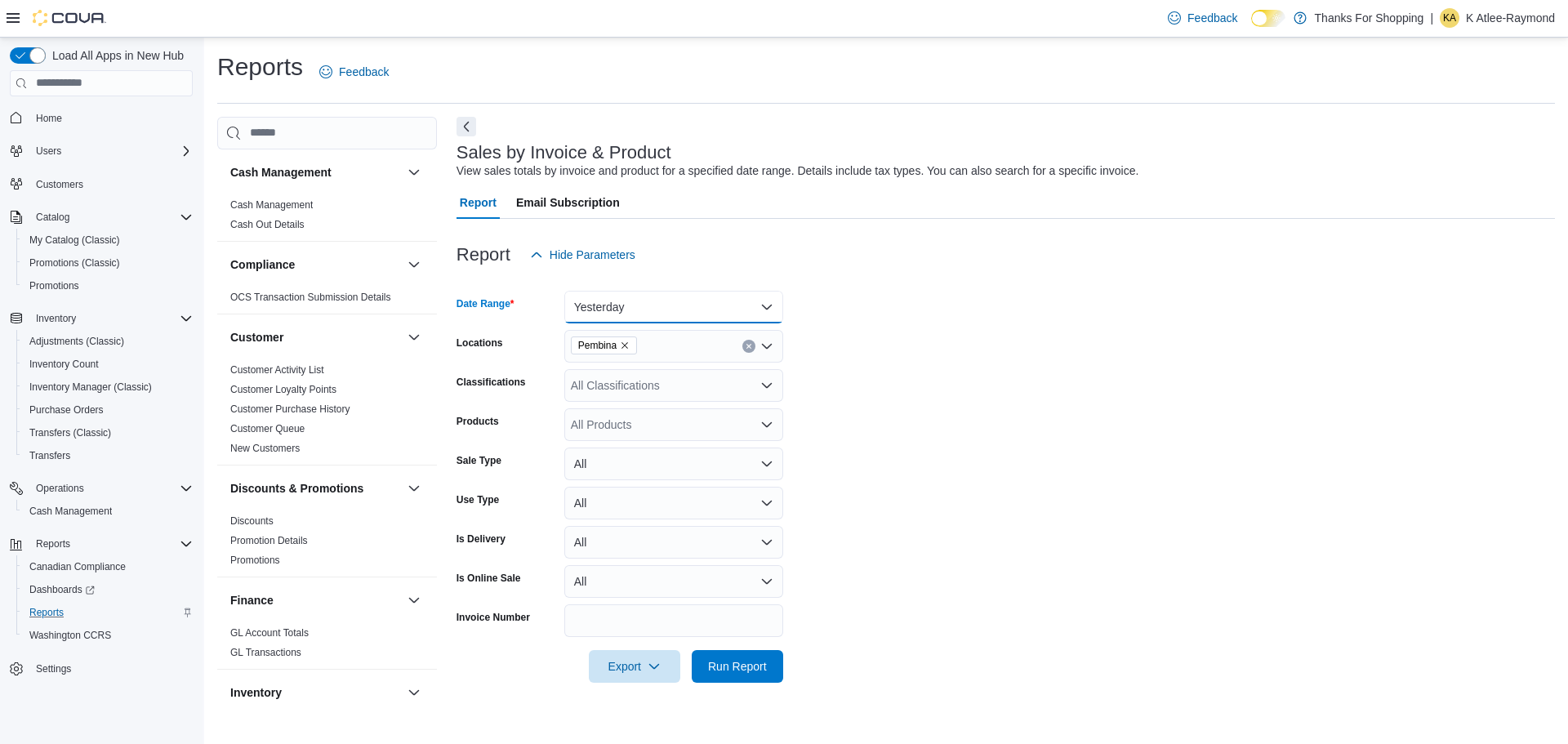 click on "Yesterday" at bounding box center (674, 307) 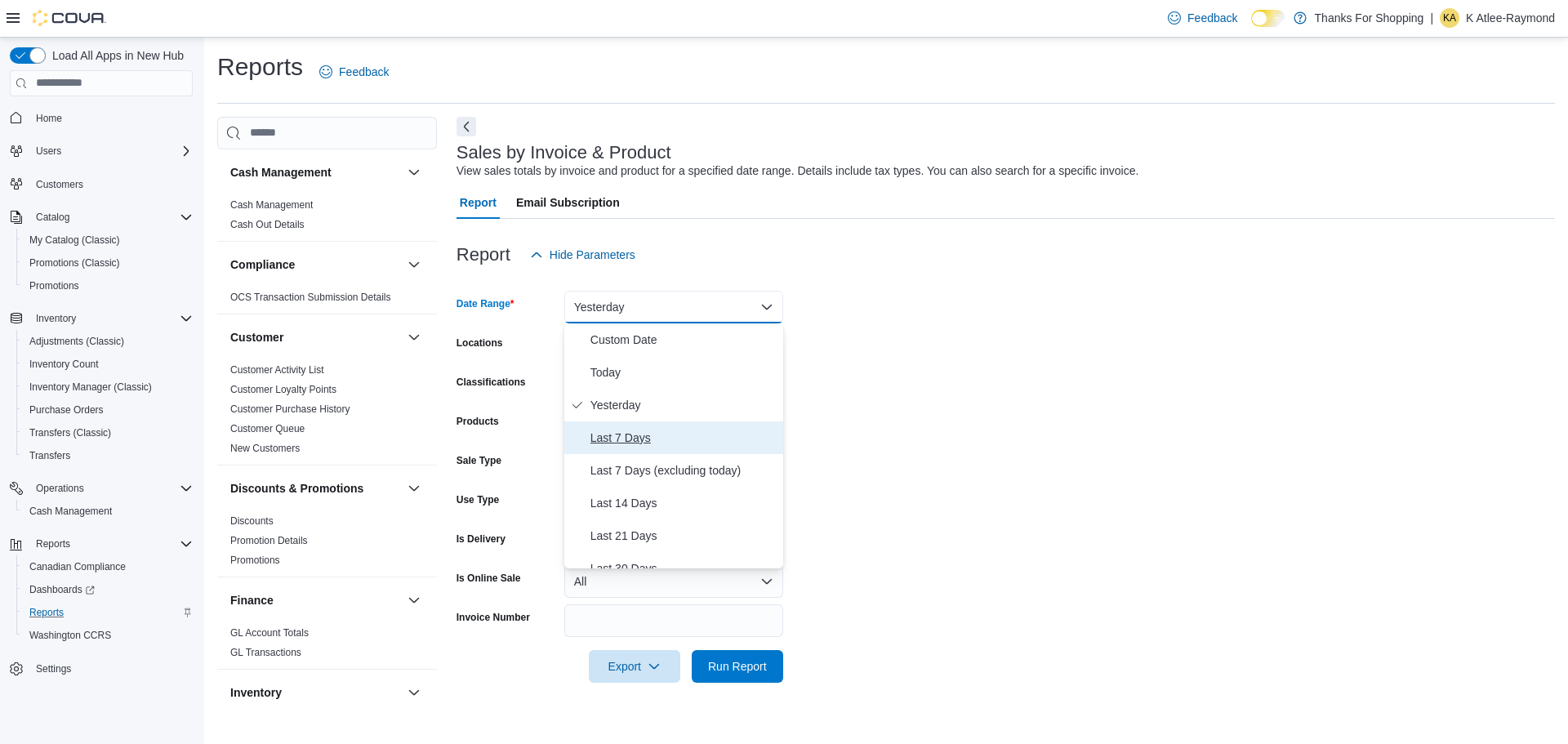 click on "Last 7 Days" at bounding box center (684, 438) 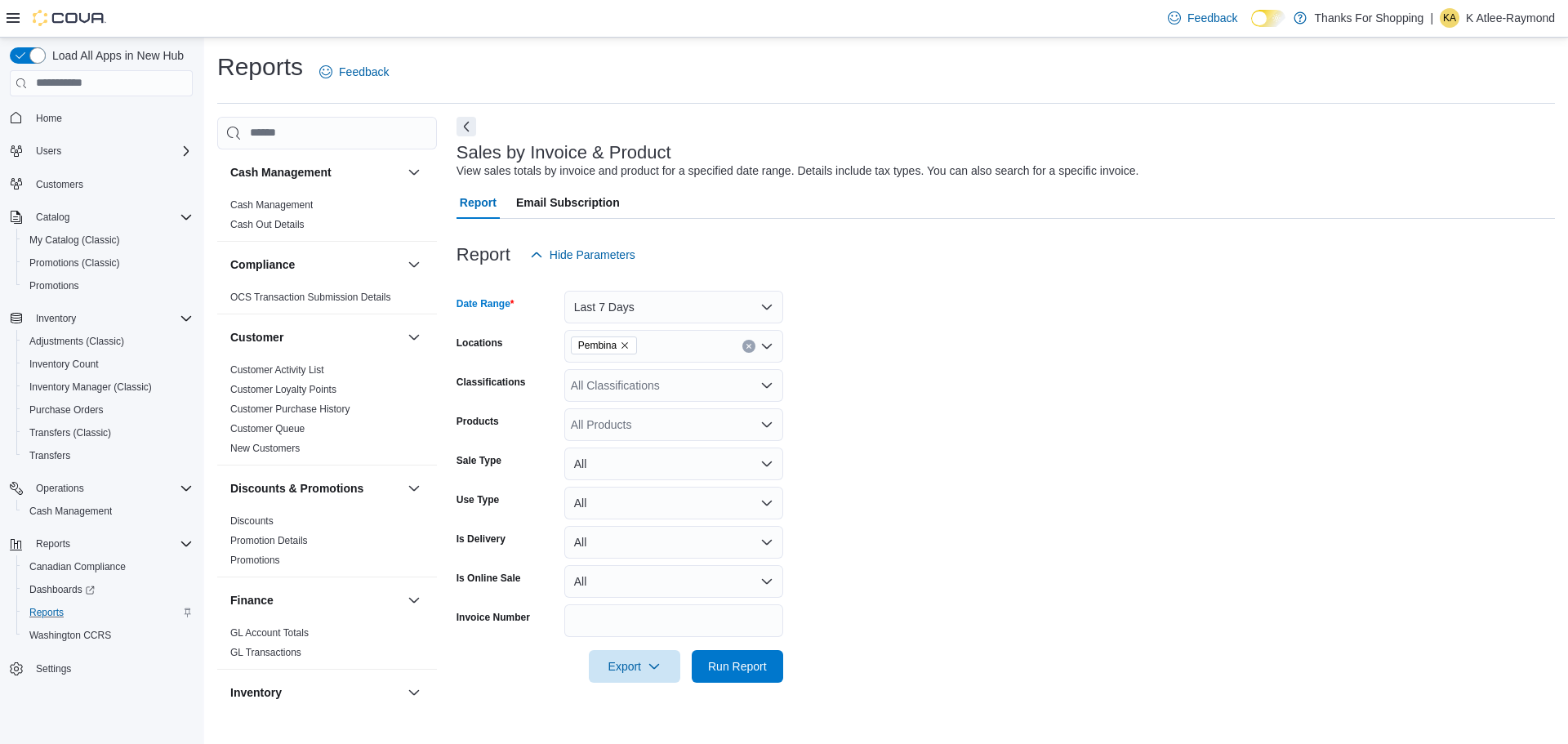 click on "All Products" at bounding box center [674, 425] 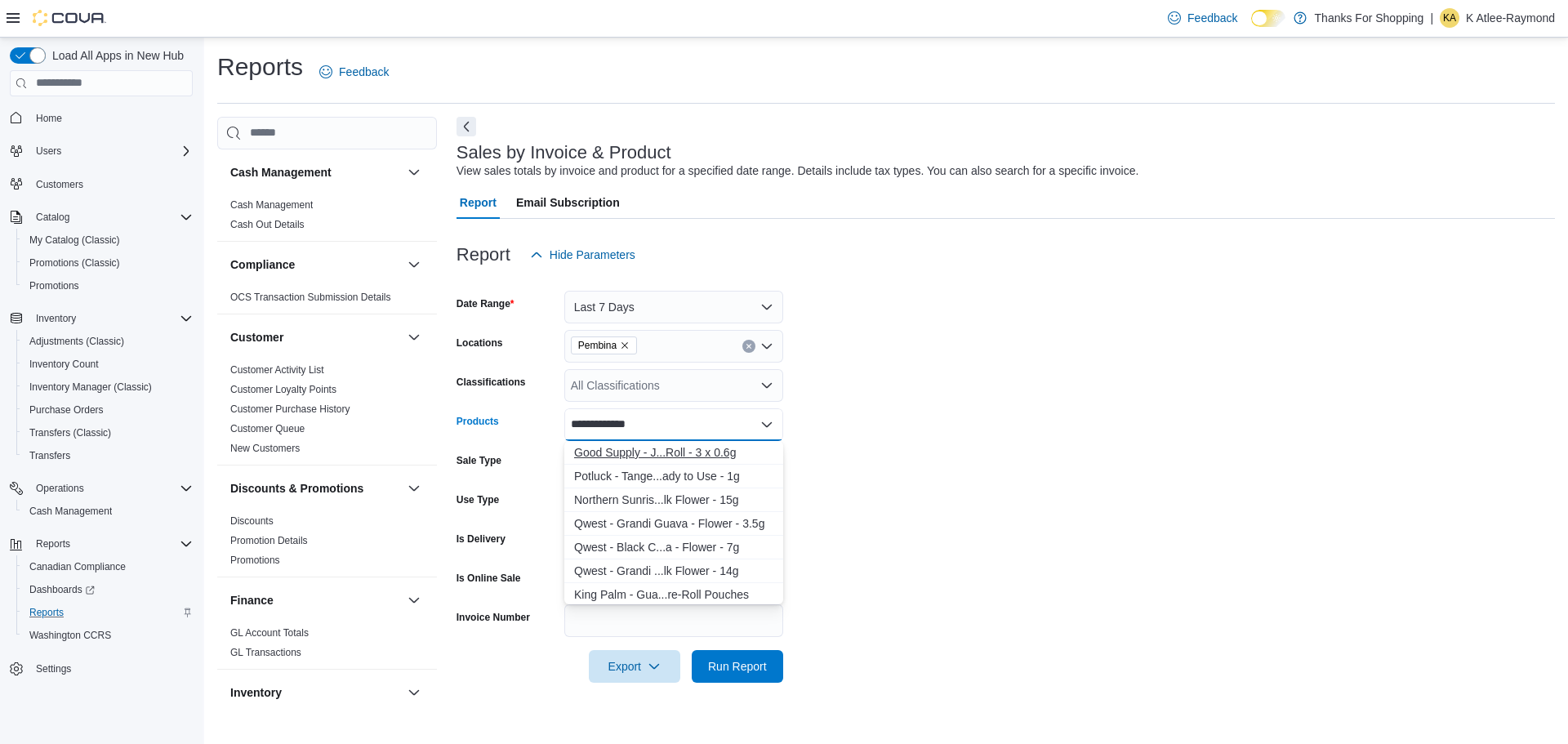 type on "**********" 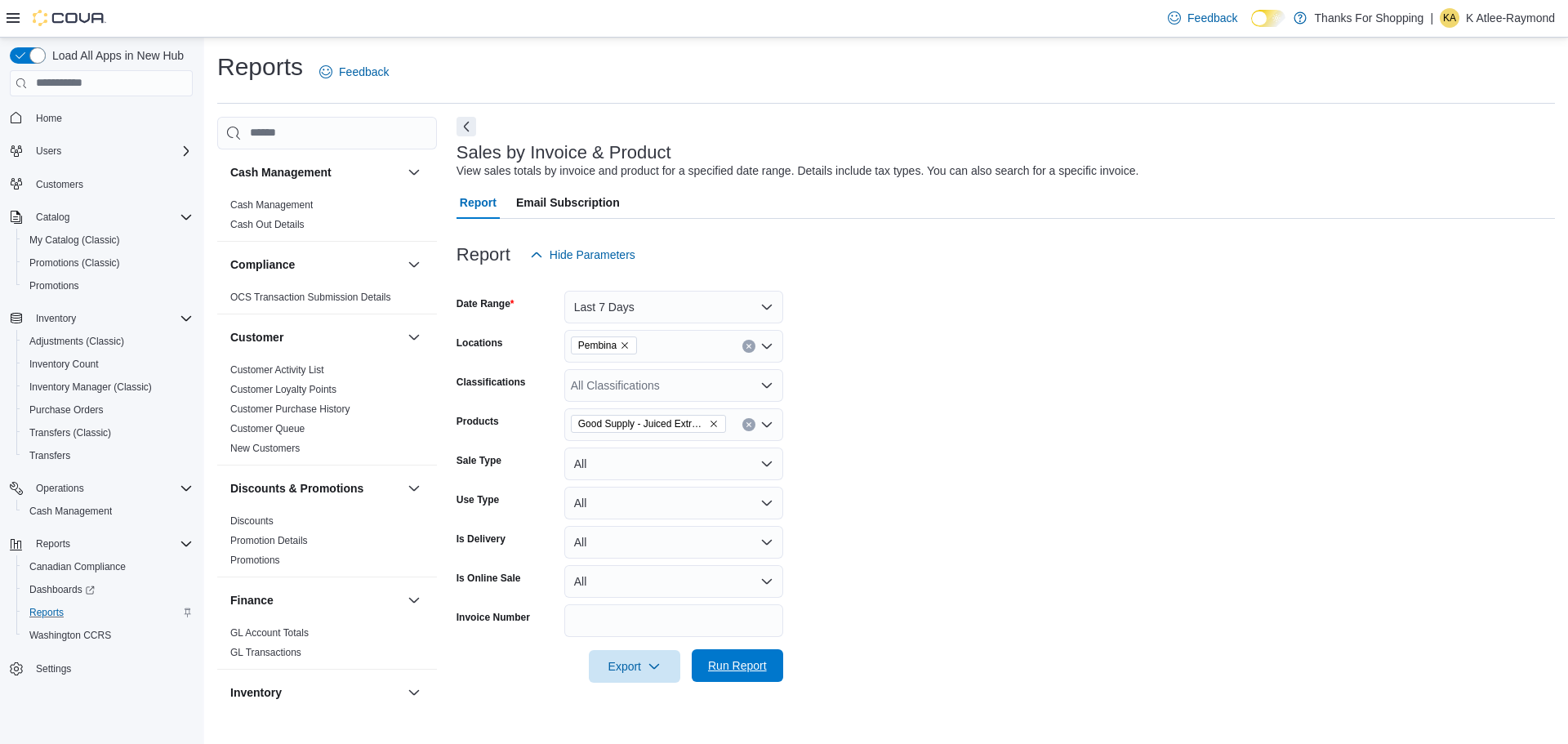 click on "Run Report" at bounding box center (737, 666) 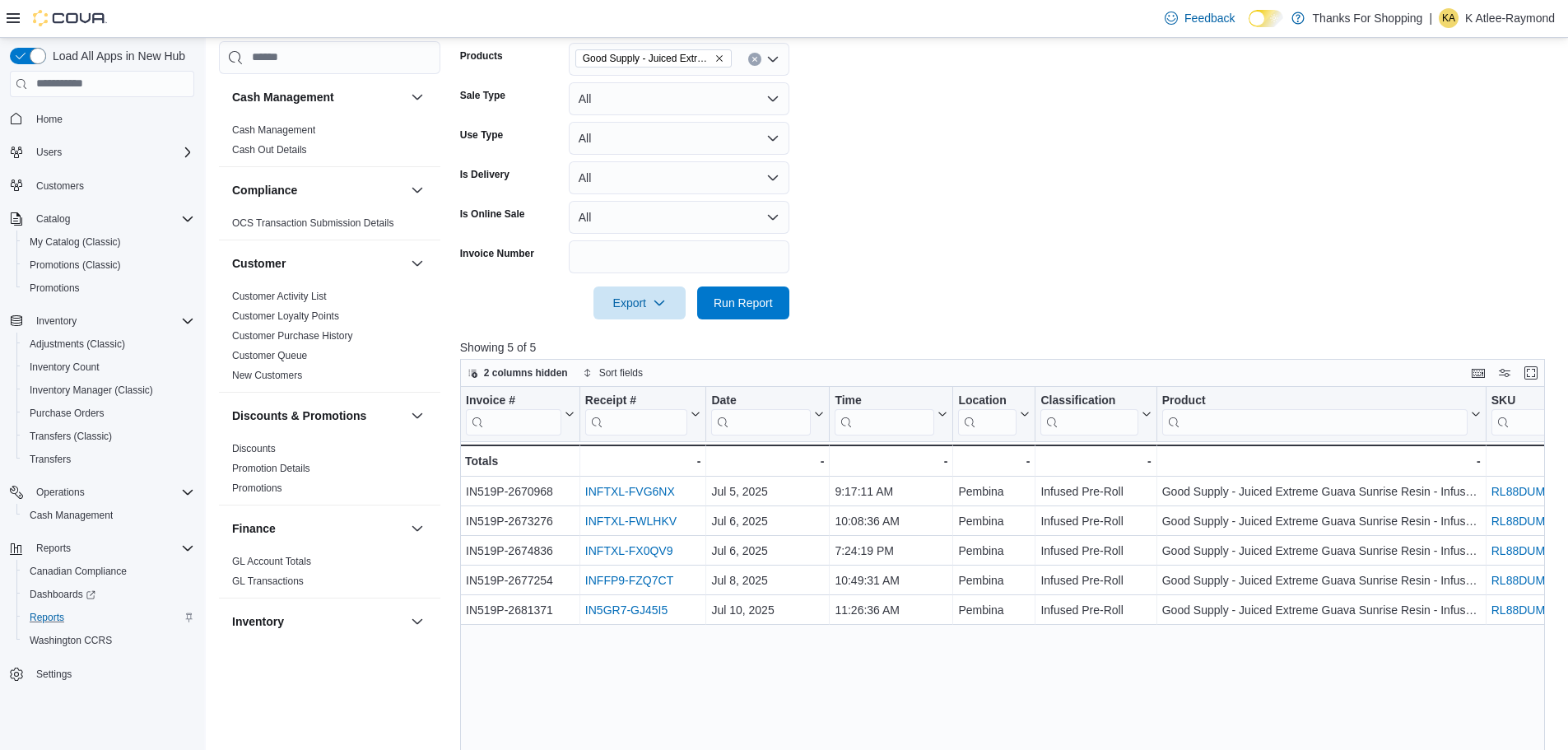 scroll, scrollTop: 398, scrollLeft: 0, axis: vertical 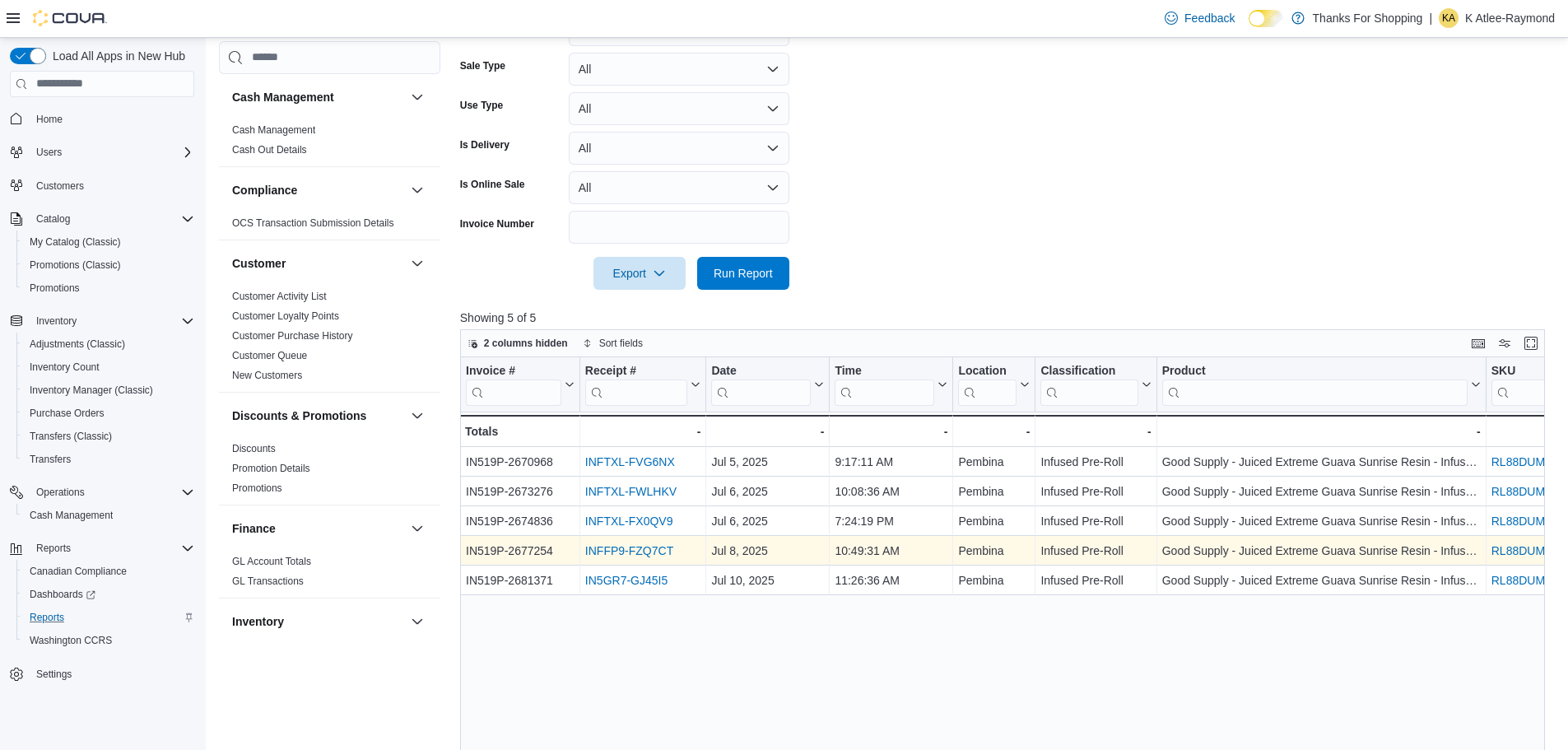 click on "INFFP9-FZQ7CT" at bounding box center [629, 551] 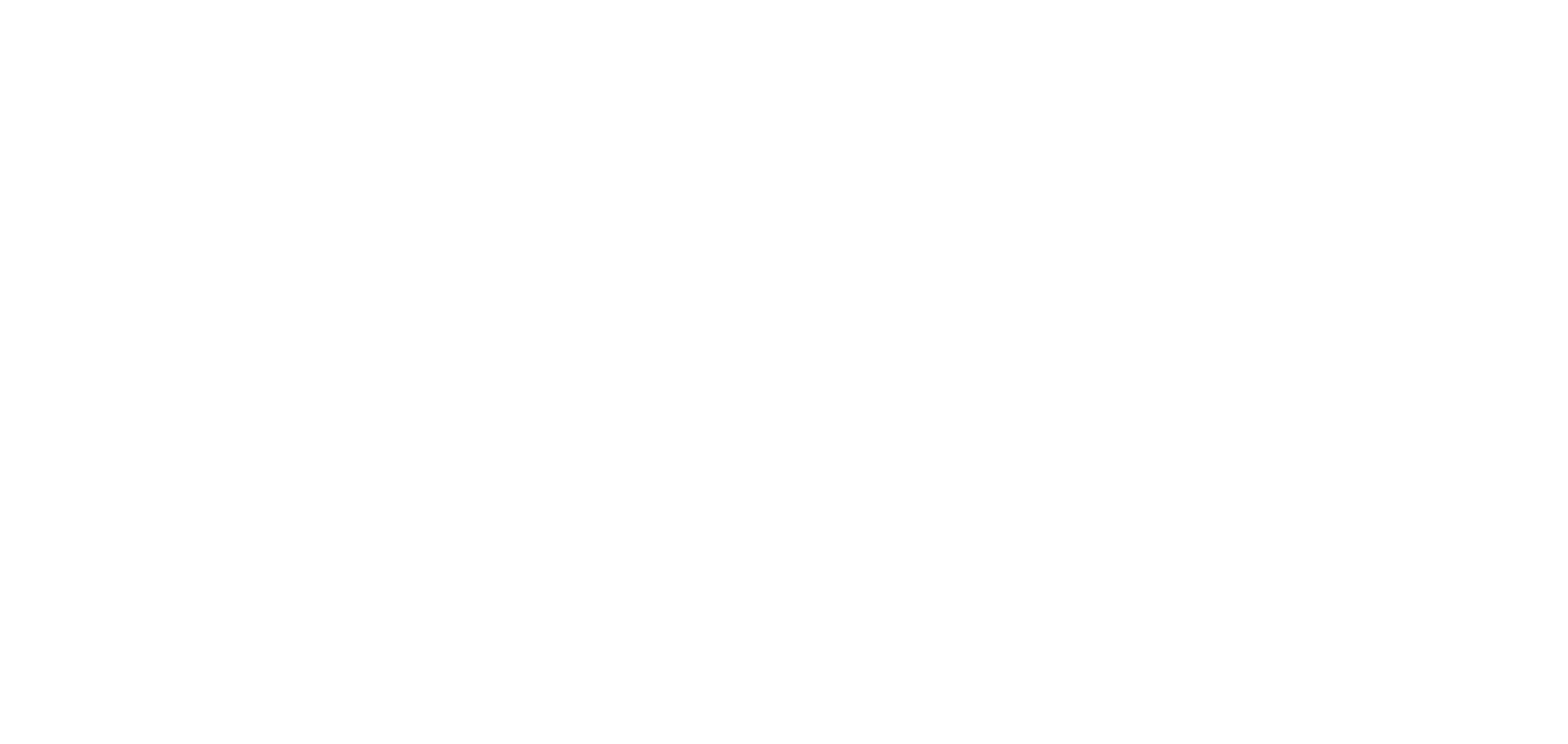 scroll, scrollTop: 0, scrollLeft: 0, axis: both 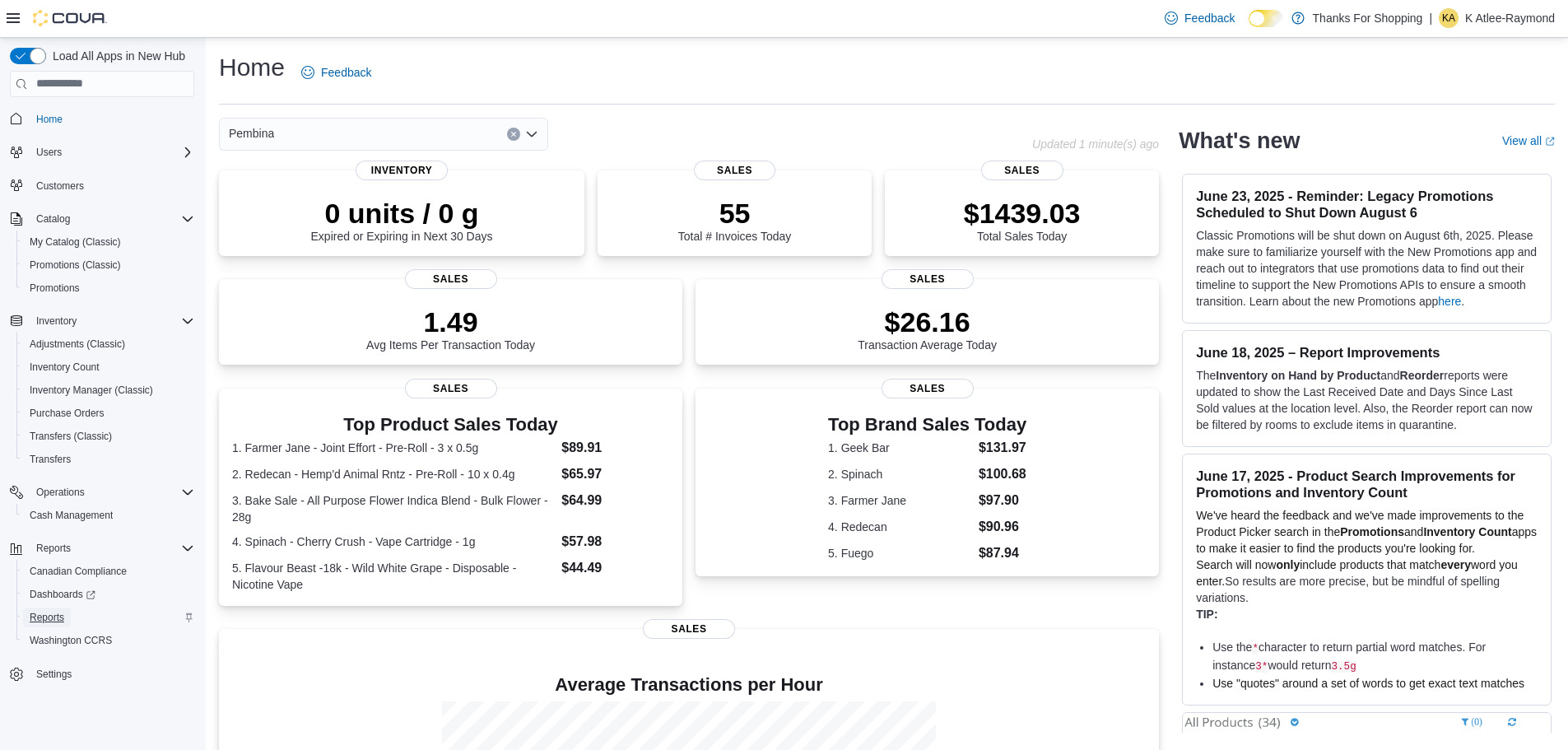 click on "Reports" at bounding box center (47, 617) 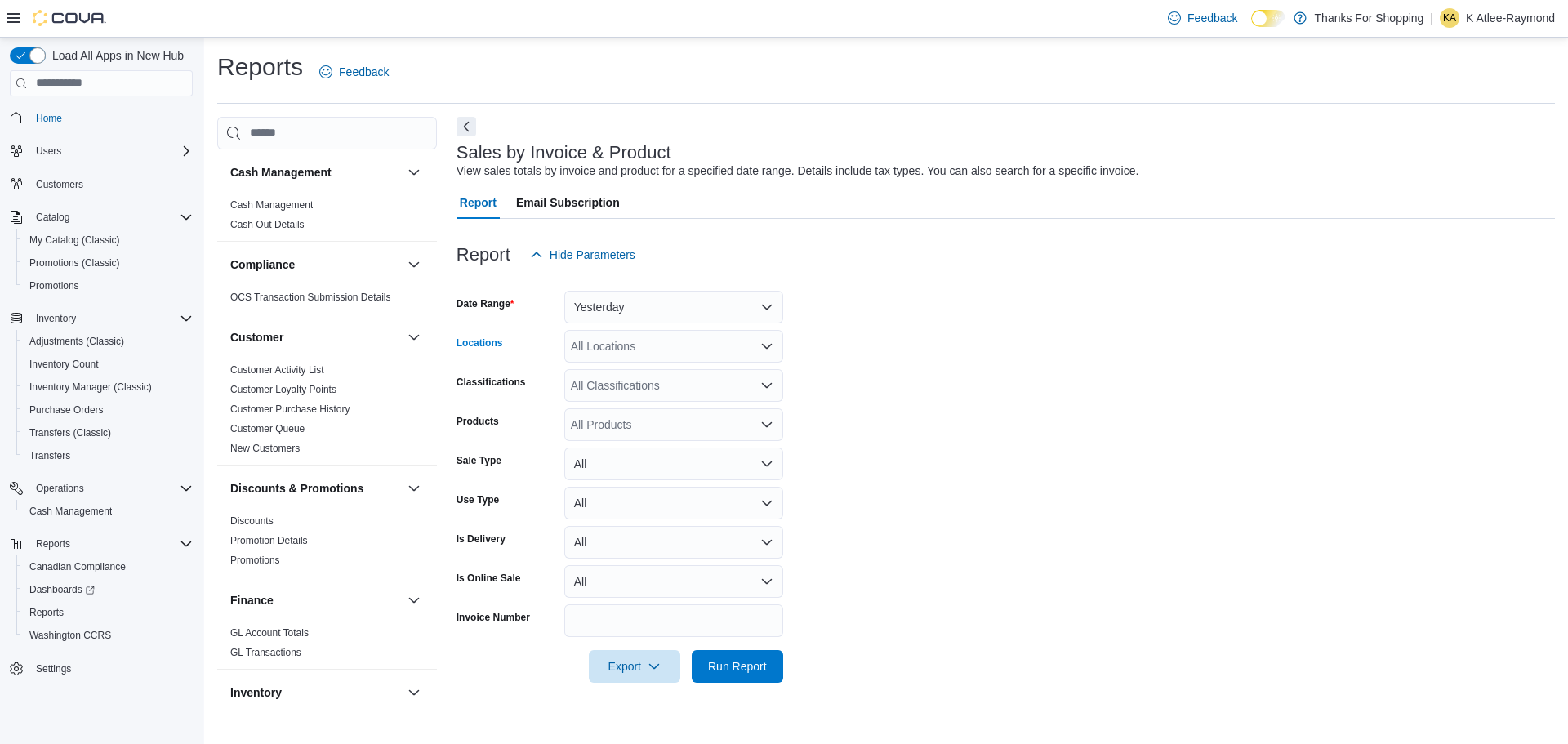 click on "All Locations" at bounding box center (674, 346) 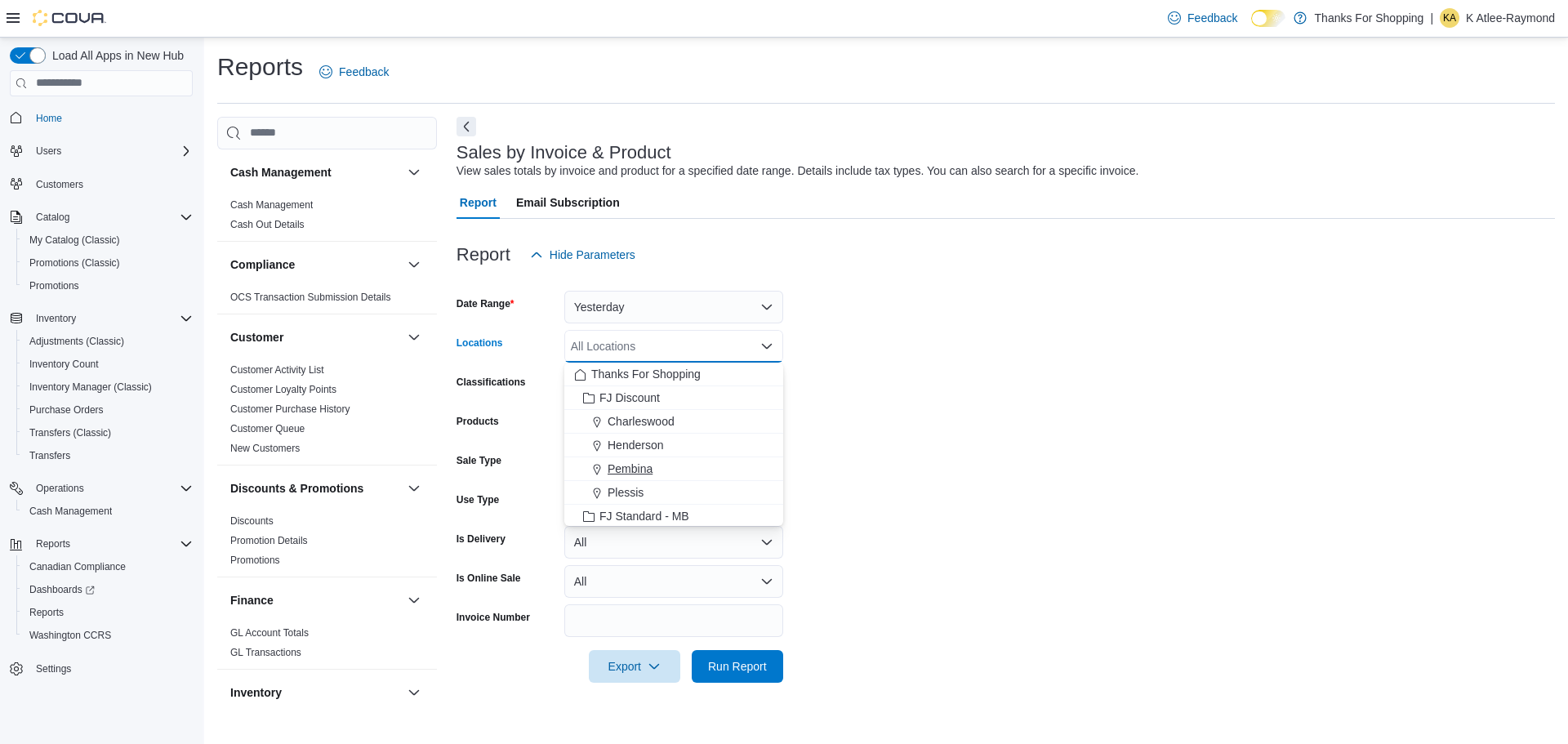 click on "Pembina" at bounding box center [630, 469] 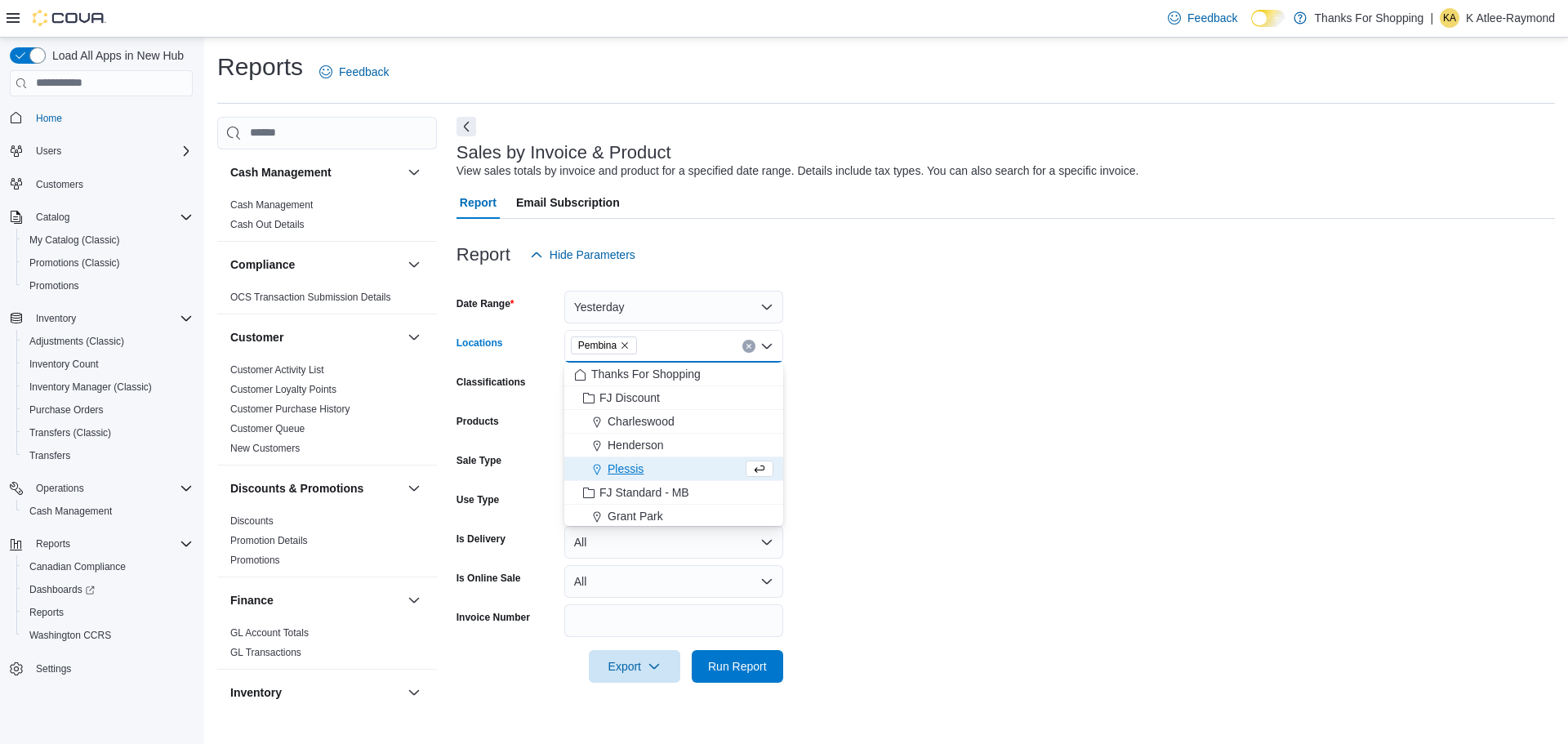click on "Date Range Yesterday Locations [CITY] Combo box. Selected. [CITY]. Press Backspace to delete [CITY]. Combo box input. All Locations. Type some text or, to display a list of choices, press Down Arrow. To exit the list of choices, press Escape. Classifications All Classifications Products All Products Sale Type All Use Type All Is Delivery All Is Online Sale All Invoice Number Export  Run Report" at bounding box center (1005, 477) 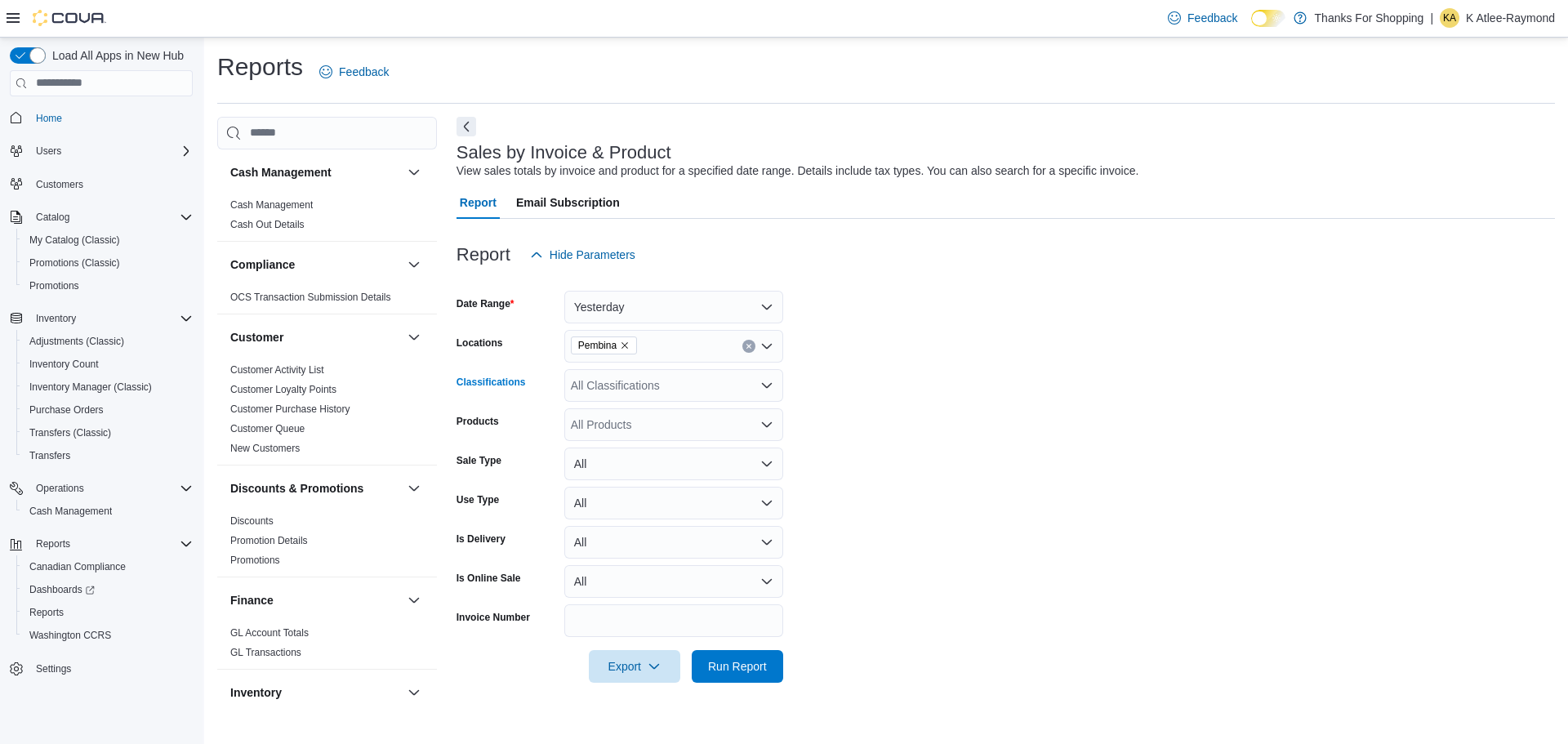 click on "All Classifications" at bounding box center [674, 385] 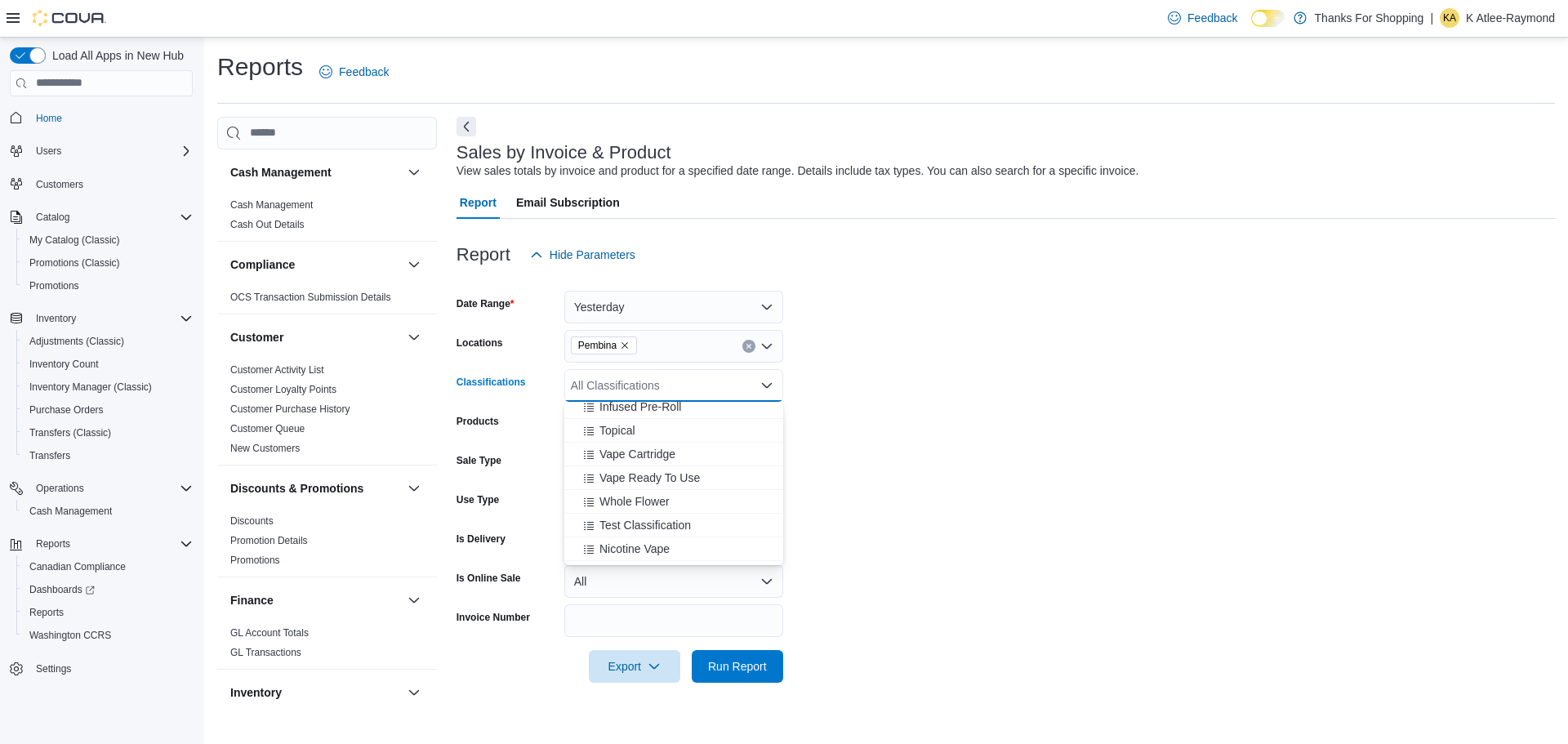 scroll, scrollTop: 784, scrollLeft: 0, axis: vertical 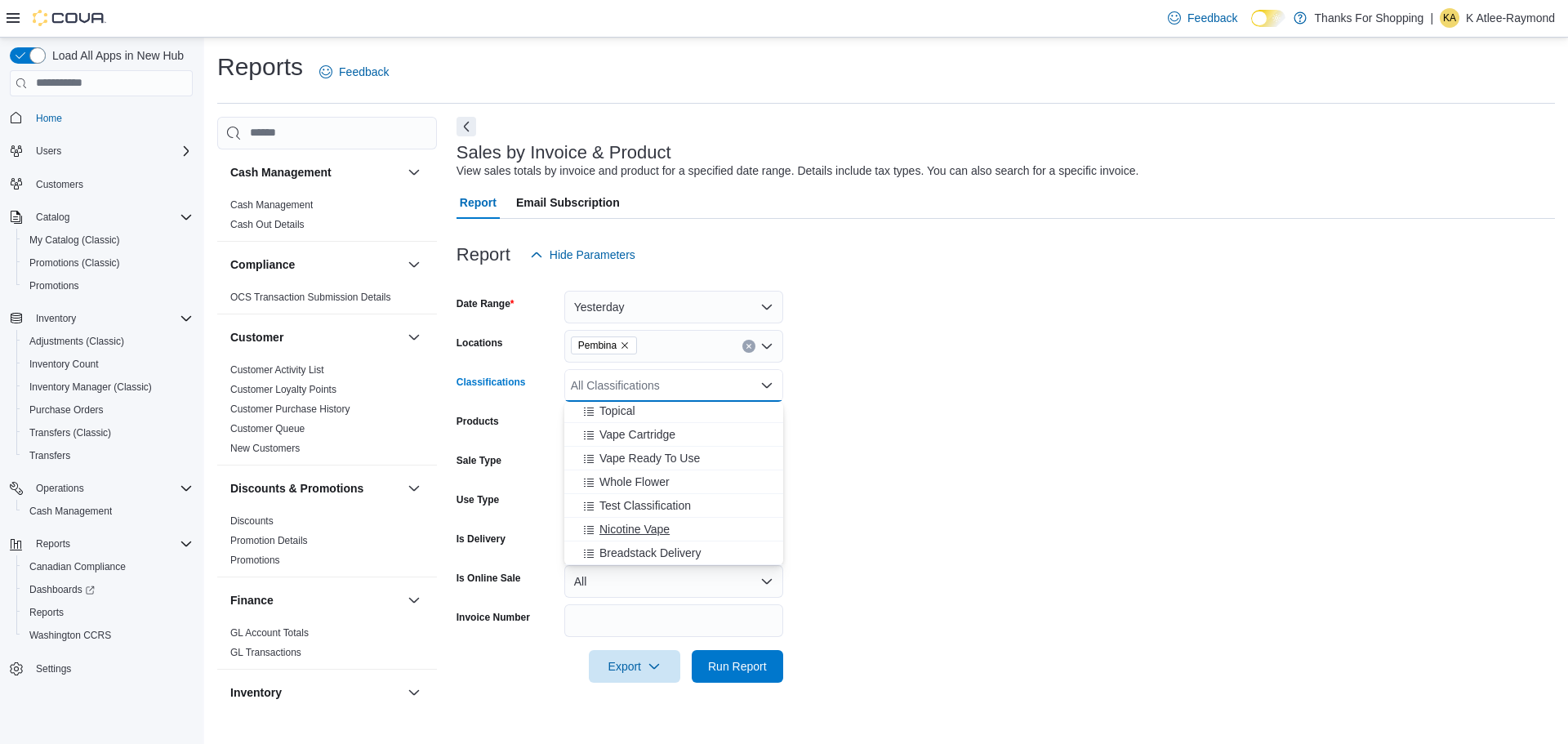 click on "Nicotine Vape" at bounding box center [635, 529] 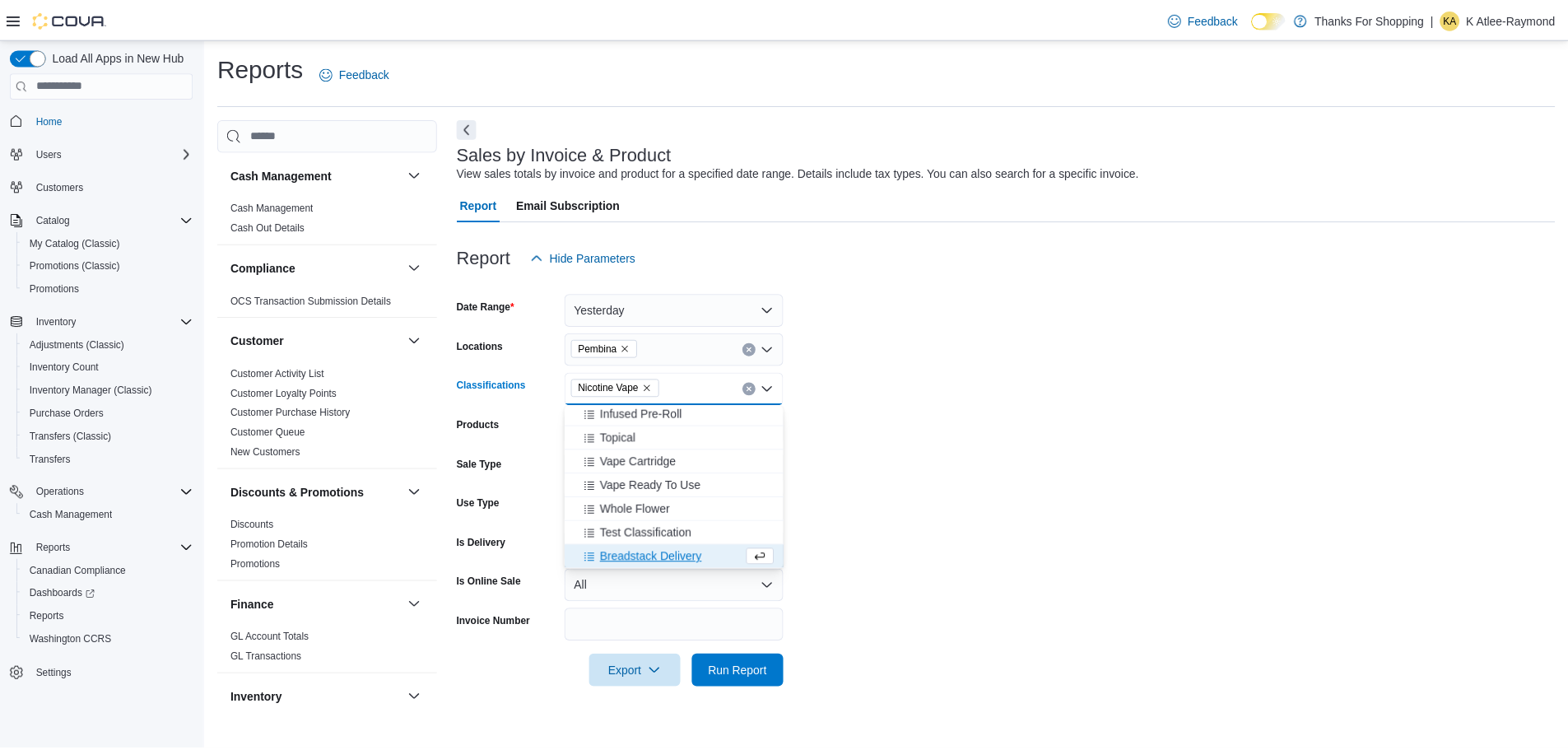 scroll, scrollTop: 766, scrollLeft: 0, axis: vertical 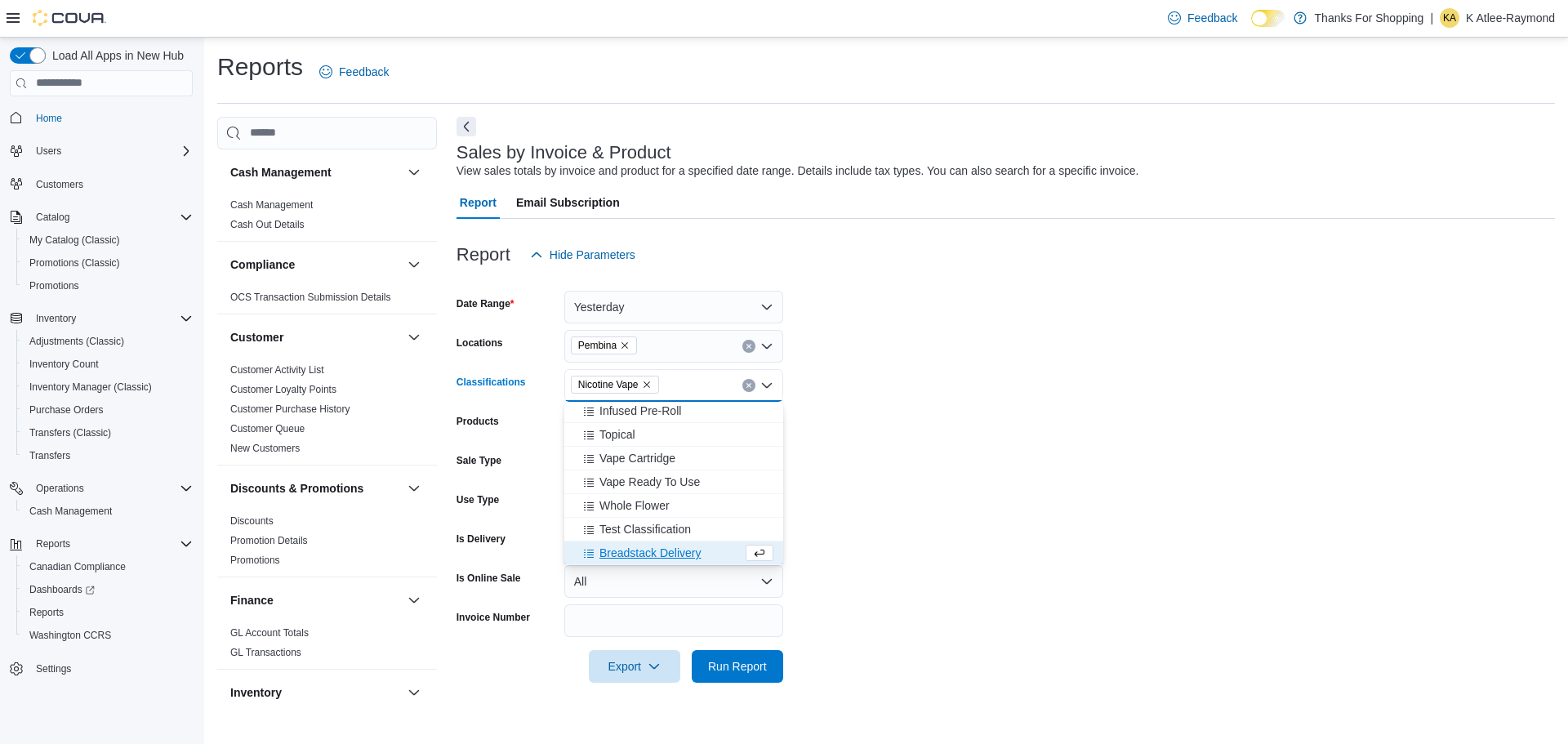 click on "Date Range Yesterday Locations Pembina Classifications Nicotine Vape Combo box. Selected. Nicotine Vape. Press Backspace to delete Nicotine Vape. Combo box input. All Classifications. Type some text or, to display a list of choices, press Down Arrow. To exit the list of choices, press Escape. Products All Products Sale Type All Use Type All Is Delivery All Is Online Sale All Invoice Number Export  Run Report" at bounding box center (1005, 477) 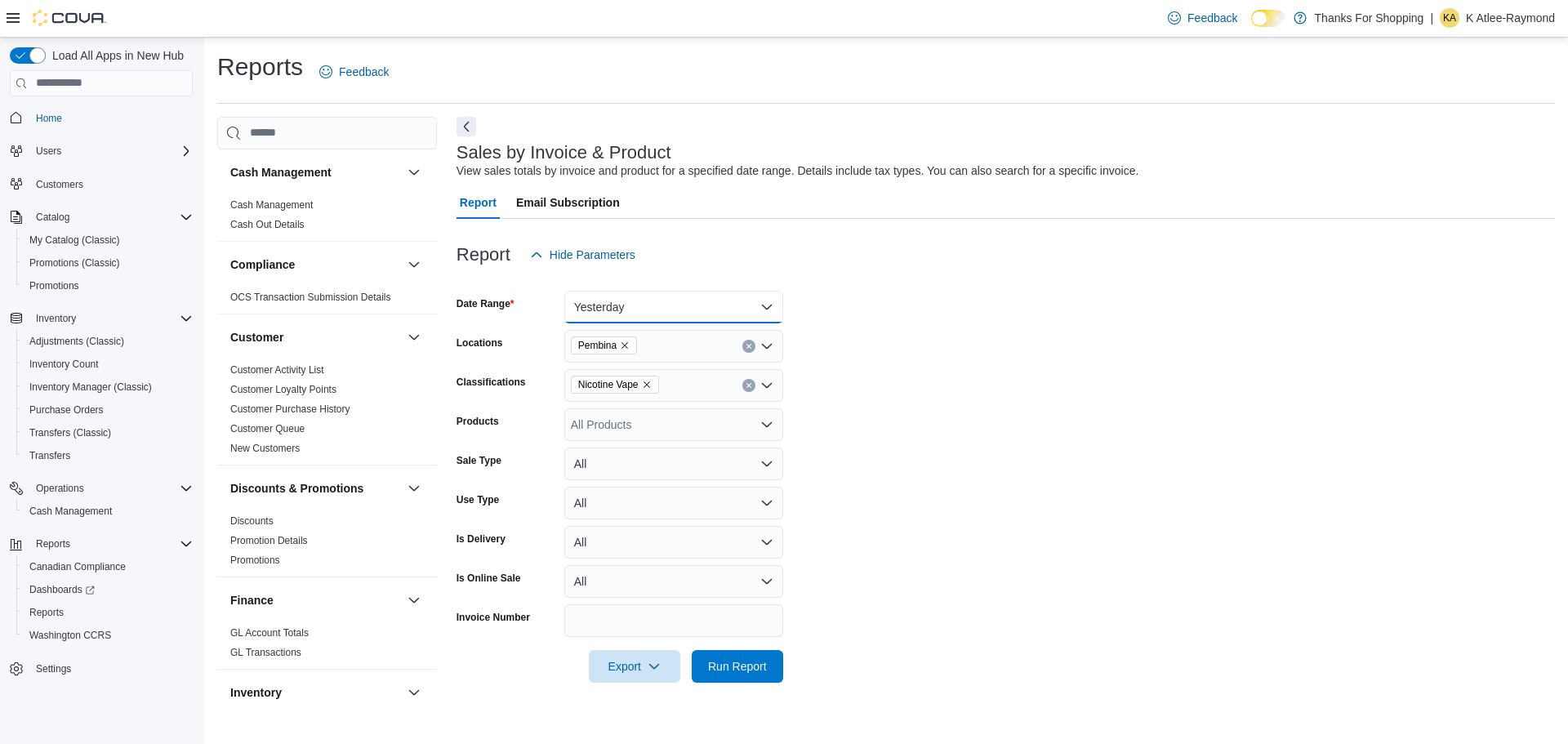 click on "Yesterday" at bounding box center (674, 307) 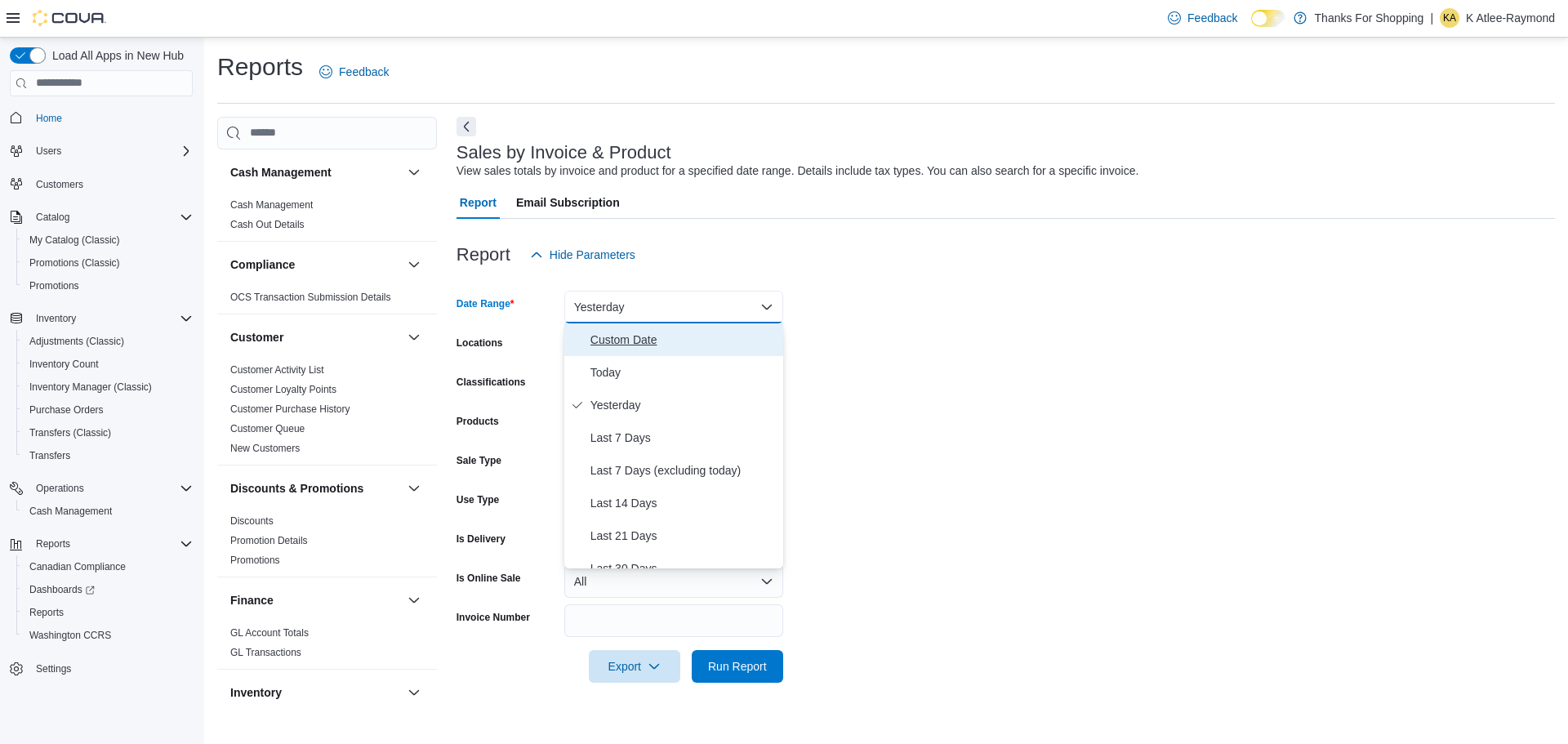 click on "Custom Date" at bounding box center [684, 340] 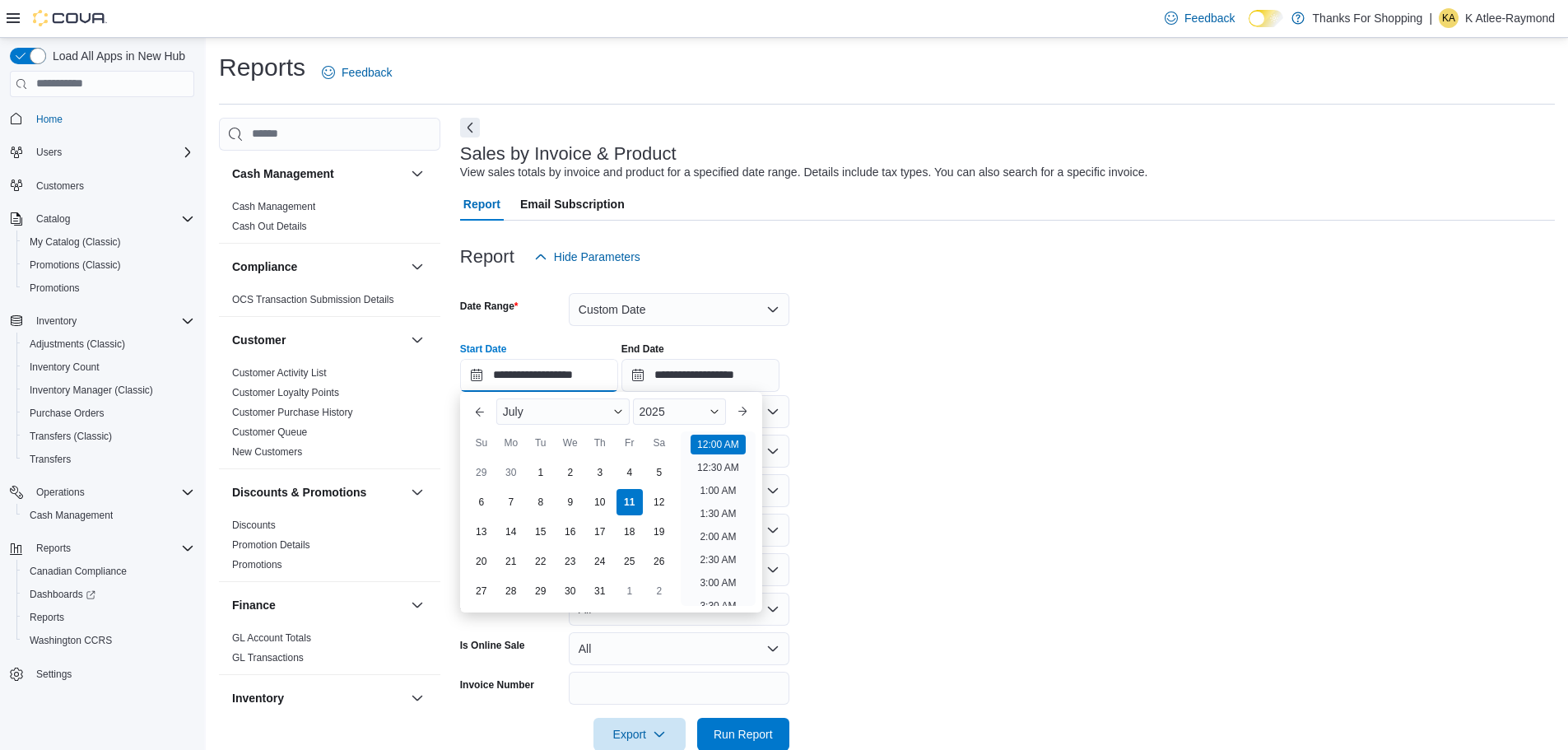 click on "**********" at bounding box center (539, 375) 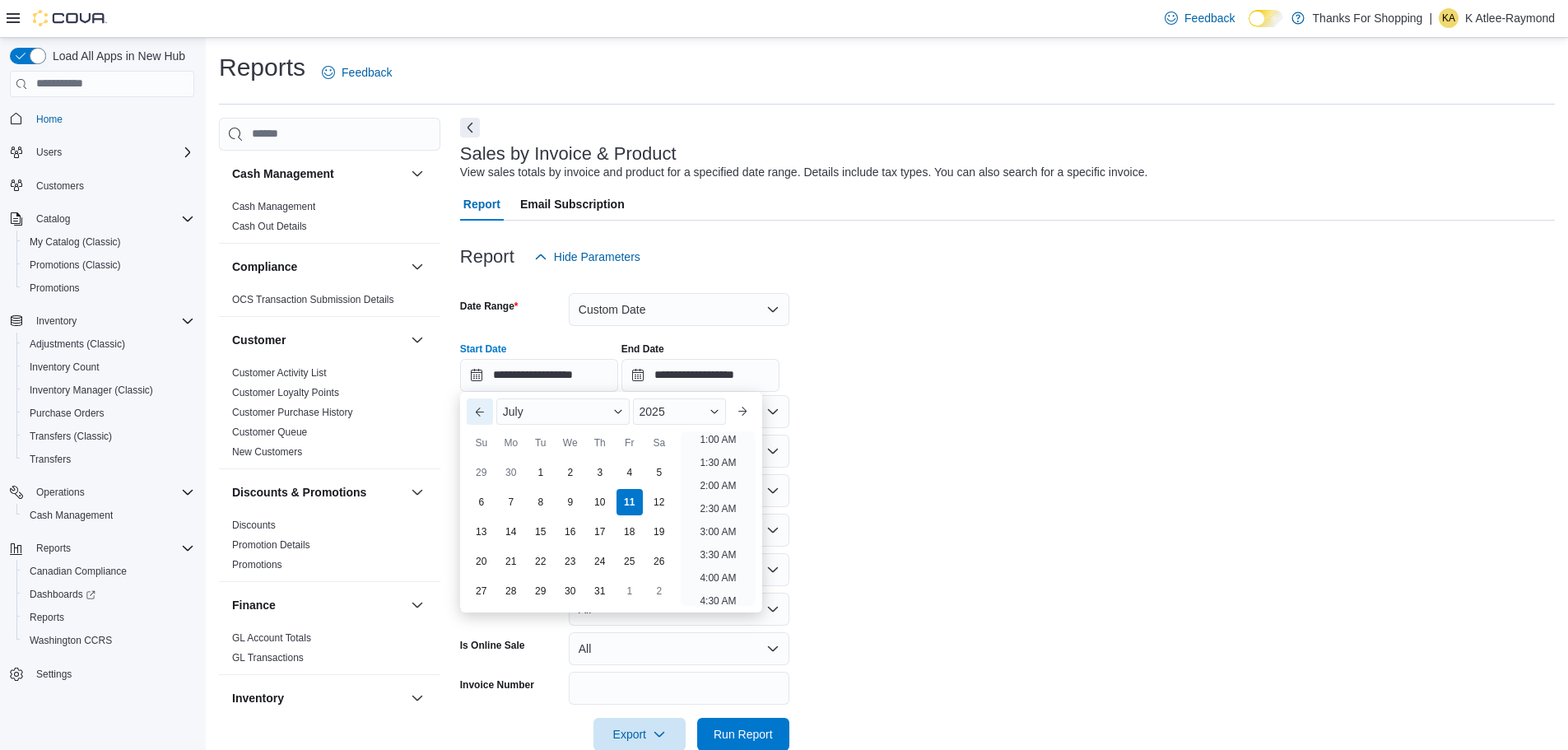 click on "Previous Month" at bounding box center (480, 412) 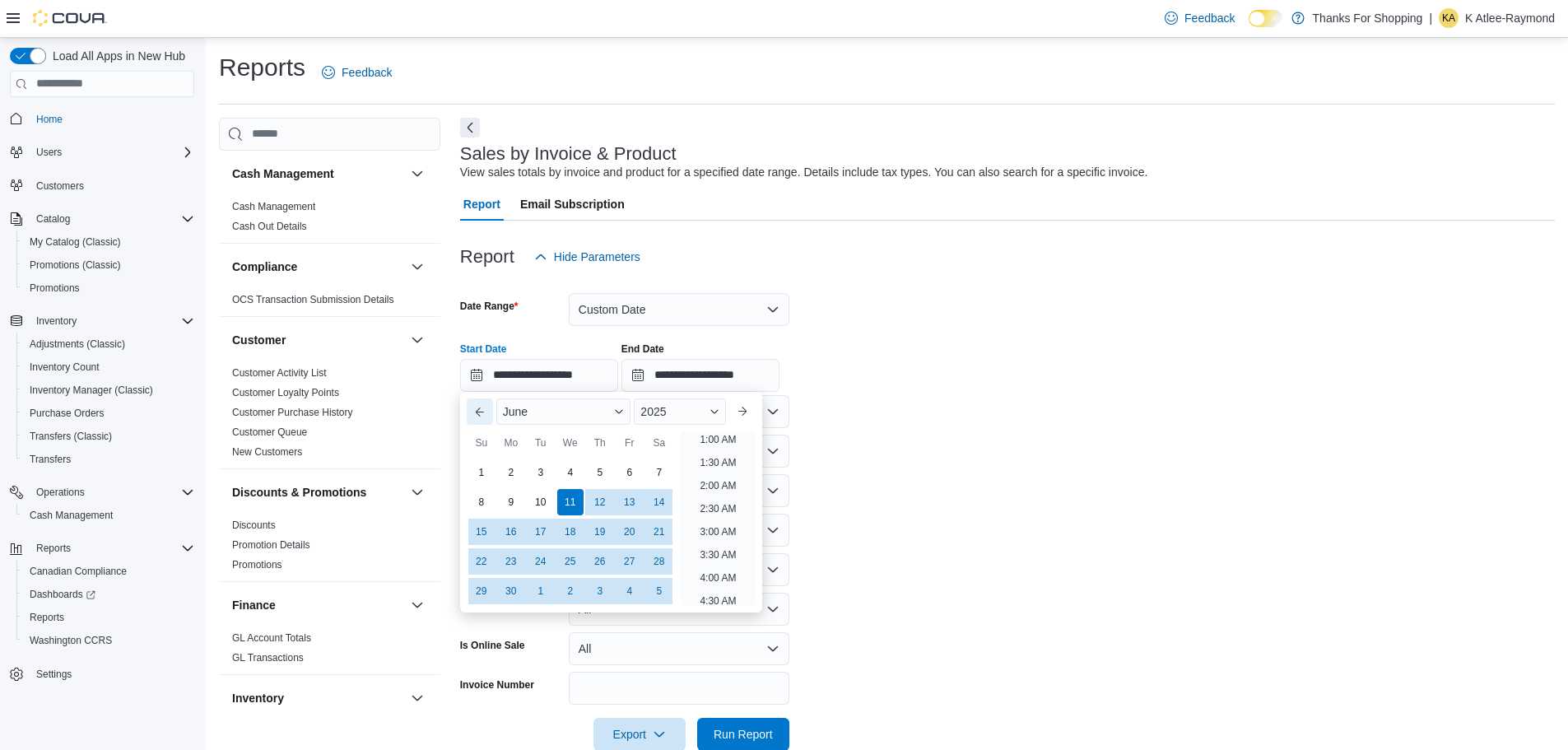 scroll, scrollTop: 3, scrollLeft: 0, axis: vertical 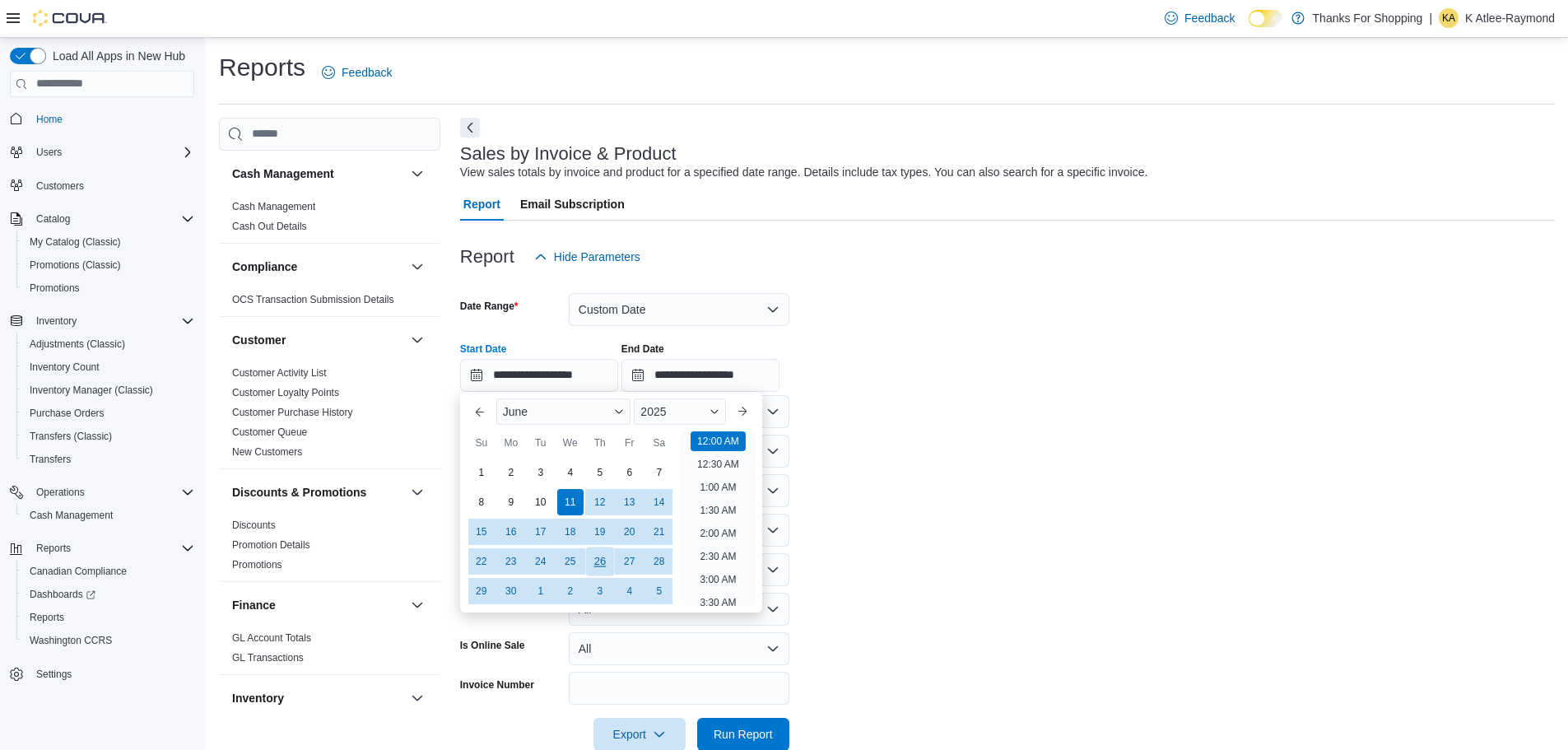 click on "26" at bounding box center (599, 561) 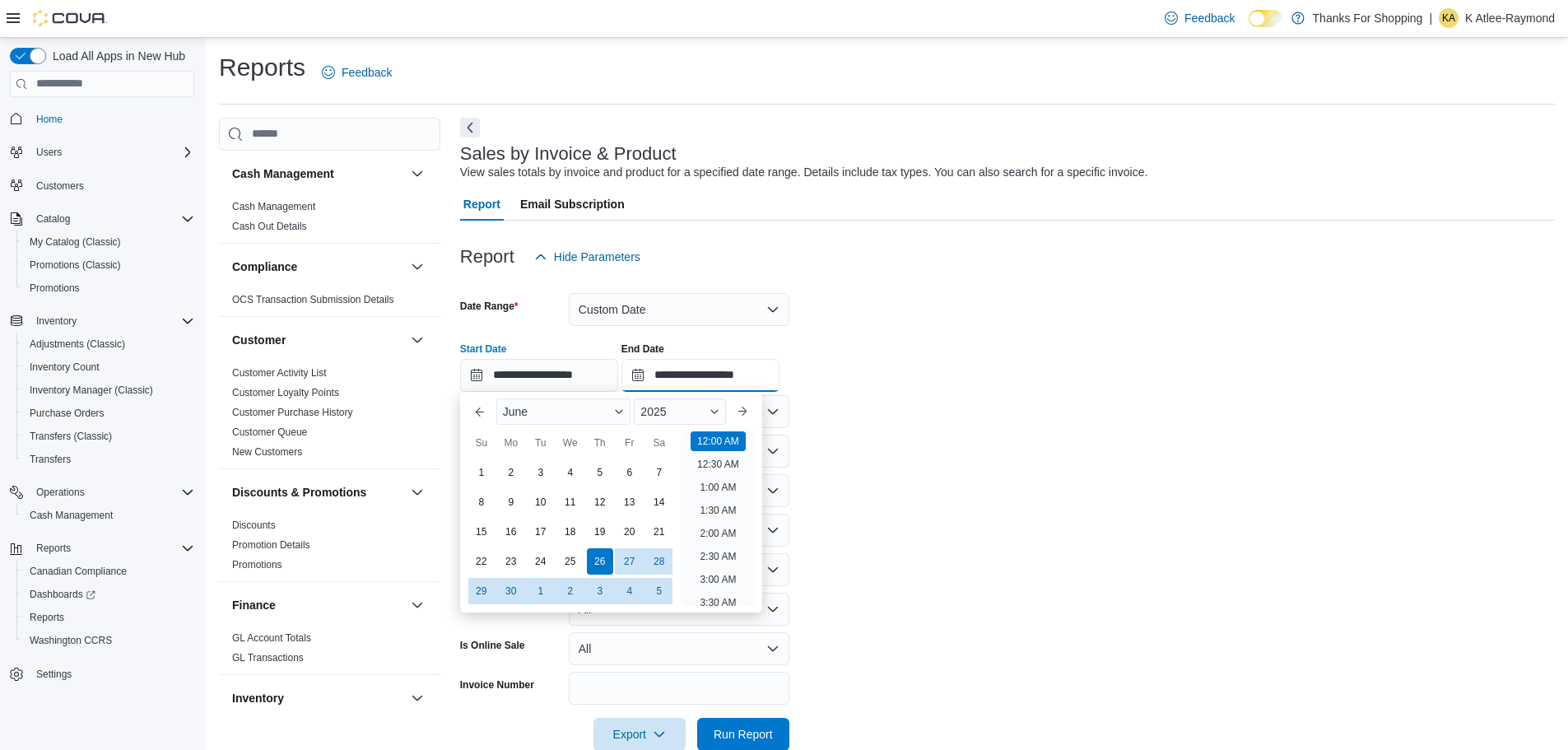 click on "**********" at bounding box center [700, 375] 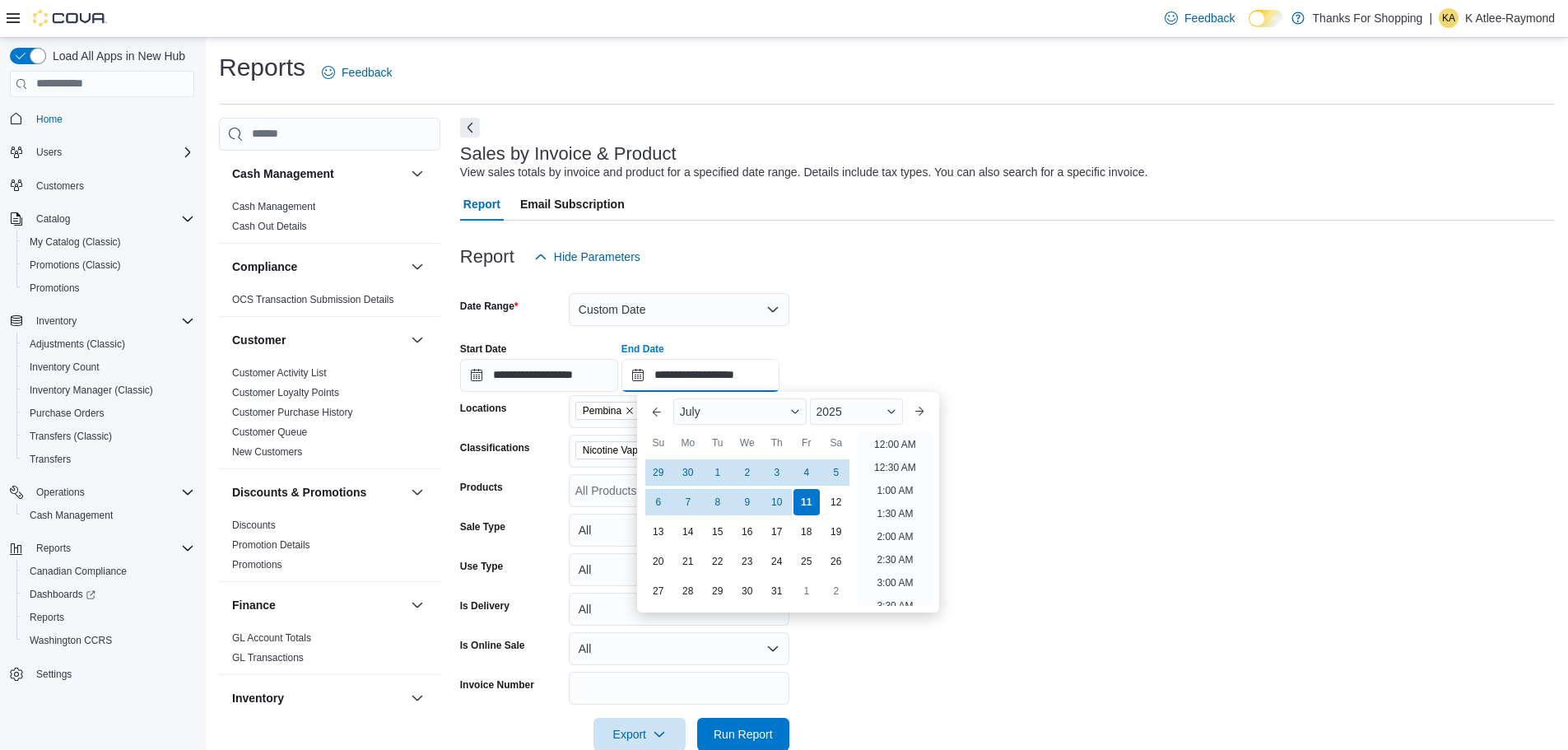 scroll, scrollTop: 935, scrollLeft: 0, axis: vertical 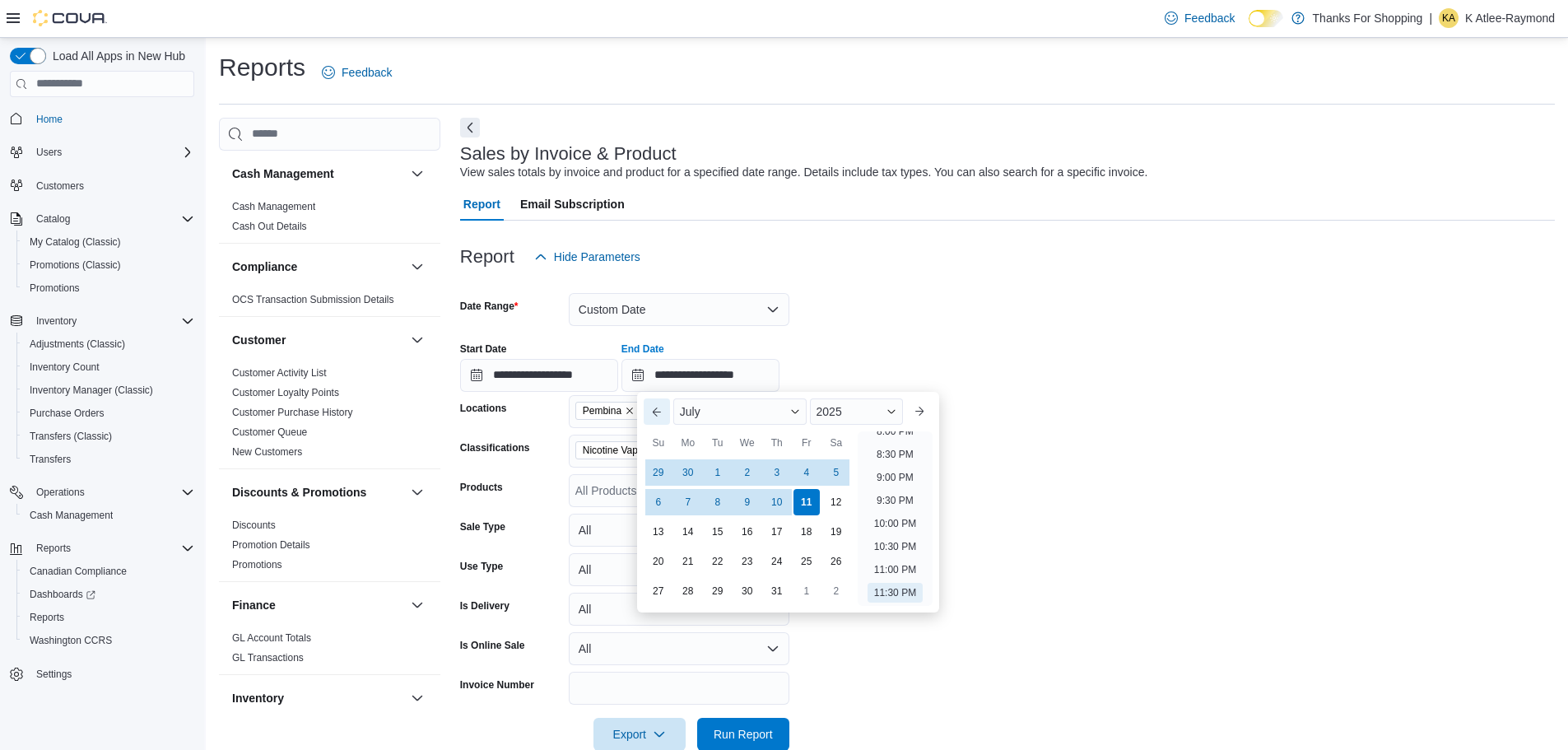 click on "Previous Month" at bounding box center [657, 412] 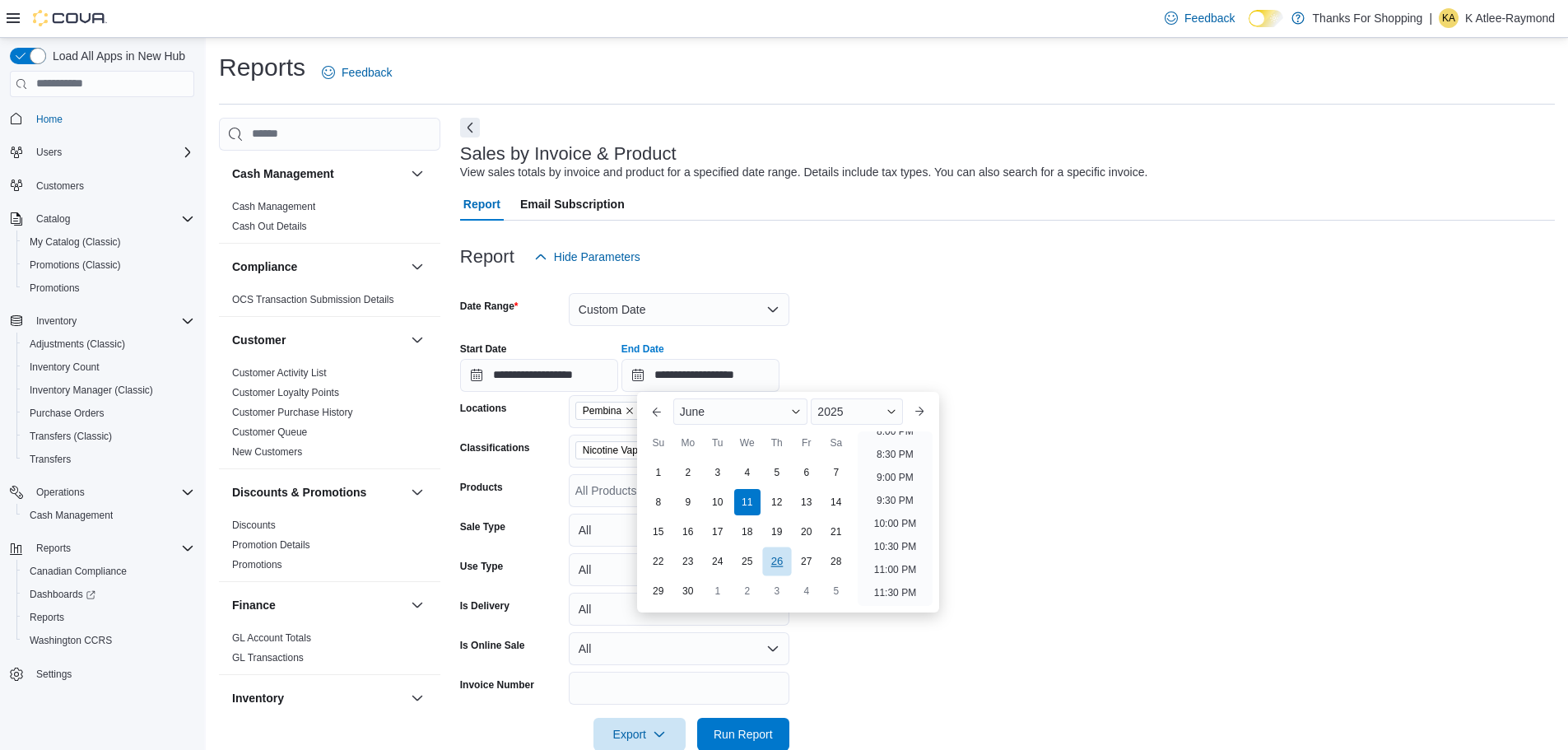 click on "26" at bounding box center (776, 561) 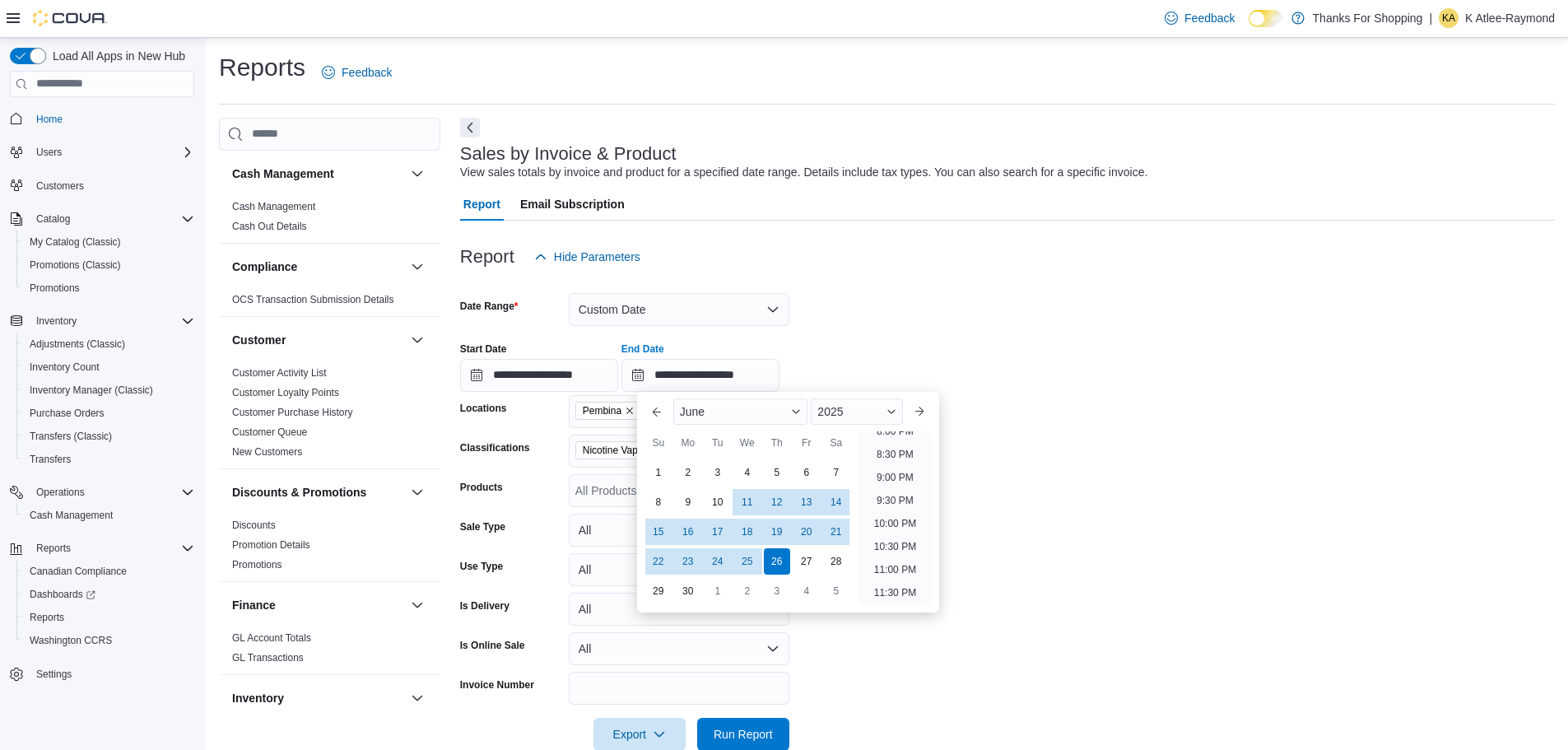 click on "**********" at bounding box center (1007, 512) 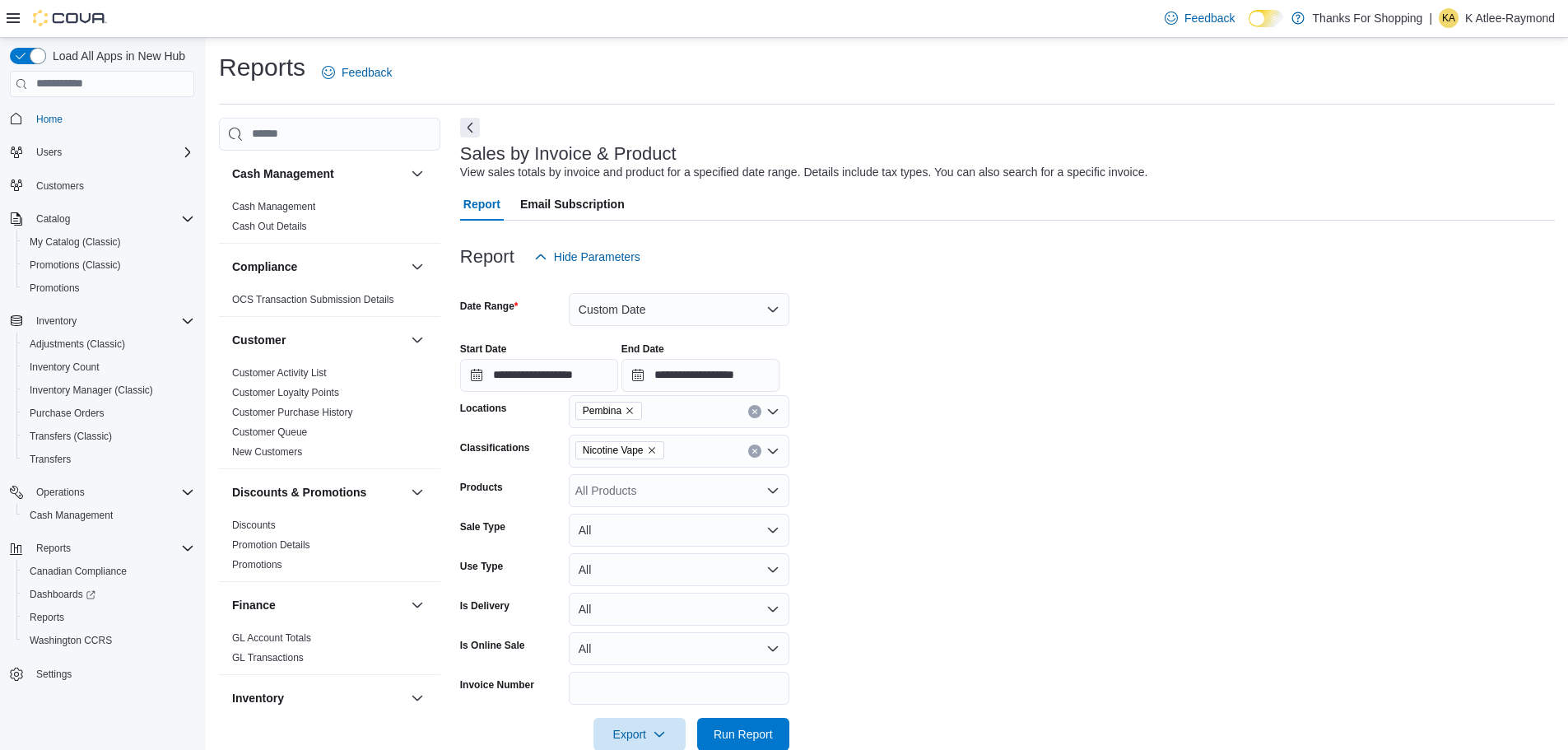 scroll, scrollTop: 34, scrollLeft: 0, axis: vertical 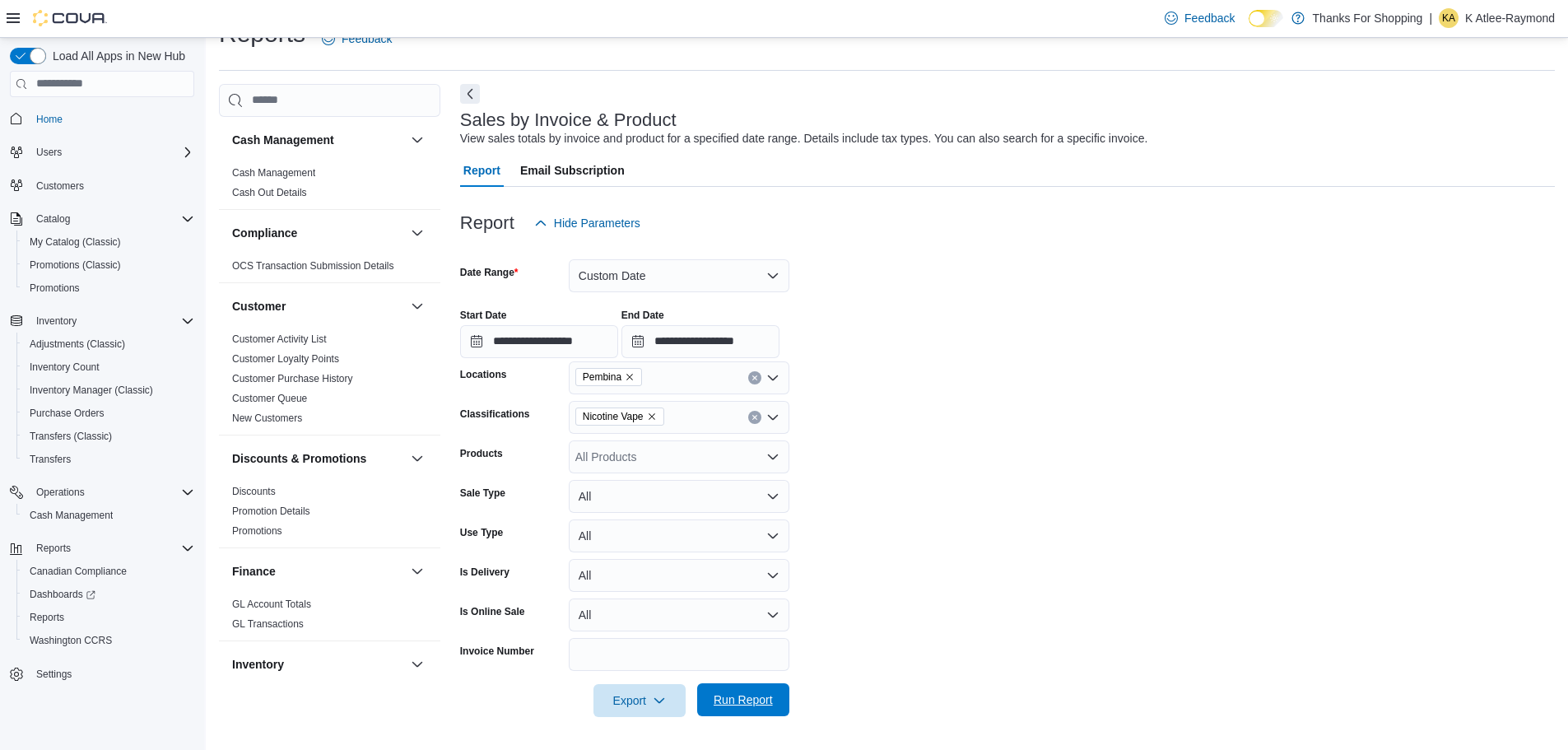 click on "Run Report" at bounding box center [743, 700] 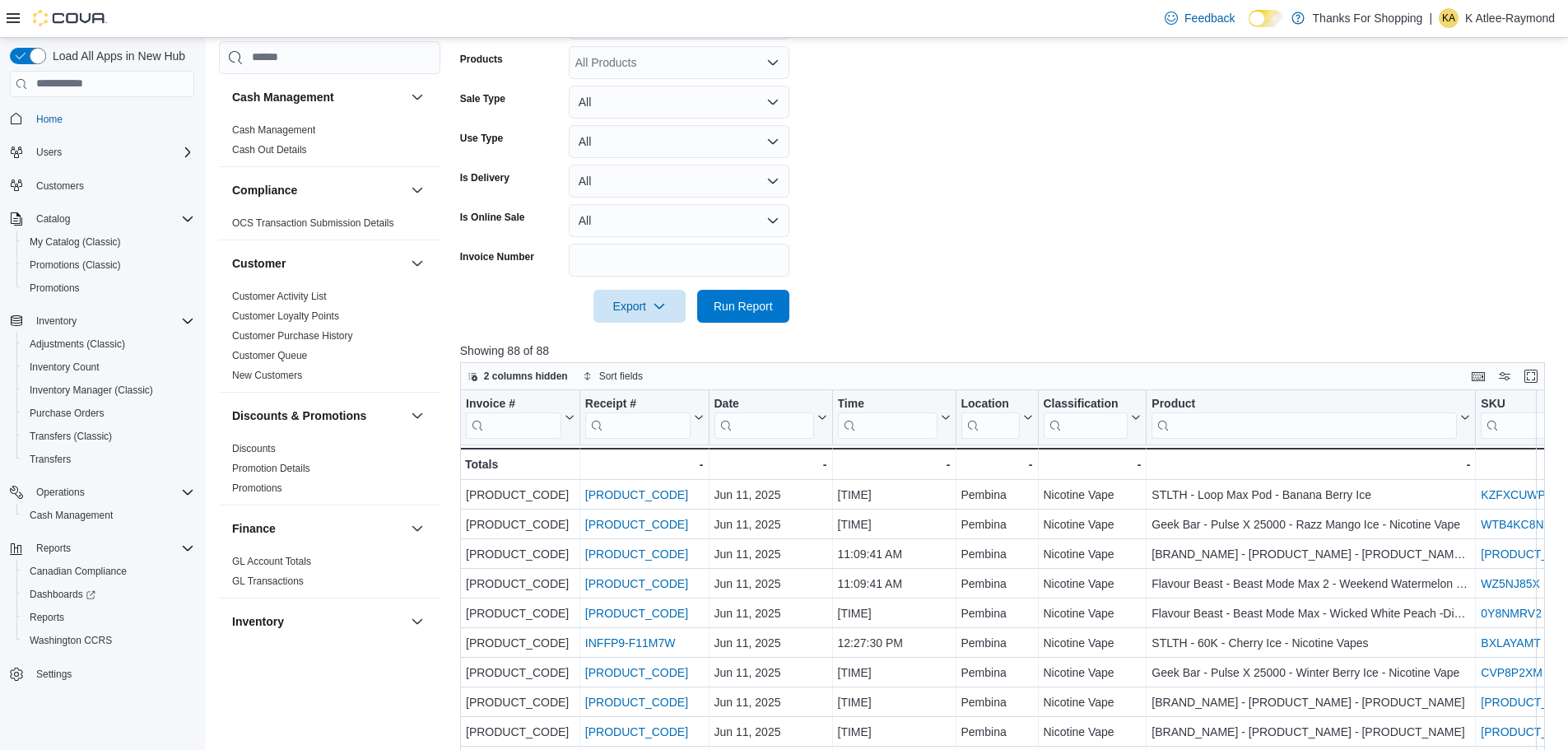 scroll, scrollTop: 430, scrollLeft: 0, axis: vertical 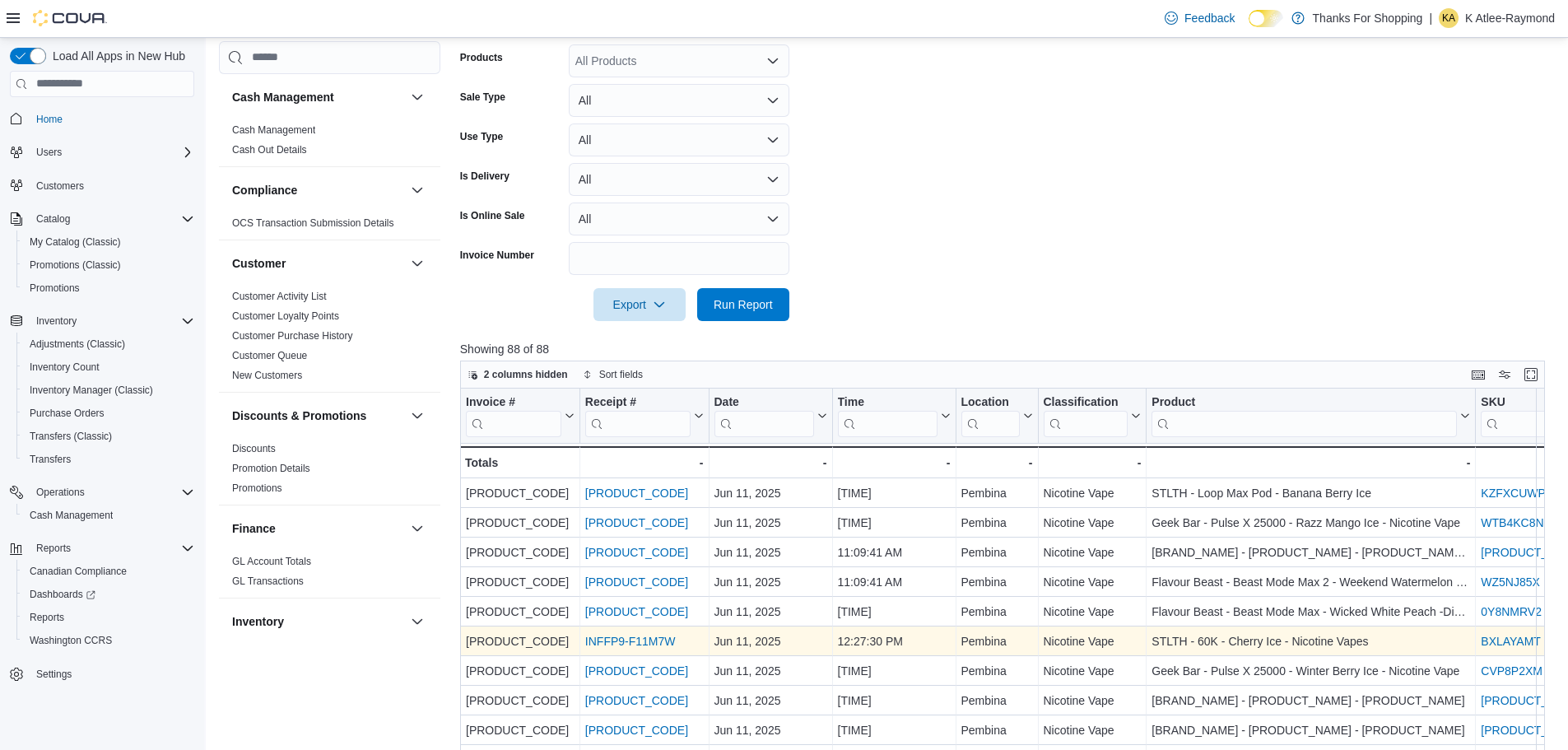 click on "INFFP9-F11M7W" at bounding box center [630, 641] 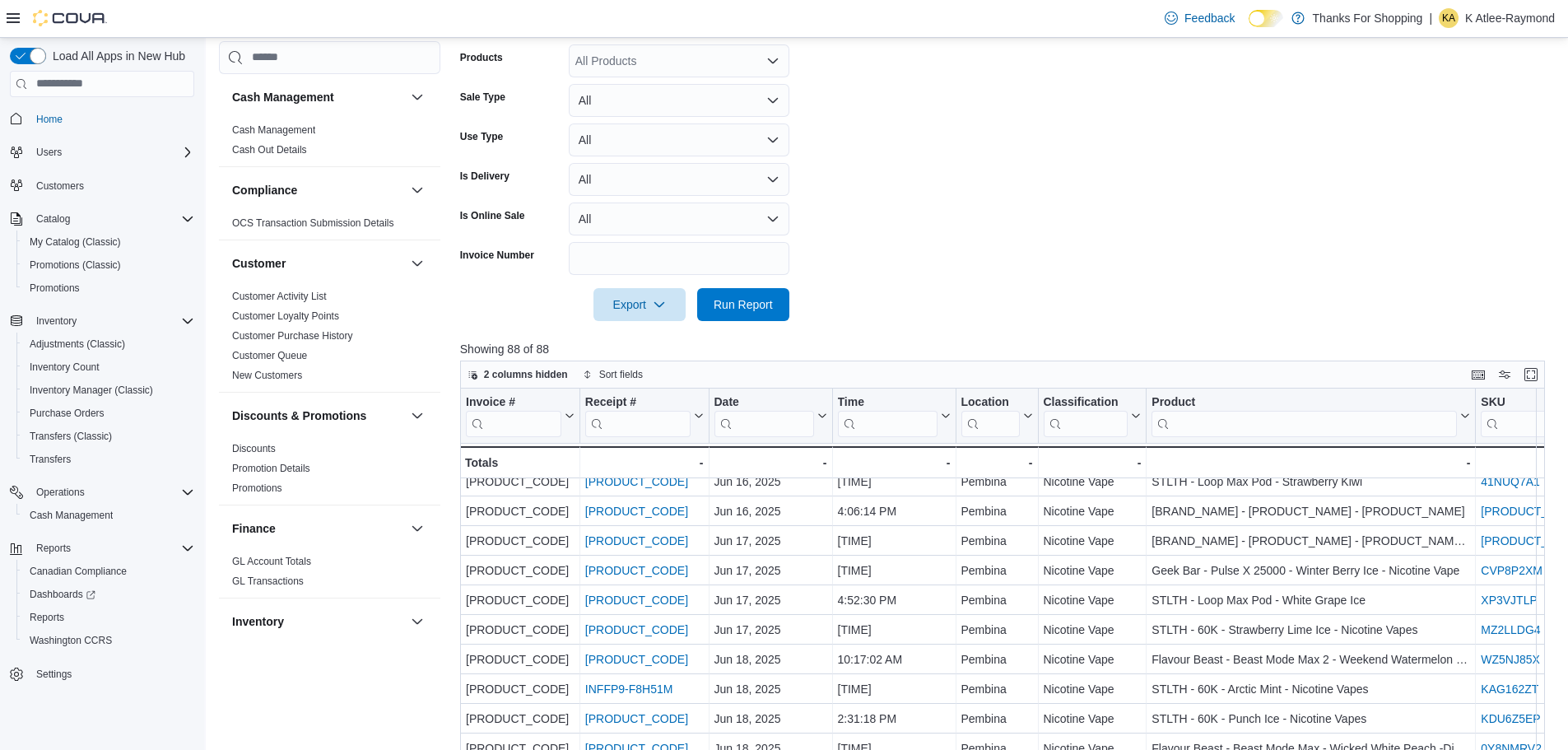 scroll, scrollTop: 1037, scrollLeft: 0, axis: vertical 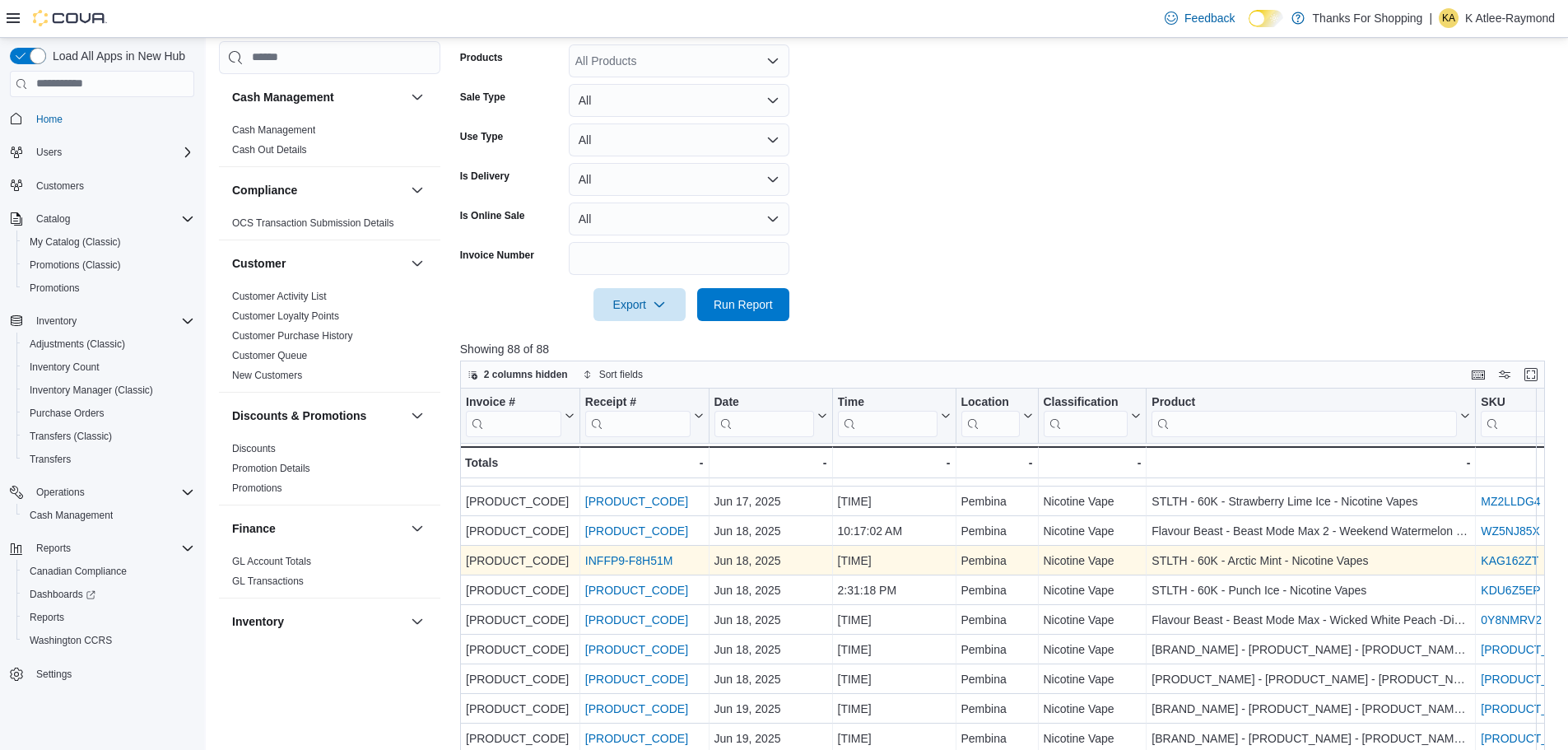 click on "INFFP9-F8H51M" at bounding box center [629, 561] 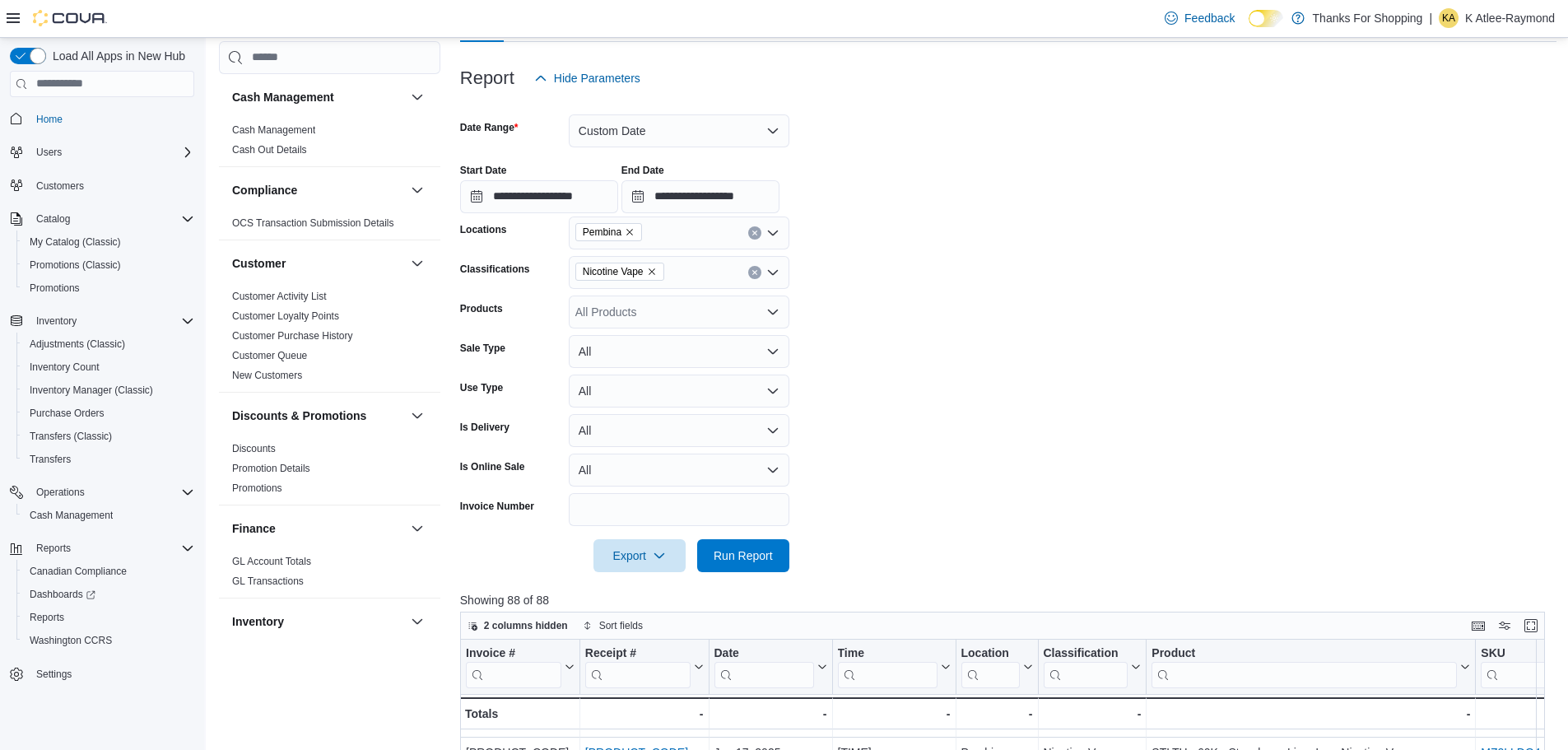 scroll, scrollTop: 147, scrollLeft: 0, axis: vertical 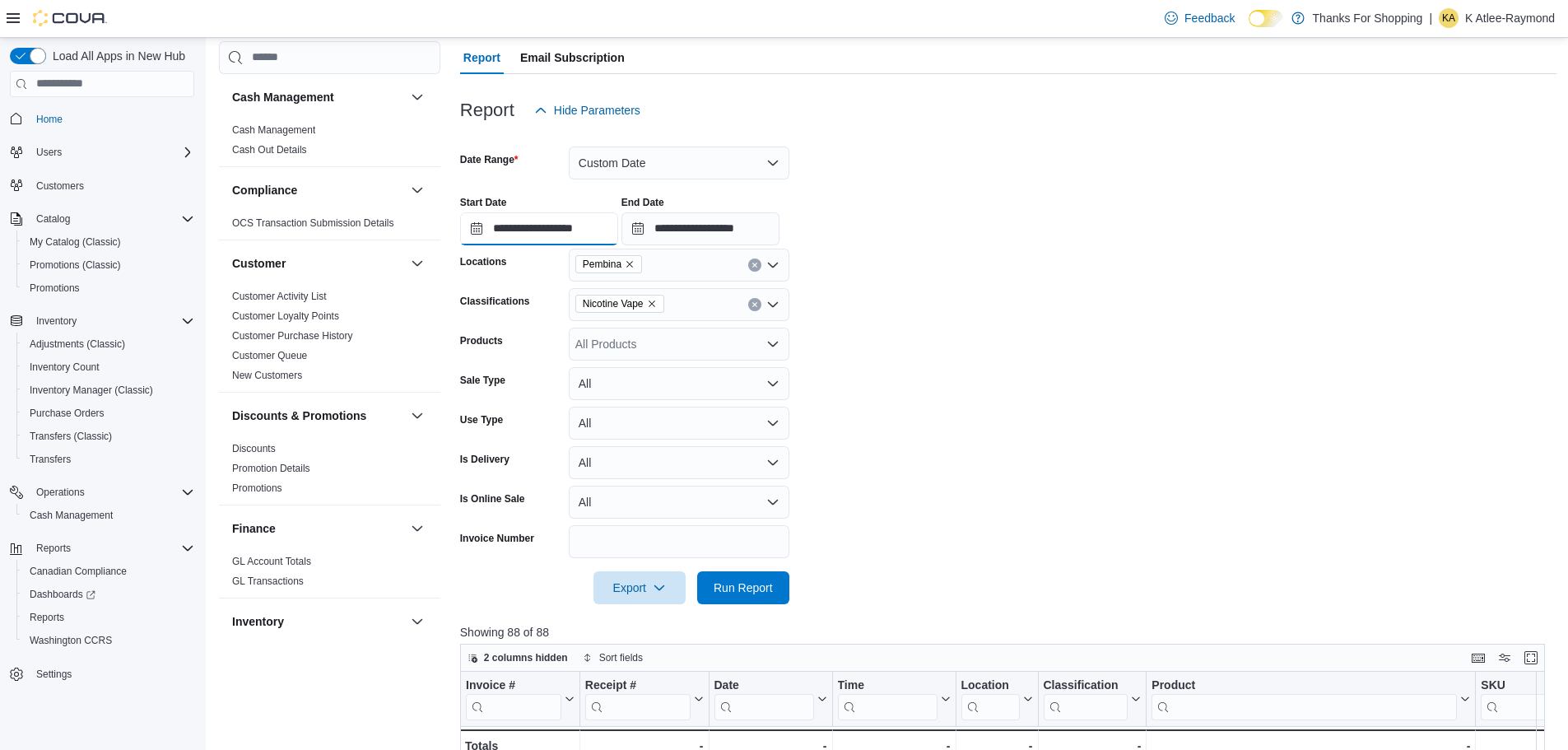 click on "**********" at bounding box center (539, 229) 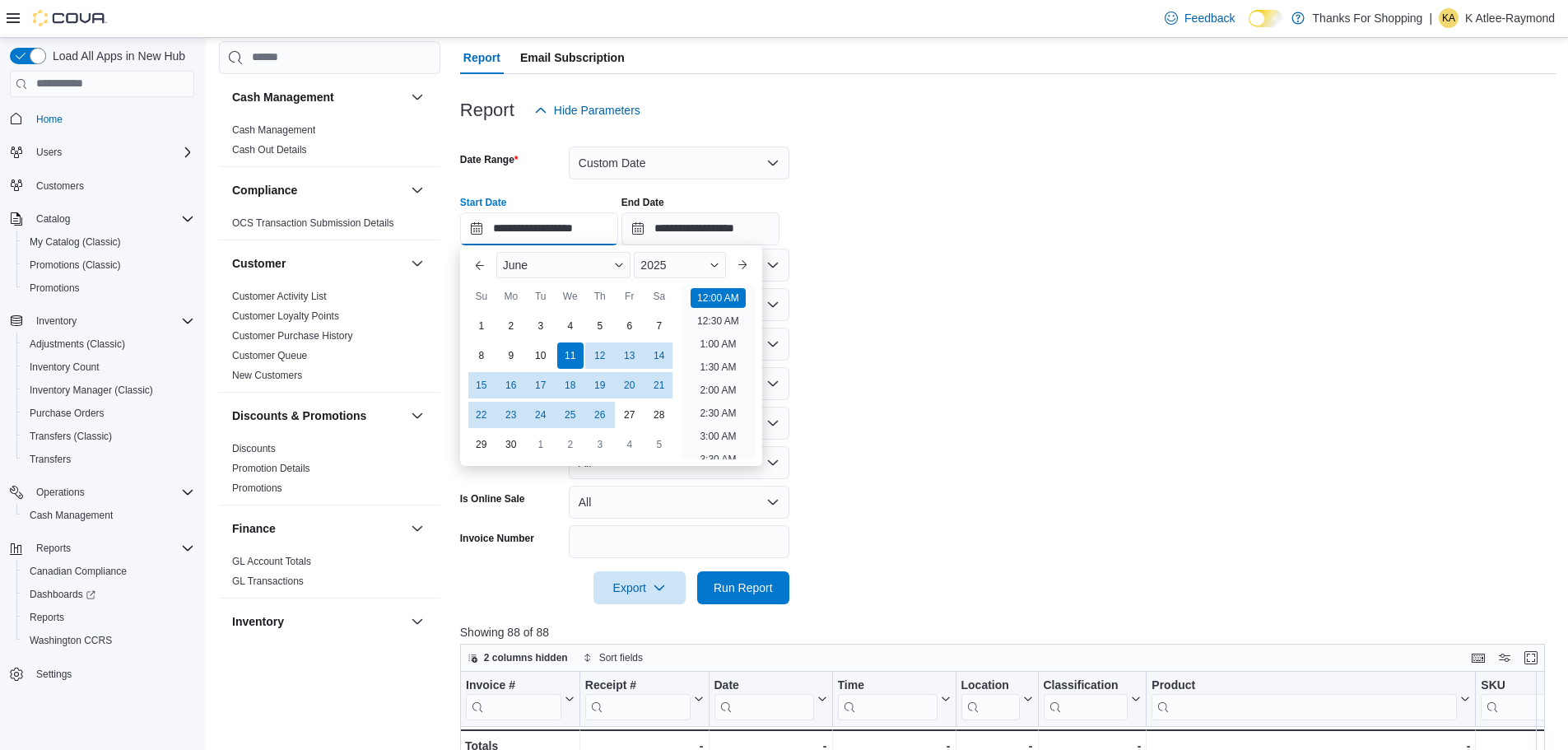 scroll, scrollTop: 51, scrollLeft: 0, axis: vertical 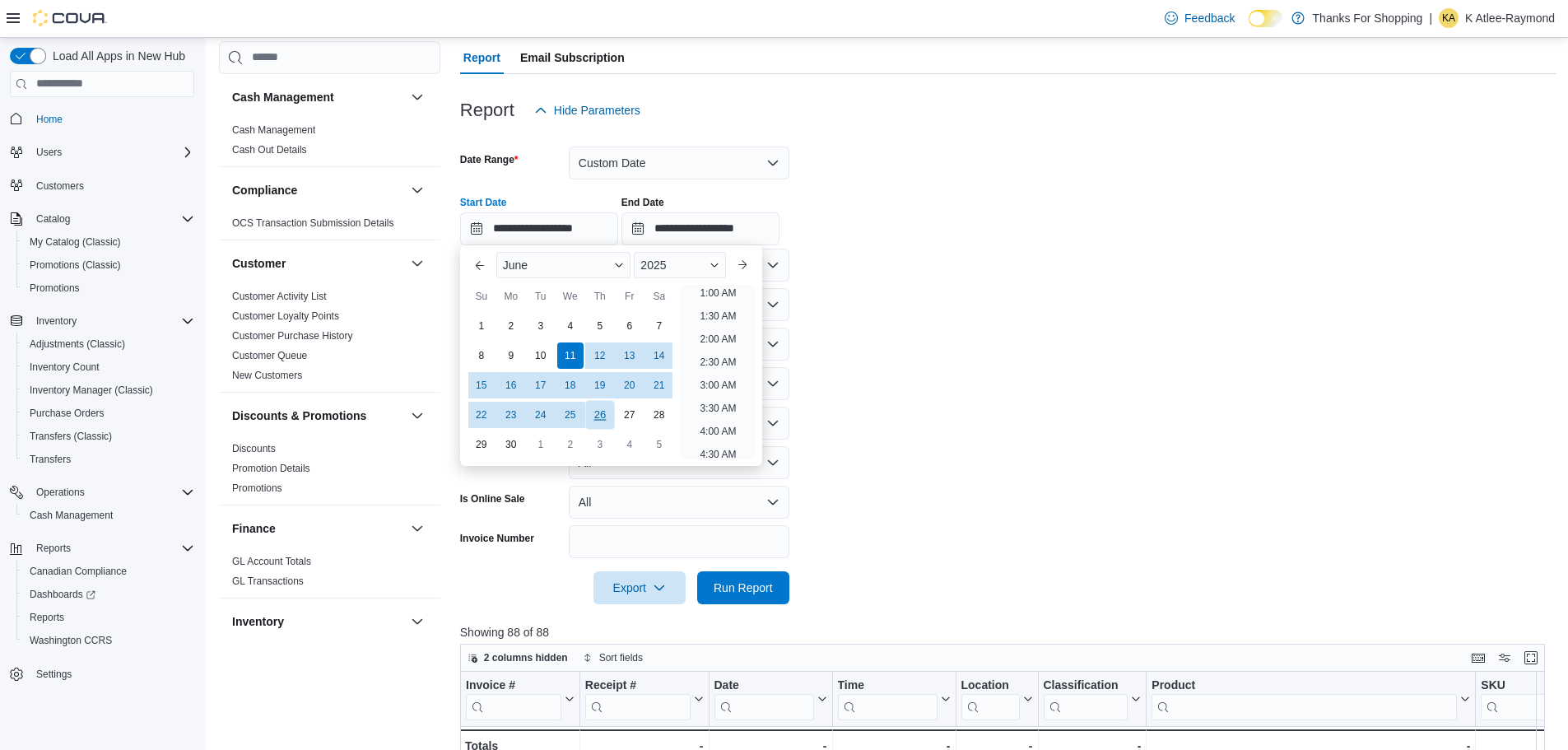 click on "26" at bounding box center (599, 414) 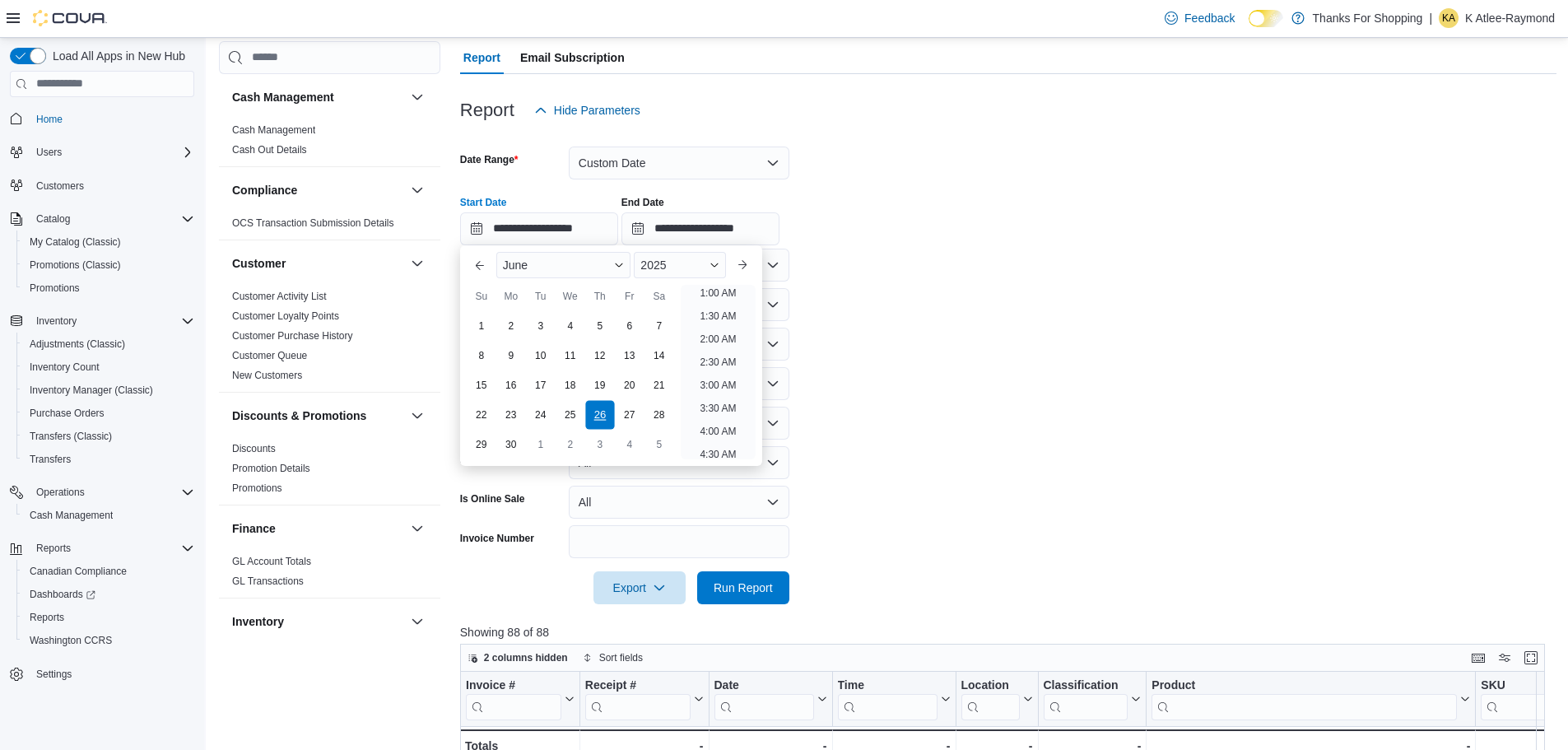 scroll, scrollTop: 3, scrollLeft: 0, axis: vertical 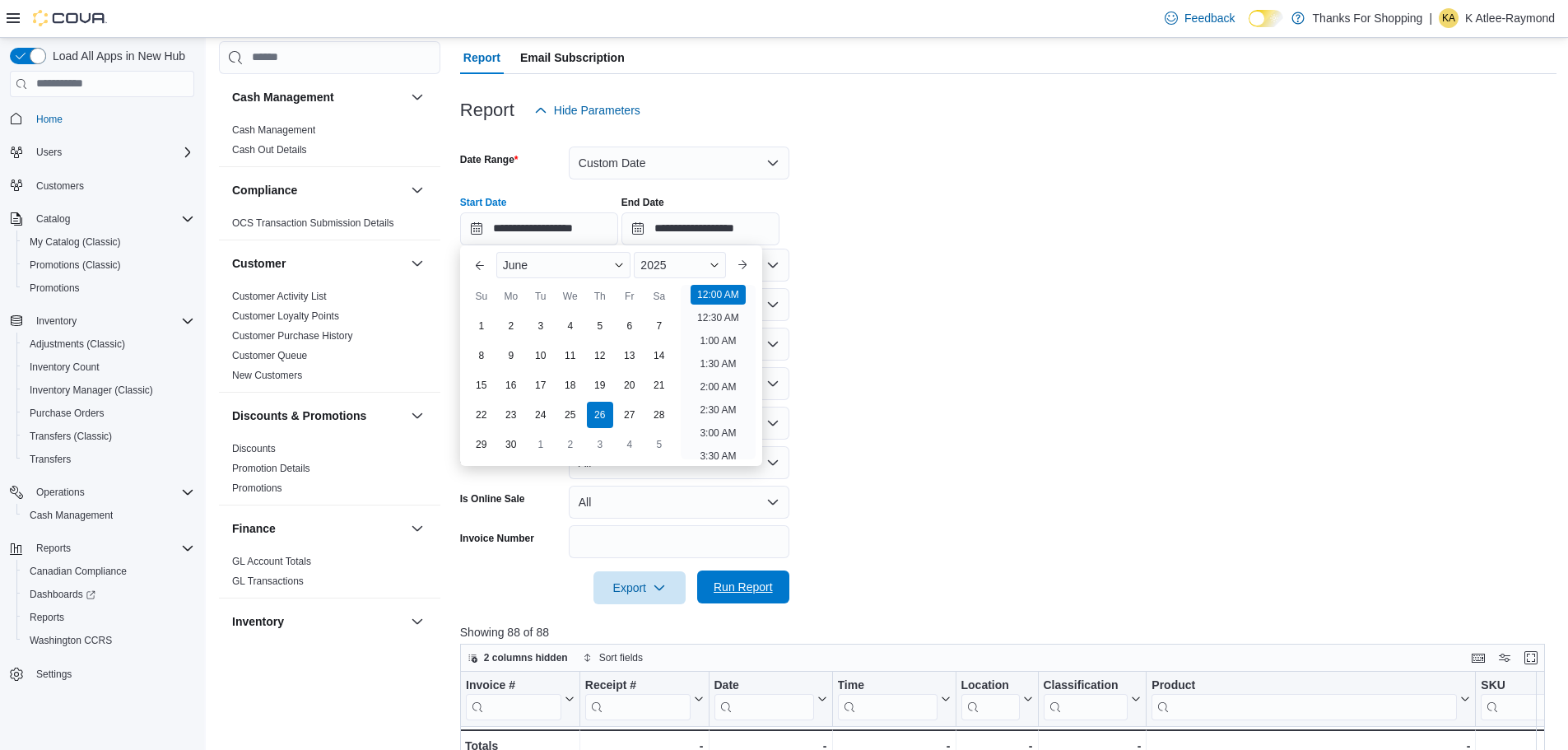 click on "Run Report" at bounding box center [743, 587] 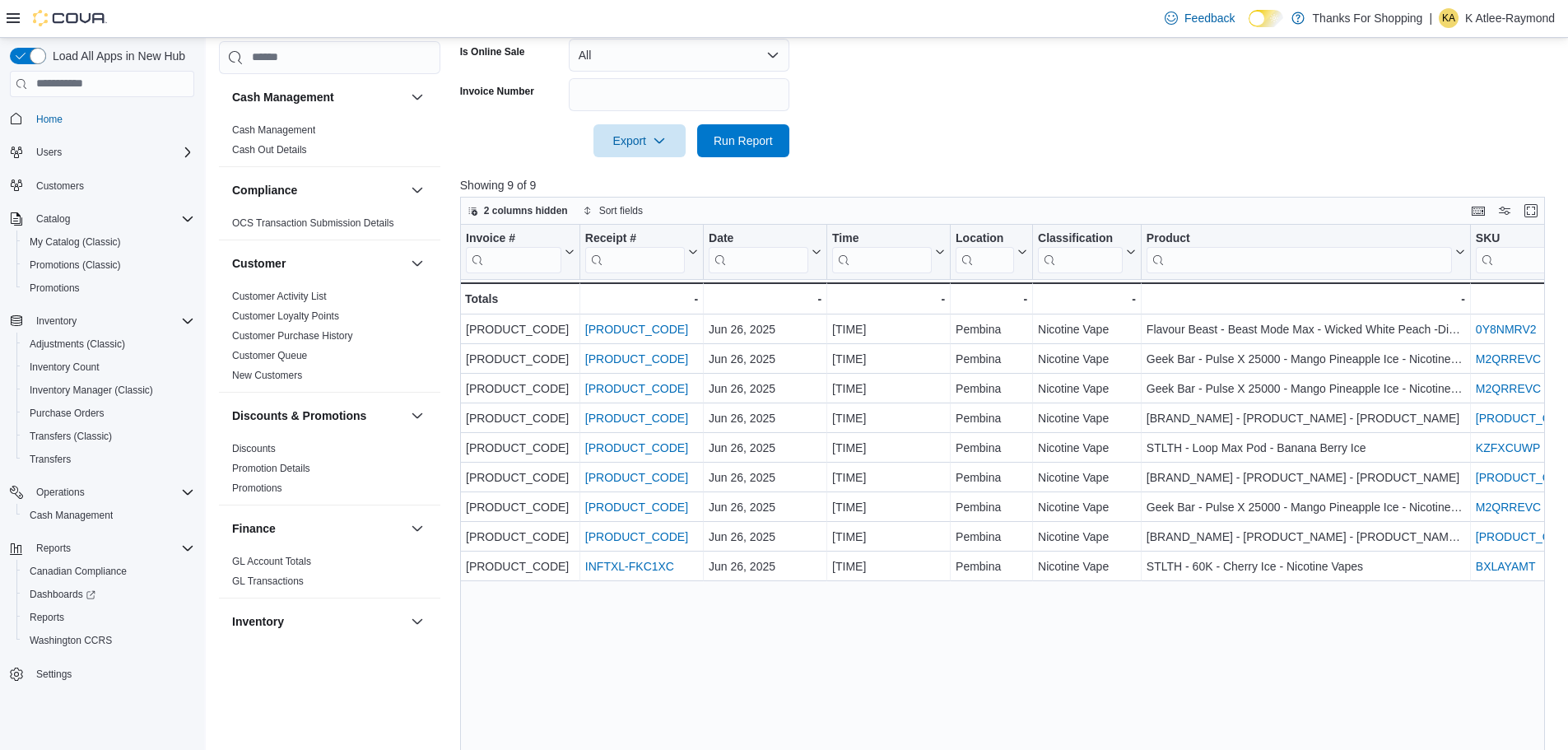 scroll, scrollTop: 593, scrollLeft: 0, axis: vertical 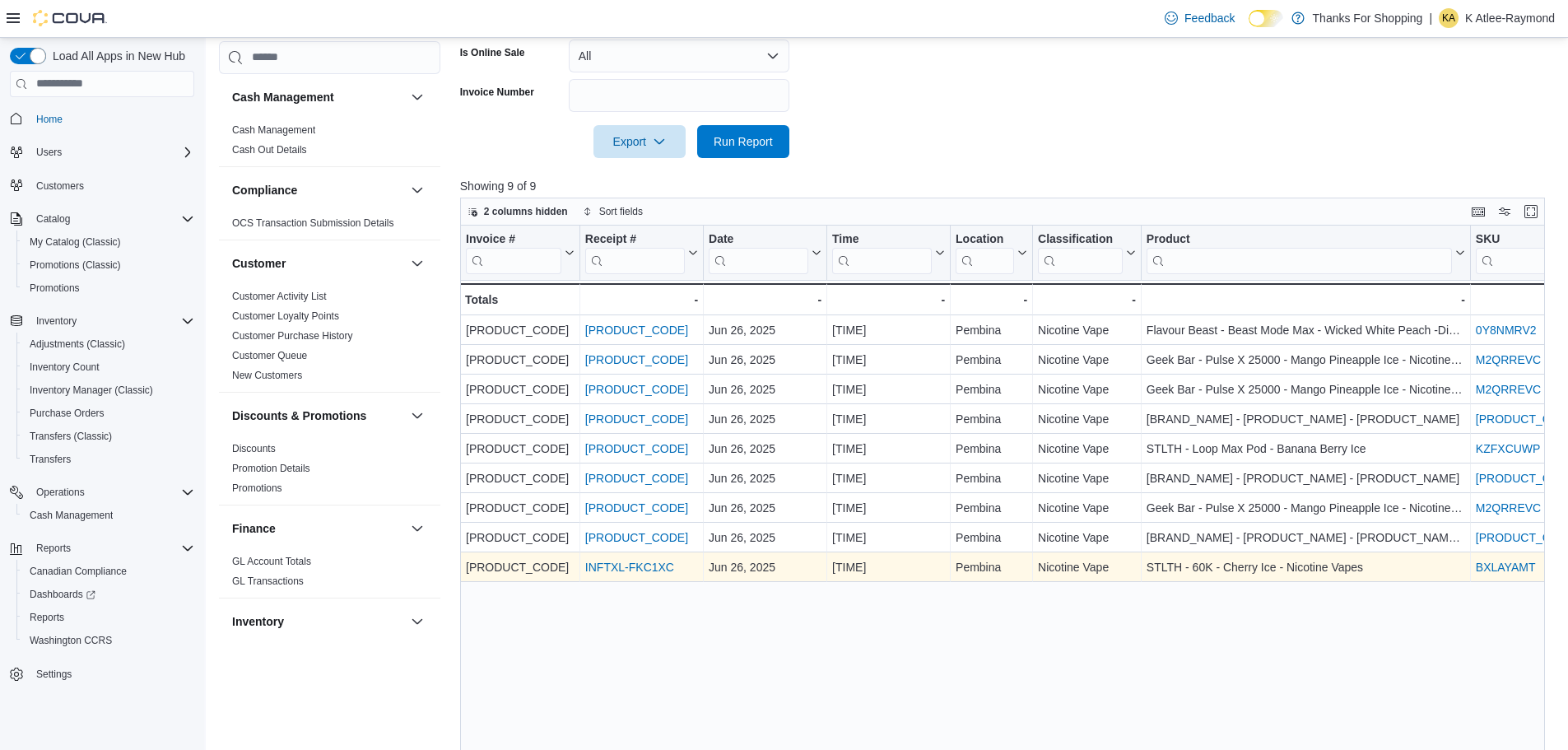 click on "INFTXL-FKC1XC" at bounding box center [630, 567] 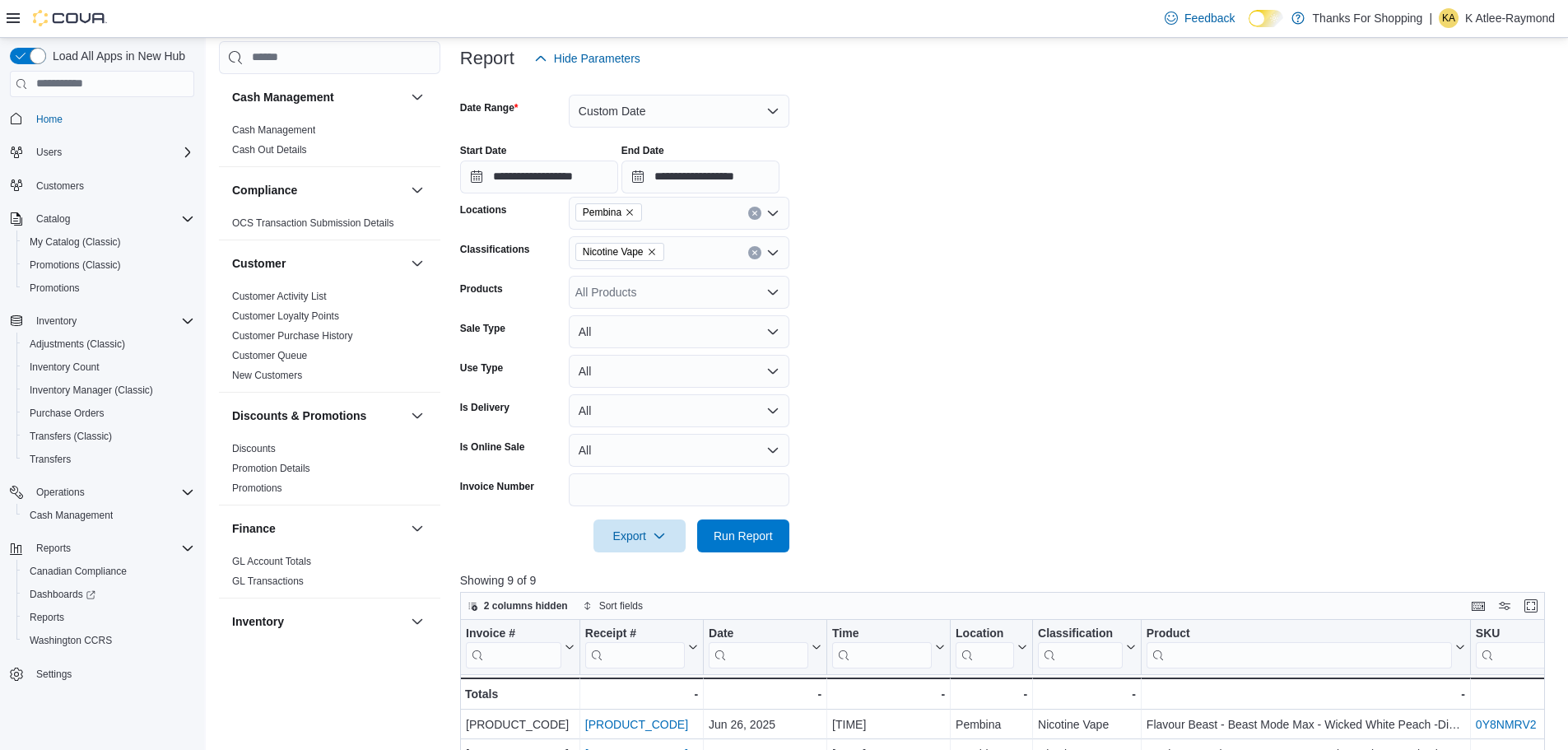 scroll, scrollTop: 198, scrollLeft: 0, axis: vertical 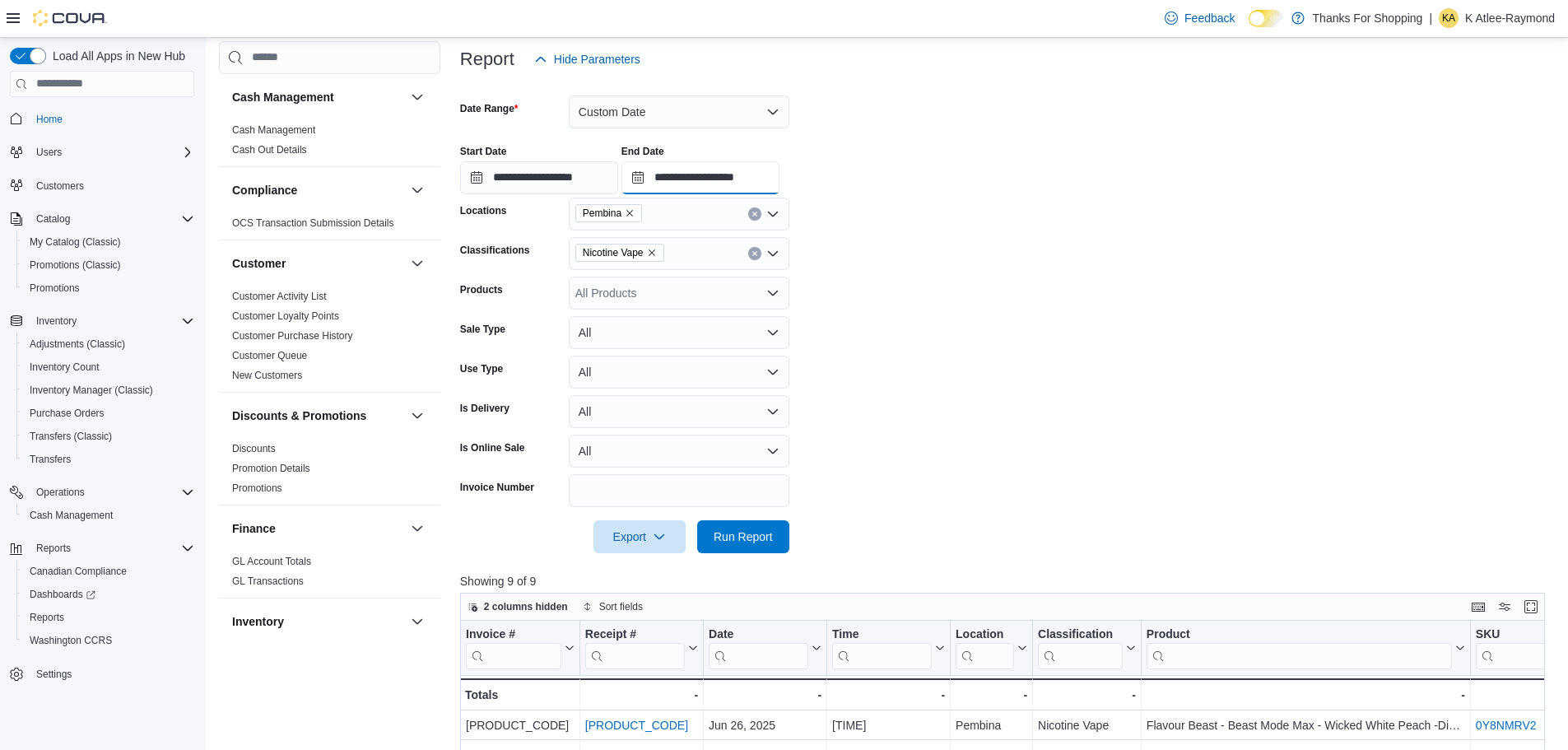 click on "**********" at bounding box center [700, 178] 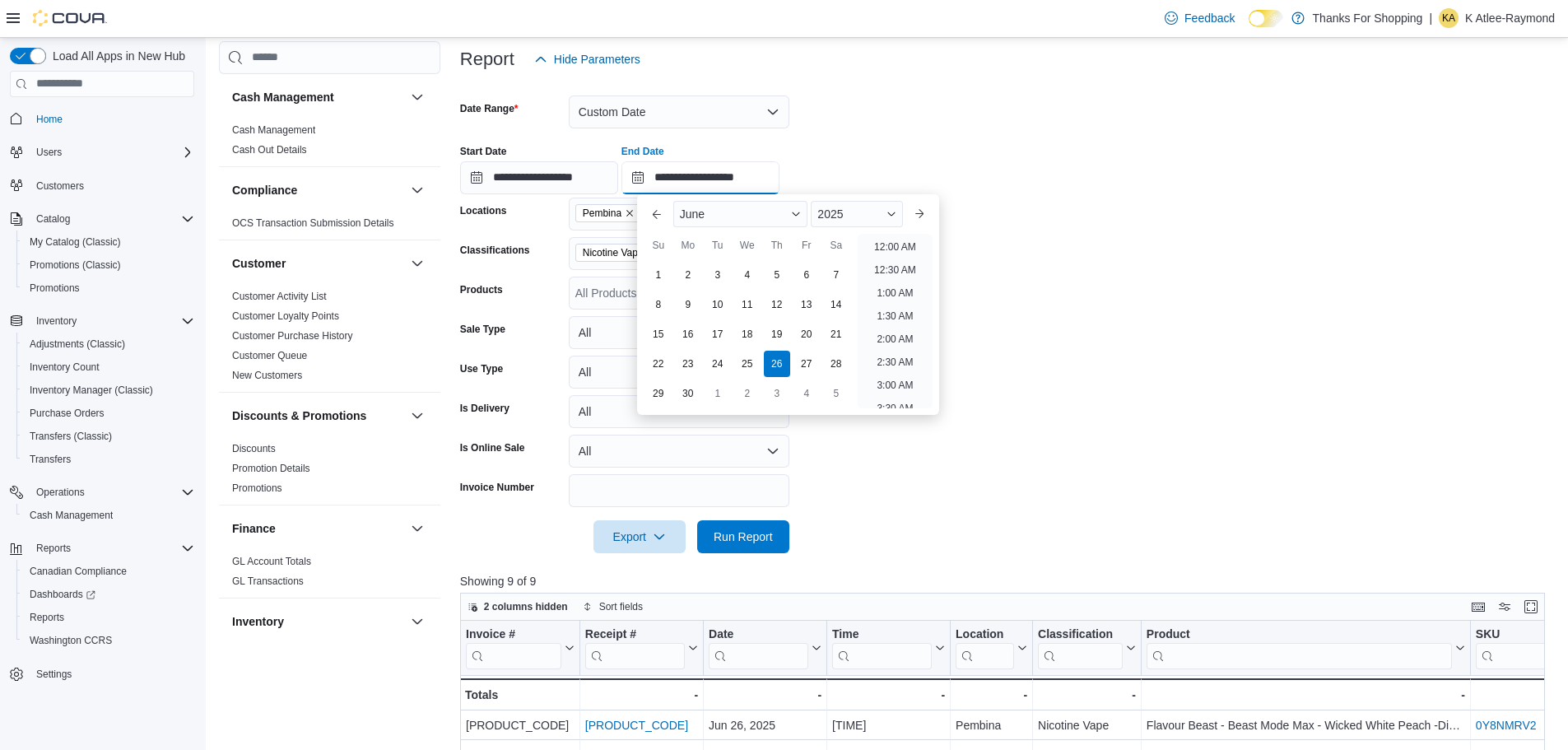scroll, scrollTop: 935, scrollLeft: 0, axis: vertical 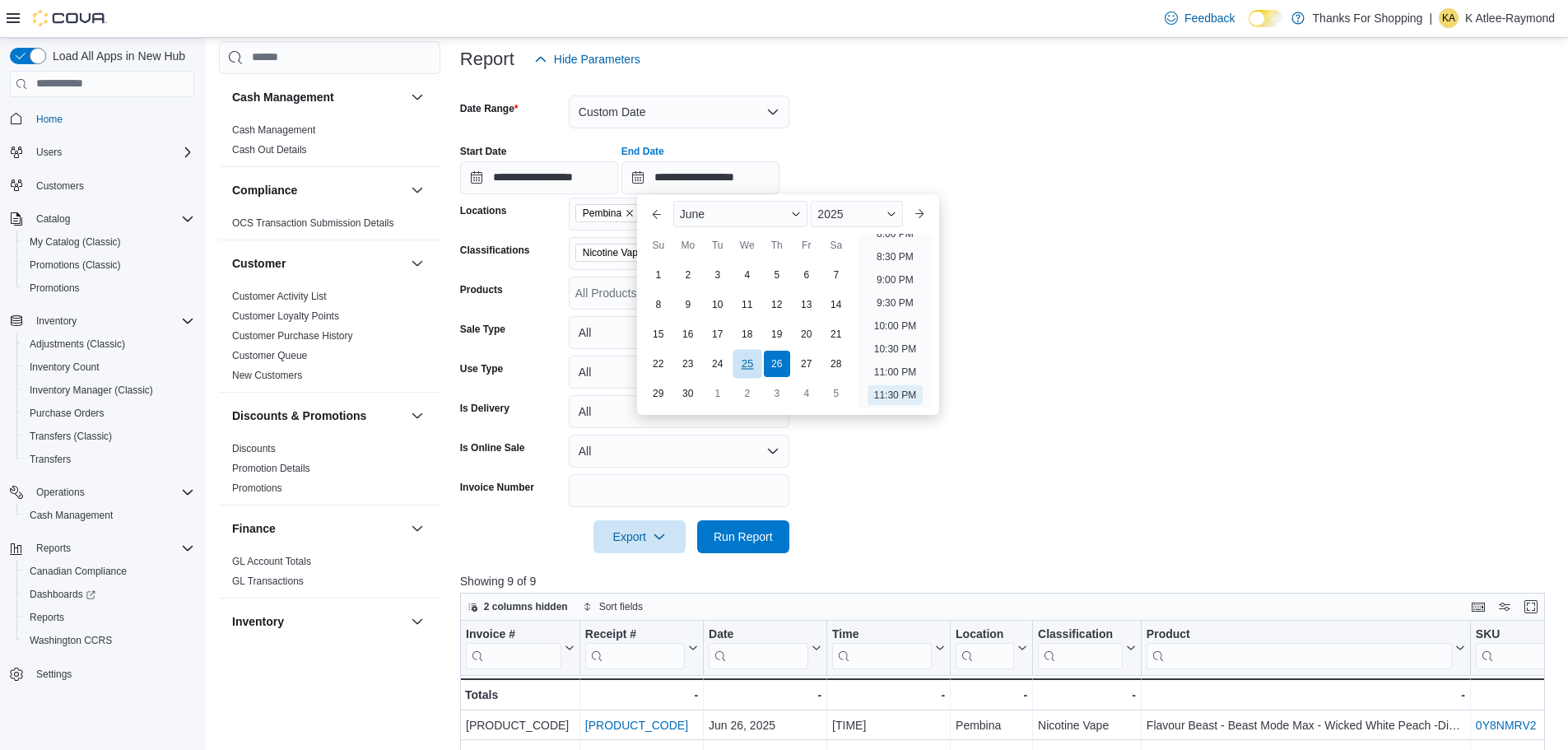 click on "25" at bounding box center (747, 363) 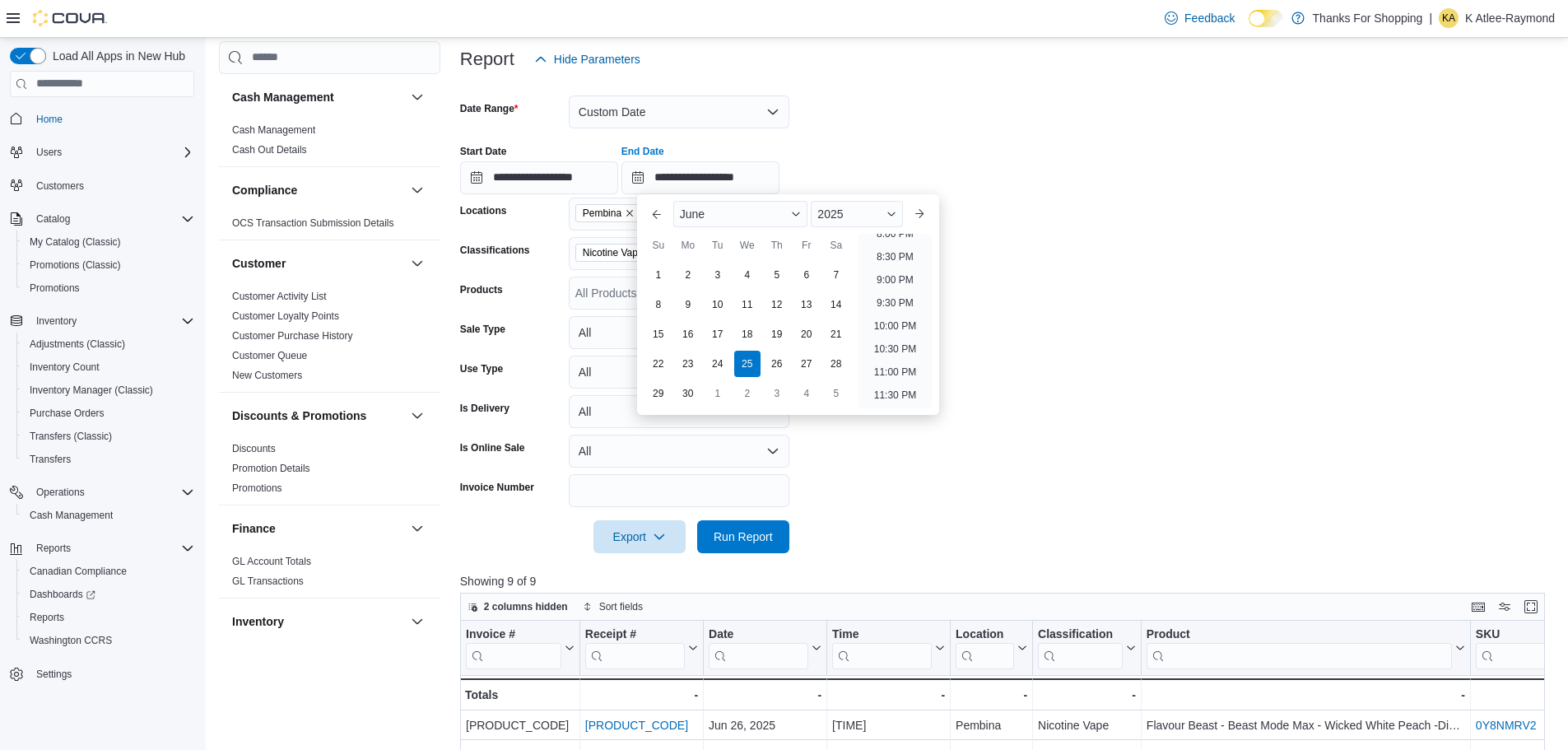 click on "**********" at bounding box center (1008, 314) 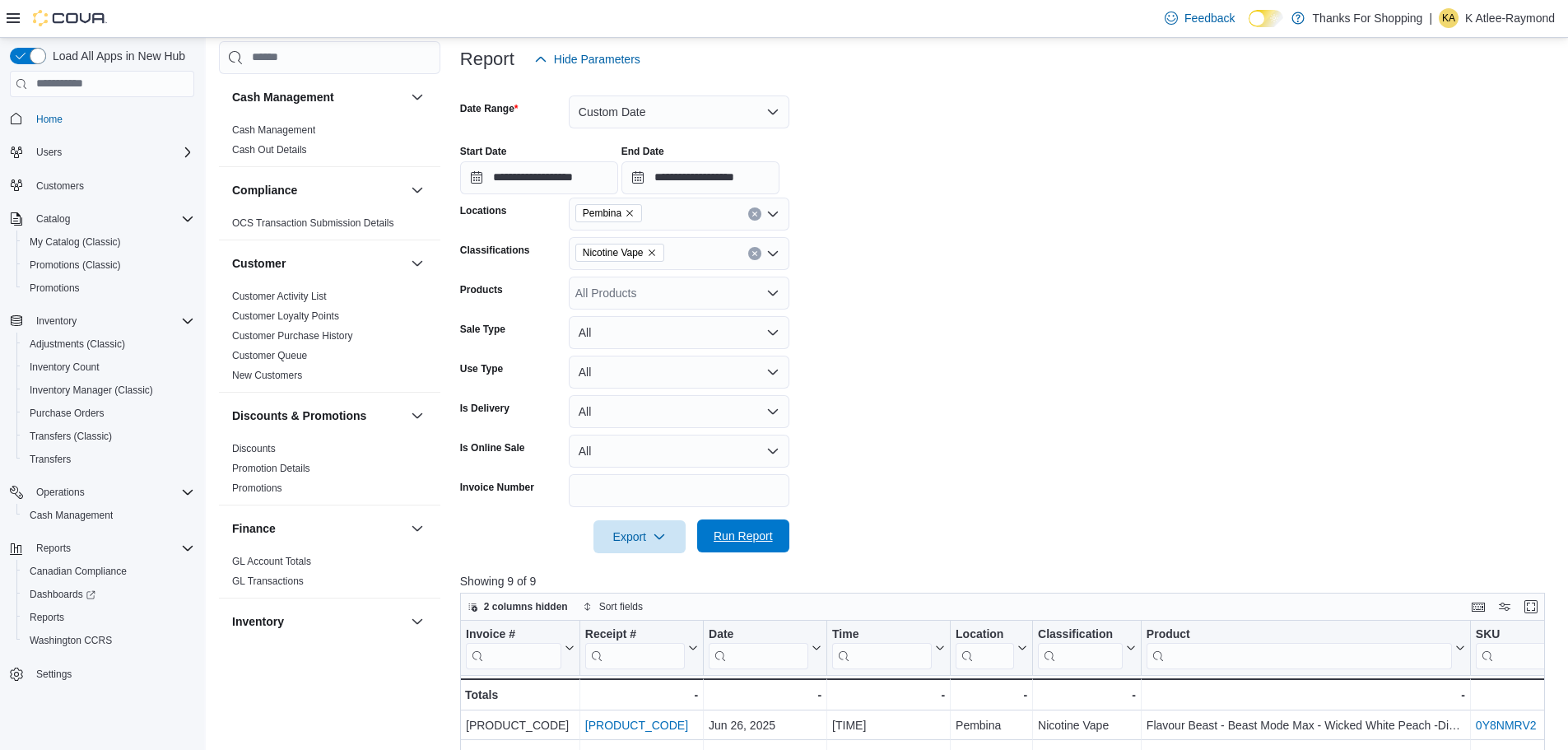 click on "Run Report" at bounding box center [743, 536] 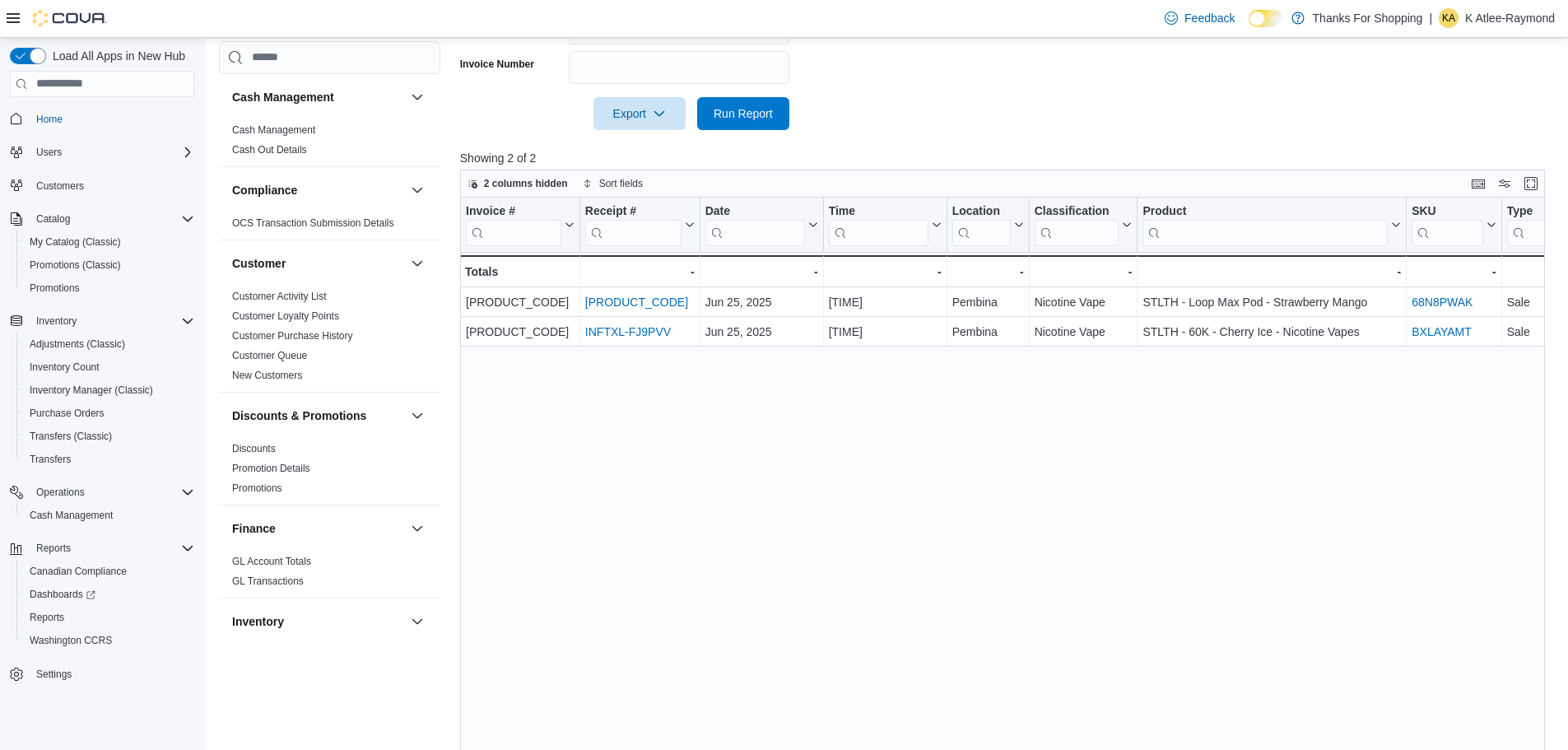 scroll, scrollTop: 622, scrollLeft: 0, axis: vertical 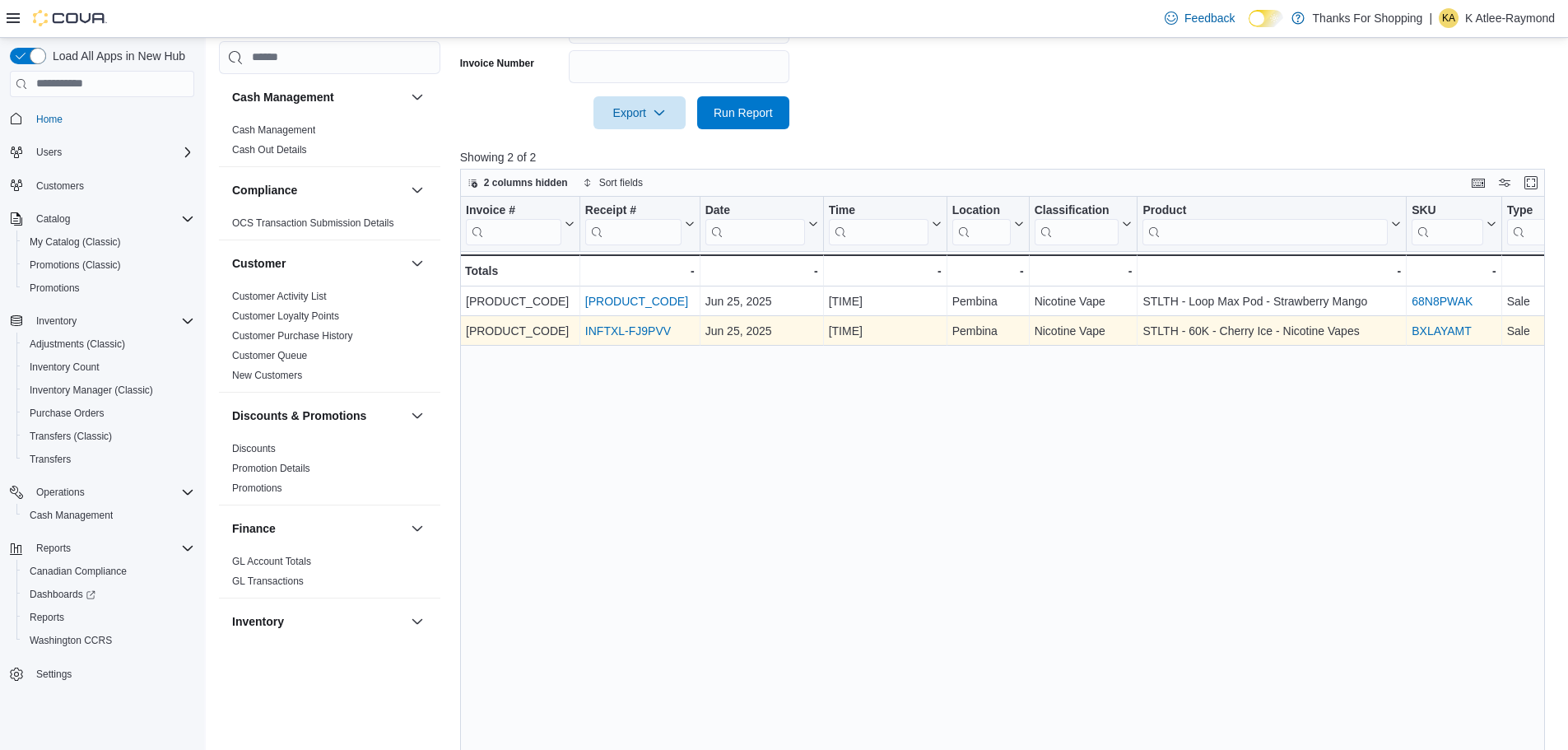 click on "INFTXL-FJ9PVV" at bounding box center (628, 331) 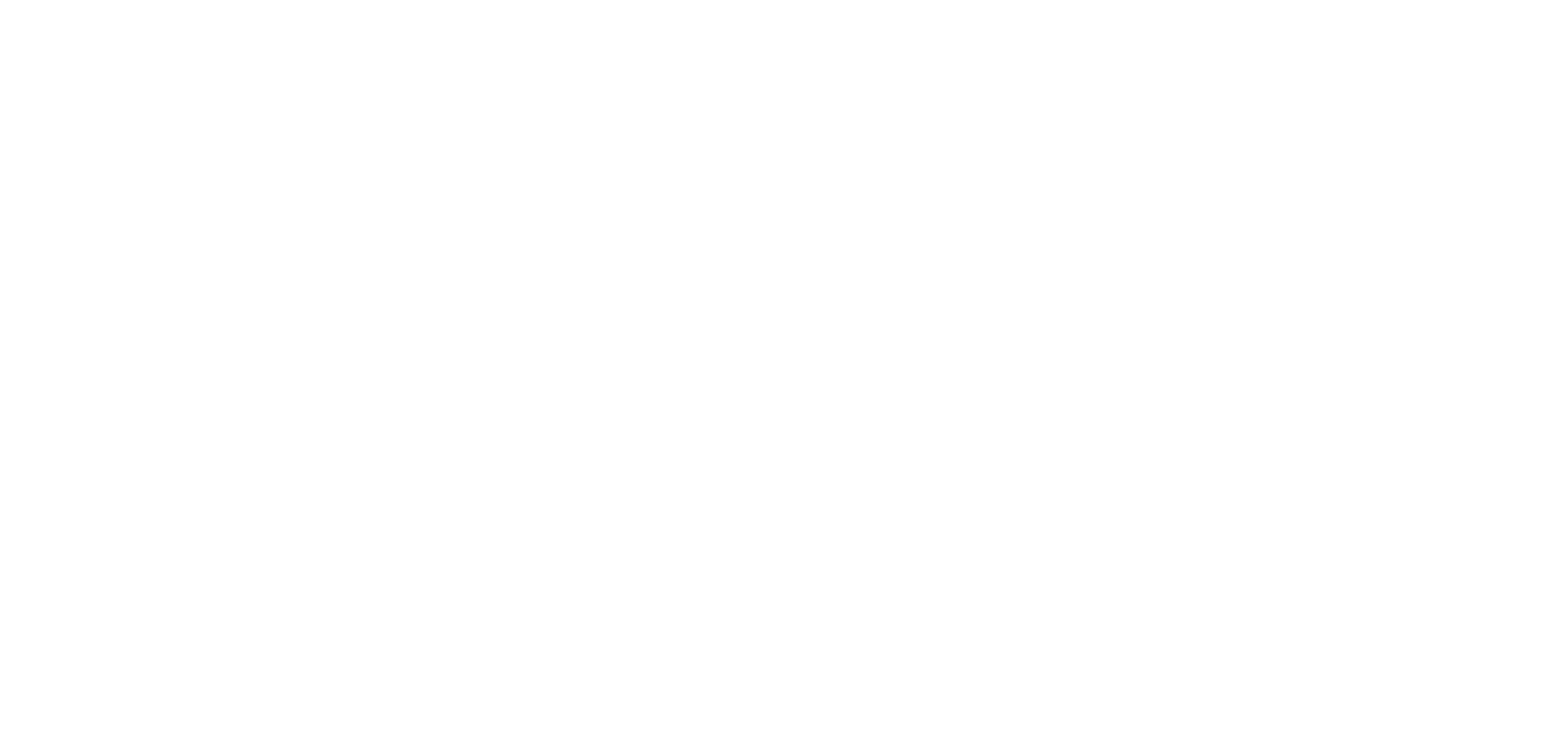 scroll, scrollTop: 0, scrollLeft: 0, axis: both 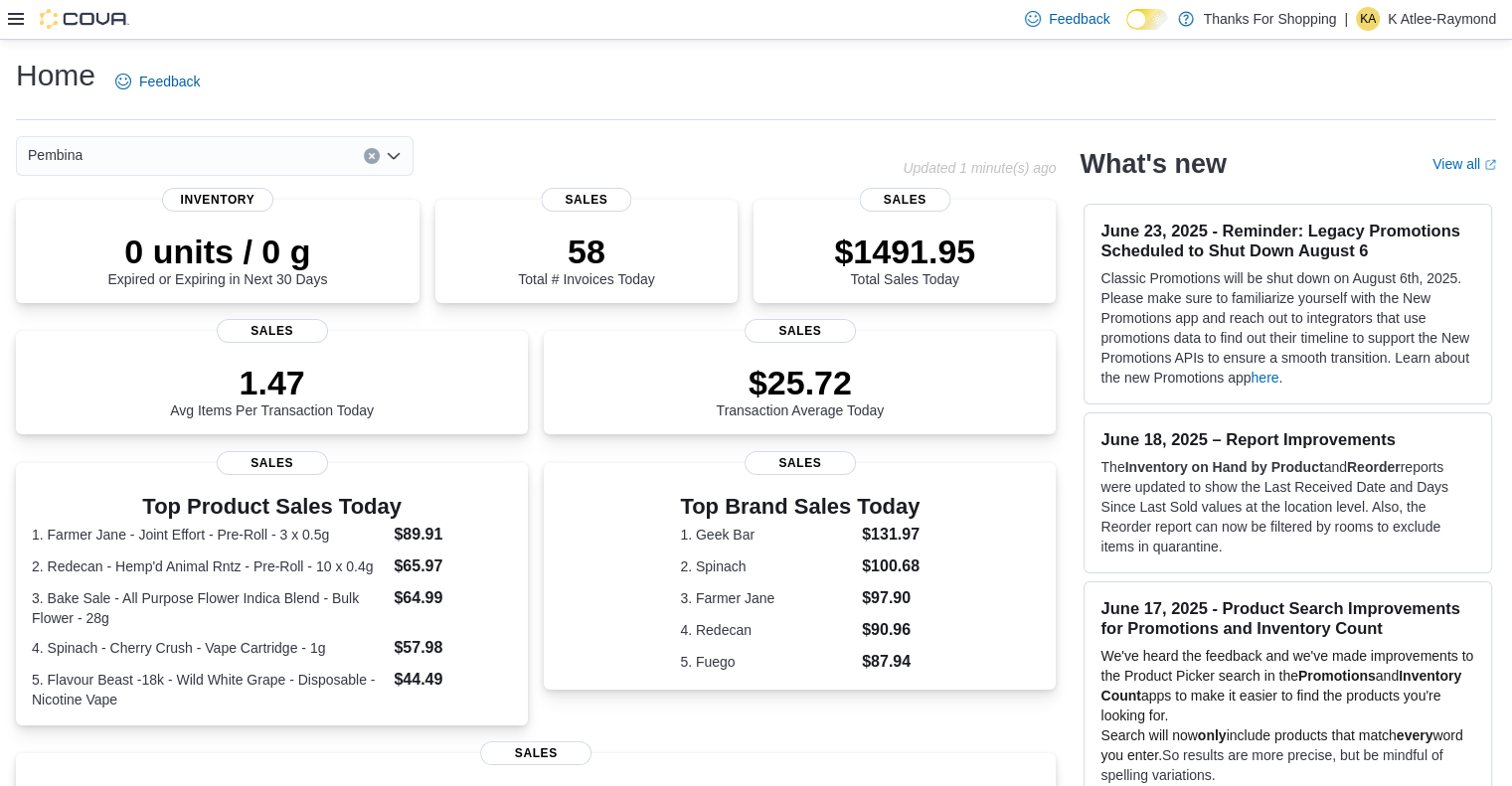 click 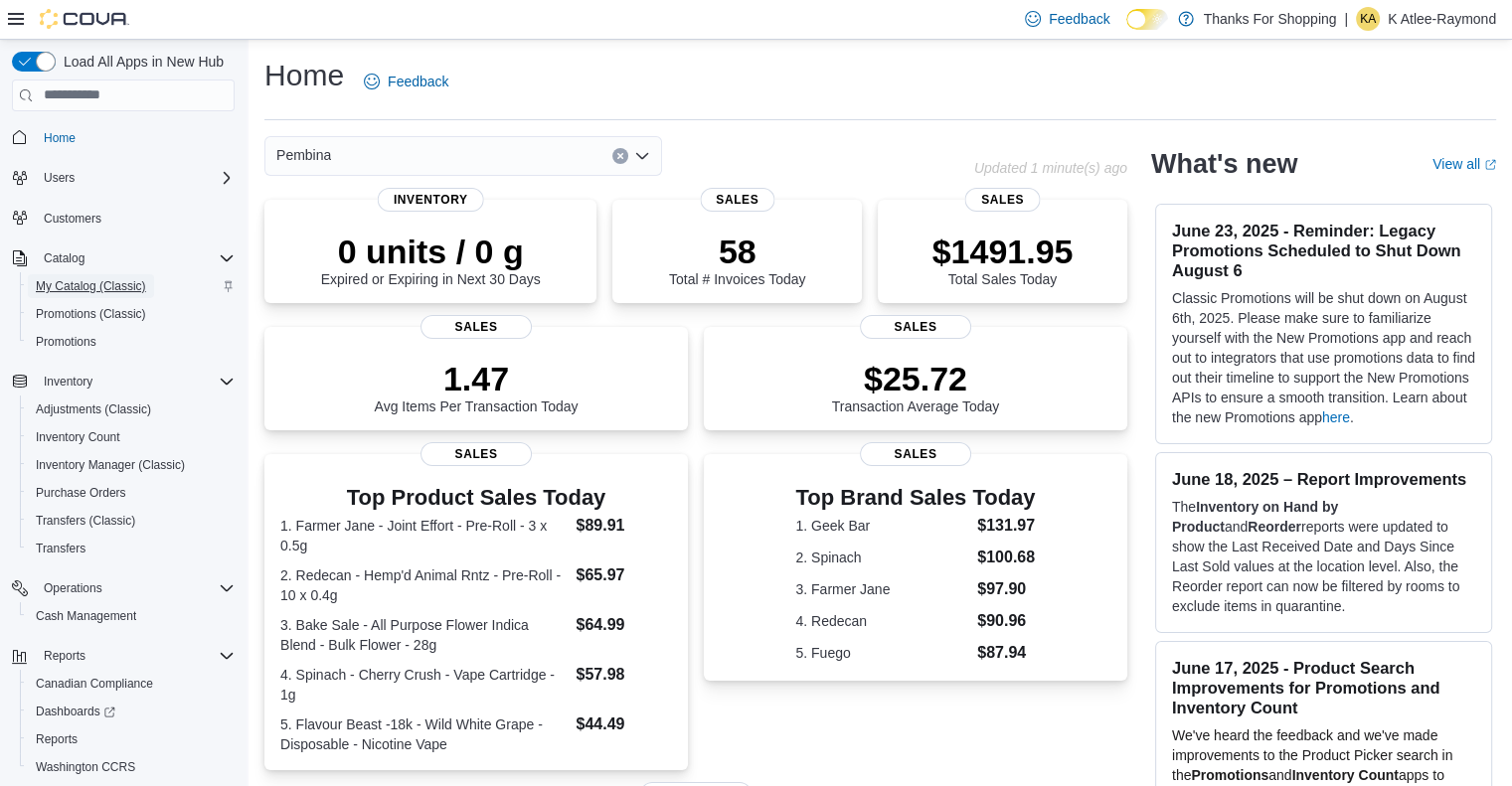 click on "My Catalog (Classic)" at bounding box center [90, 286] 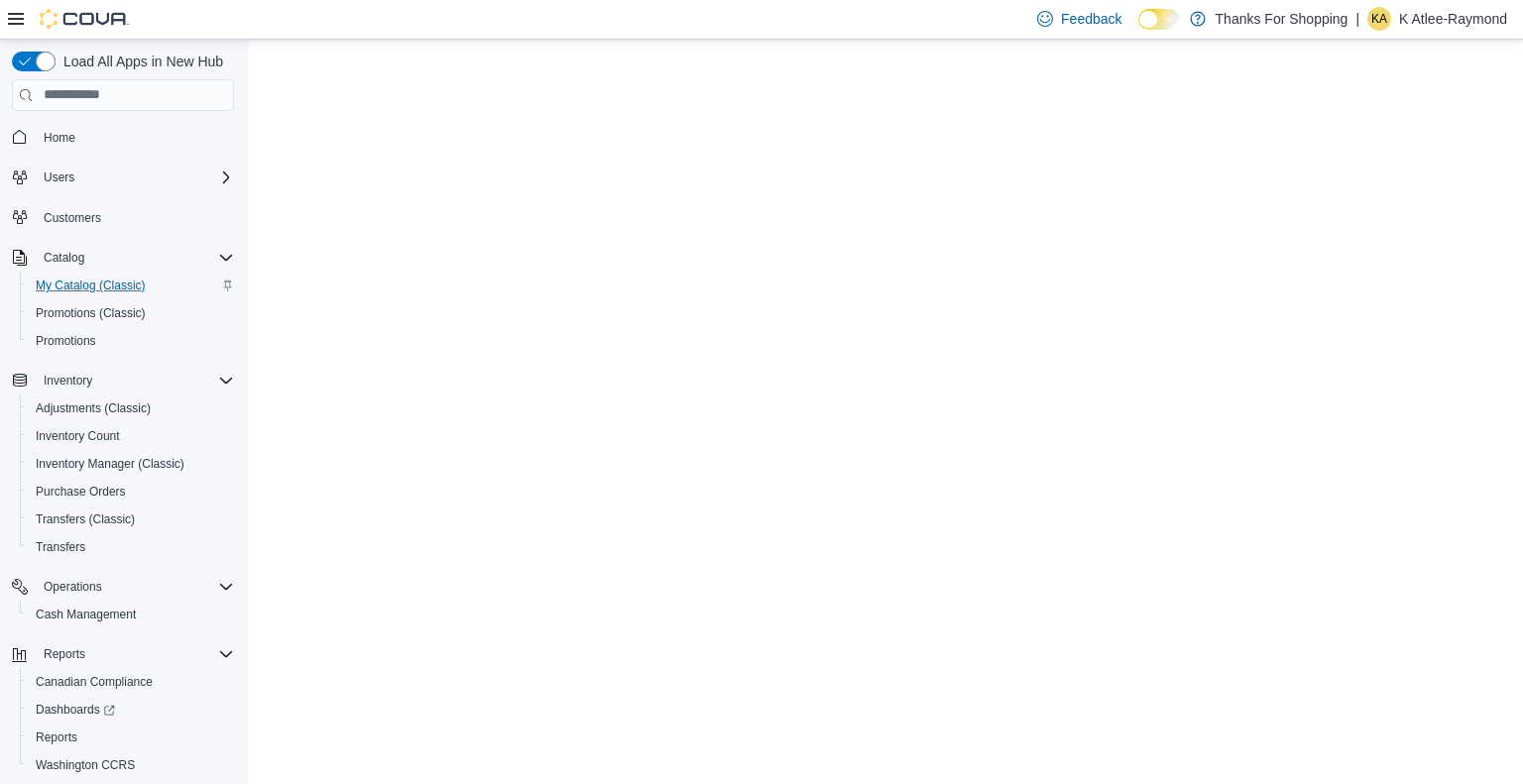 scroll, scrollTop: 0, scrollLeft: 0, axis: both 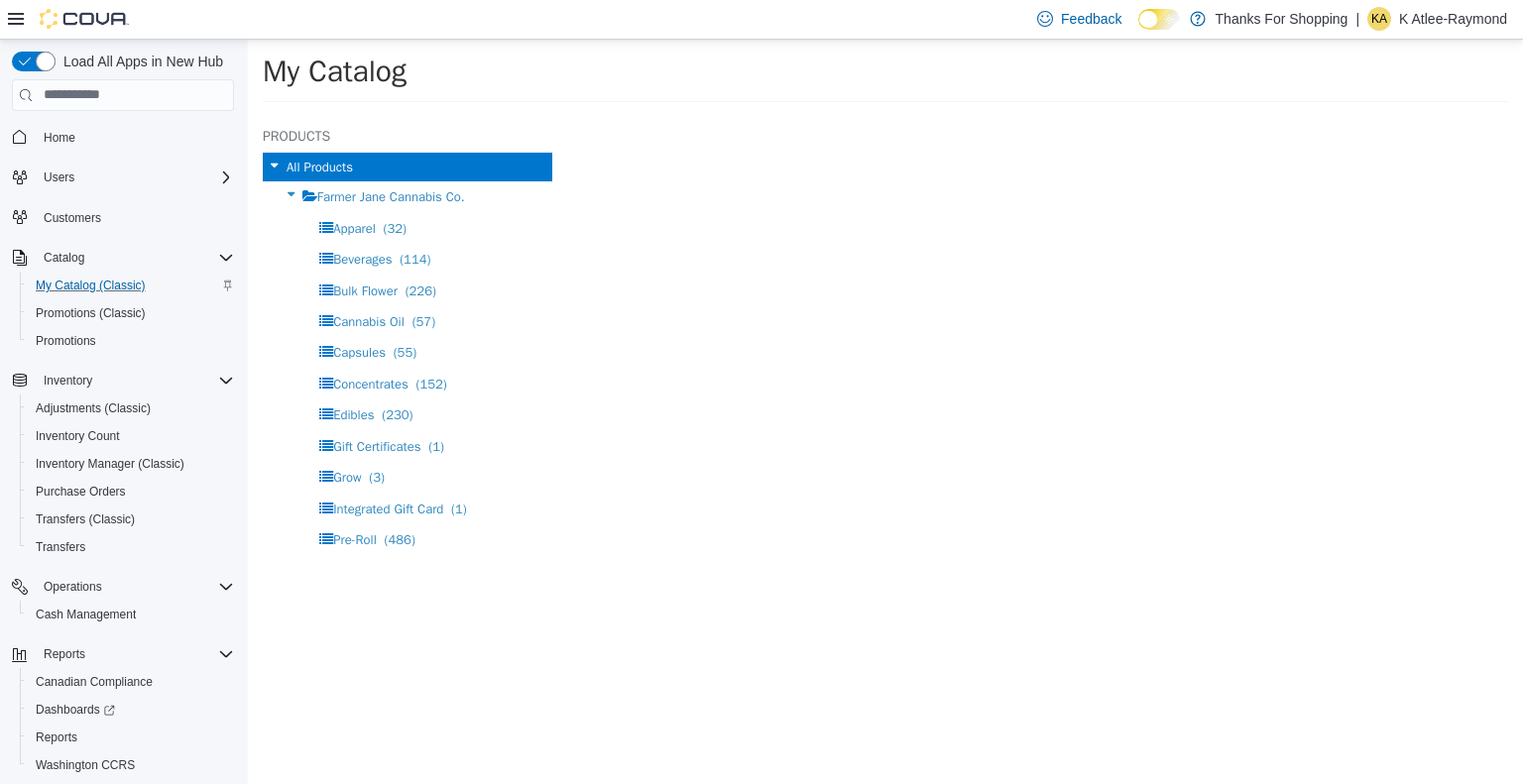 select on "**********" 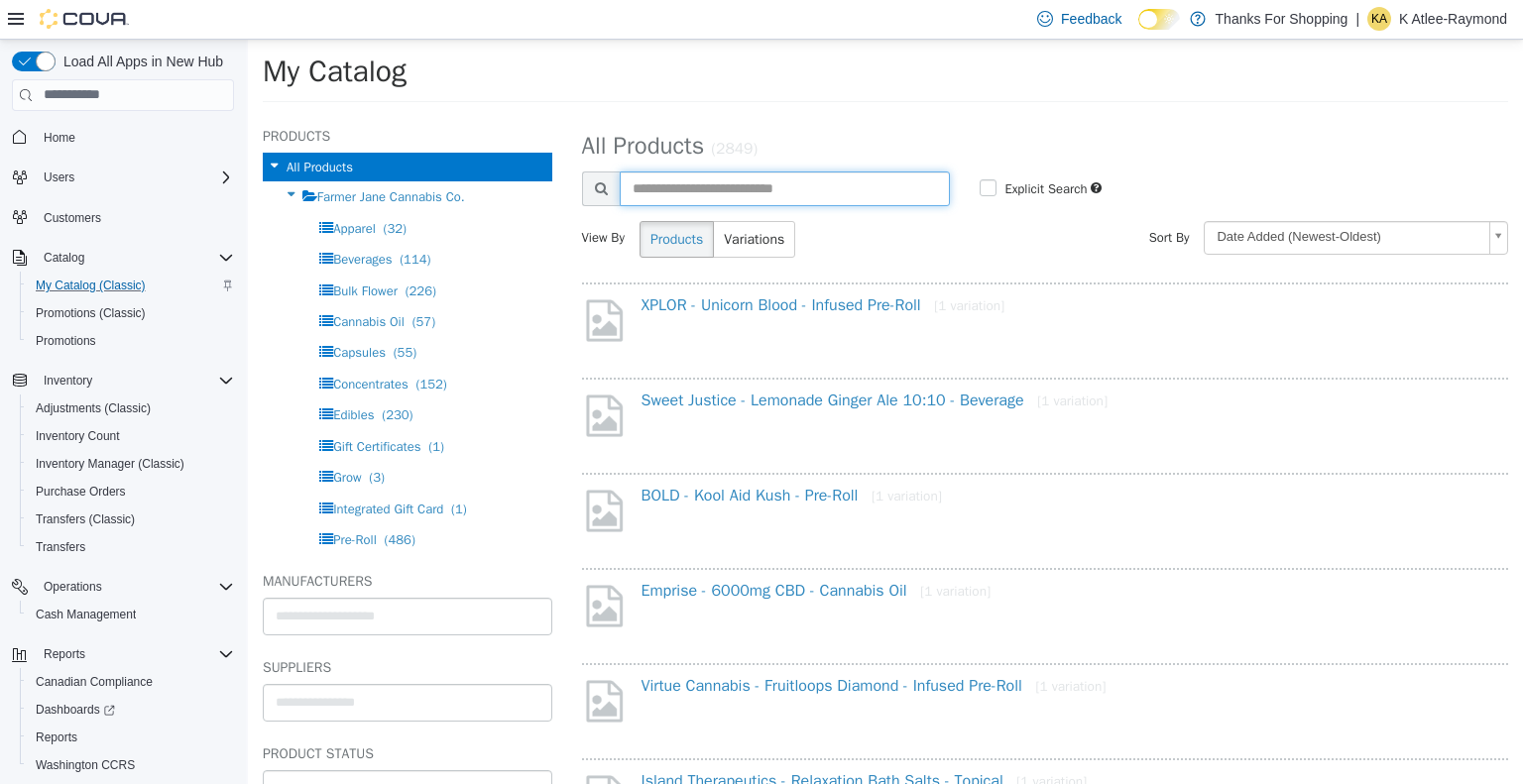 click at bounding box center [785, 187] 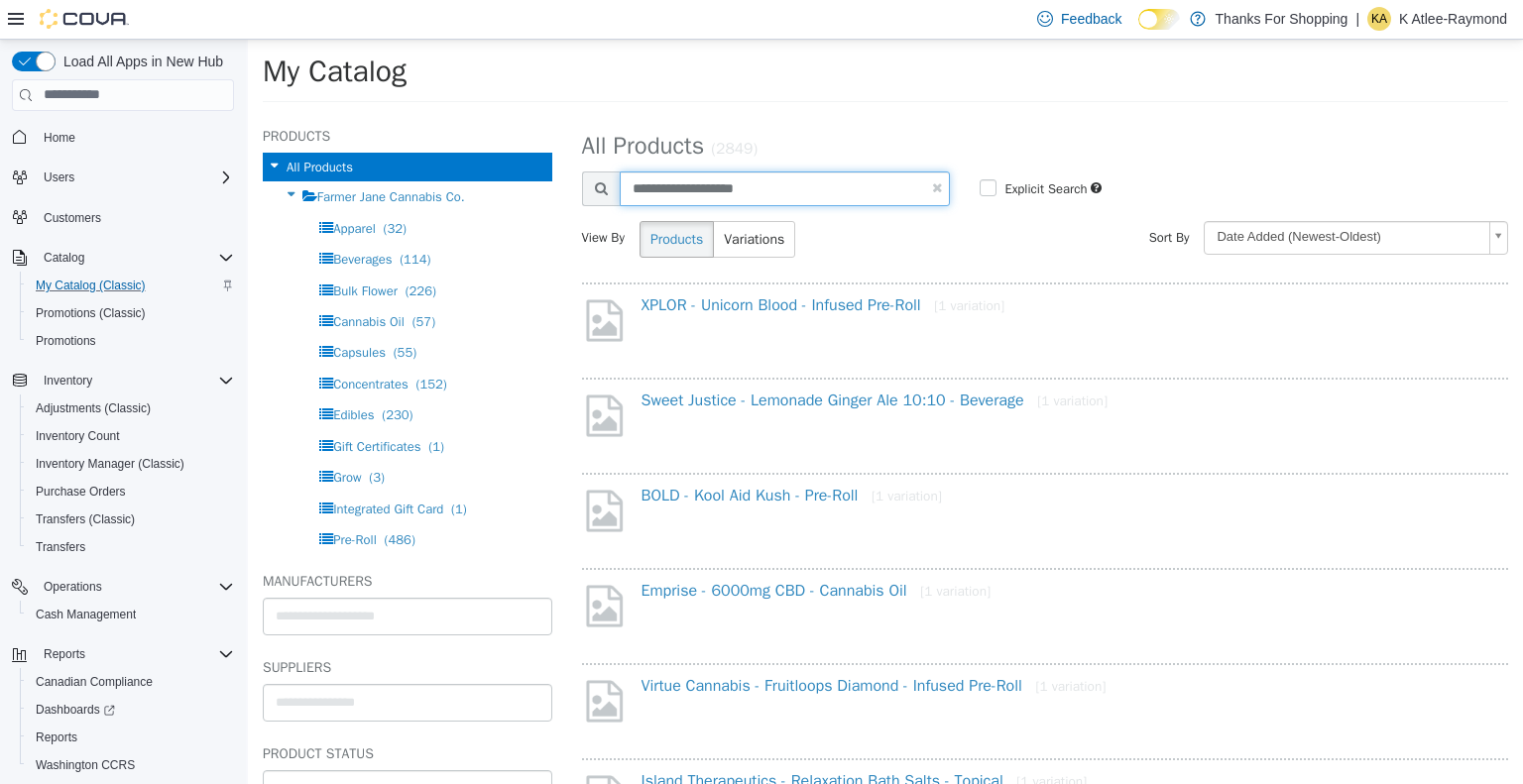 type on "**********" 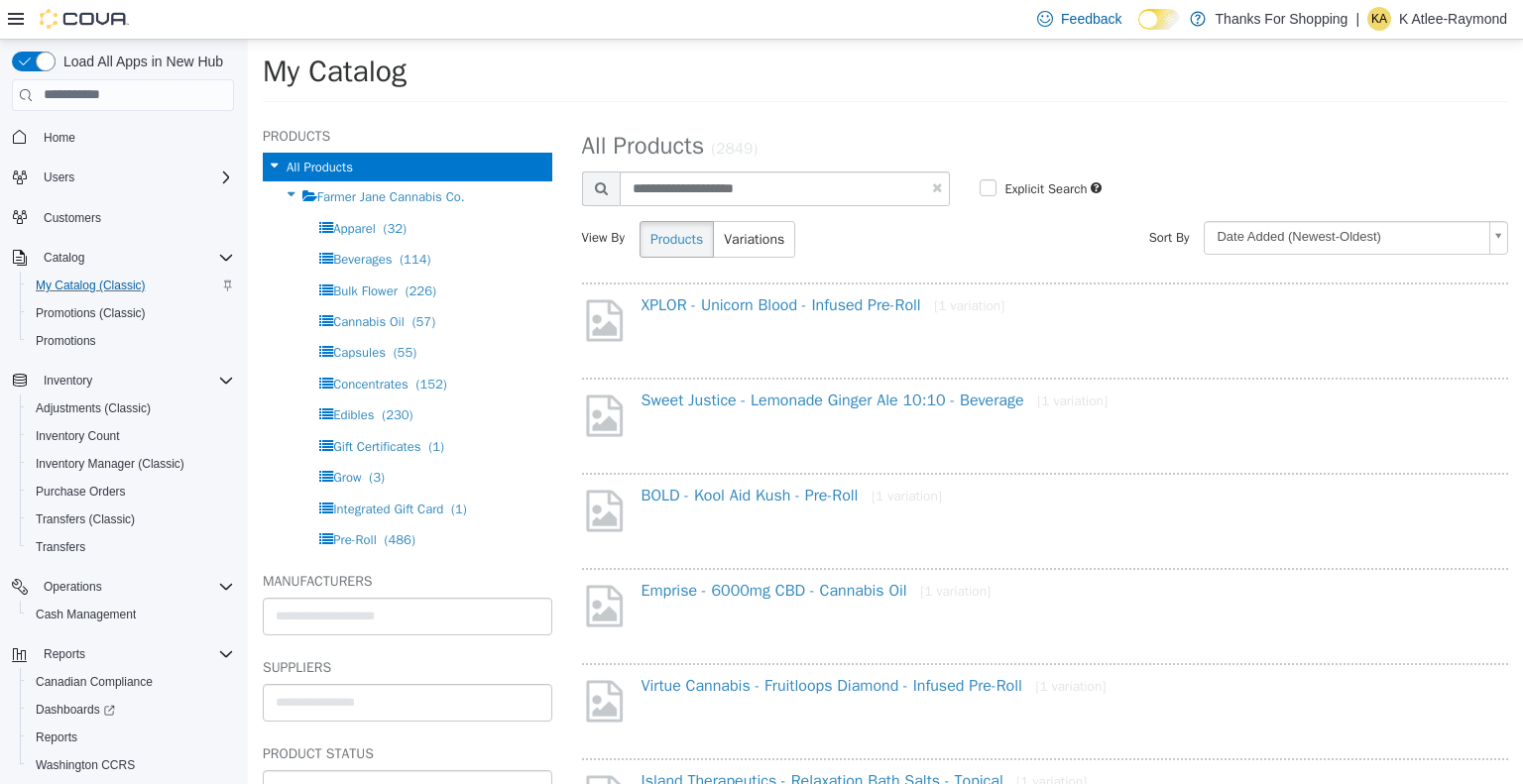 select on "**********" 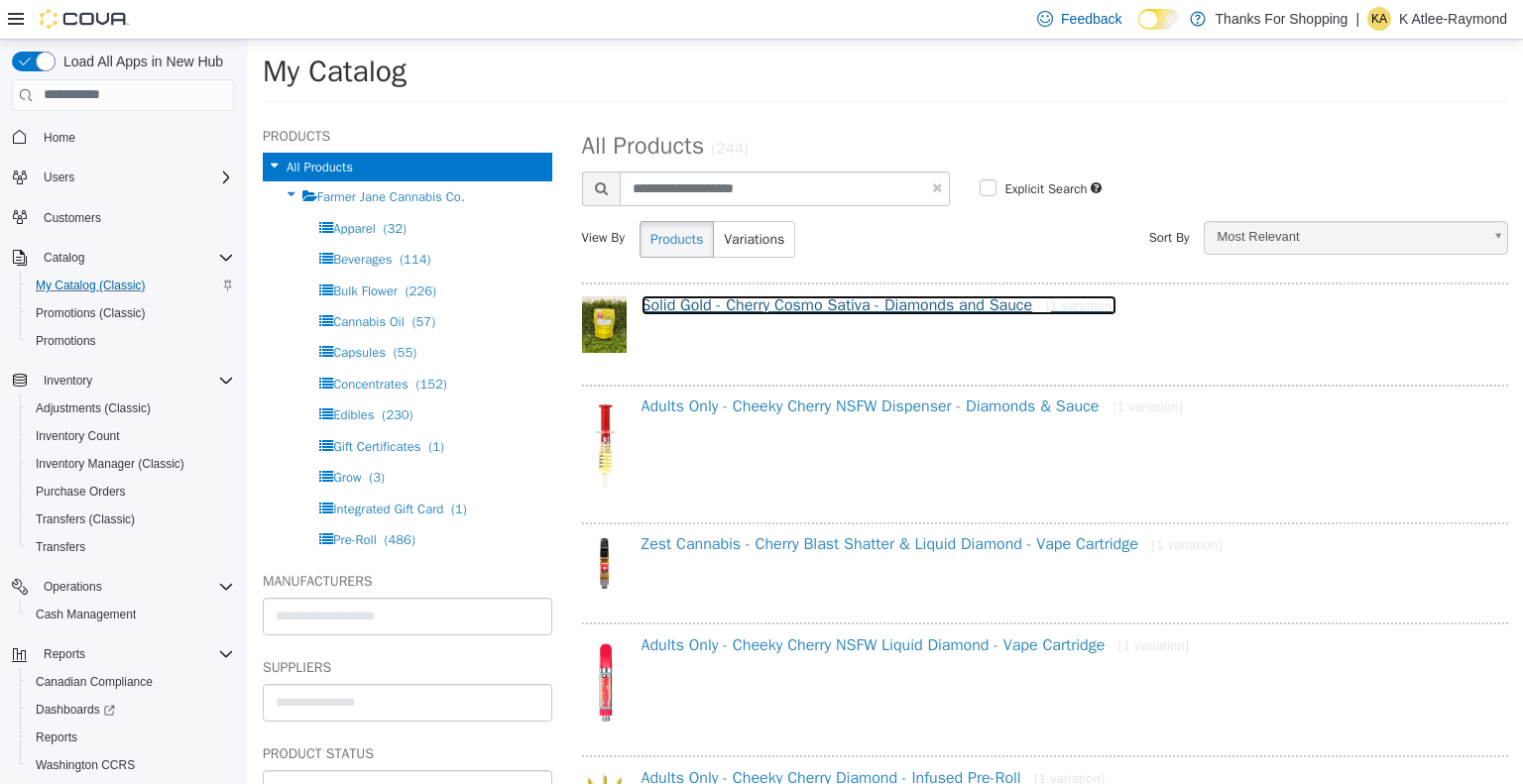 click on "Solid Gold - Cherry Cosmo Sativa - Diamonds and Sauce
[1 variation]" at bounding box center [879, 304] 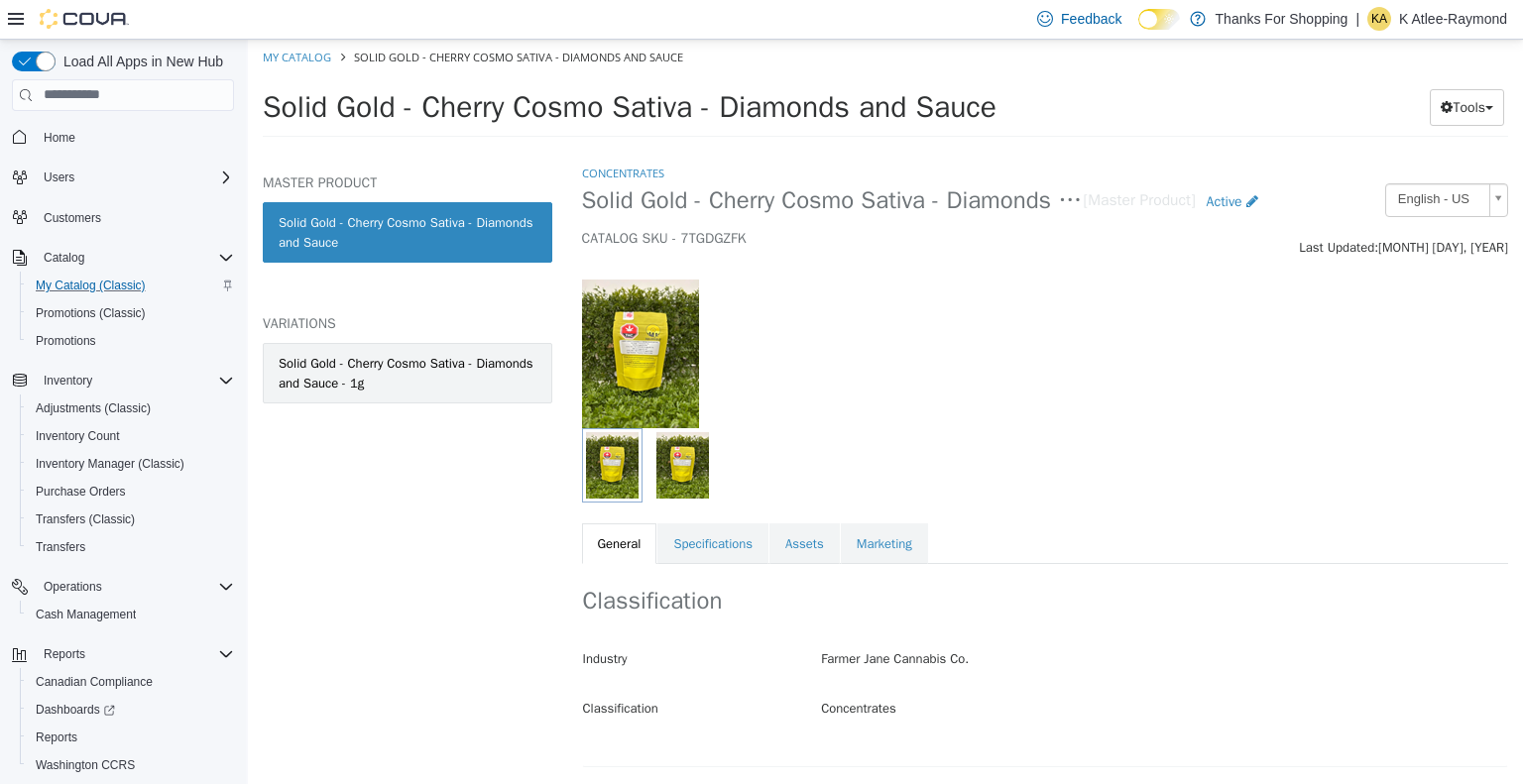 click on "Solid Gold - Cherry Cosmo Sativa - Diamonds and Sauce - 1g" at bounding box center (408, 372) 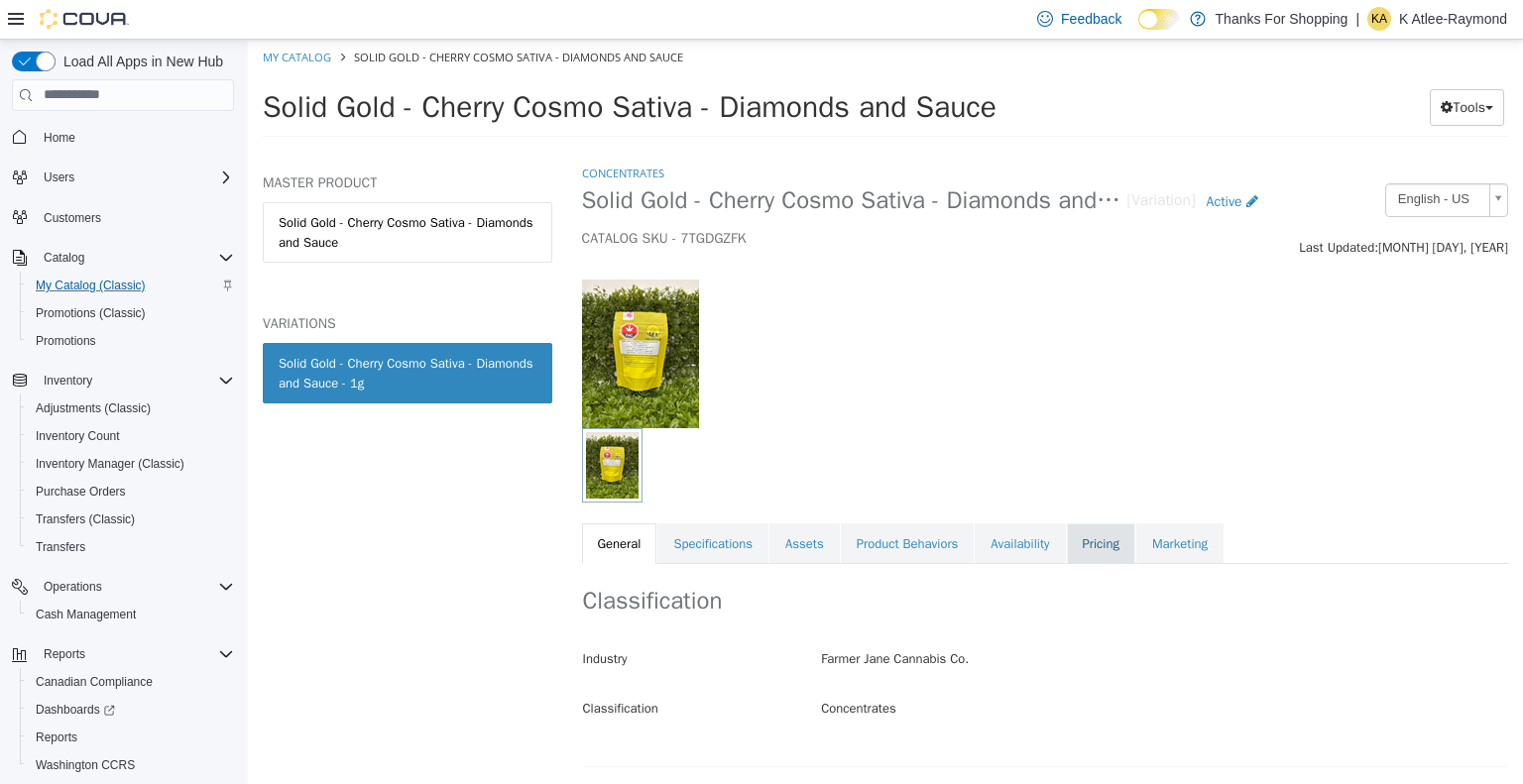 click on "Pricing" at bounding box center (1101, 543) 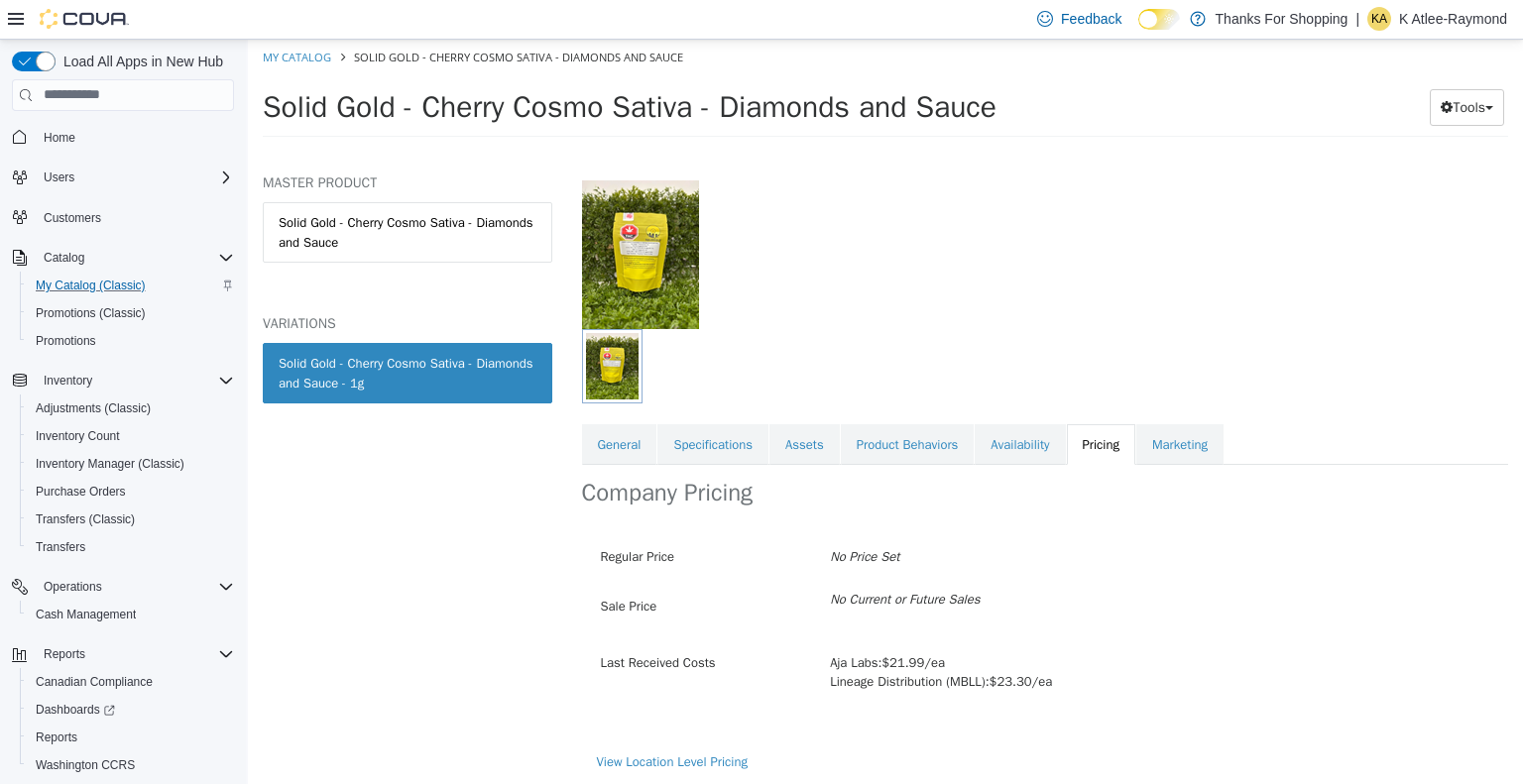 scroll, scrollTop: 98, scrollLeft: 0, axis: vertical 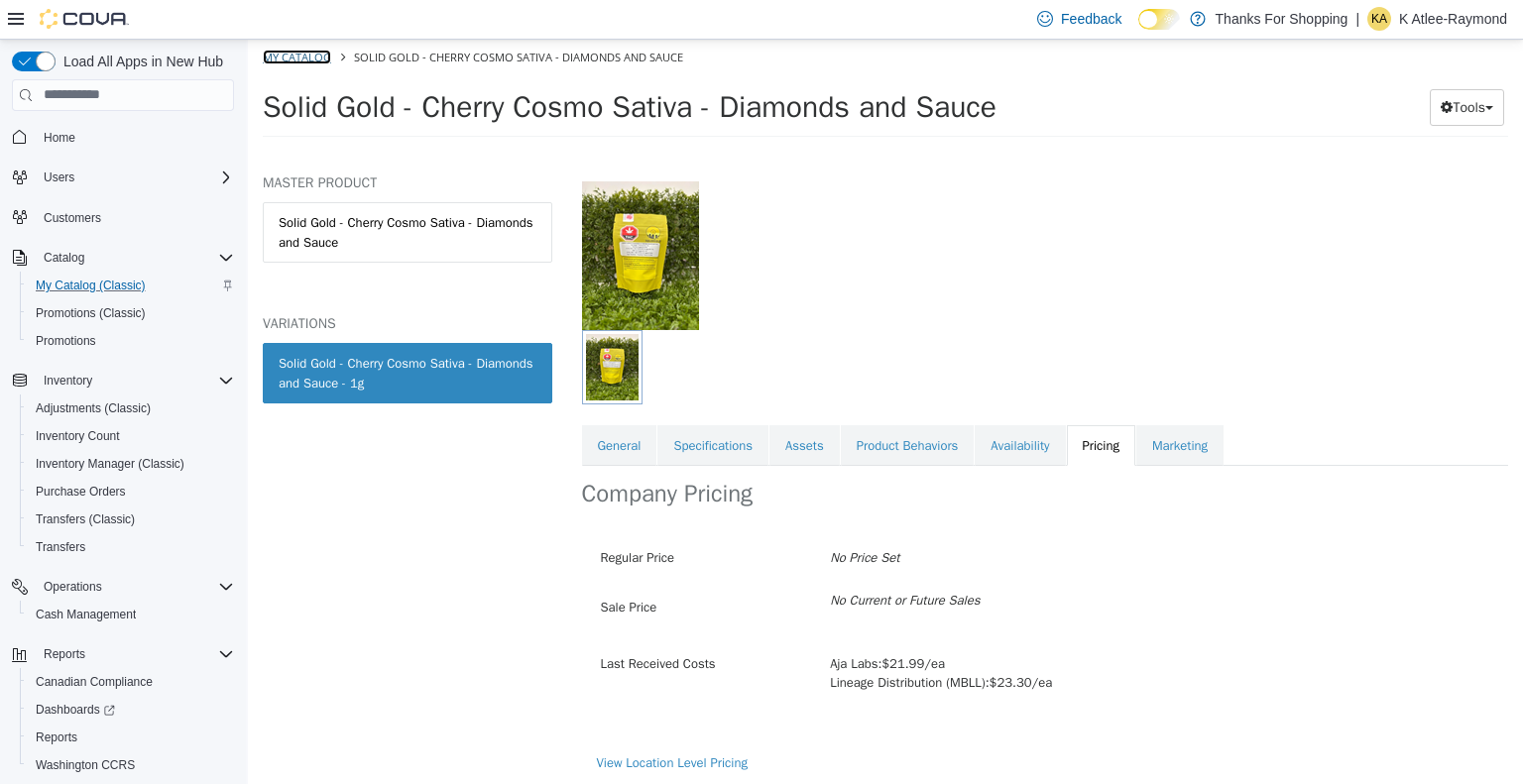 click on "My Catalog" at bounding box center [296, 56] 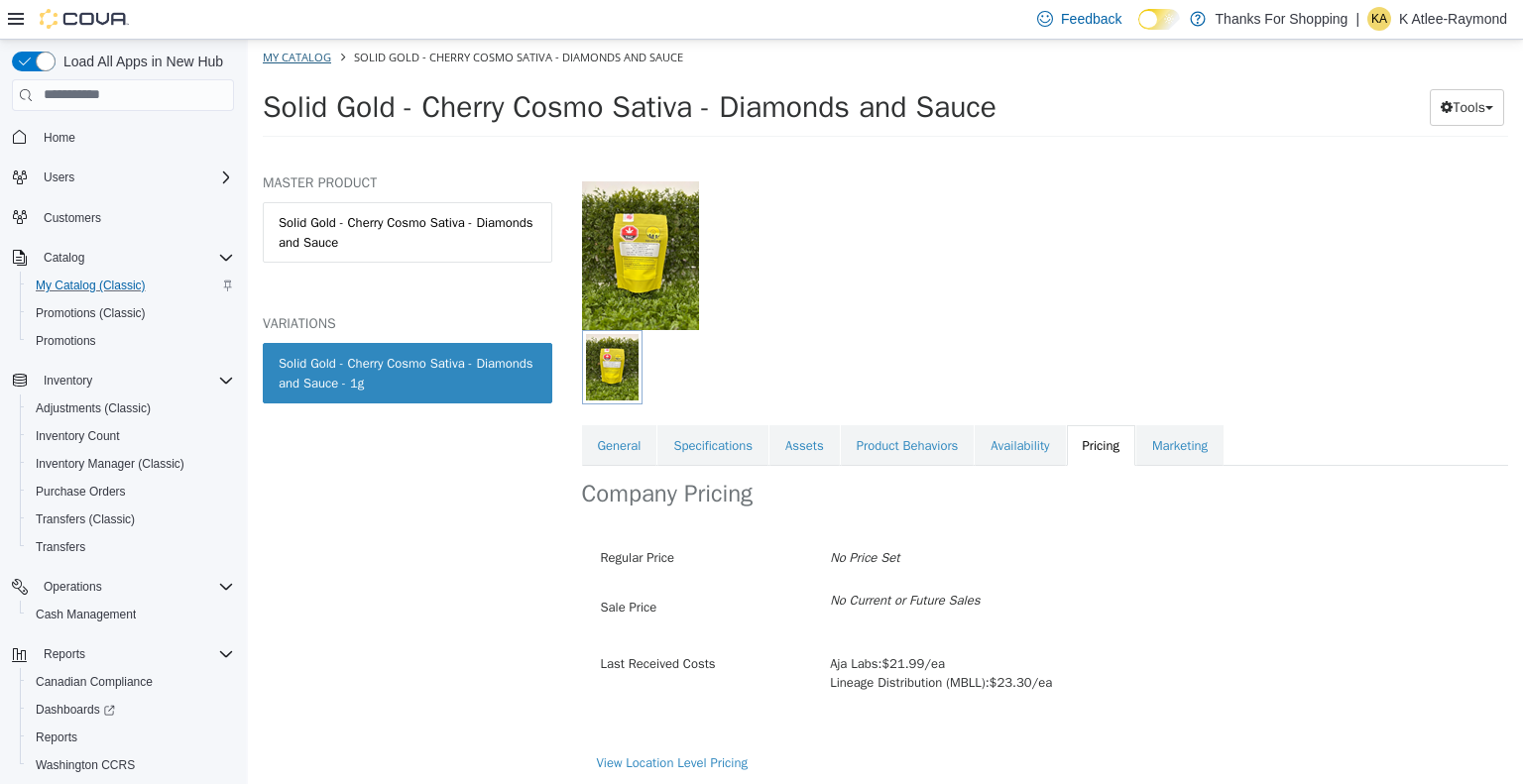 select on "**********" 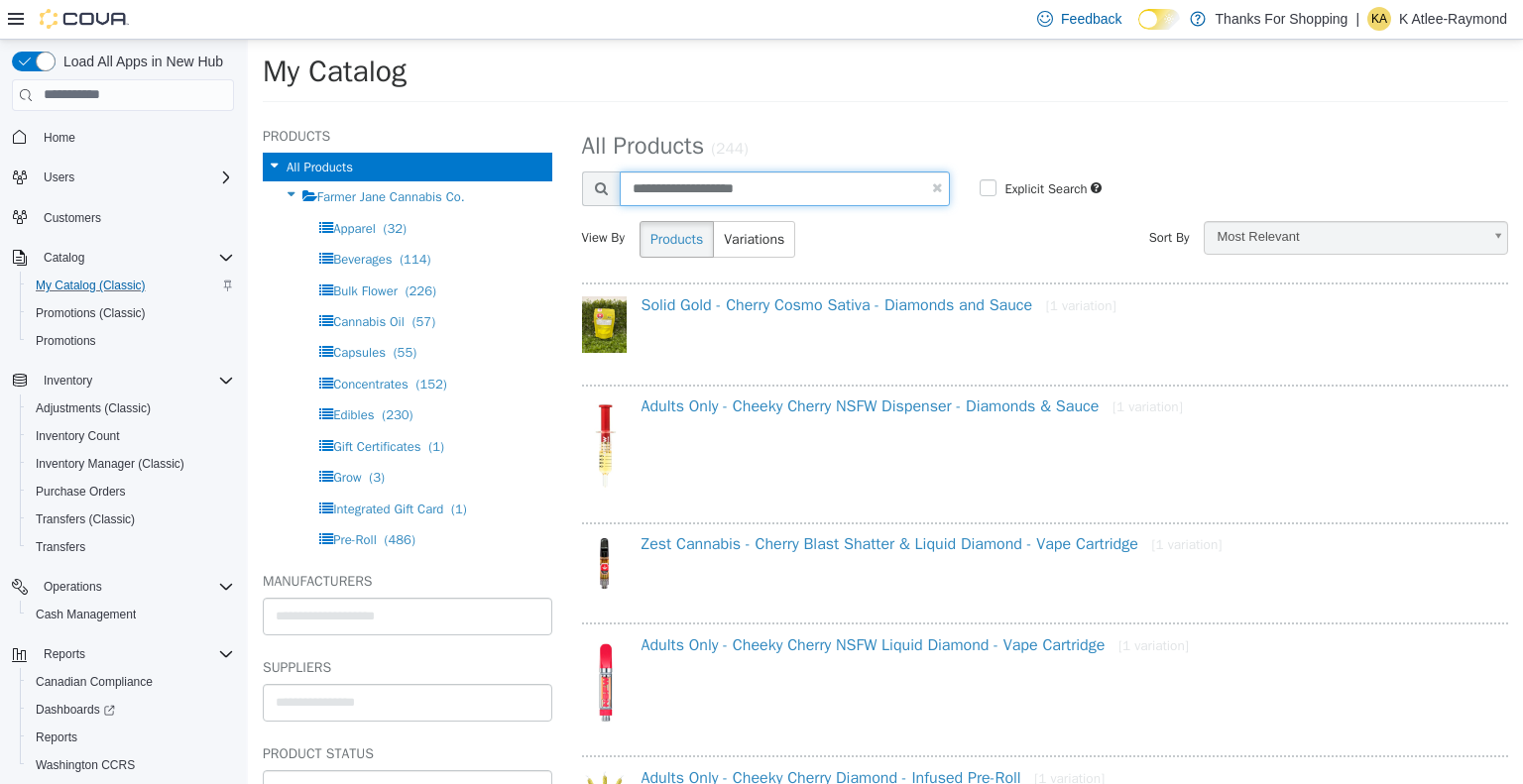 drag, startPoint x: 791, startPoint y: 193, endPoint x: 585, endPoint y: 218, distance: 207.51145 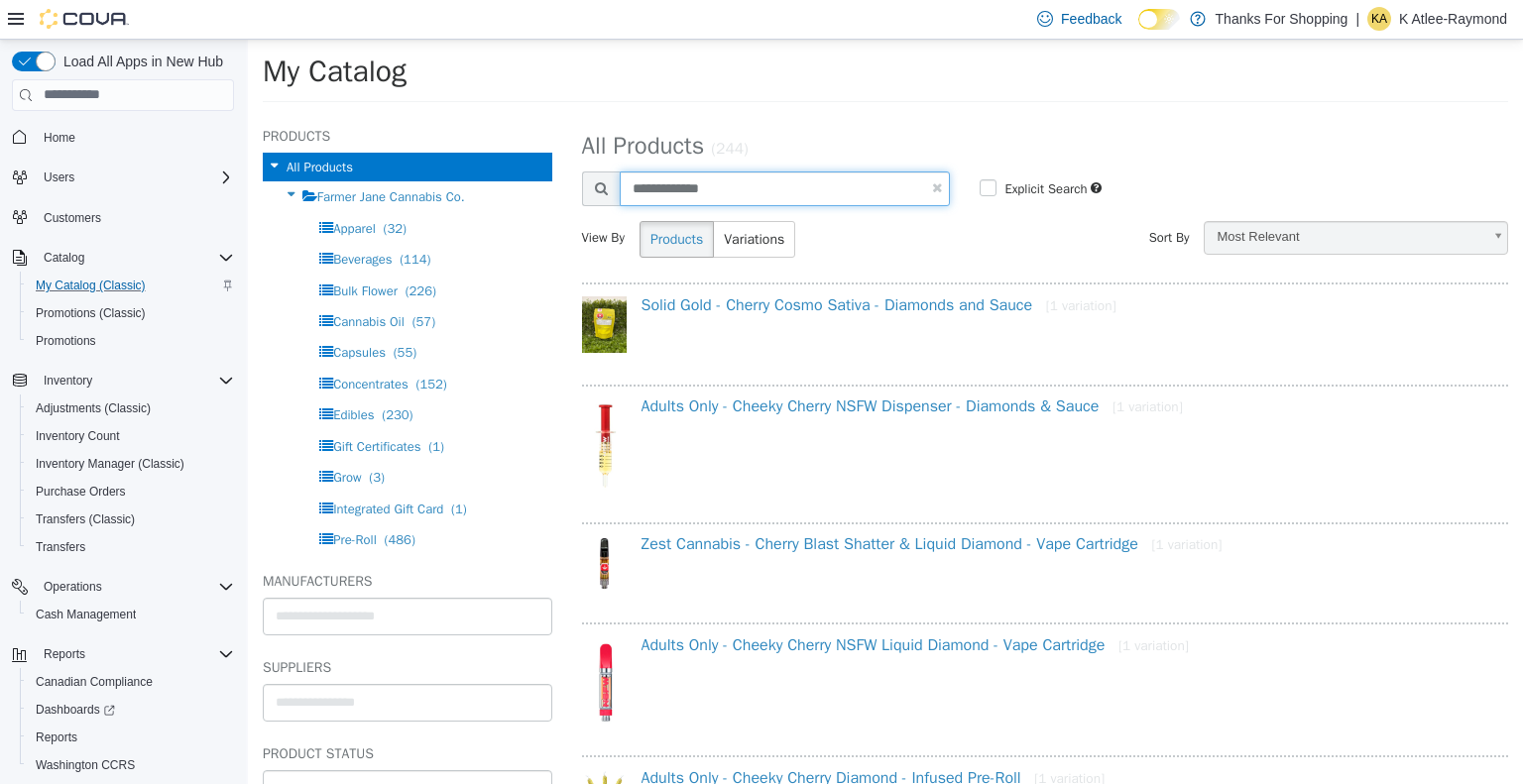 type on "**********" 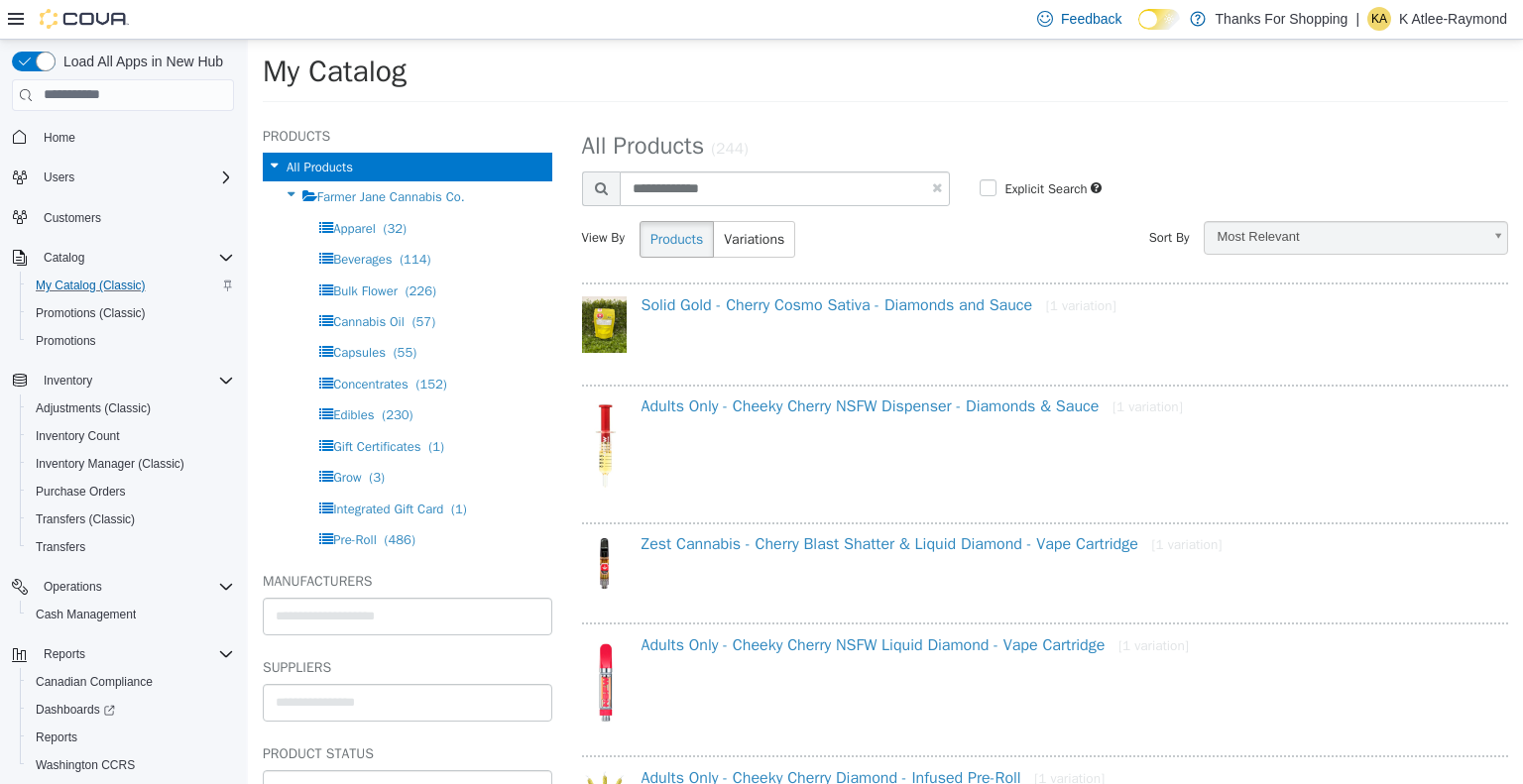 select on "**********" 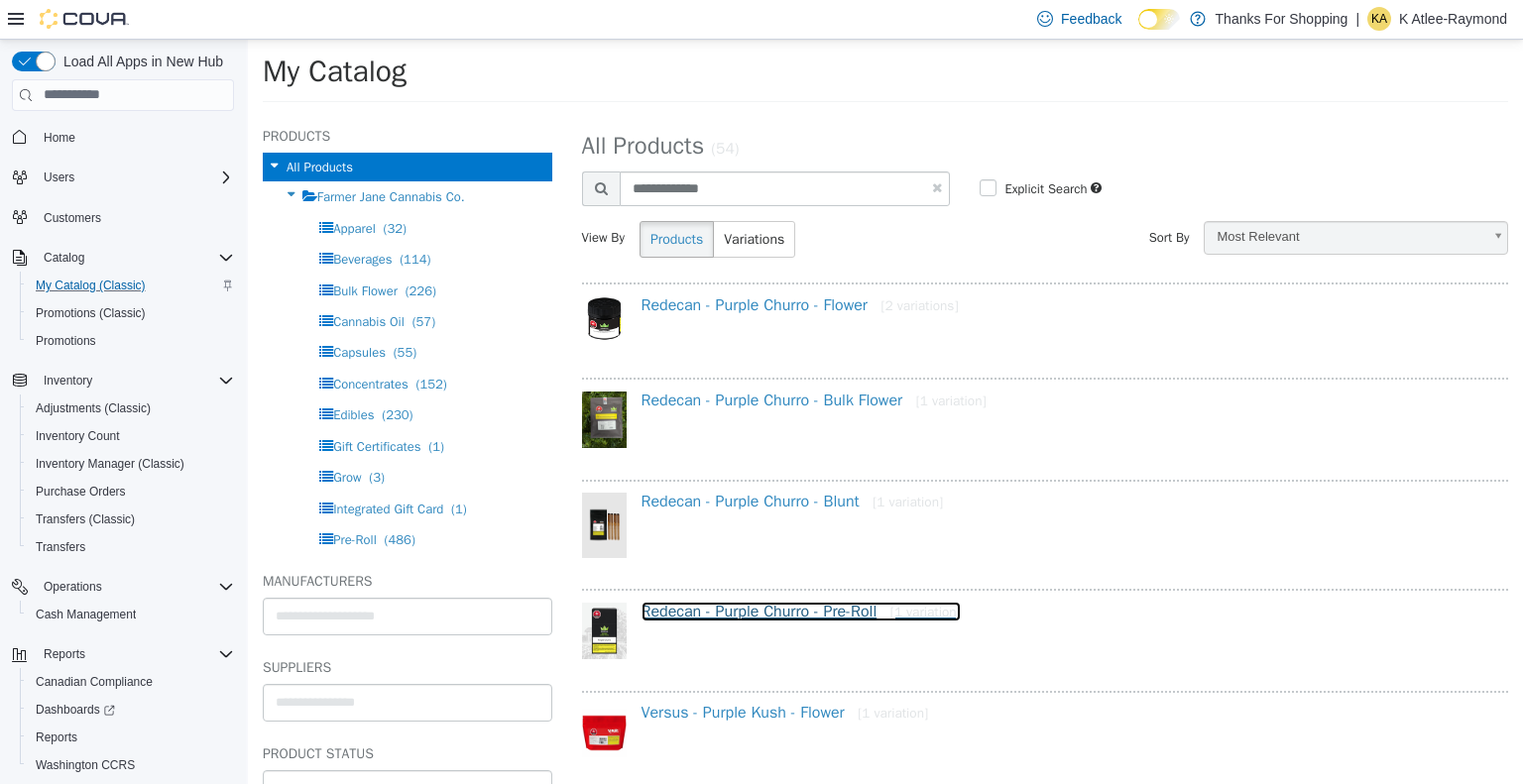 click on "Redecan - Purple Churro - Pre-Roll
[1 variation]" at bounding box center [801, 611] 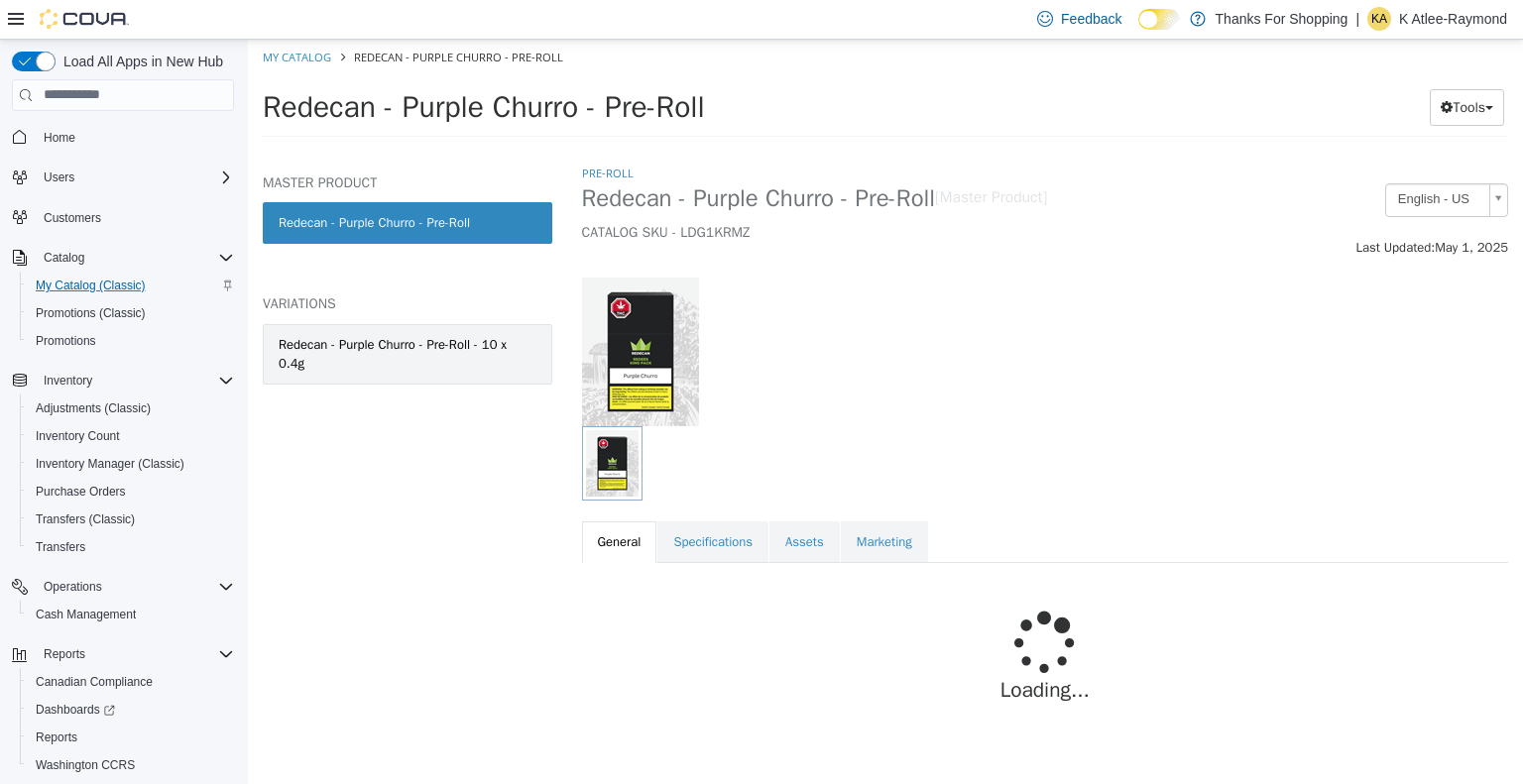 click on "Redecan - Purple Churro - Pre-Roll - 10 x 0.4g" at bounding box center (408, 353) 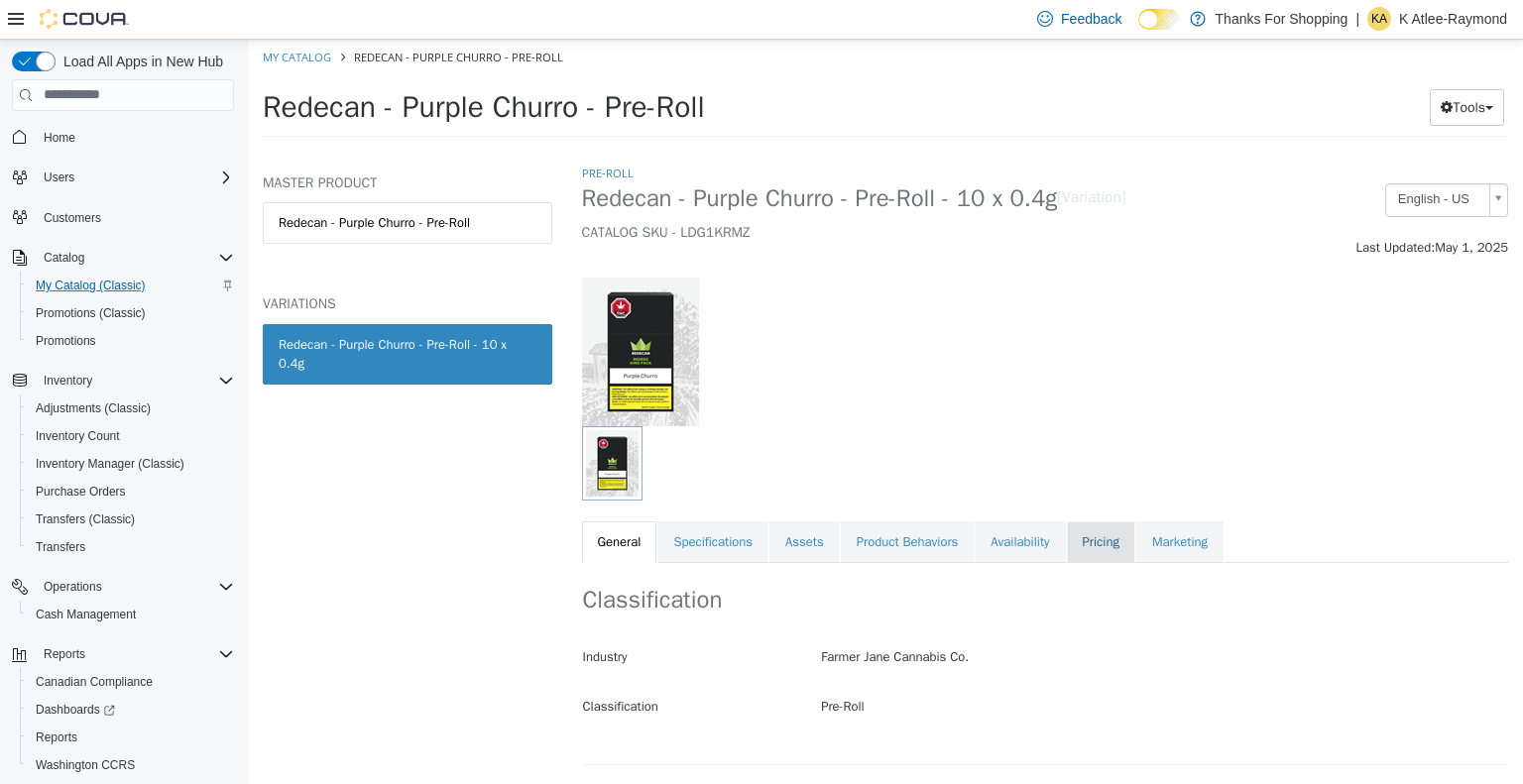 click on "Pricing" at bounding box center [1101, 541] 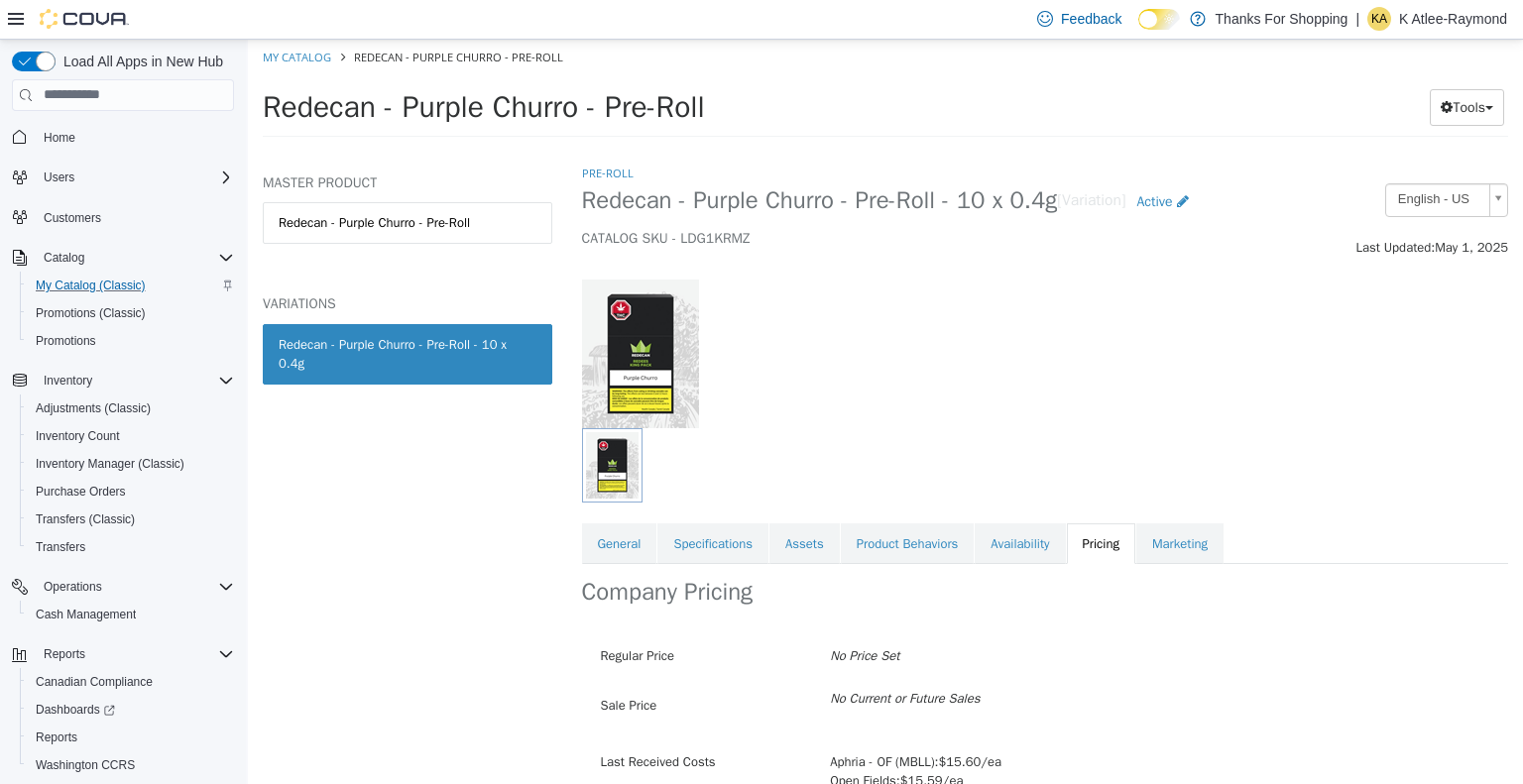 scroll, scrollTop: 0, scrollLeft: 0, axis: both 